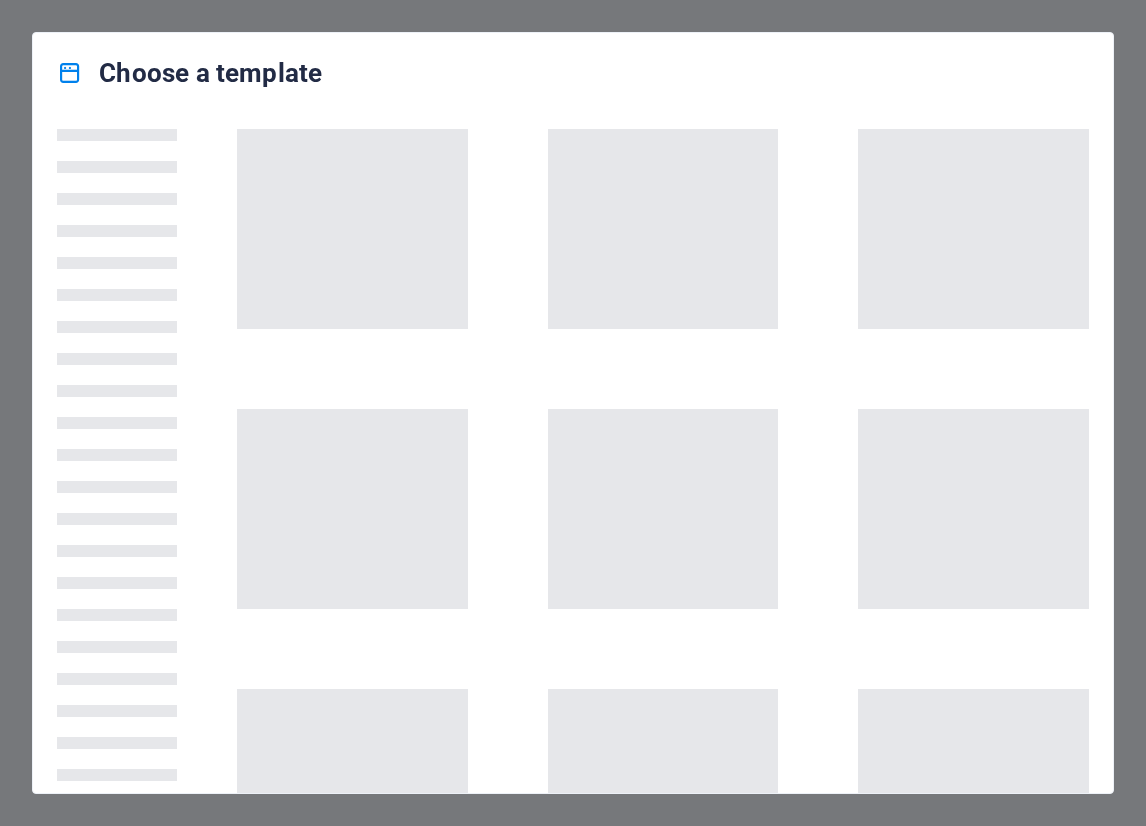 scroll, scrollTop: 0, scrollLeft: 0, axis: both 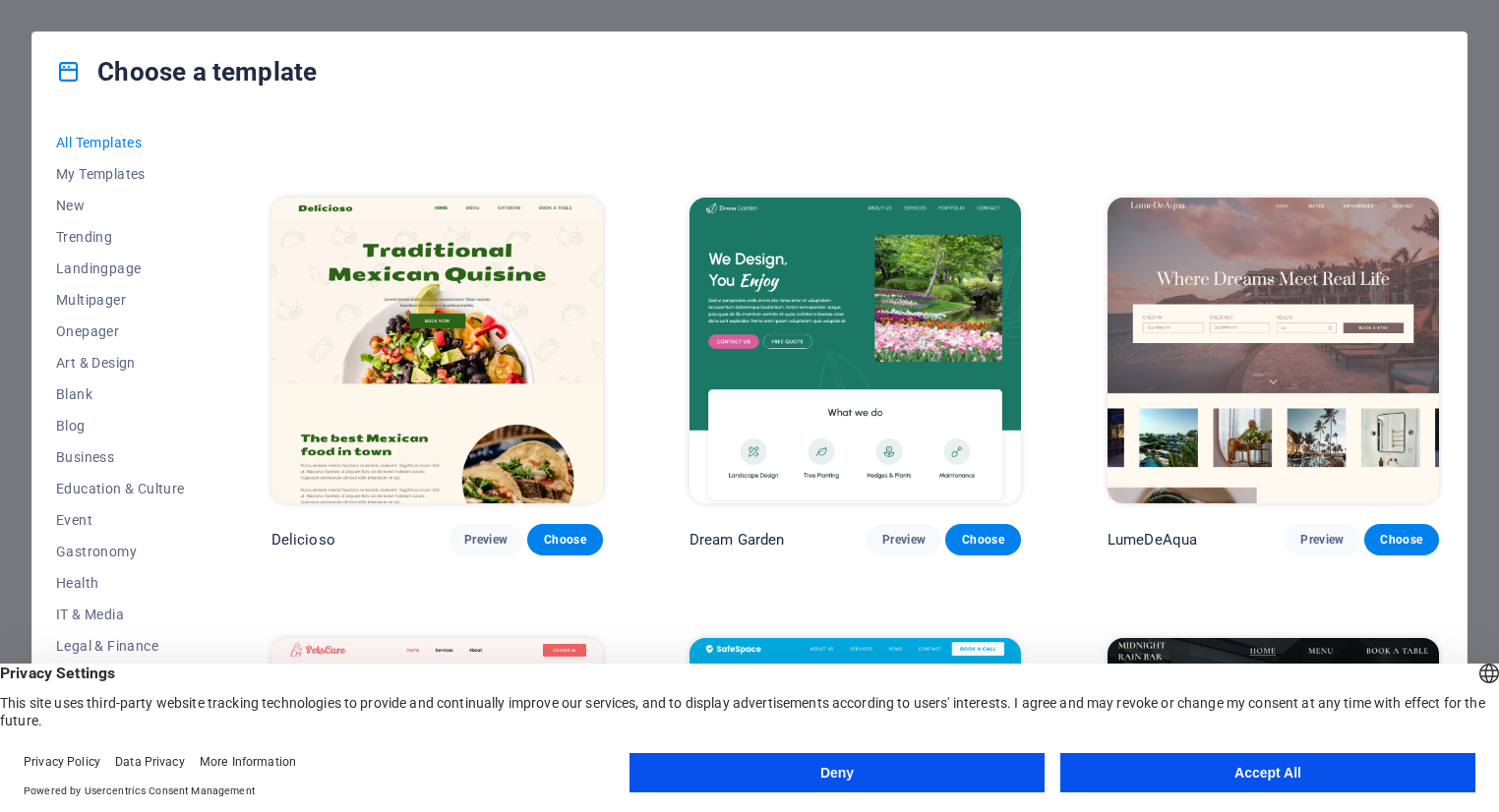 click at bounding box center (1273, 350) 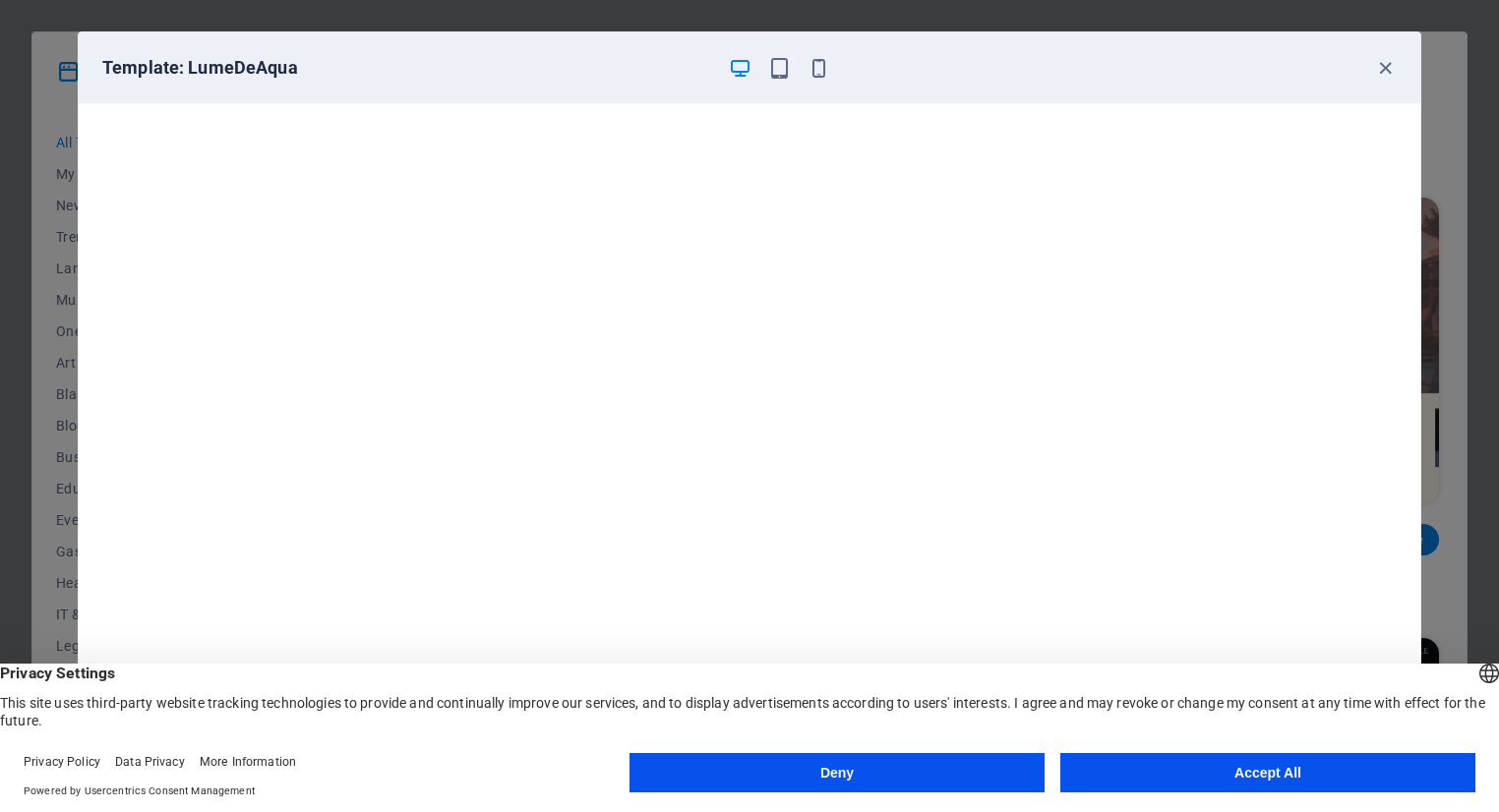 click on "Accept All" at bounding box center (1268, 773) 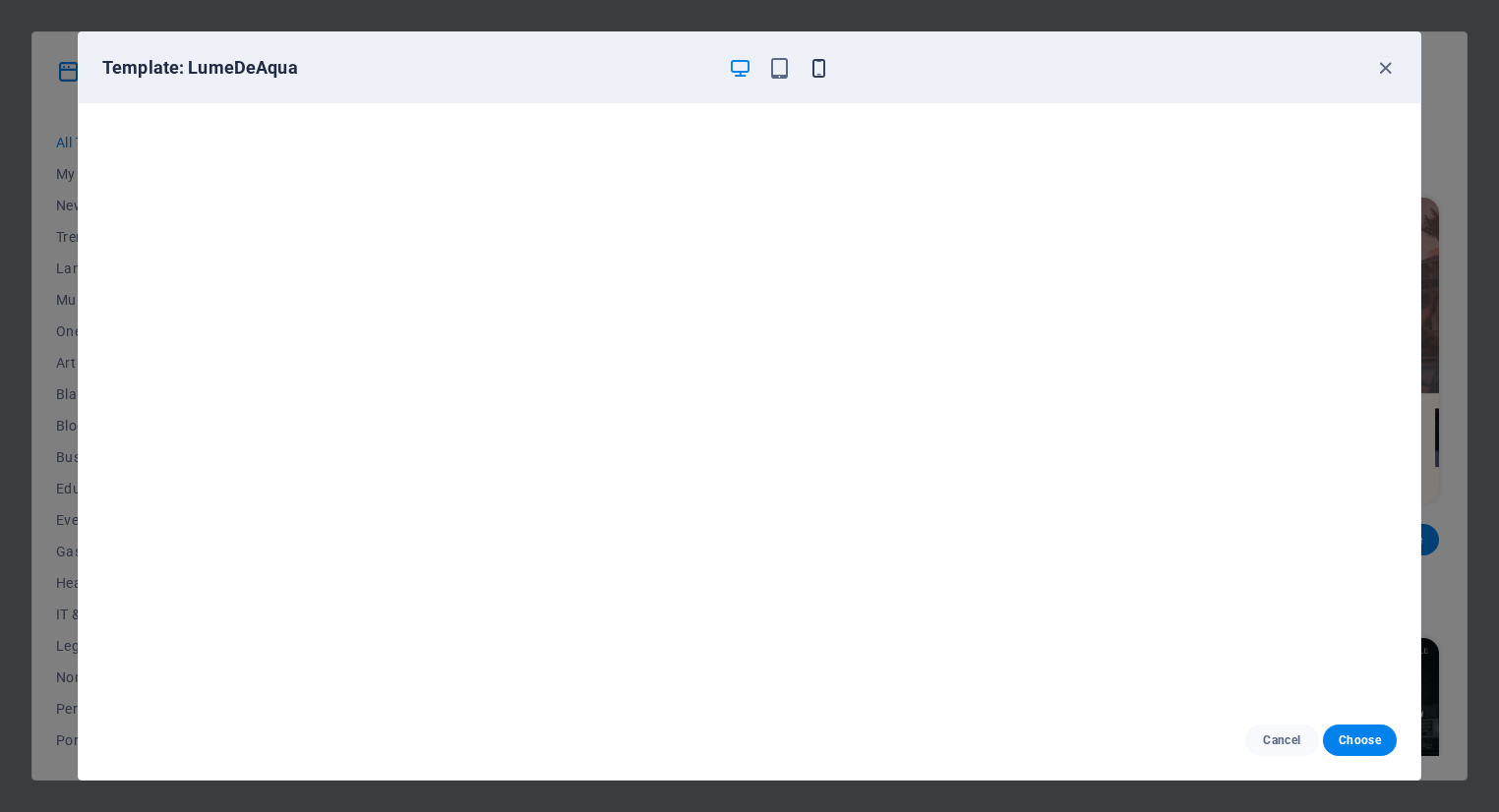 click at bounding box center [818, 68] 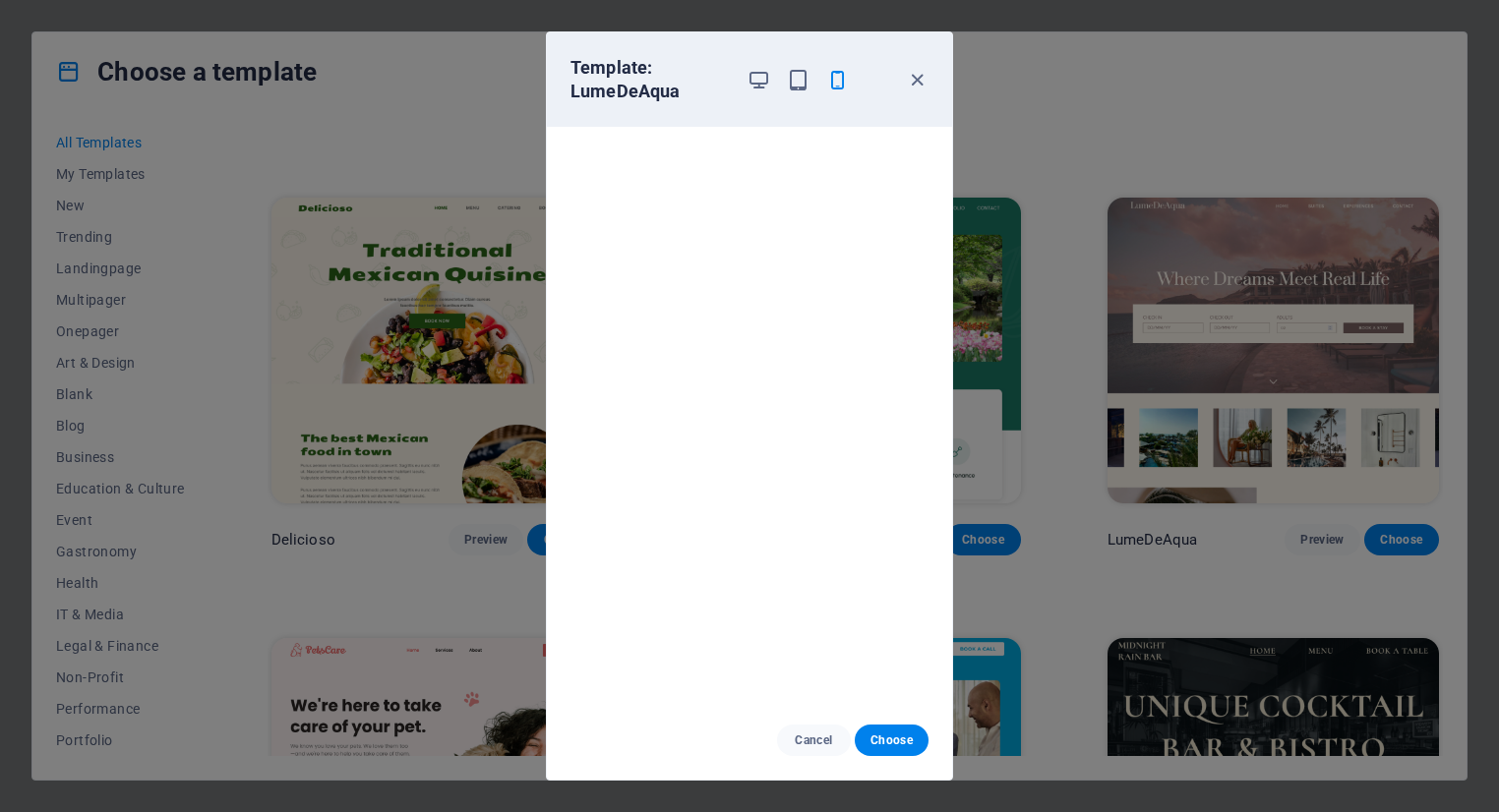 drag, startPoint x: 790, startPoint y: 127, endPoint x: 821, endPoint y: 34, distance: 98.03061 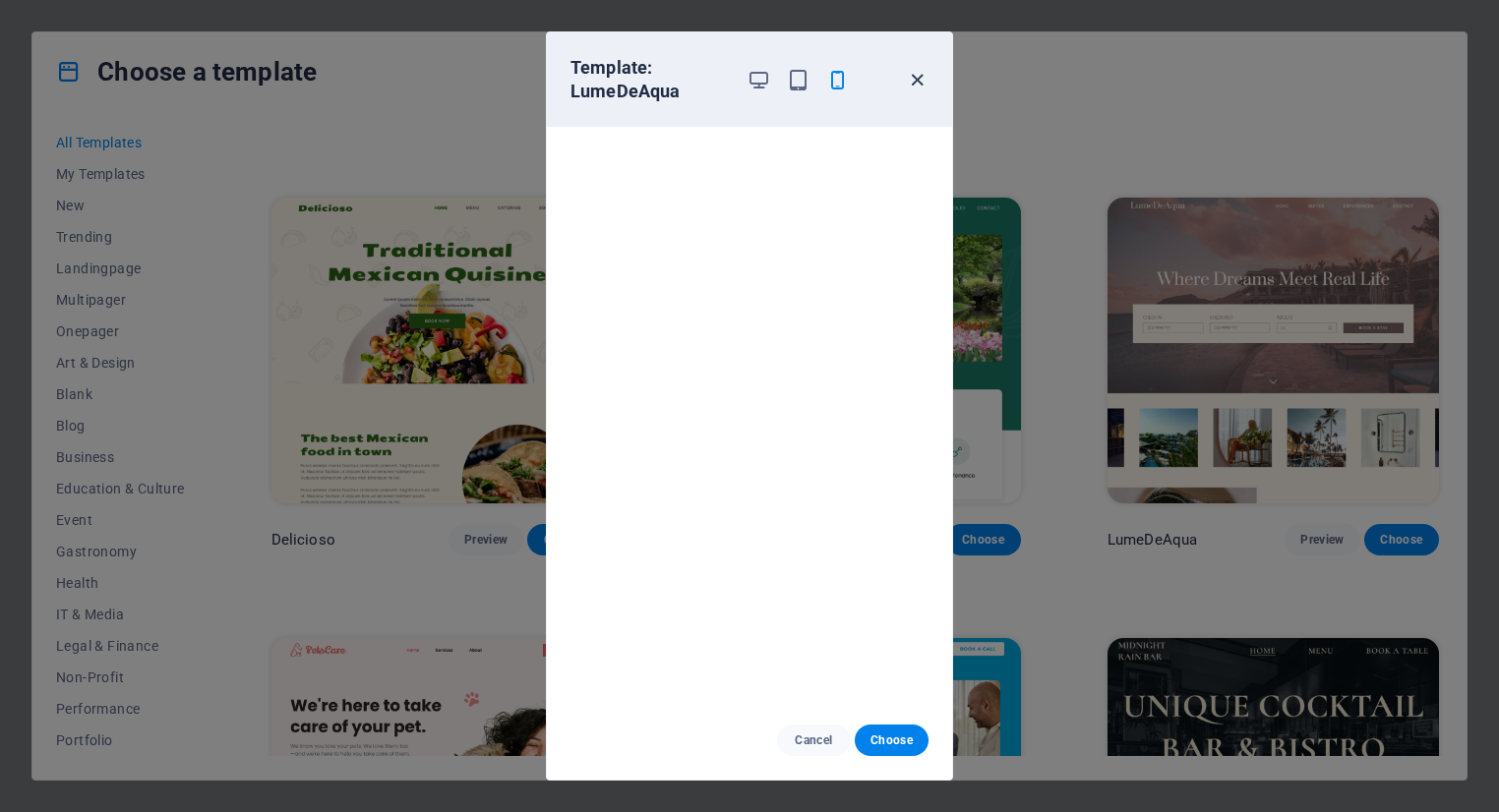 click at bounding box center (917, 80) 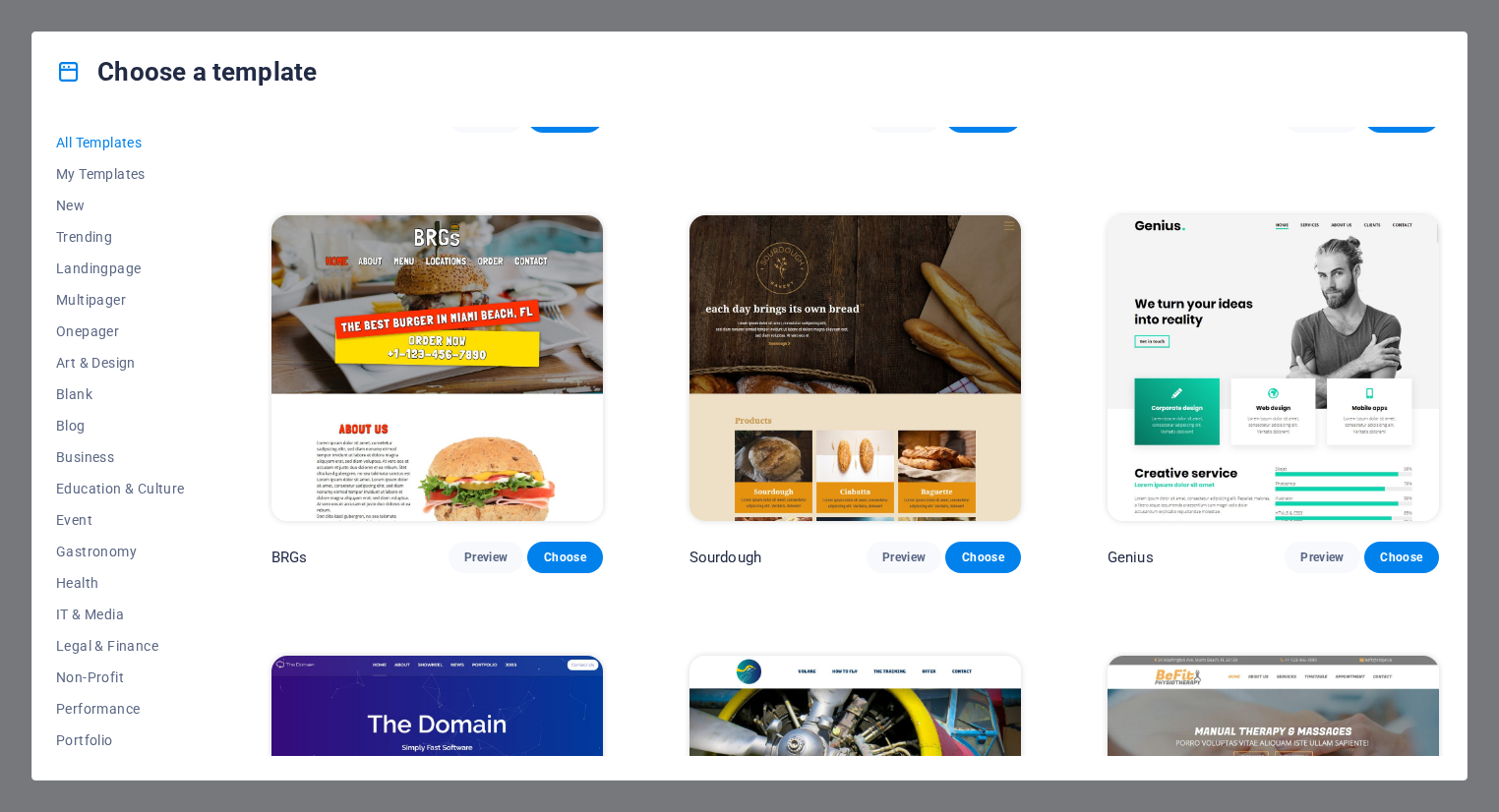 scroll, scrollTop: 10035, scrollLeft: 0, axis: vertical 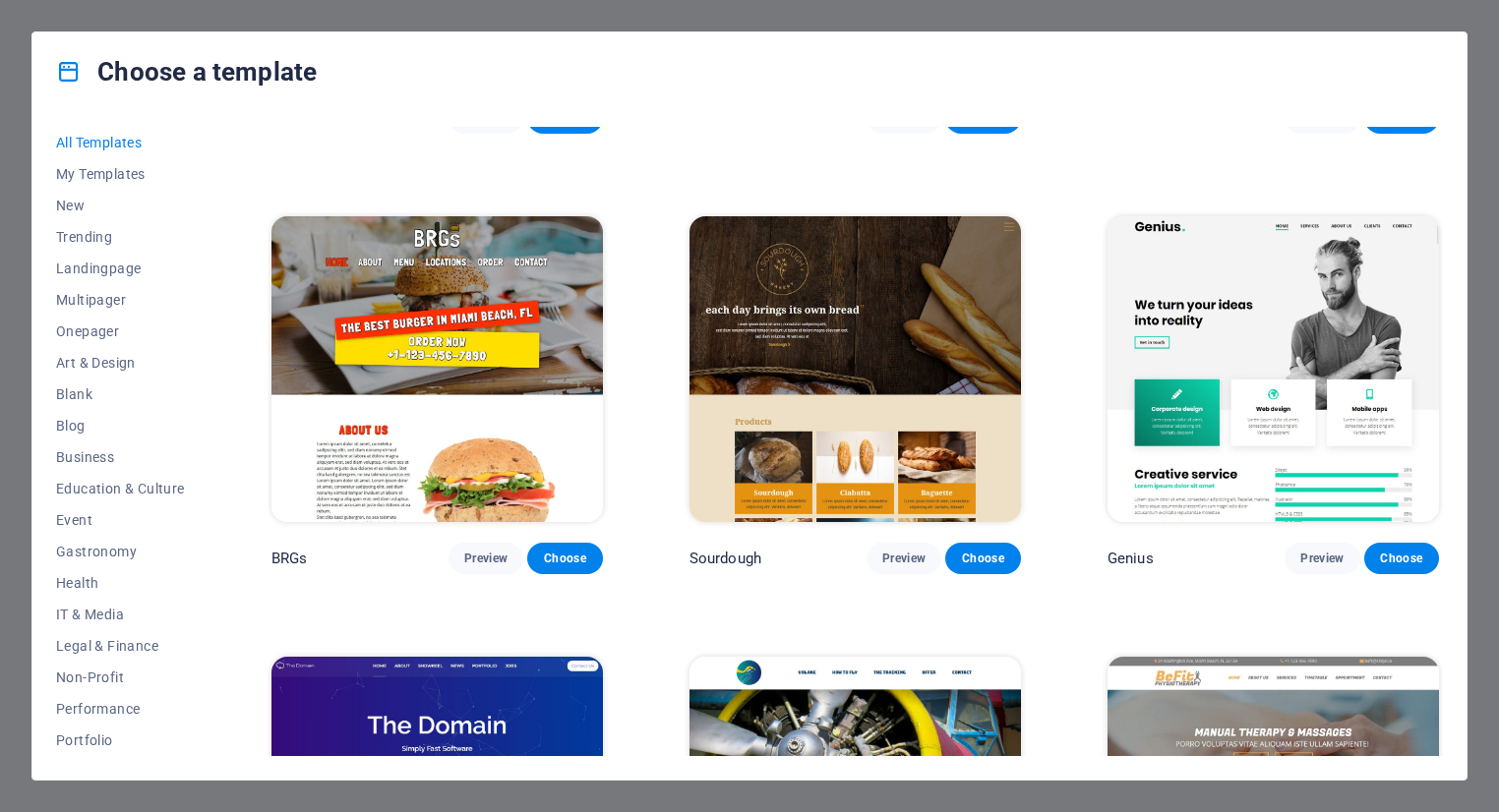 click at bounding box center (1273, 369) 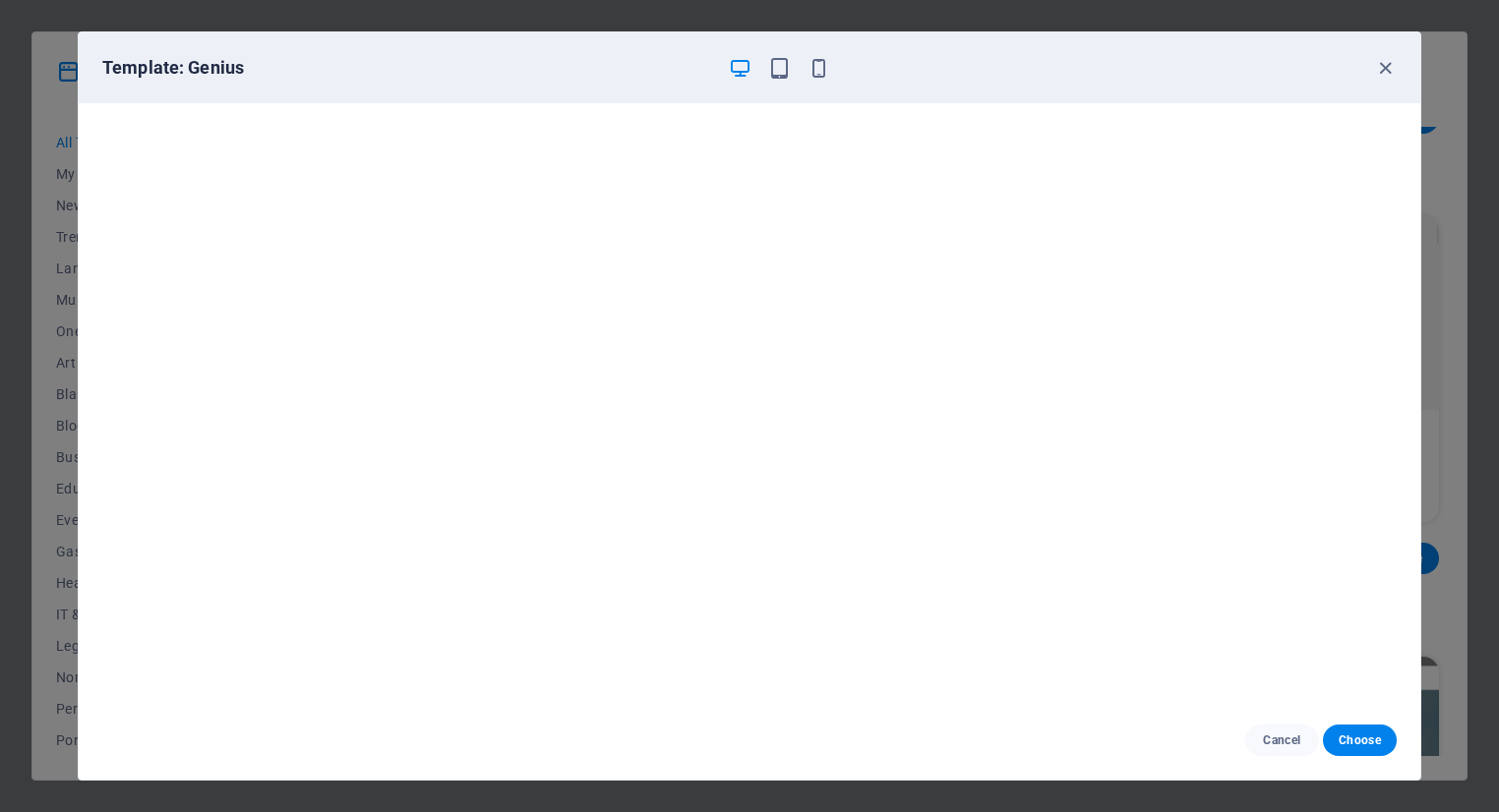 scroll, scrollTop: 5, scrollLeft: 0, axis: vertical 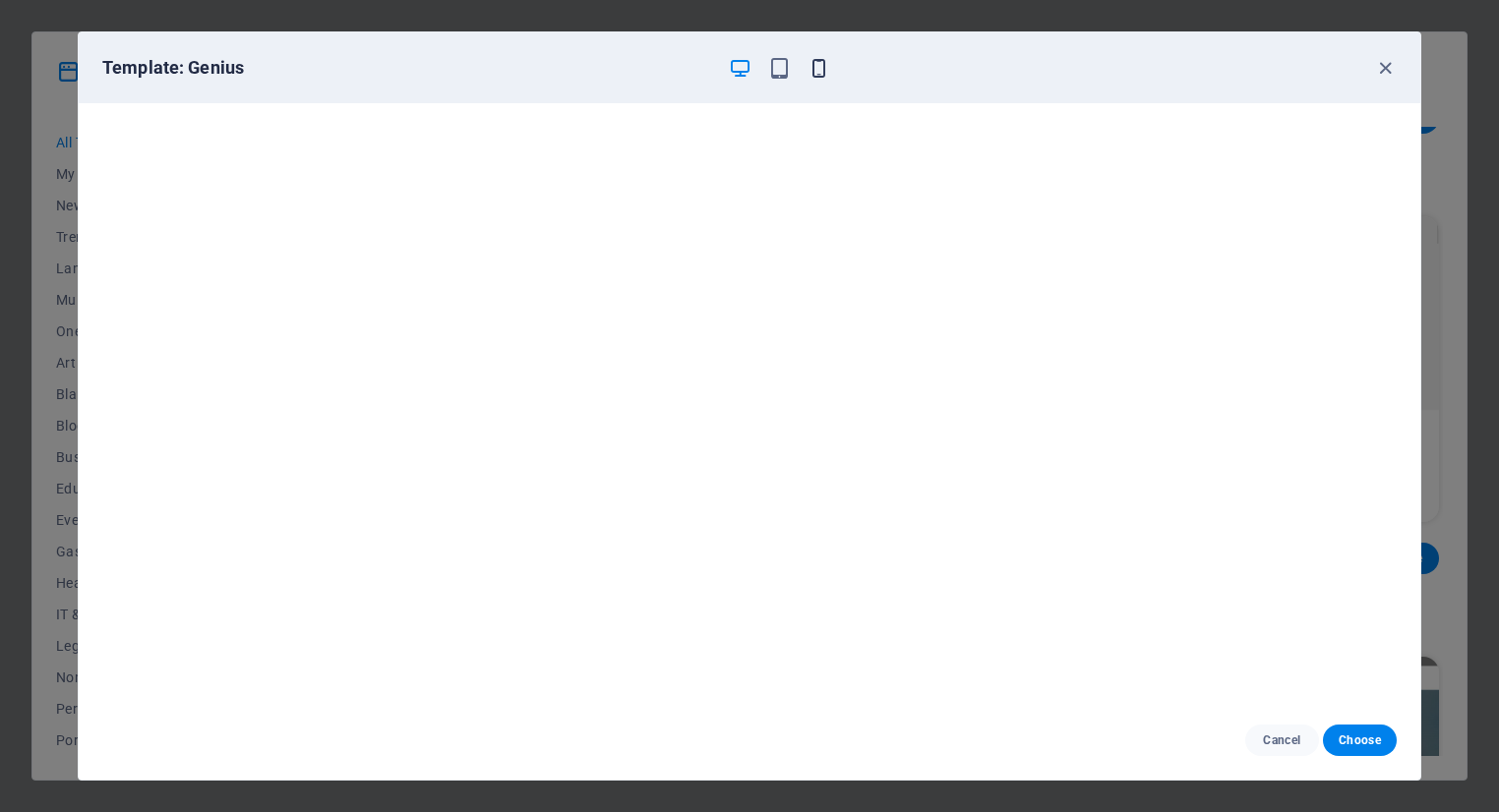 click at bounding box center (818, 68) 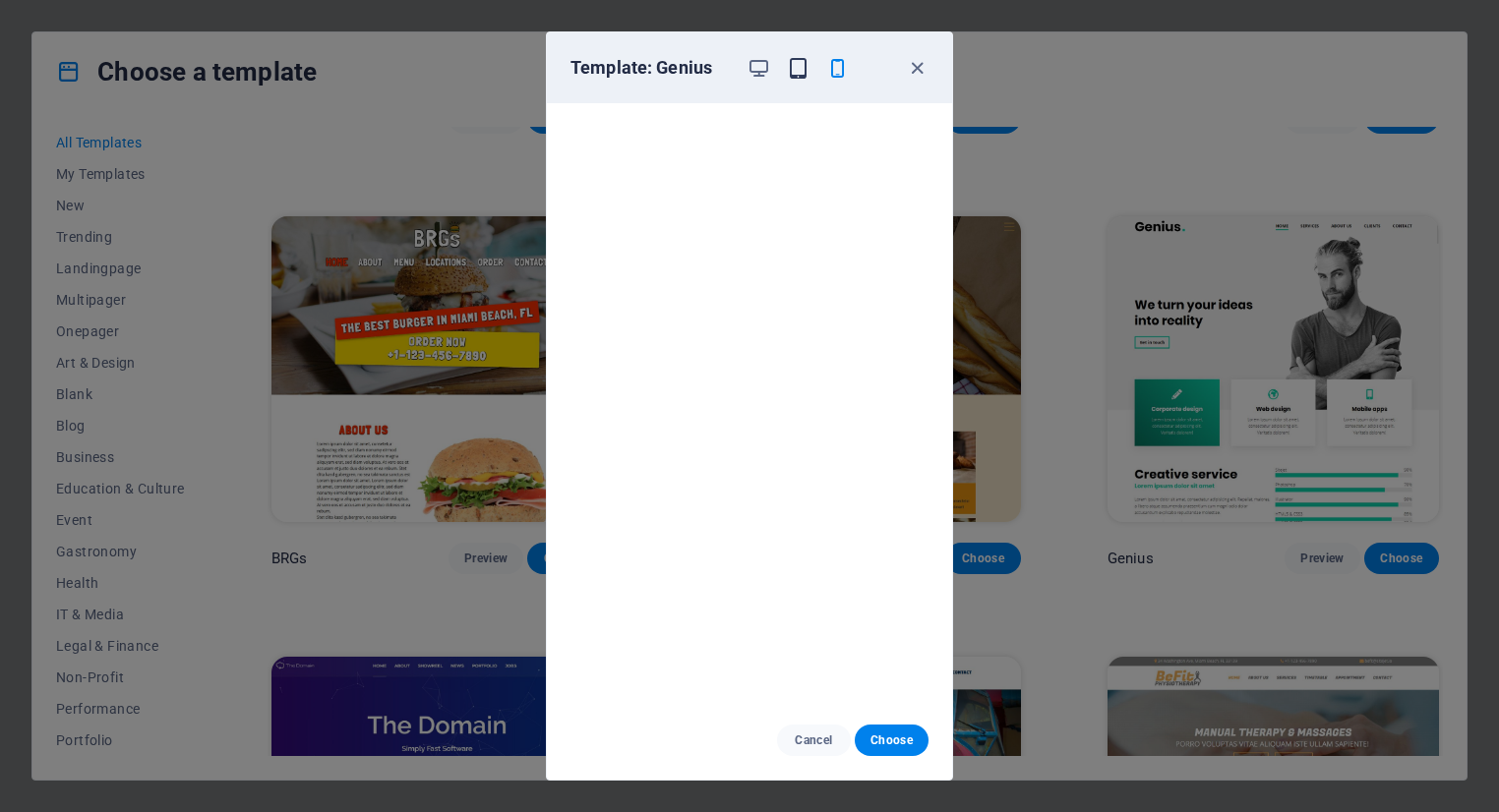click at bounding box center (798, 68) 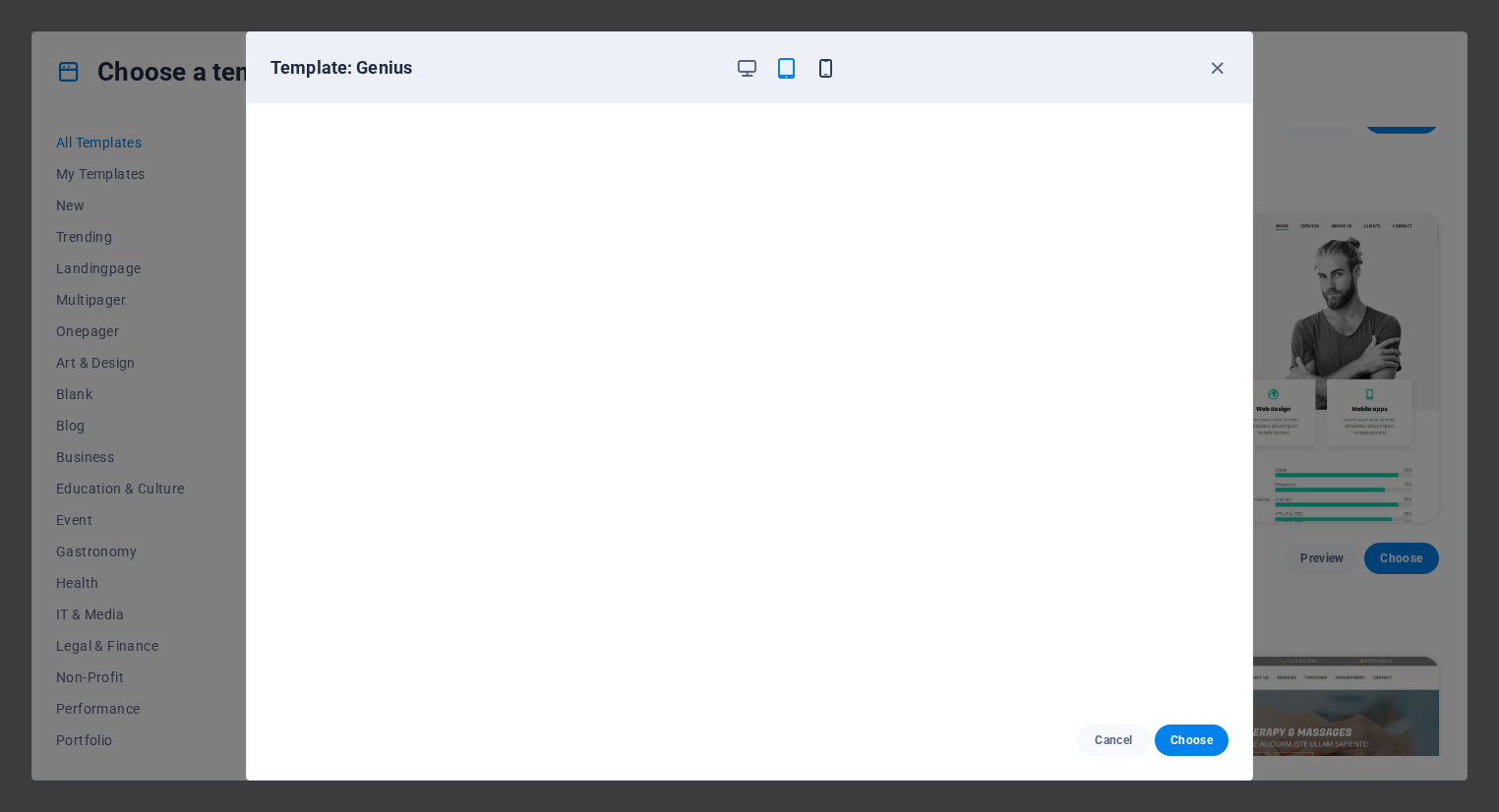 click at bounding box center [825, 68] 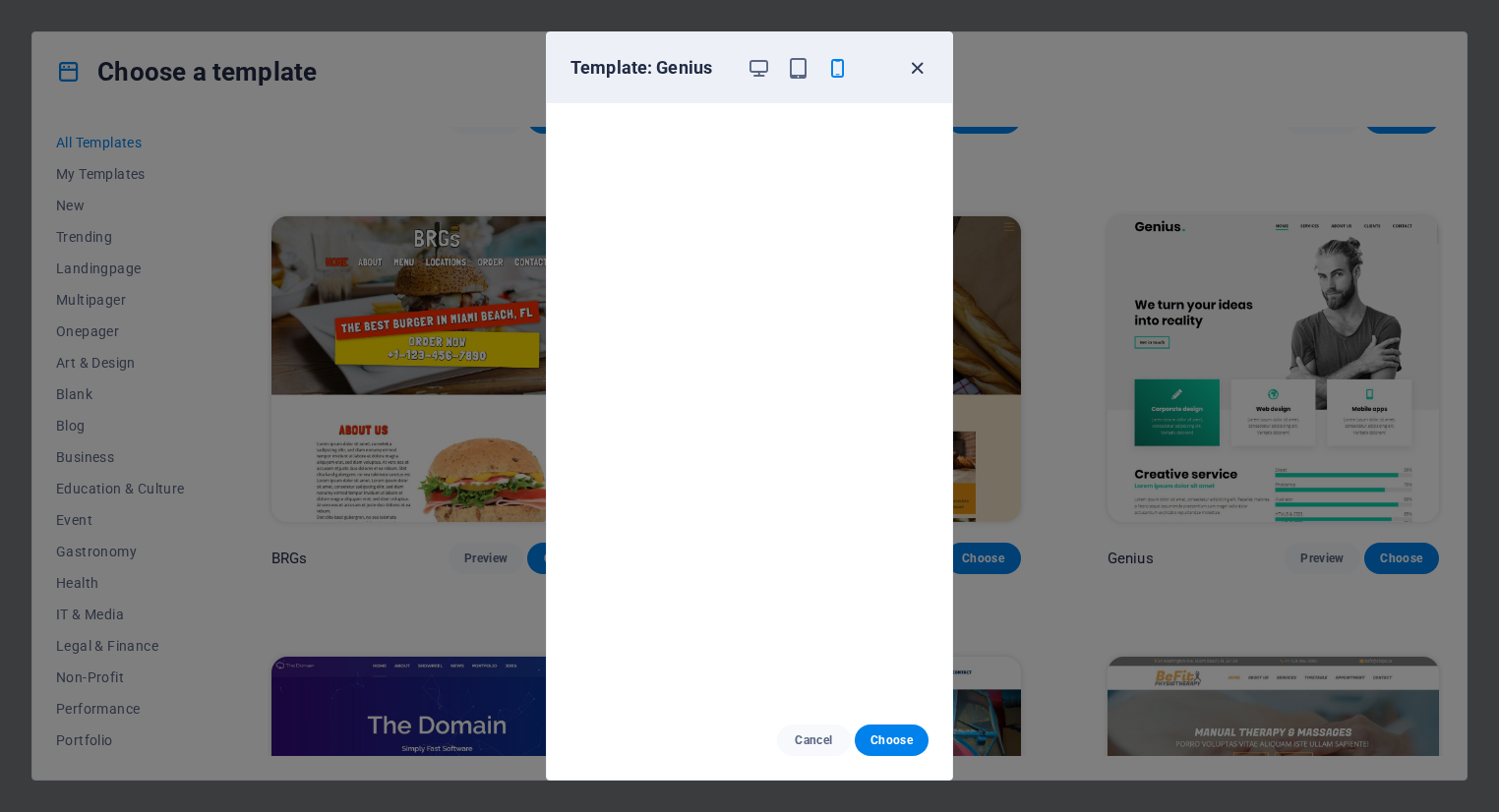 click at bounding box center [917, 68] 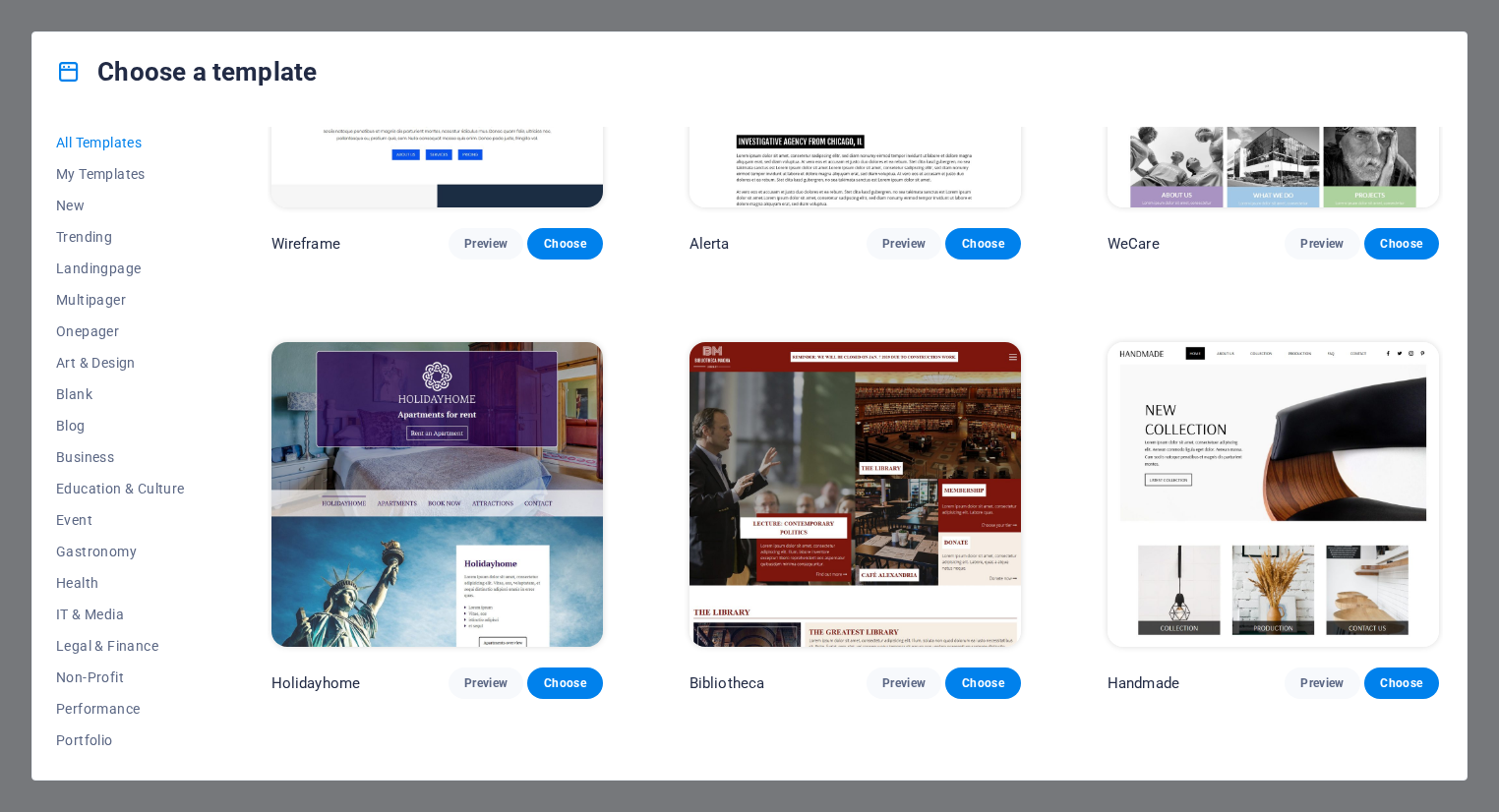 scroll, scrollTop: 11257, scrollLeft: 0, axis: vertical 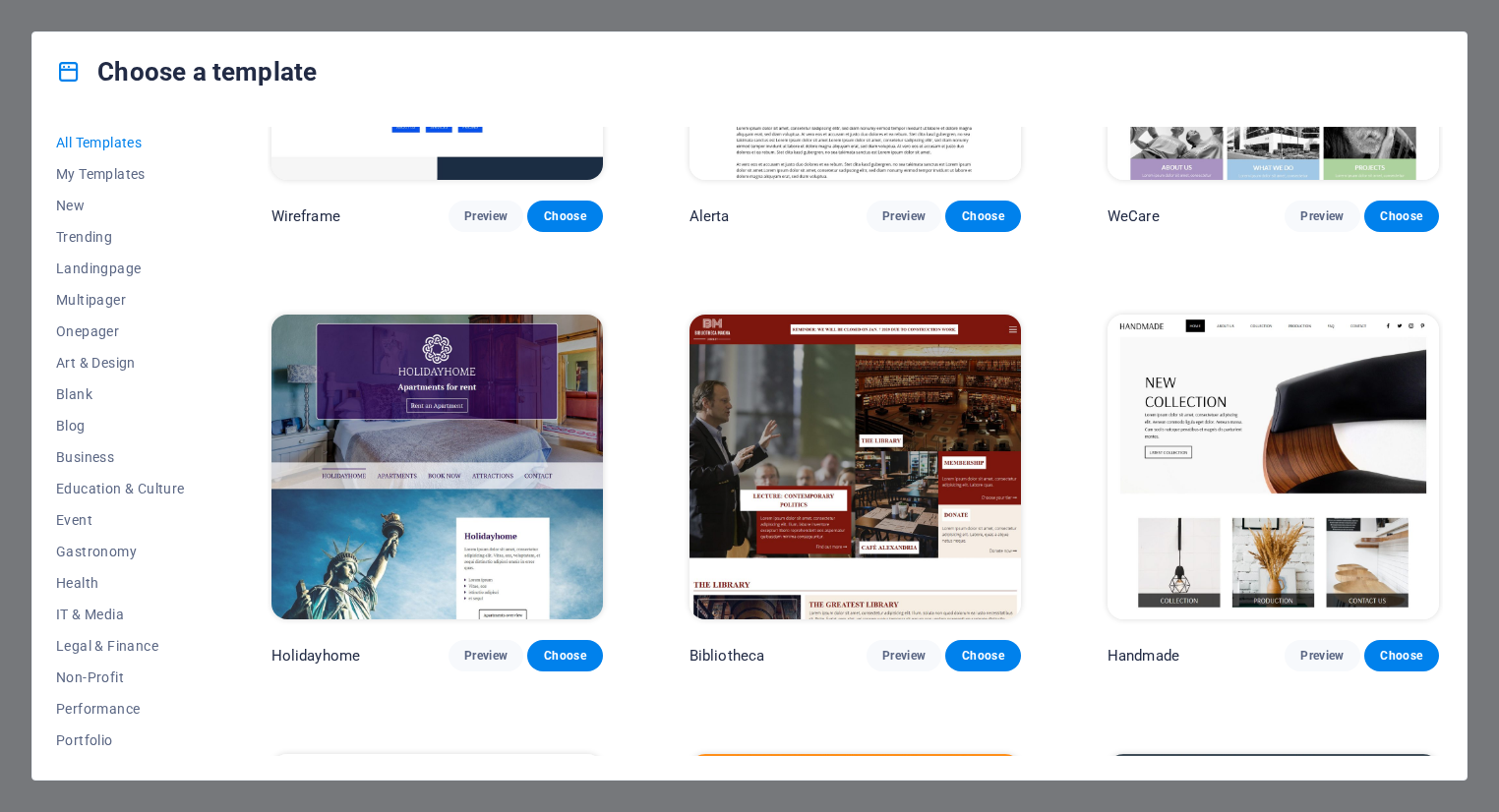 click at bounding box center (437, 467) 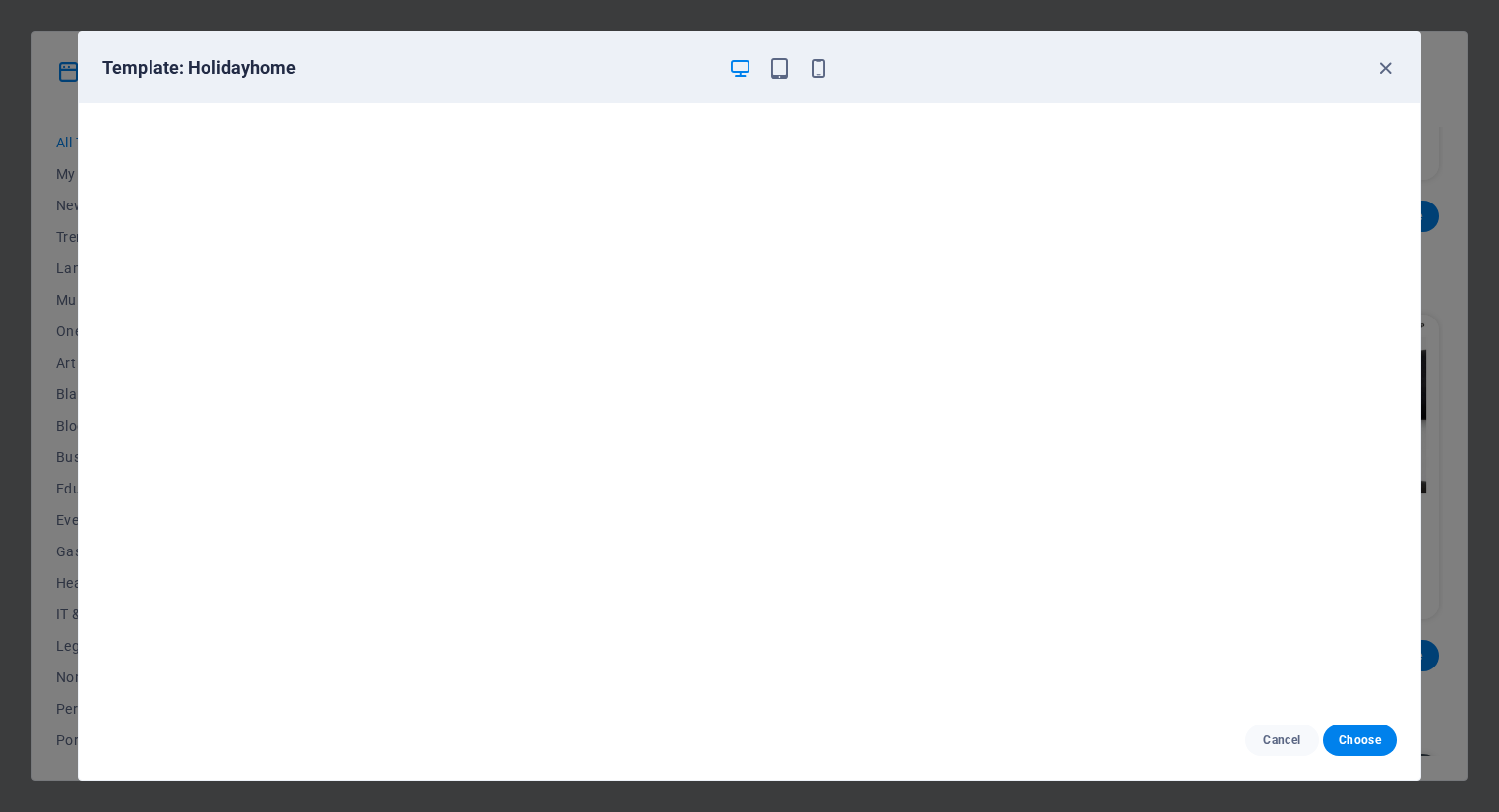 scroll, scrollTop: 5, scrollLeft: 0, axis: vertical 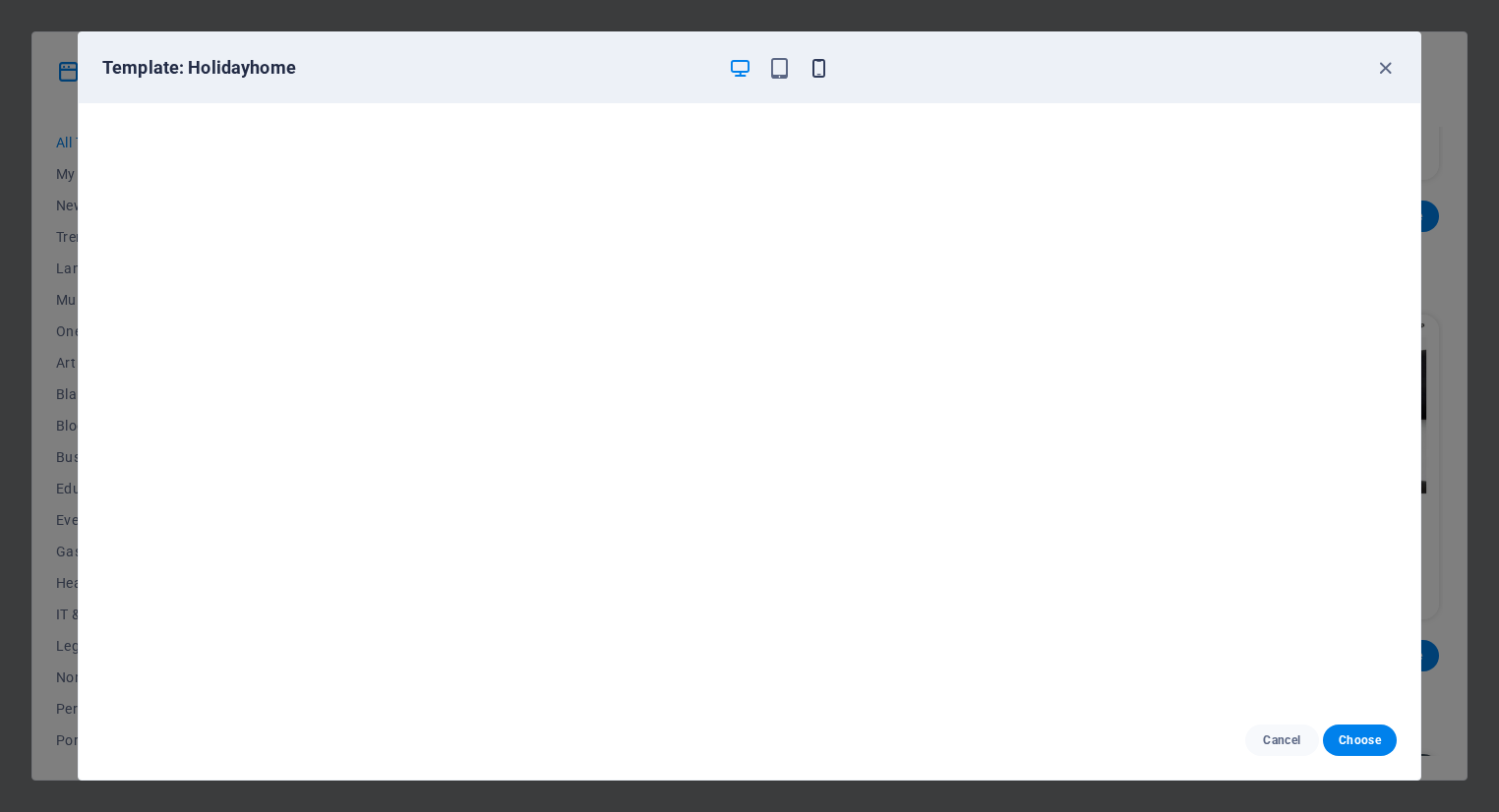 click at bounding box center [818, 68] 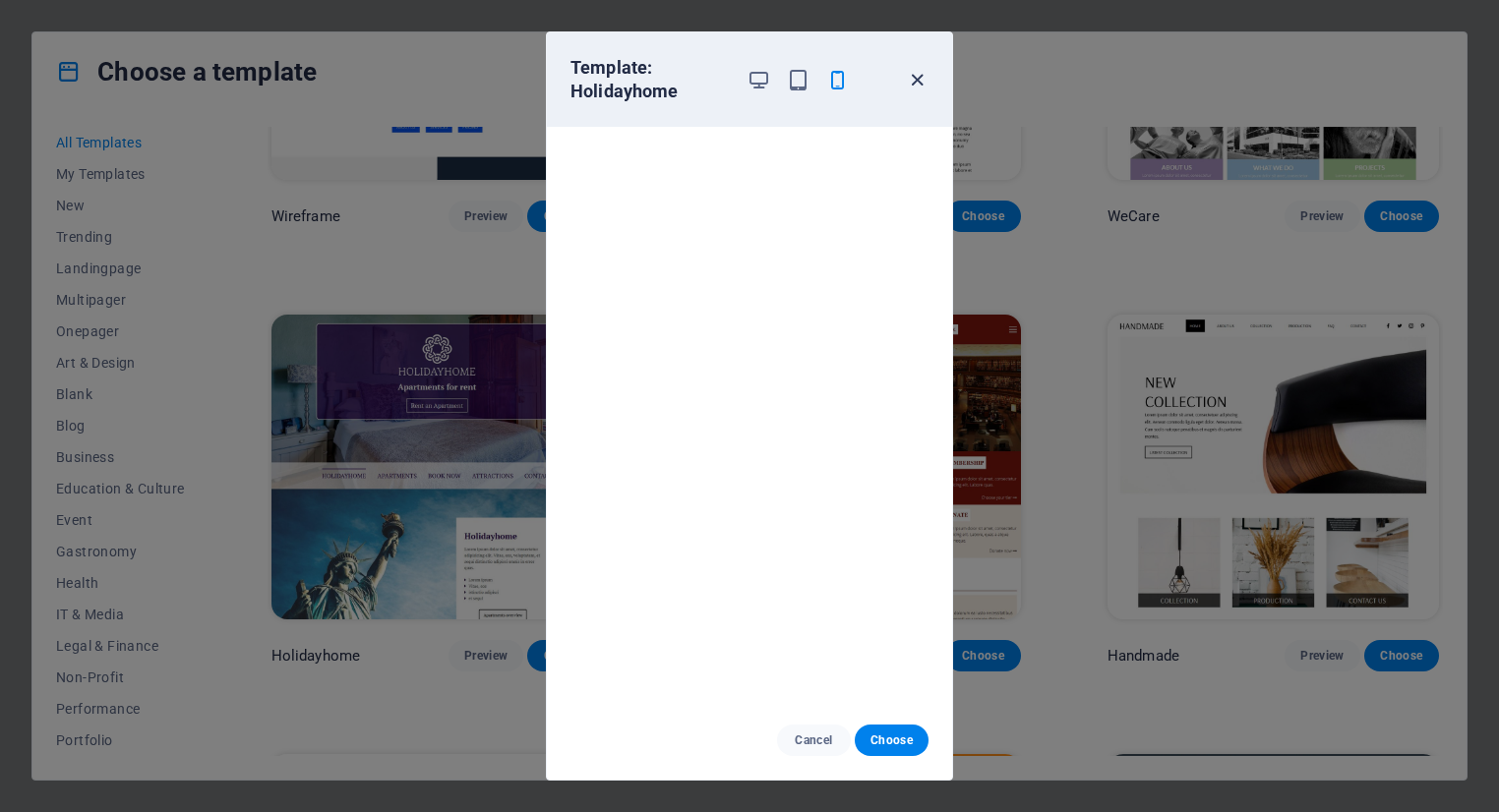 click at bounding box center [917, 80] 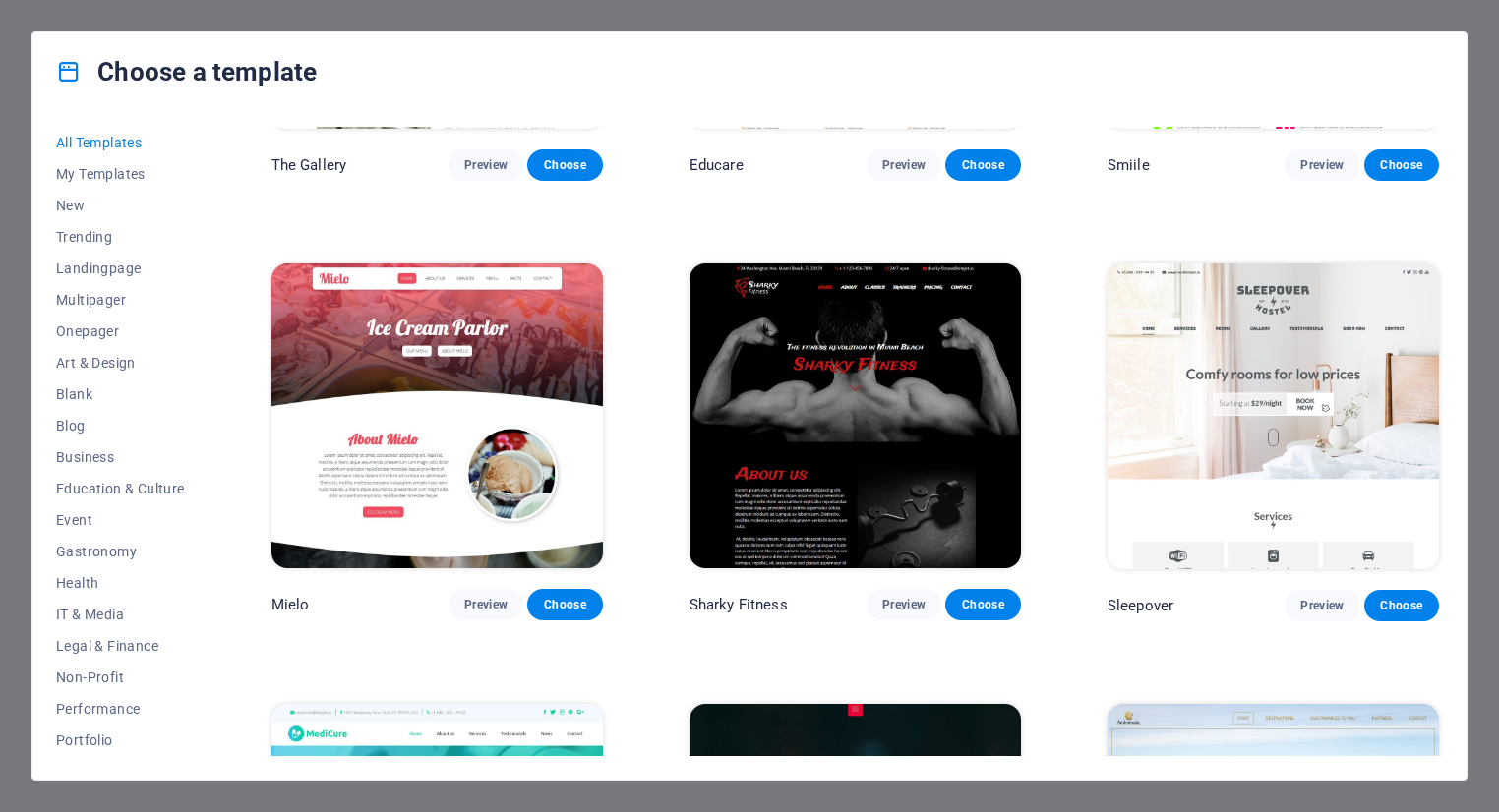 scroll, scrollTop: 13508, scrollLeft: 0, axis: vertical 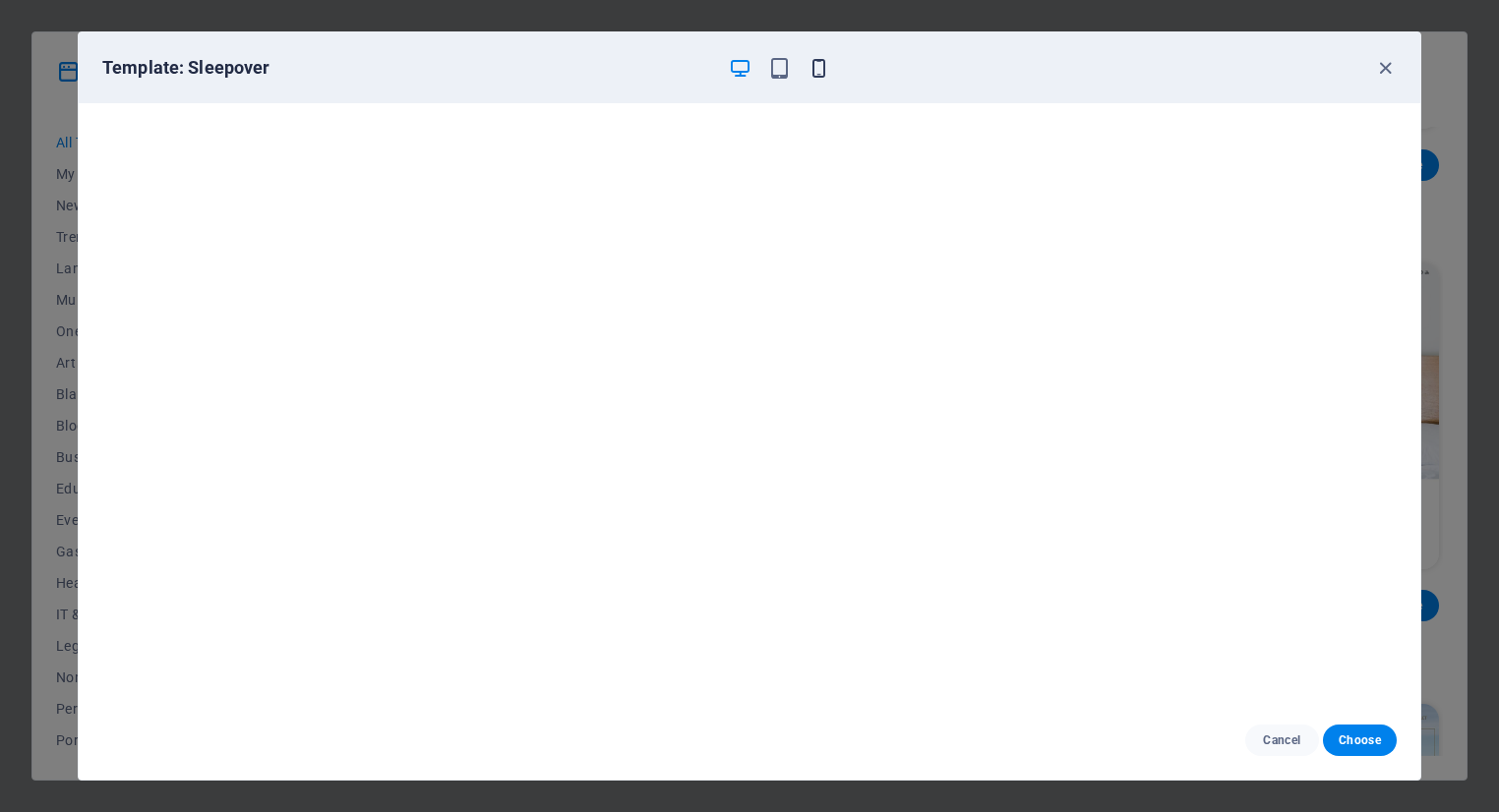 click at bounding box center (818, 68) 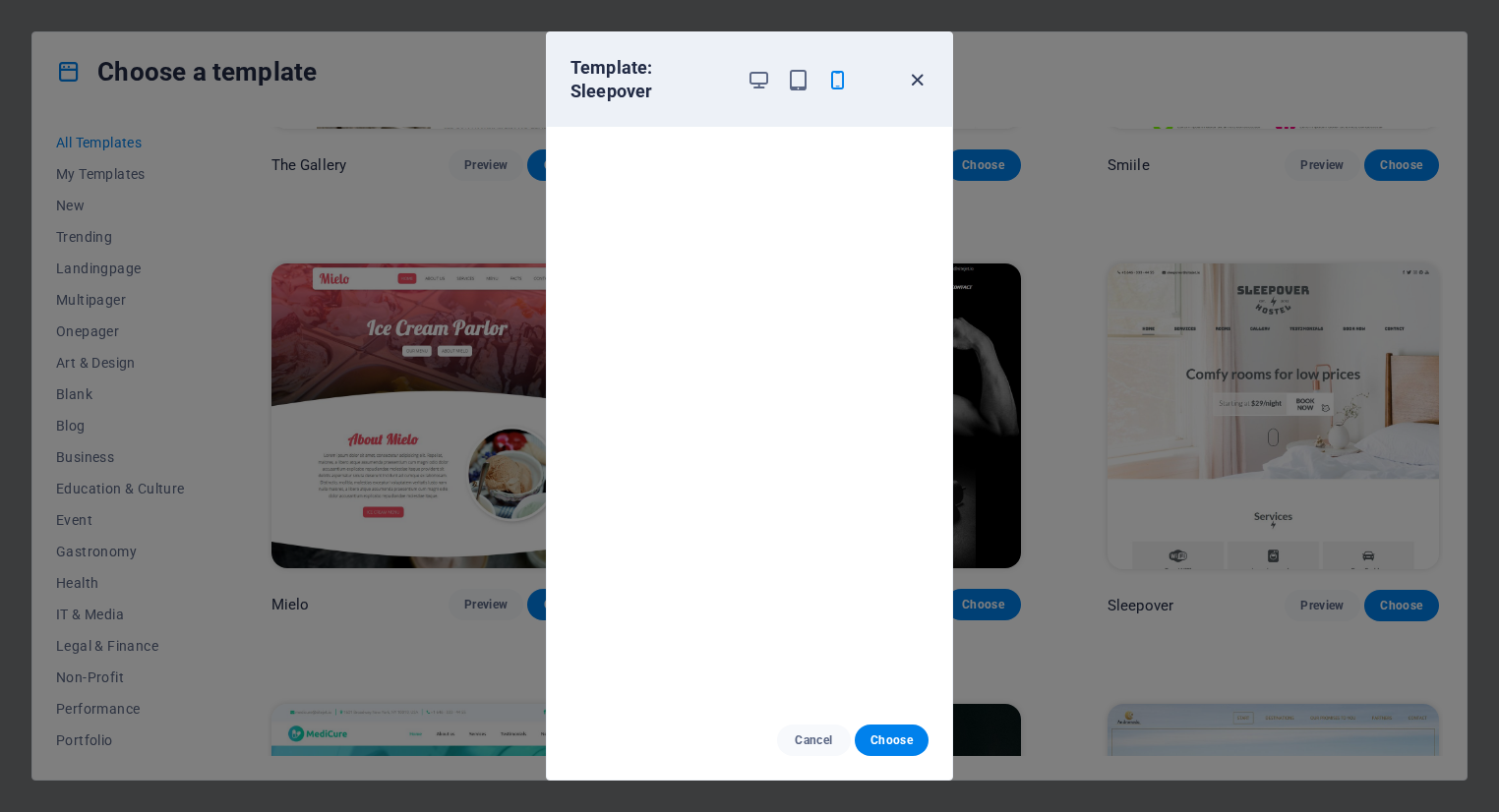 click at bounding box center [917, 80] 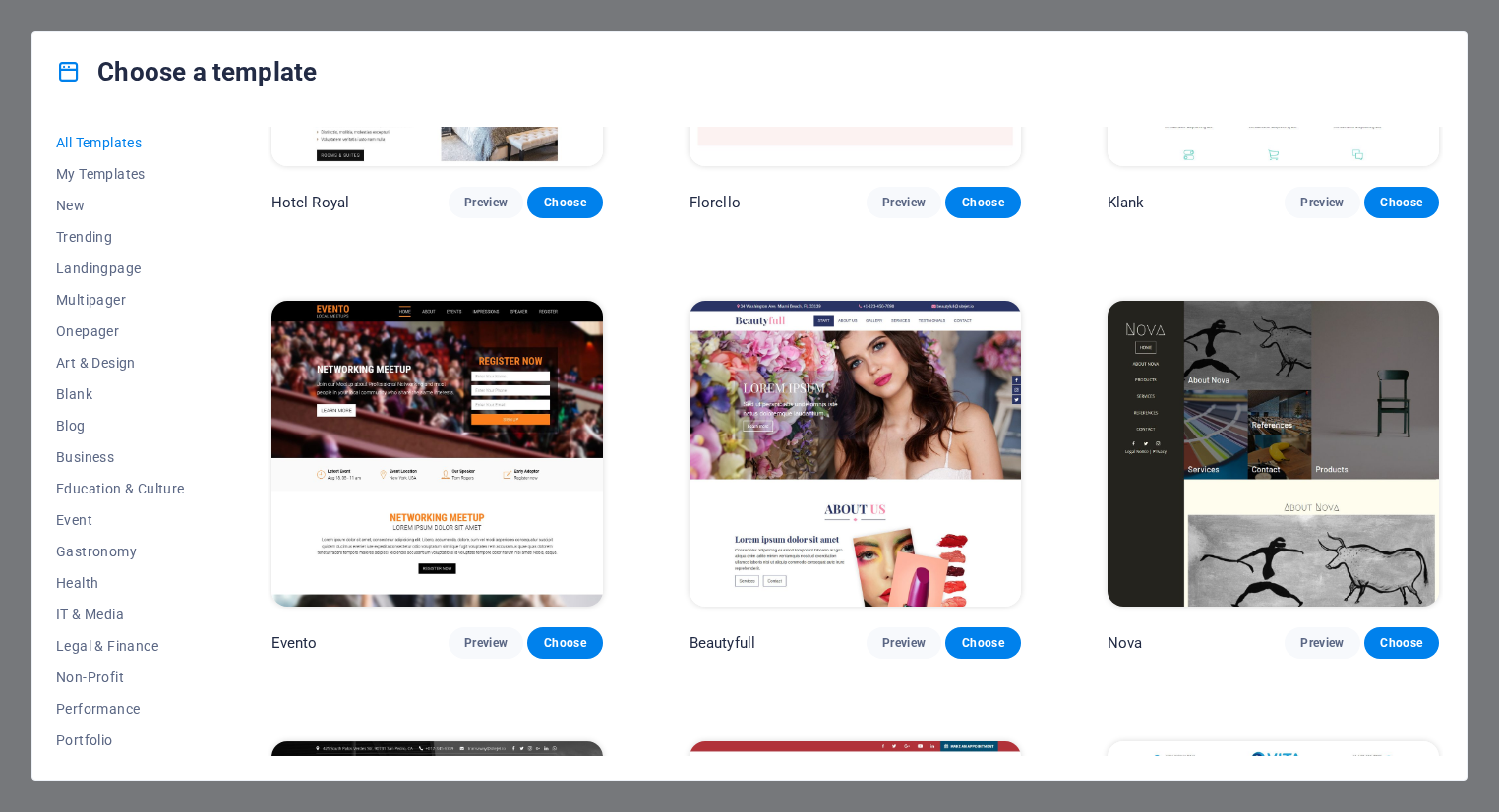 scroll, scrollTop: 16551, scrollLeft: 0, axis: vertical 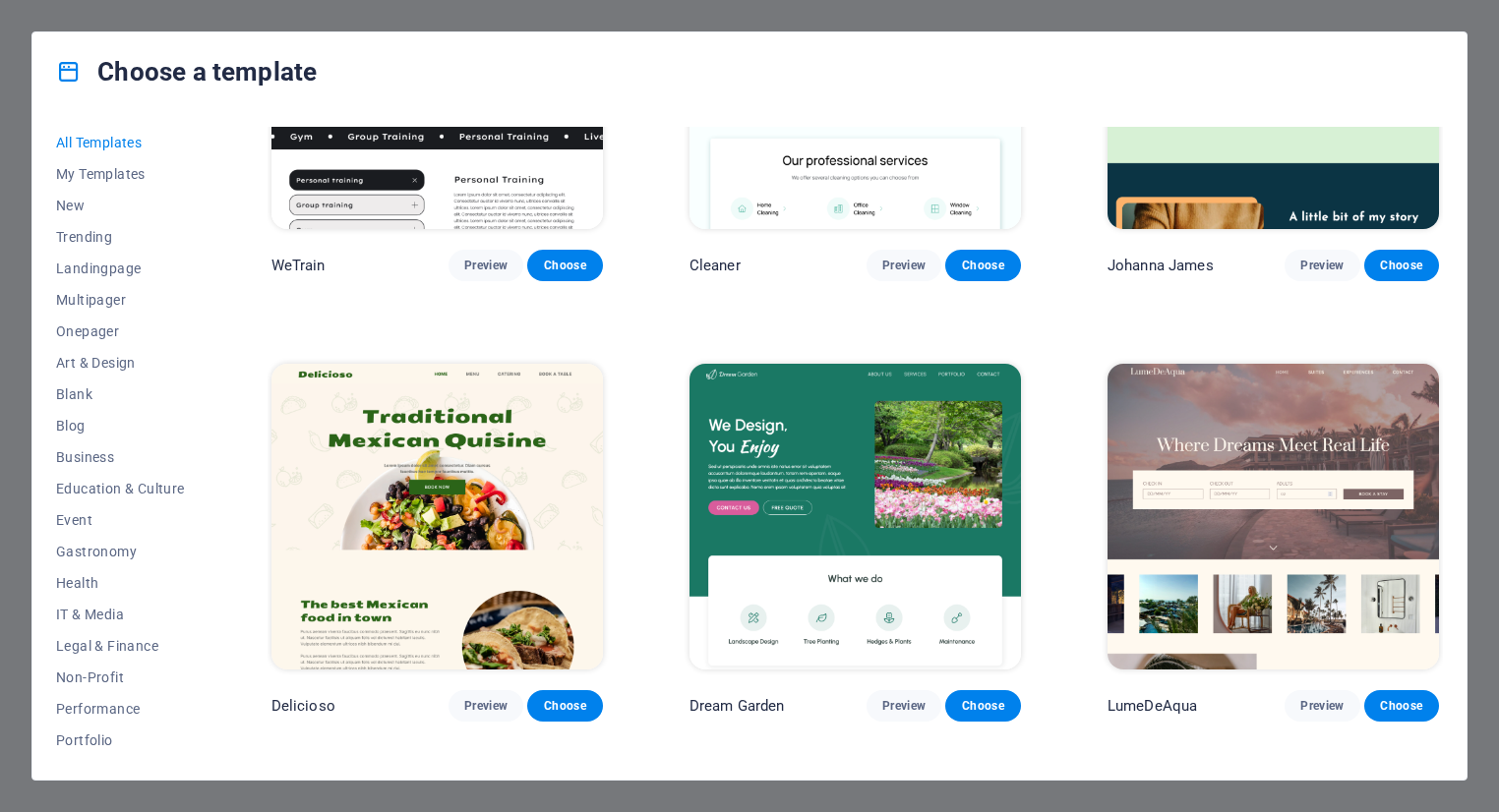 click at bounding box center [1273, 516] 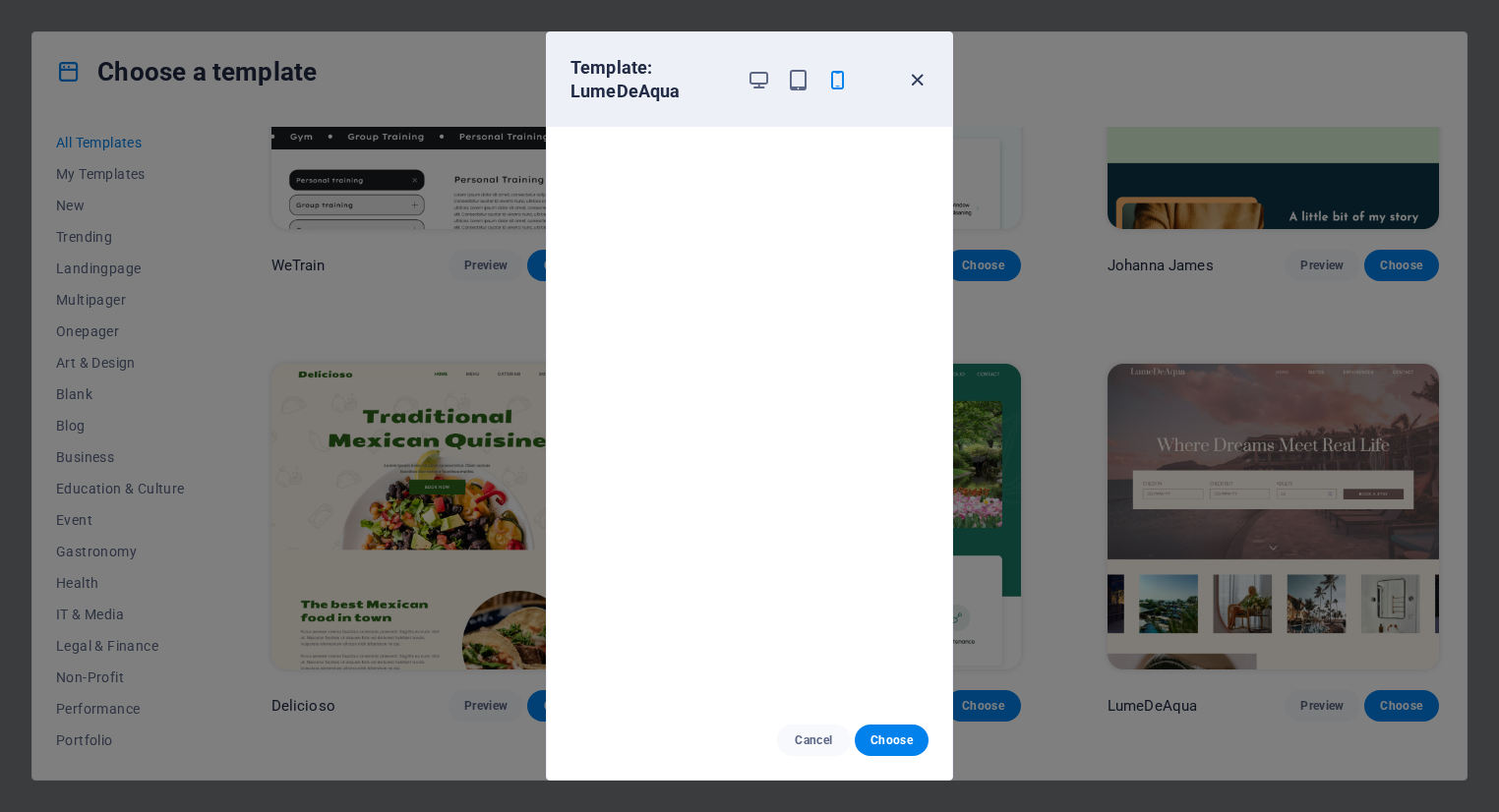 click at bounding box center [917, 80] 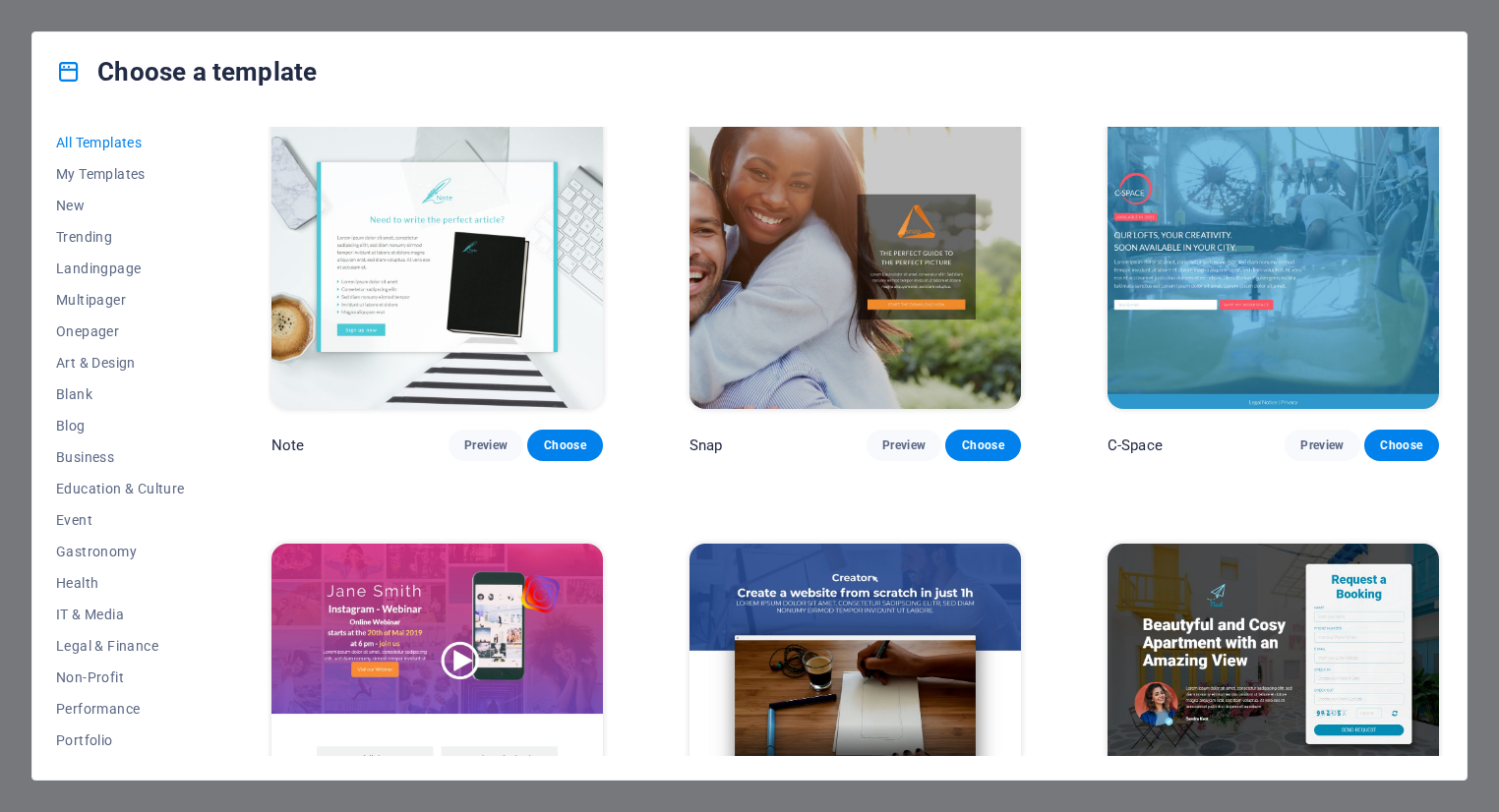 scroll, scrollTop: 23389, scrollLeft: 0, axis: vertical 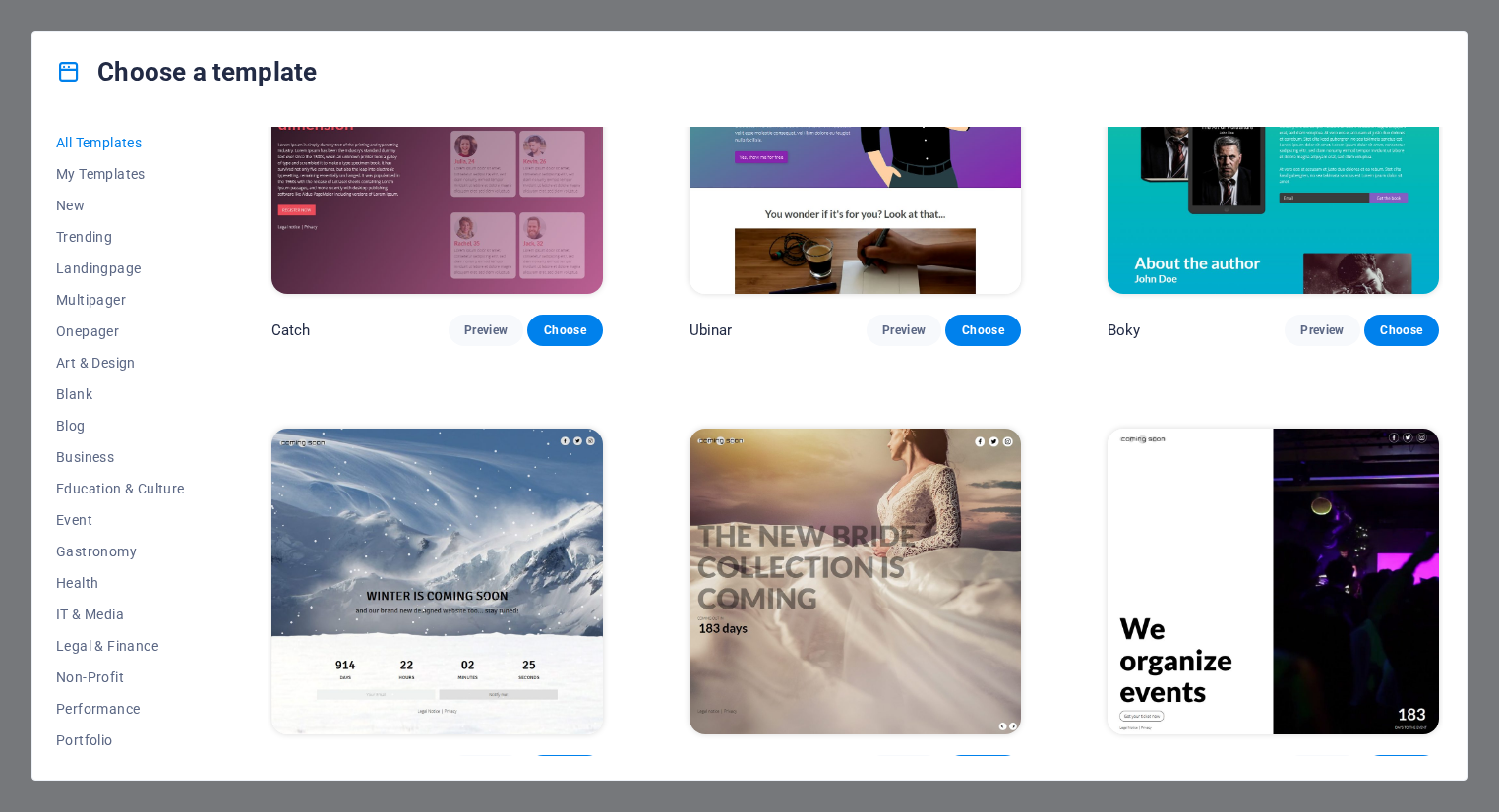 click at bounding box center [437, 581] 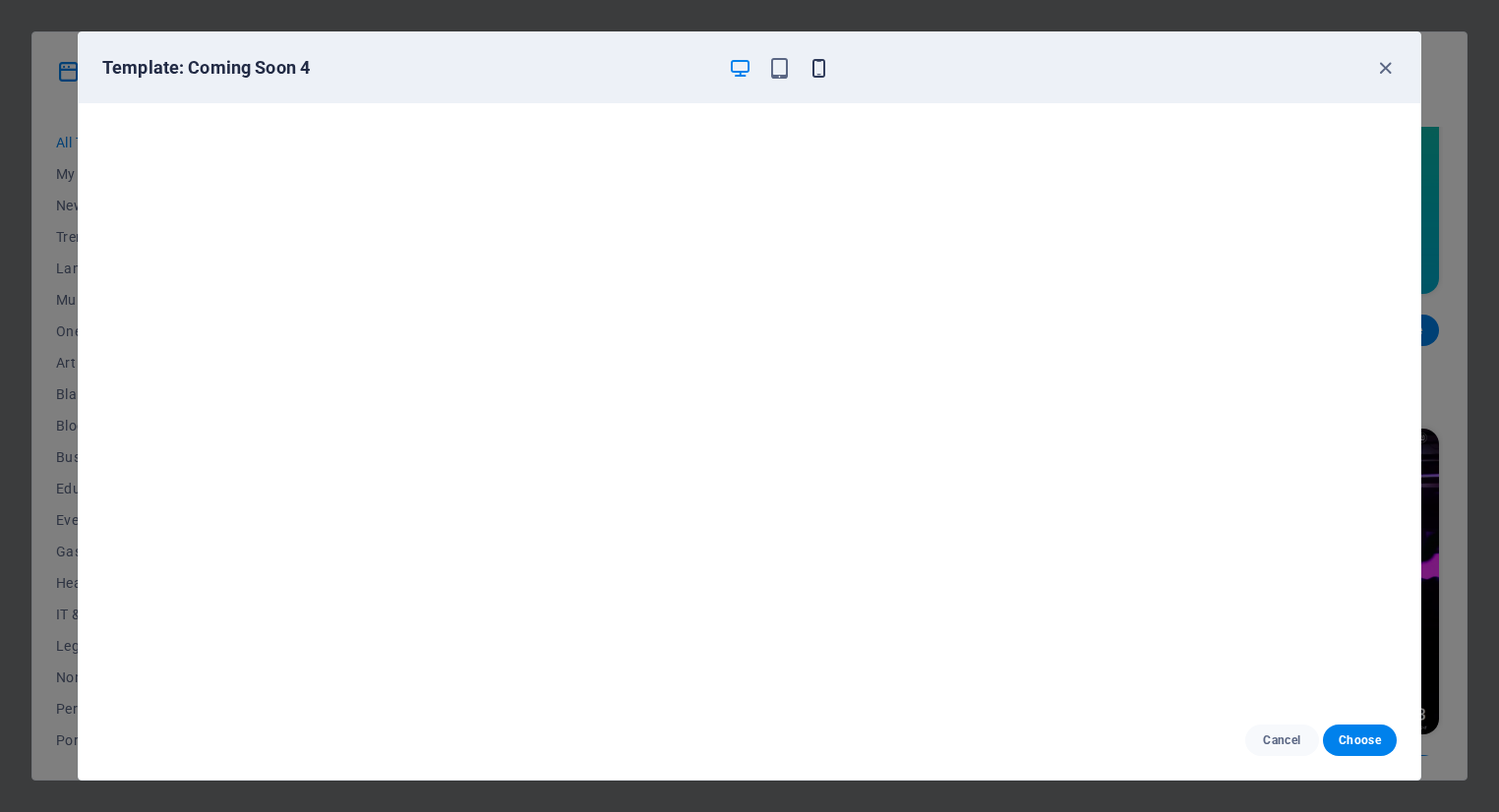 click at bounding box center (818, 68) 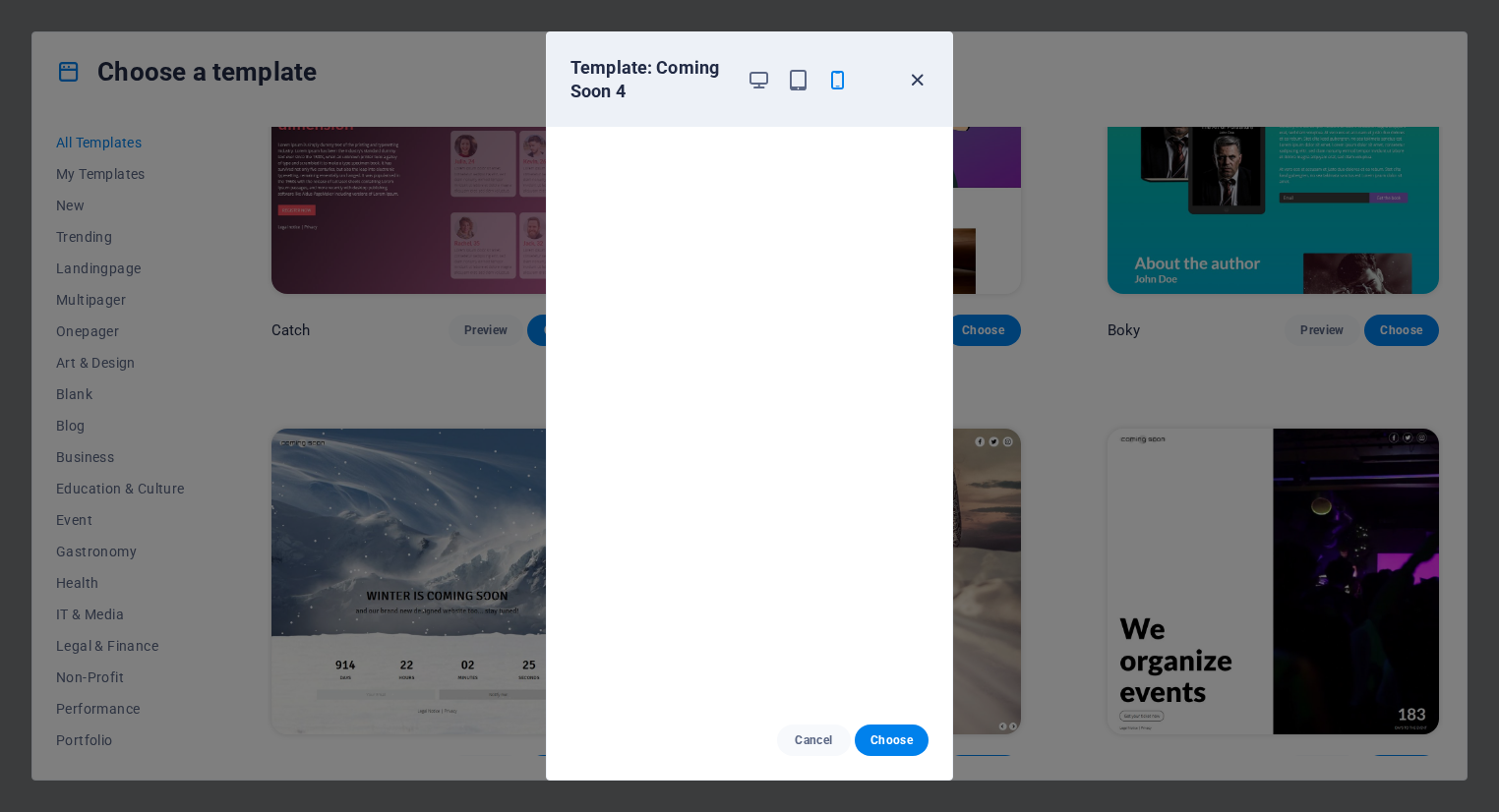 click at bounding box center [917, 80] 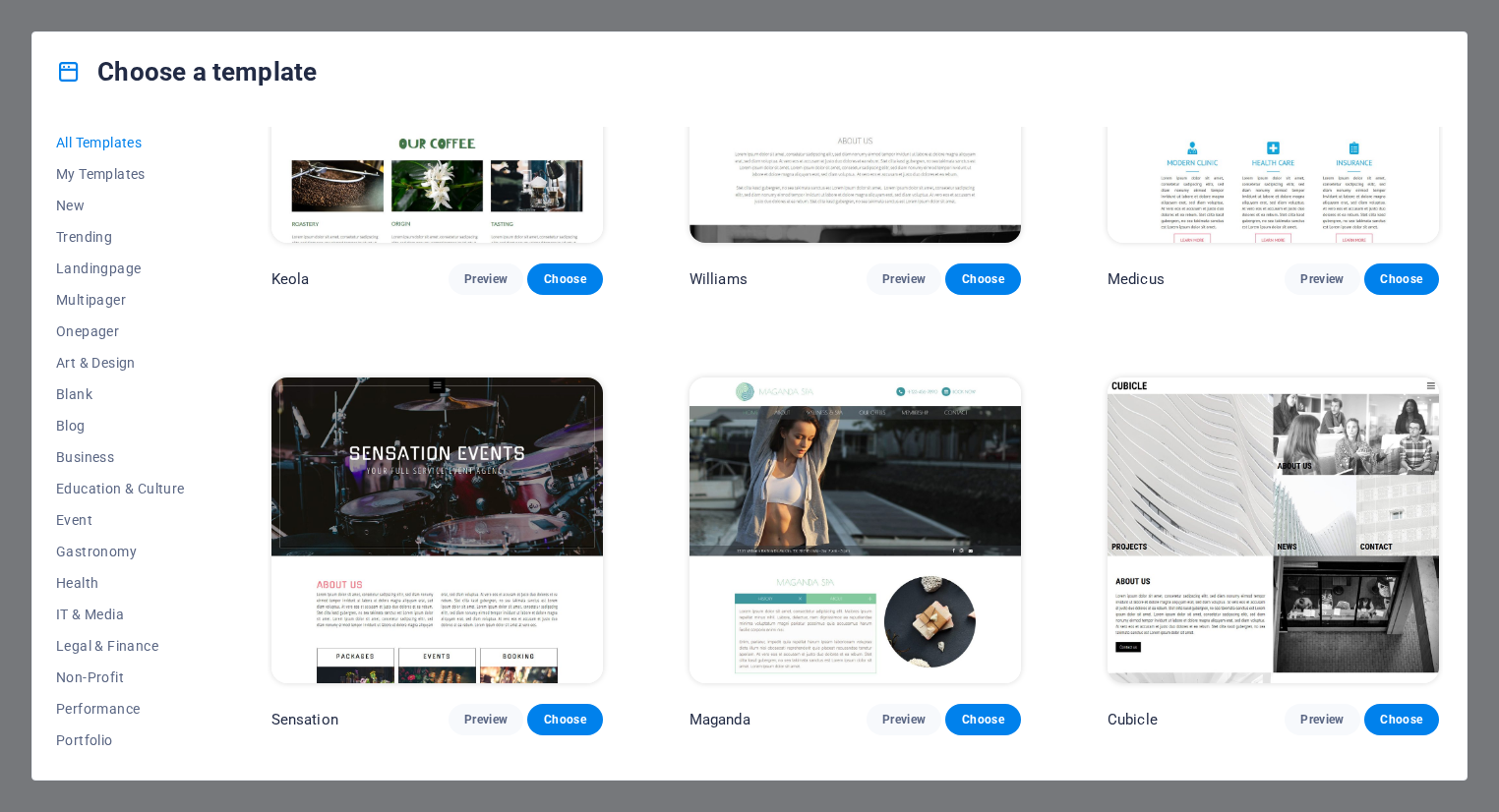 scroll, scrollTop: 18674, scrollLeft: 0, axis: vertical 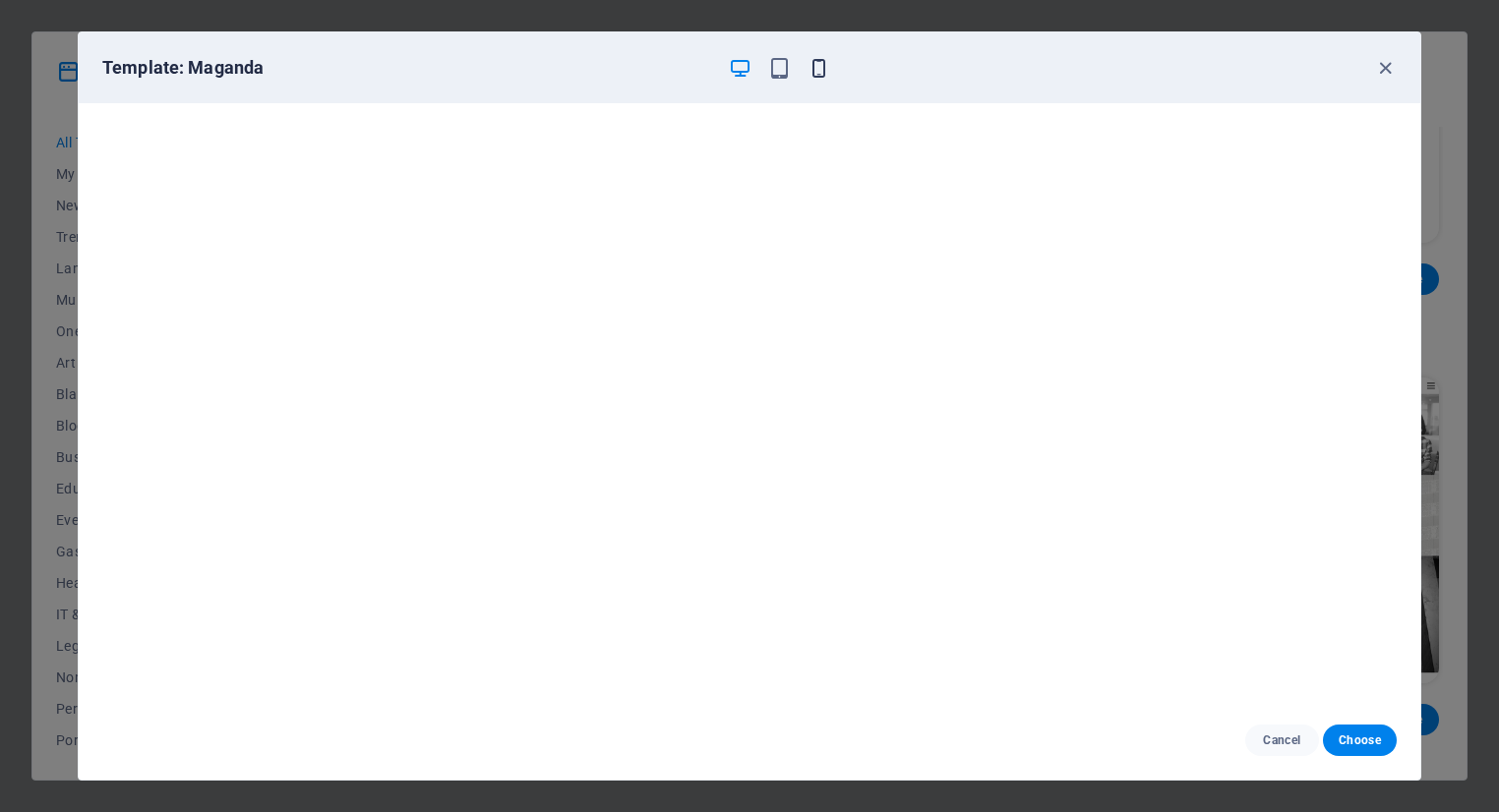 click at bounding box center (818, 68) 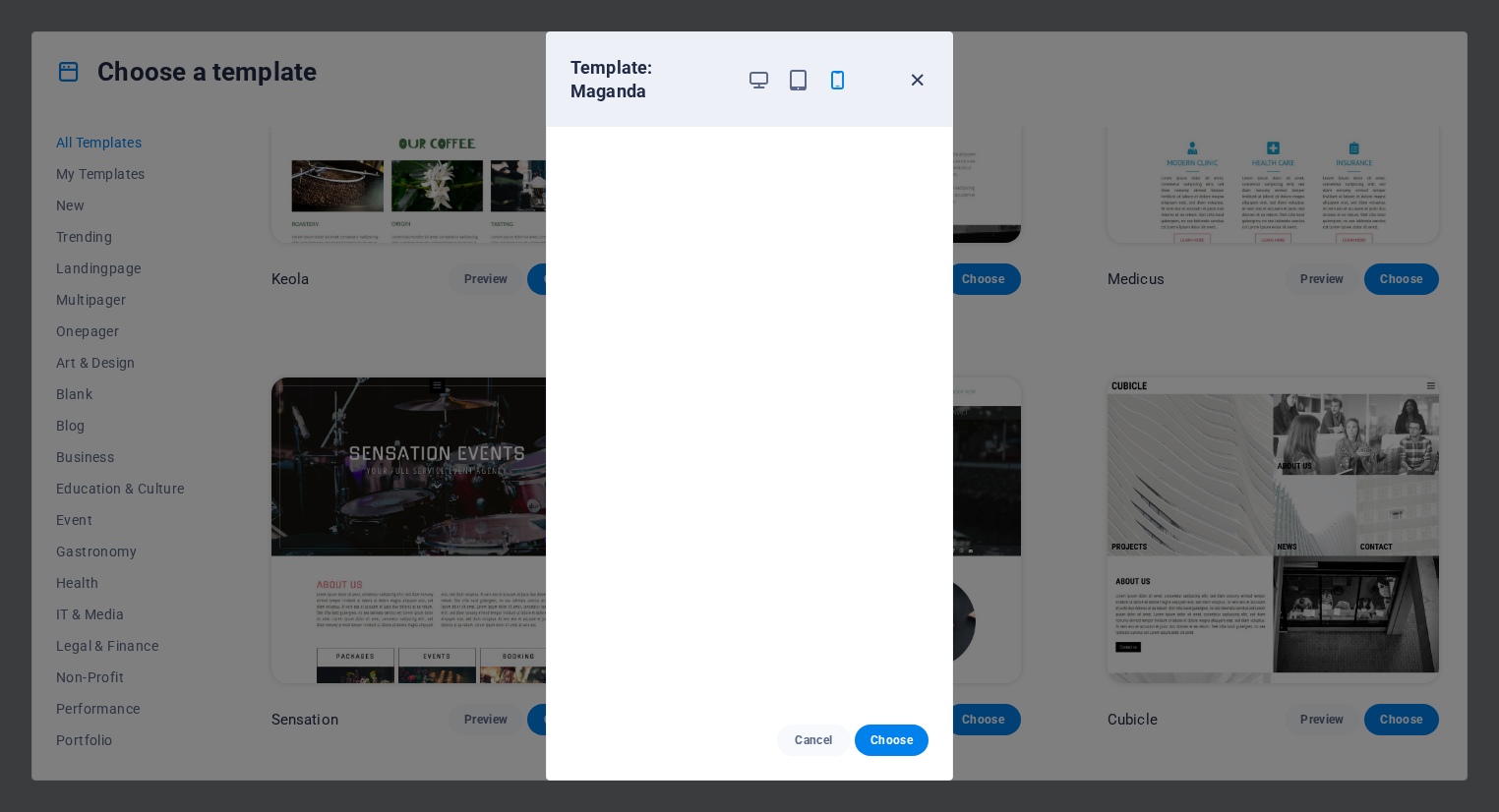 click at bounding box center [917, 80] 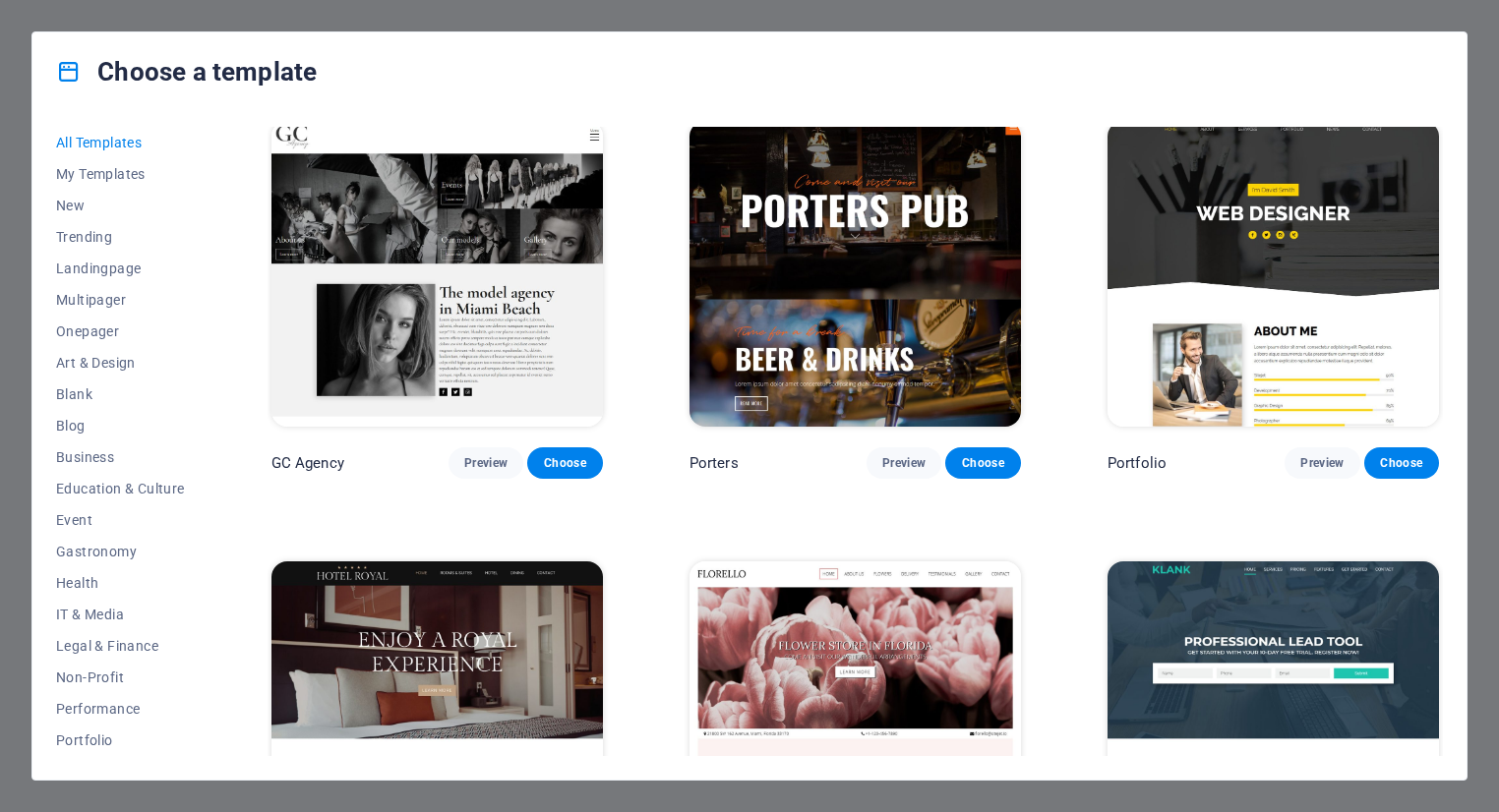 scroll, scrollTop: 15847, scrollLeft: 0, axis: vertical 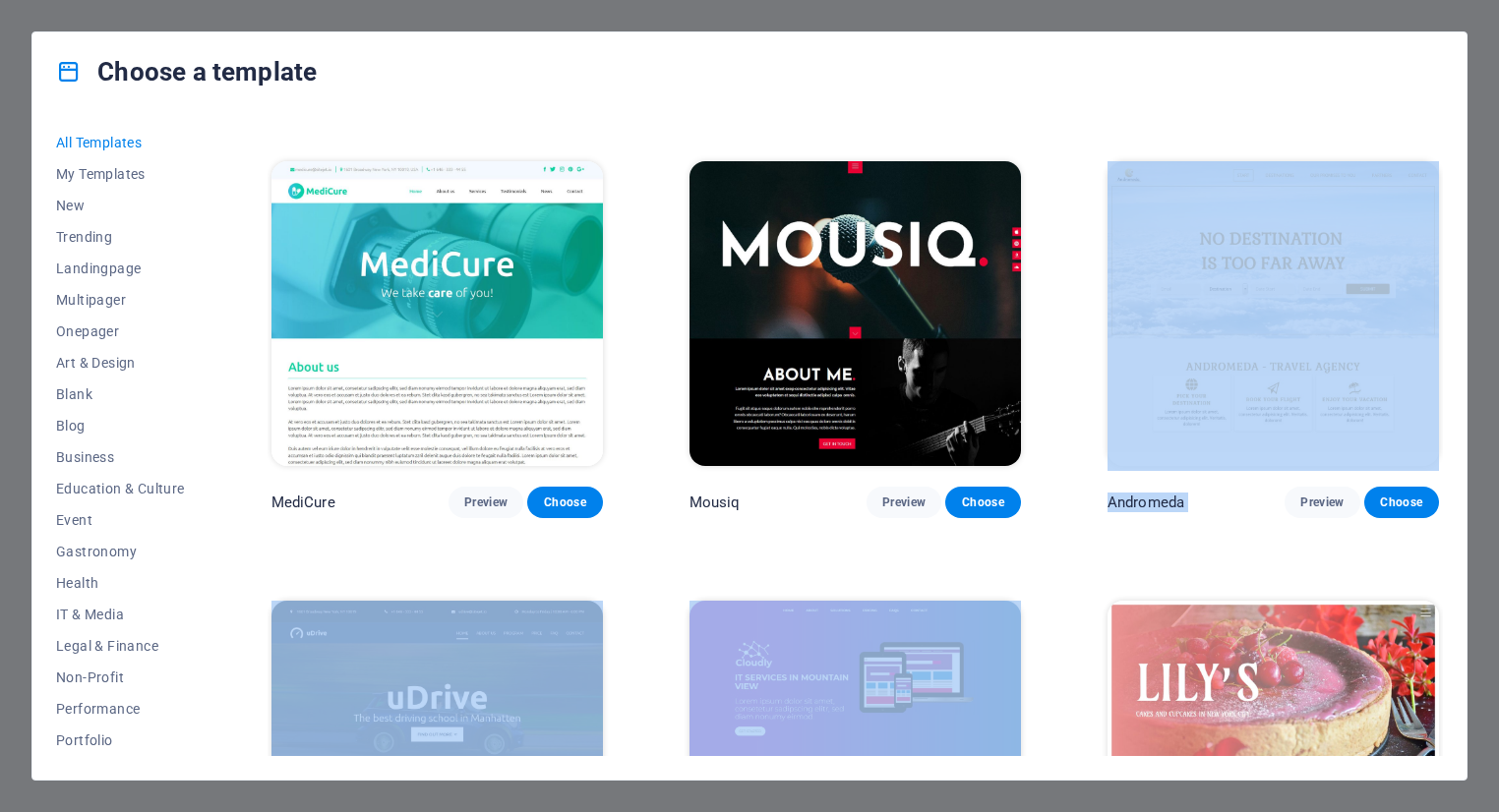 drag, startPoint x: 1444, startPoint y: 500, endPoint x: 1451, endPoint y: 130, distance: 370.06621 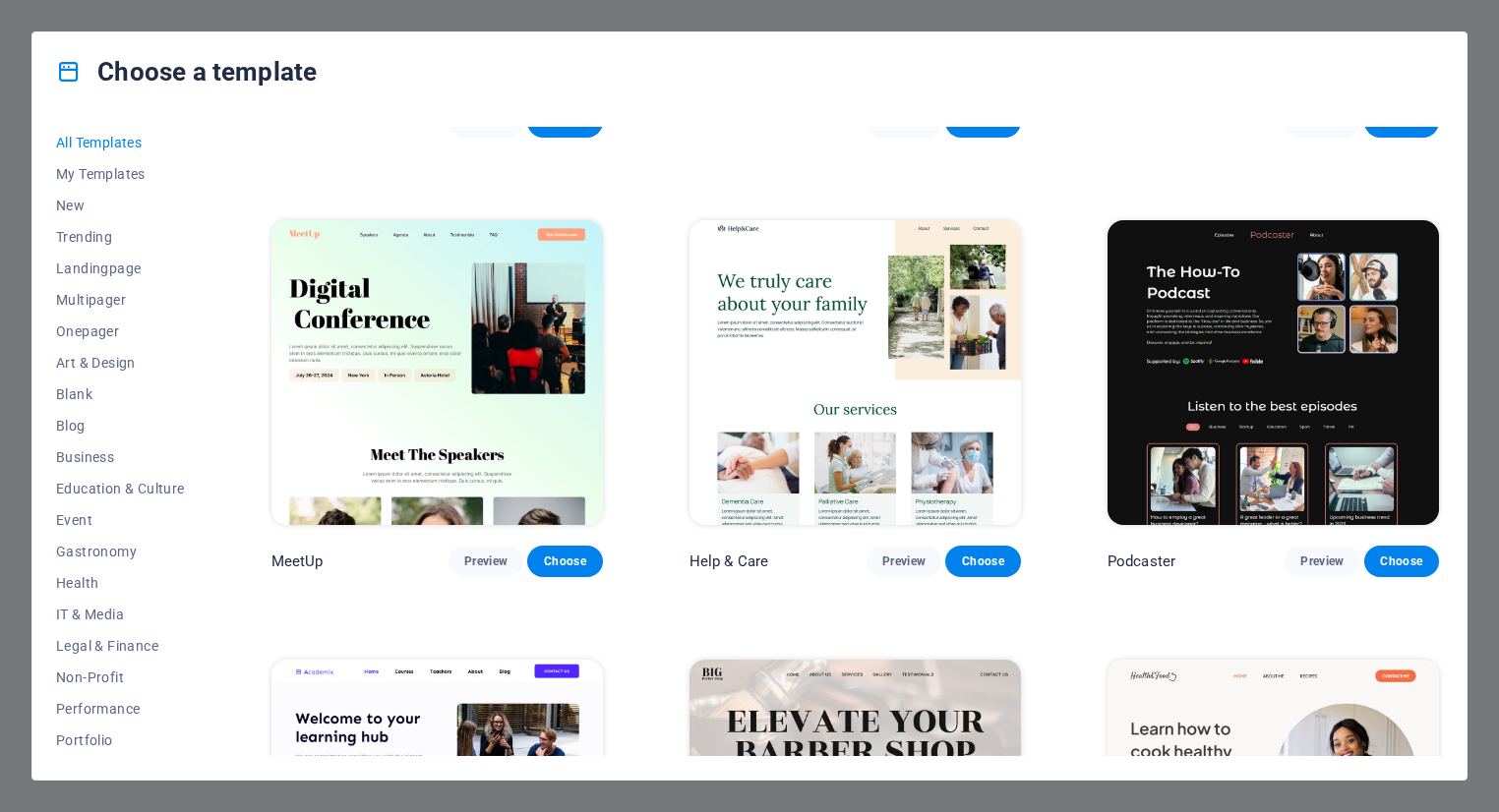 scroll, scrollTop: 0, scrollLeft: 0, axis: both 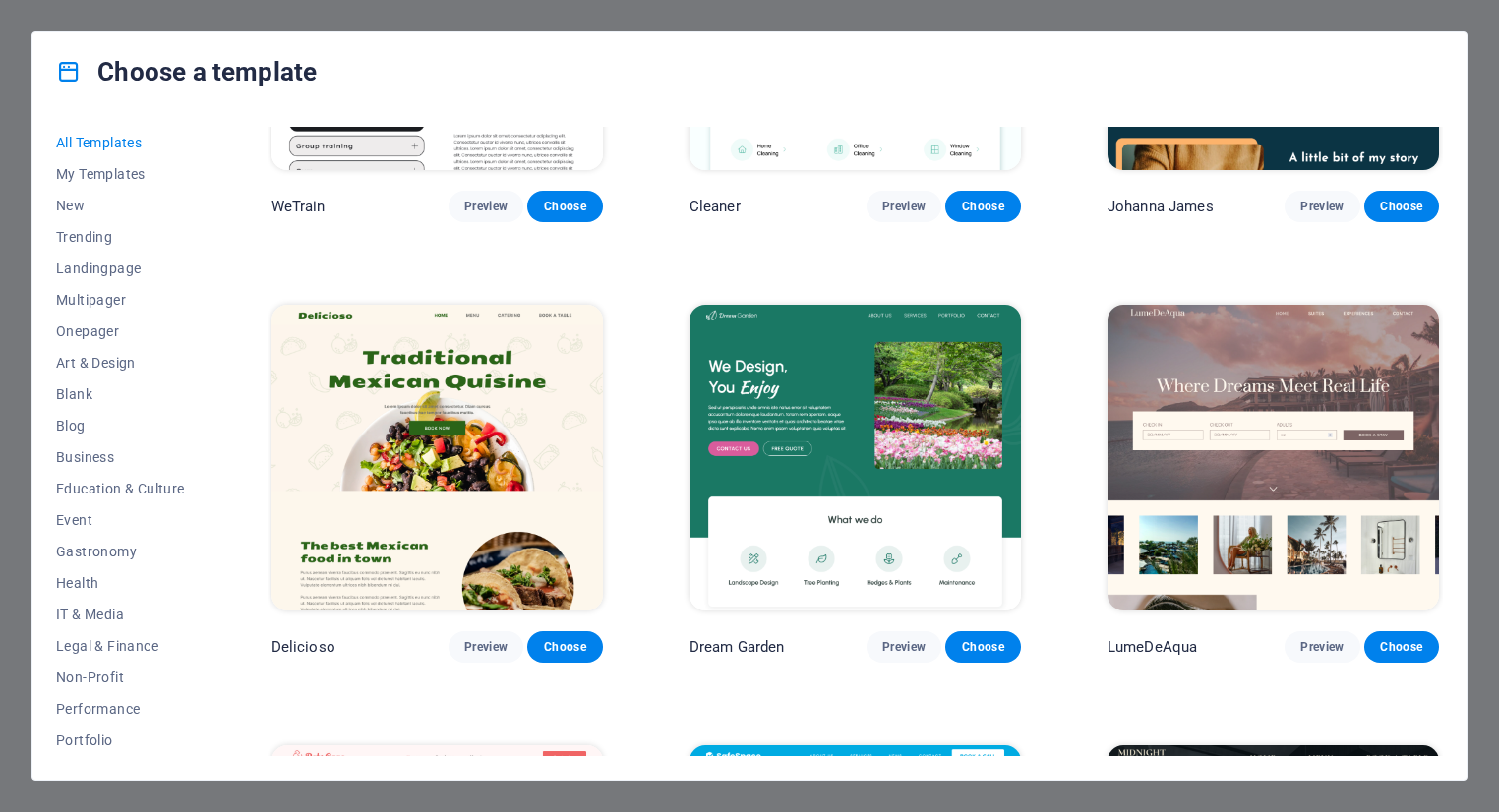 click at bounding box center [1273, 457] 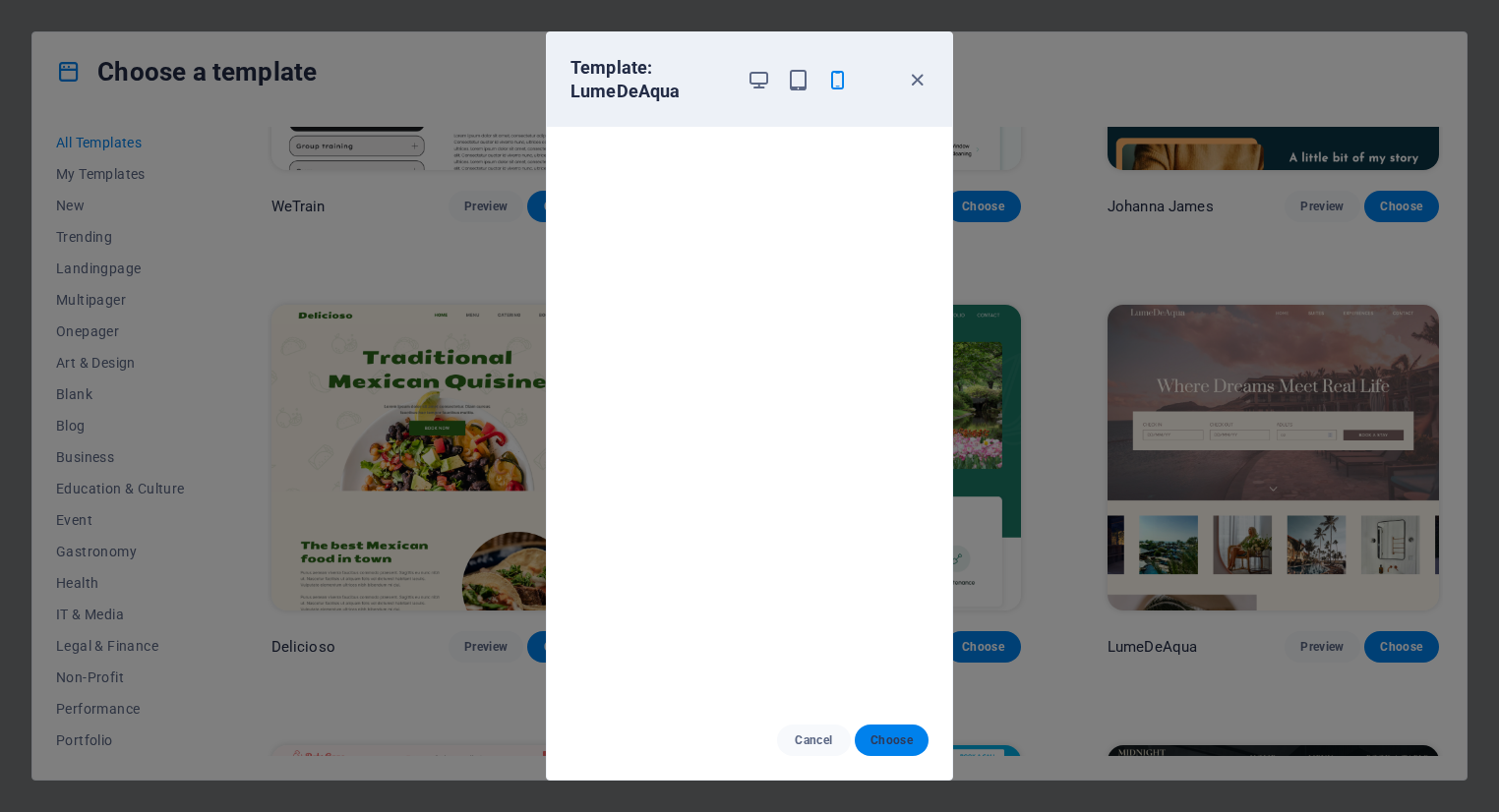 click on "Choose" at bounding box center [891, 740] 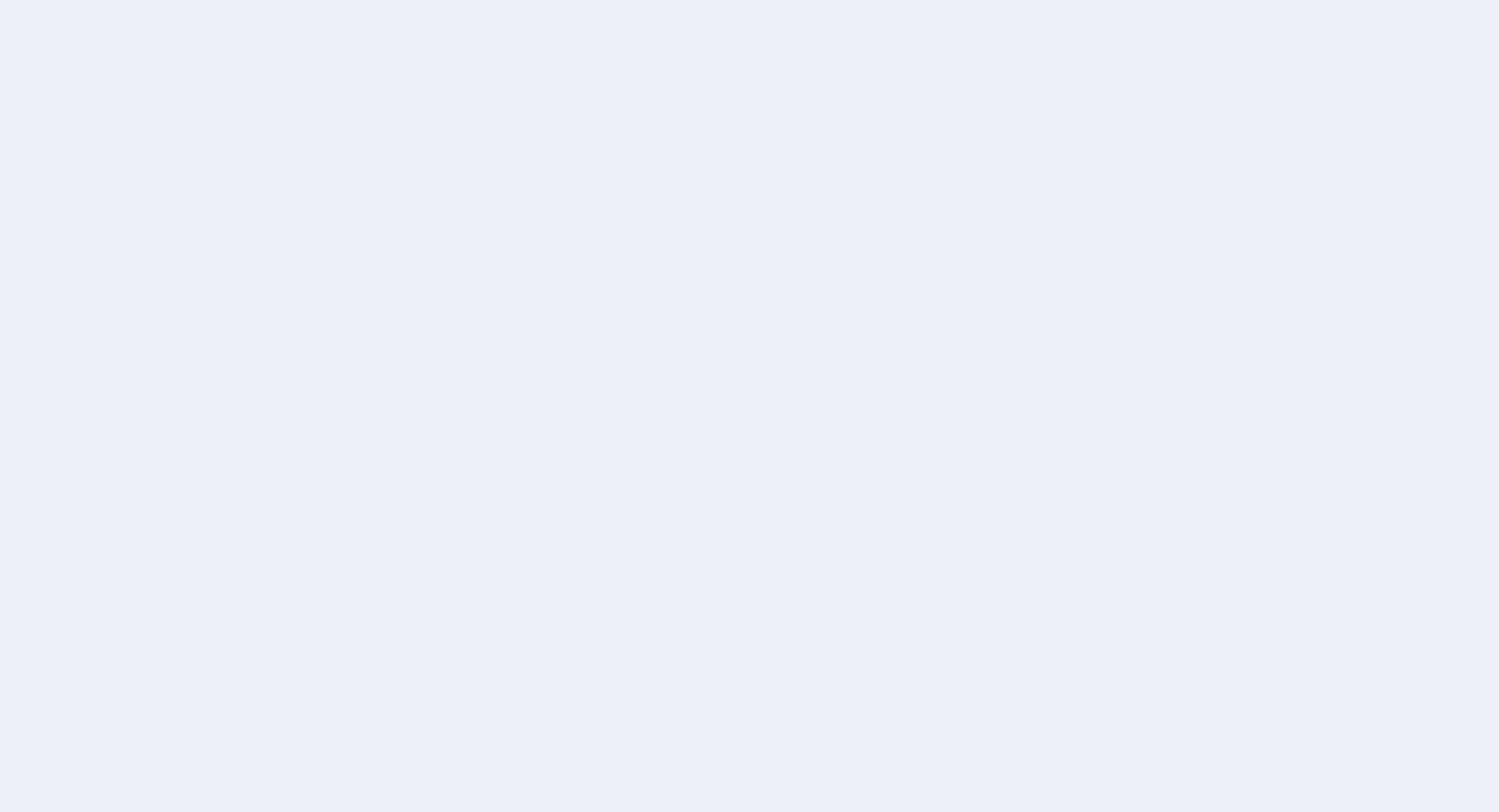 scroll, scrollTop: 0, scrollLeft: 0, axis: both 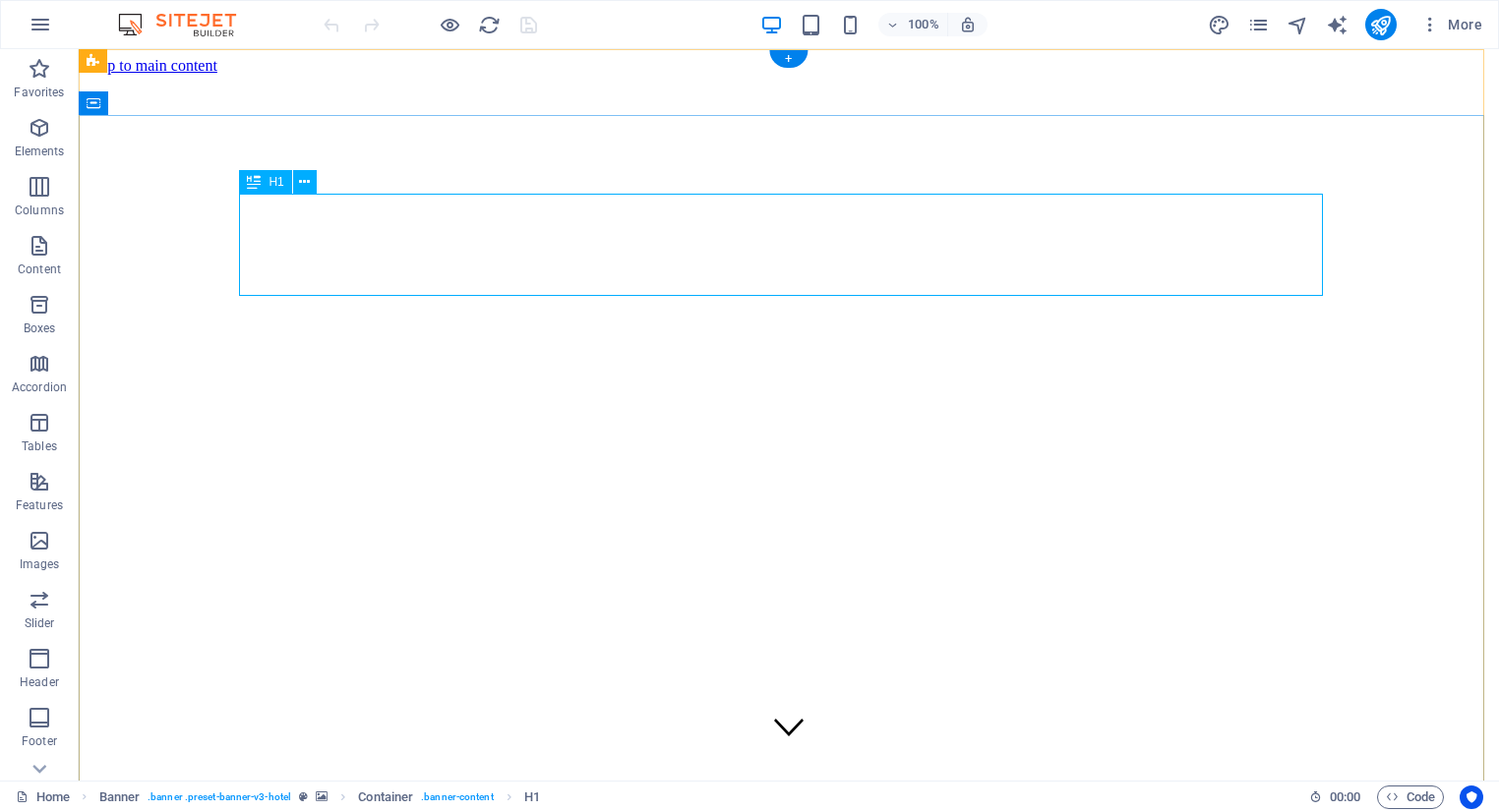 click on "Where Dreams Meet Real Life" at bounding box center [789, 1126] 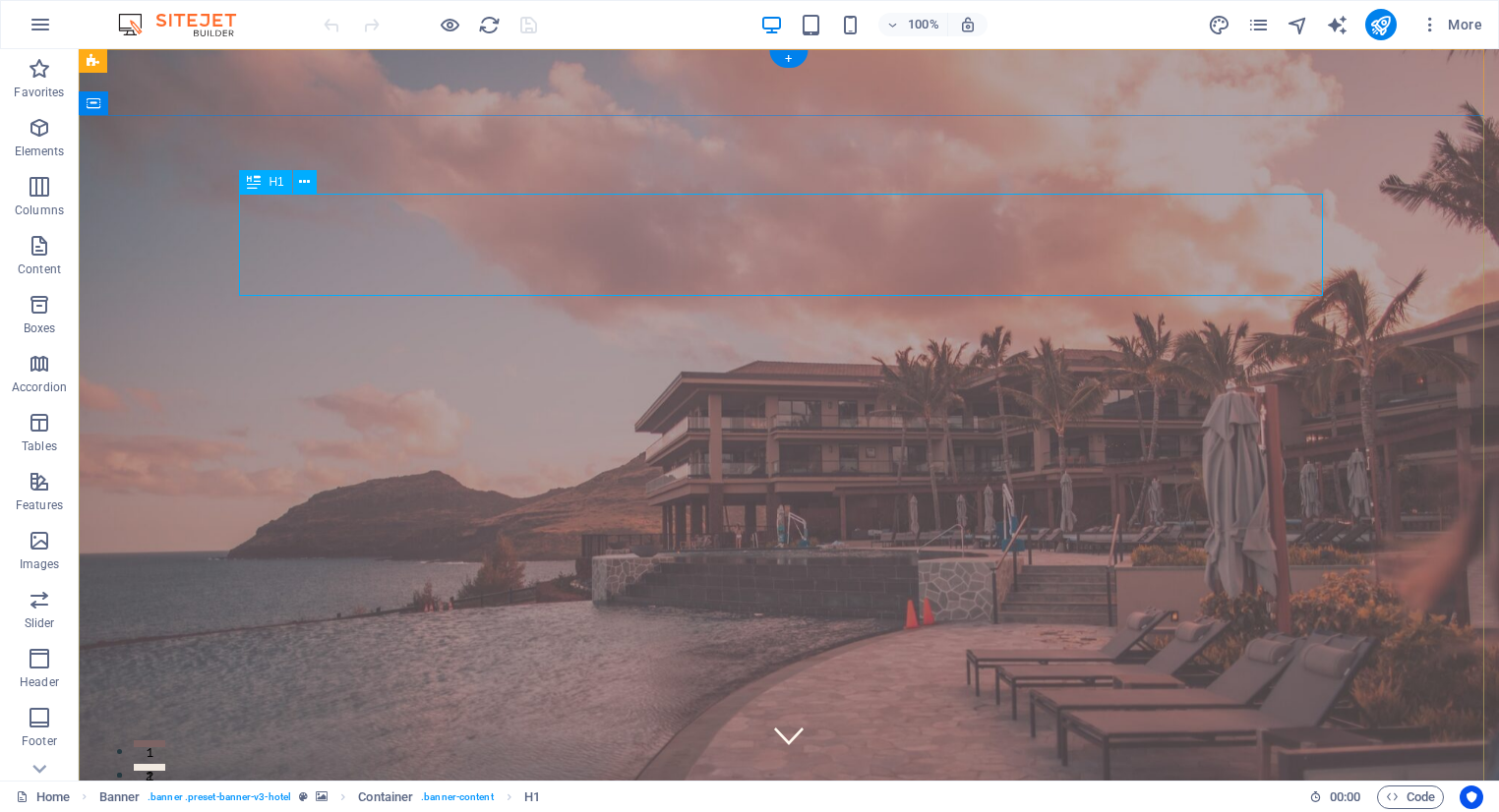 click on "Where Dreams Meet Real Life" at bounding box center [789, 1131] 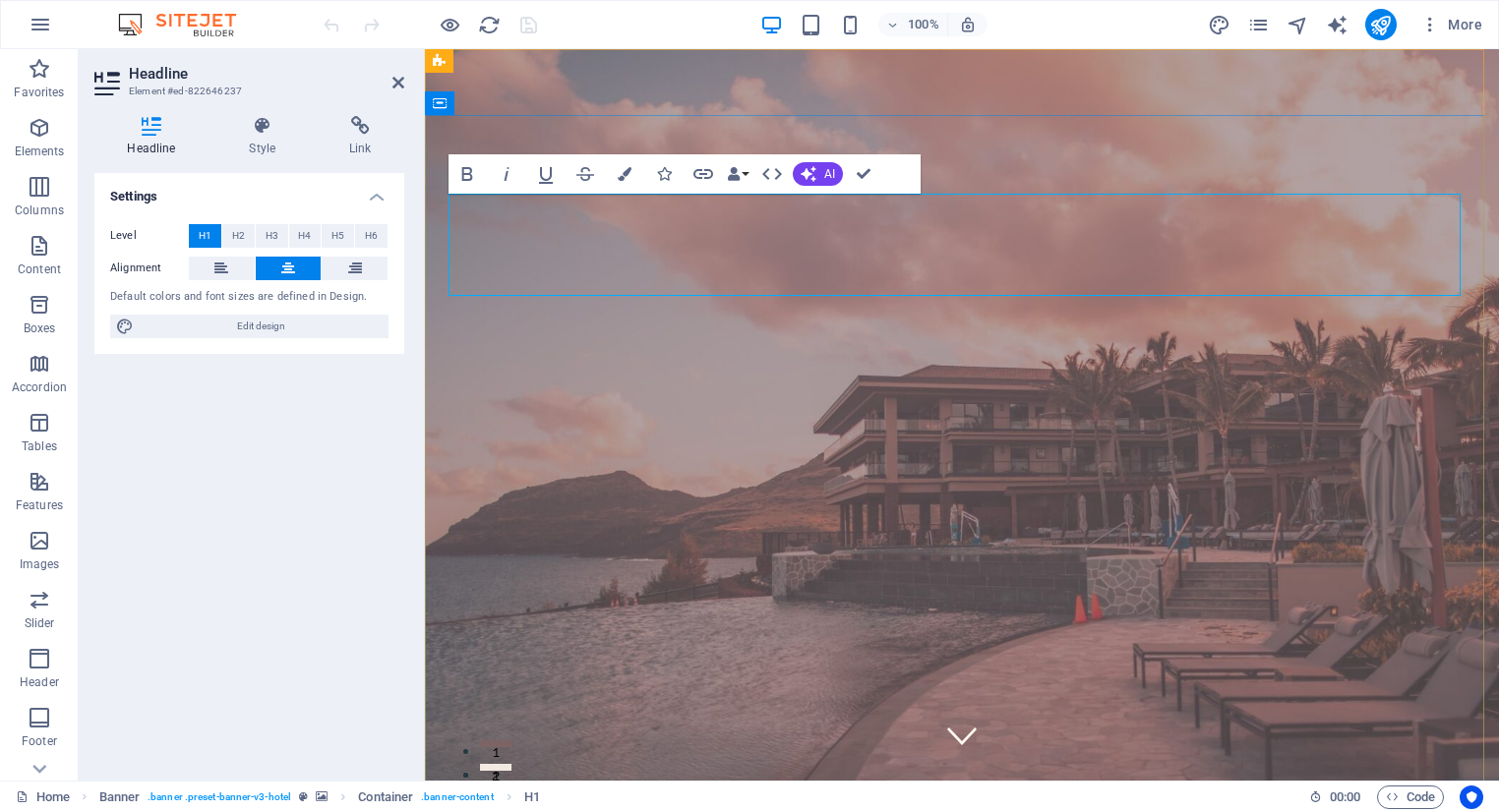 click on "Where Dreams Meet Real Life" at bounding box center (962, 1131) 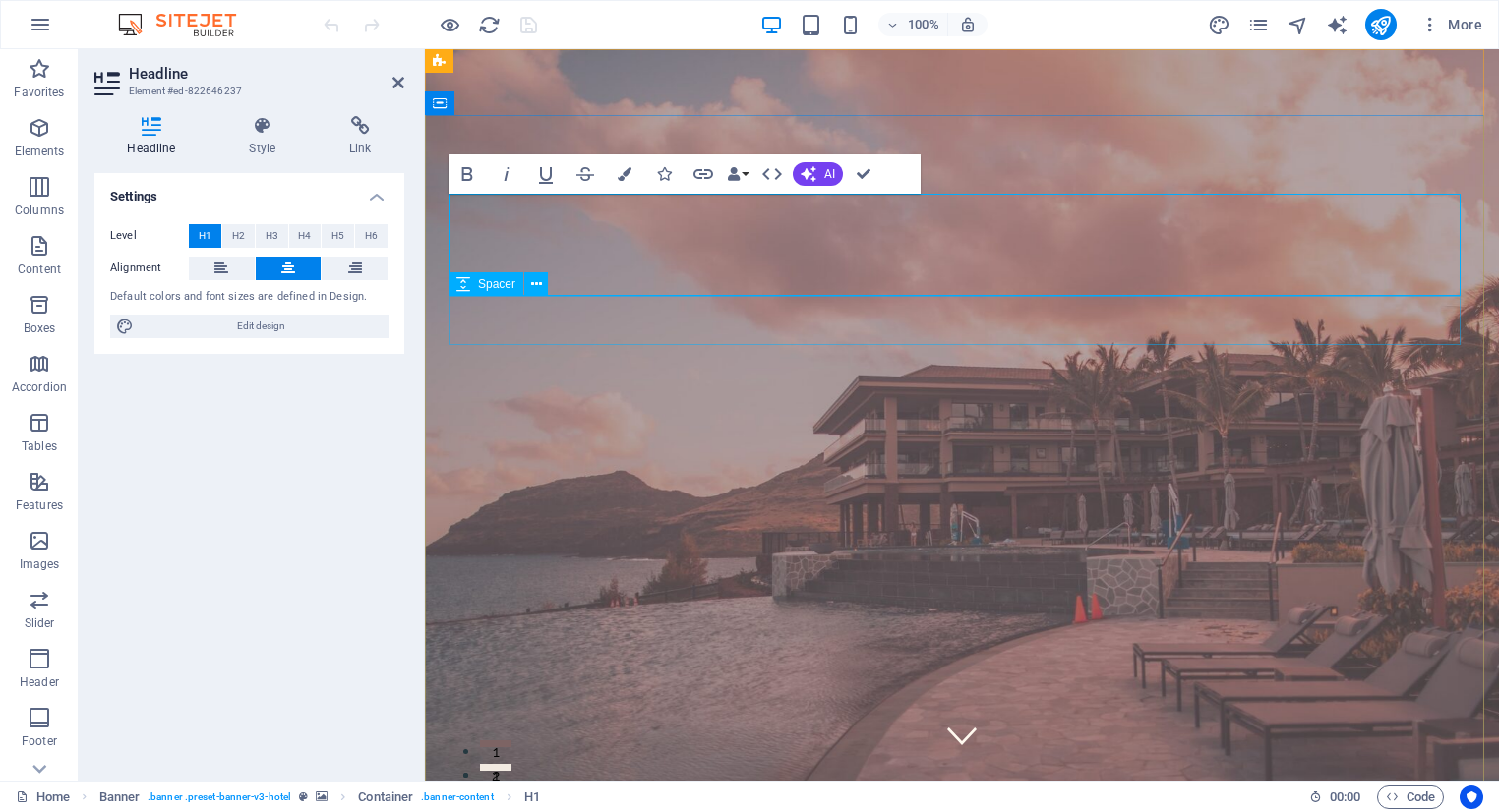 click at bounding box center [962, 1207] 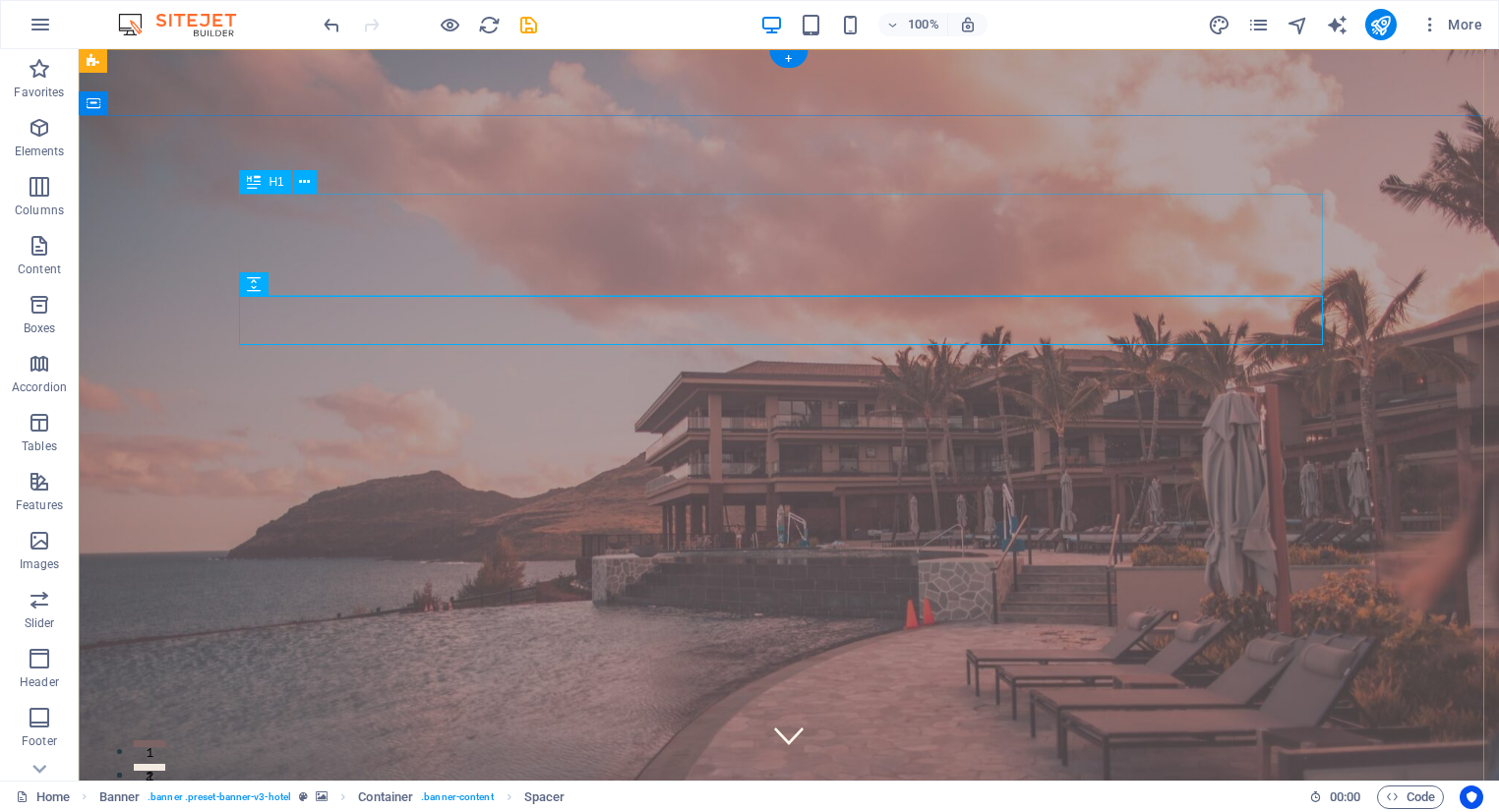 click on "Wombiana" at bounding box center [789, 1131] 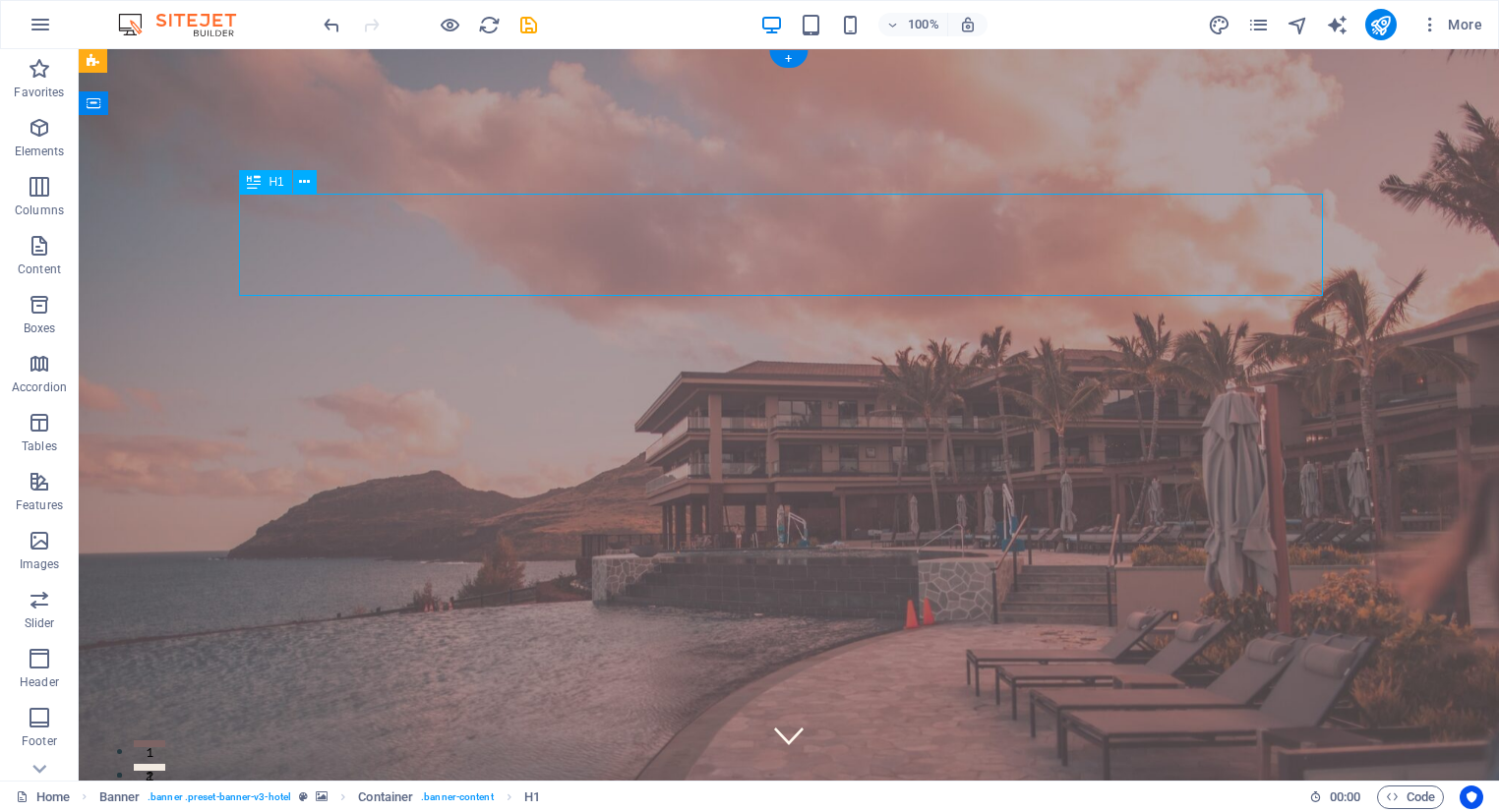 click on "Wombiana" at bounding box center [789, 1131] 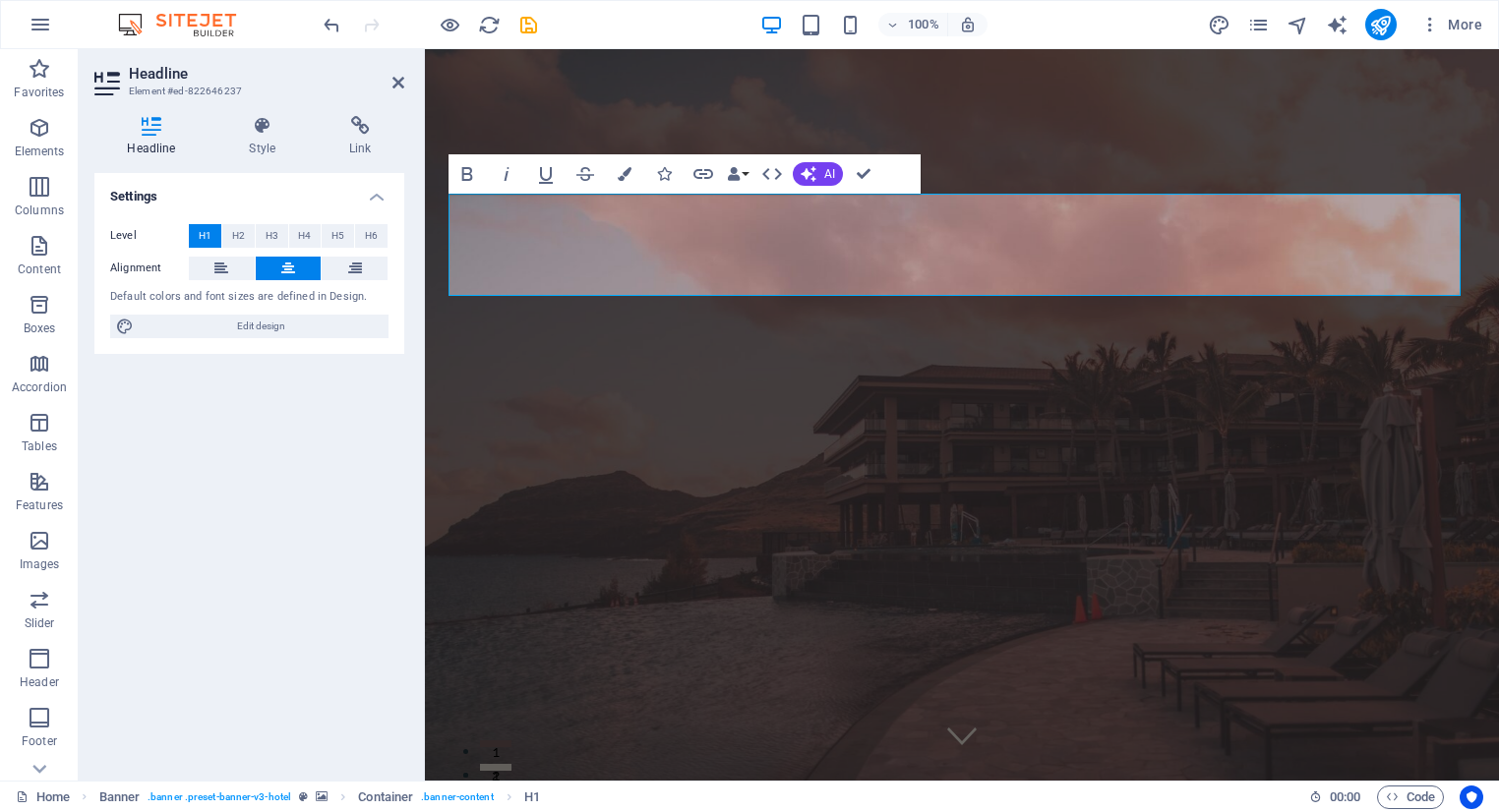 click on "Headline" at bounding box center (267, 74) 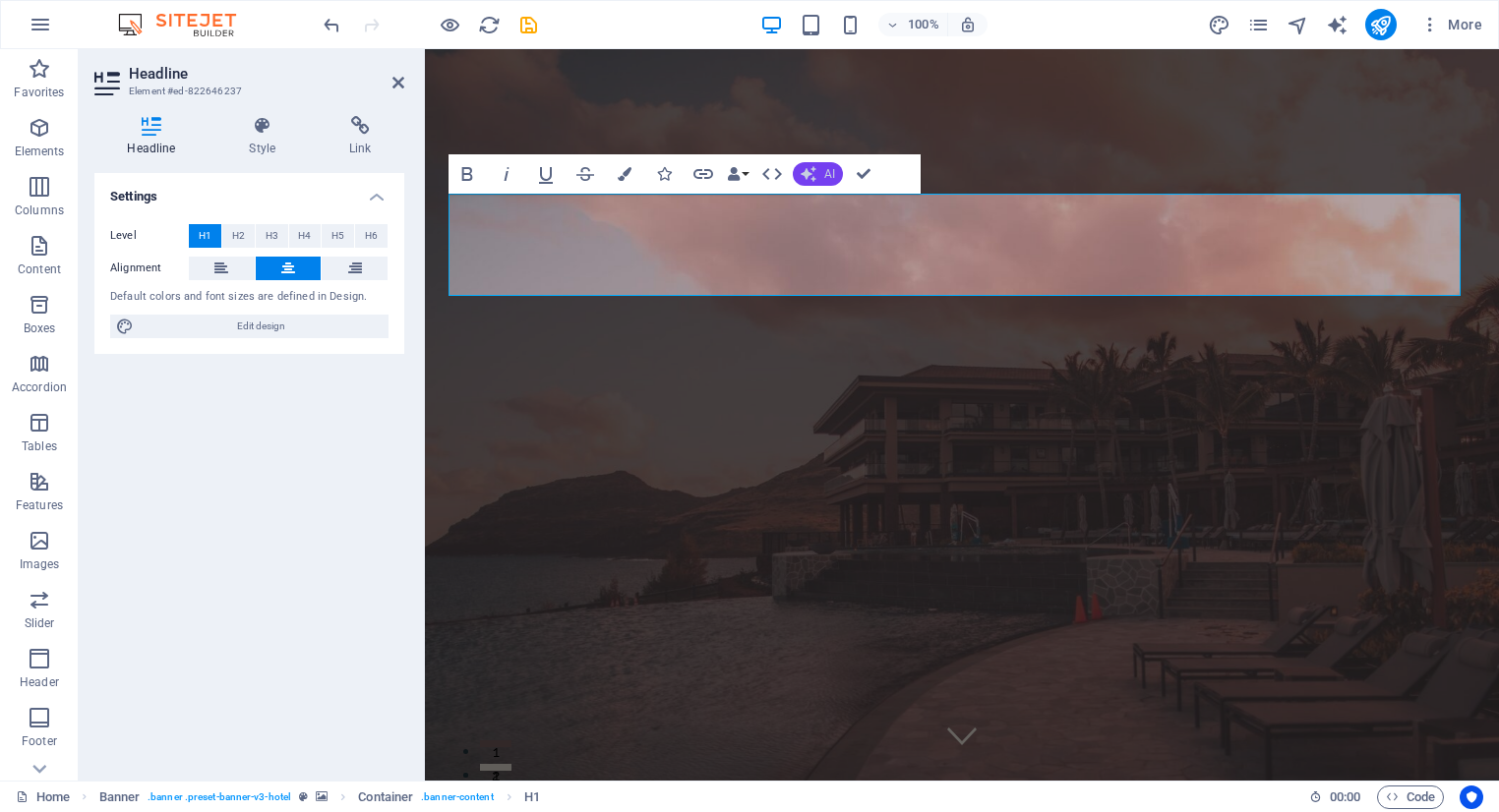 click on "AI" at bounding box center (817, 174) 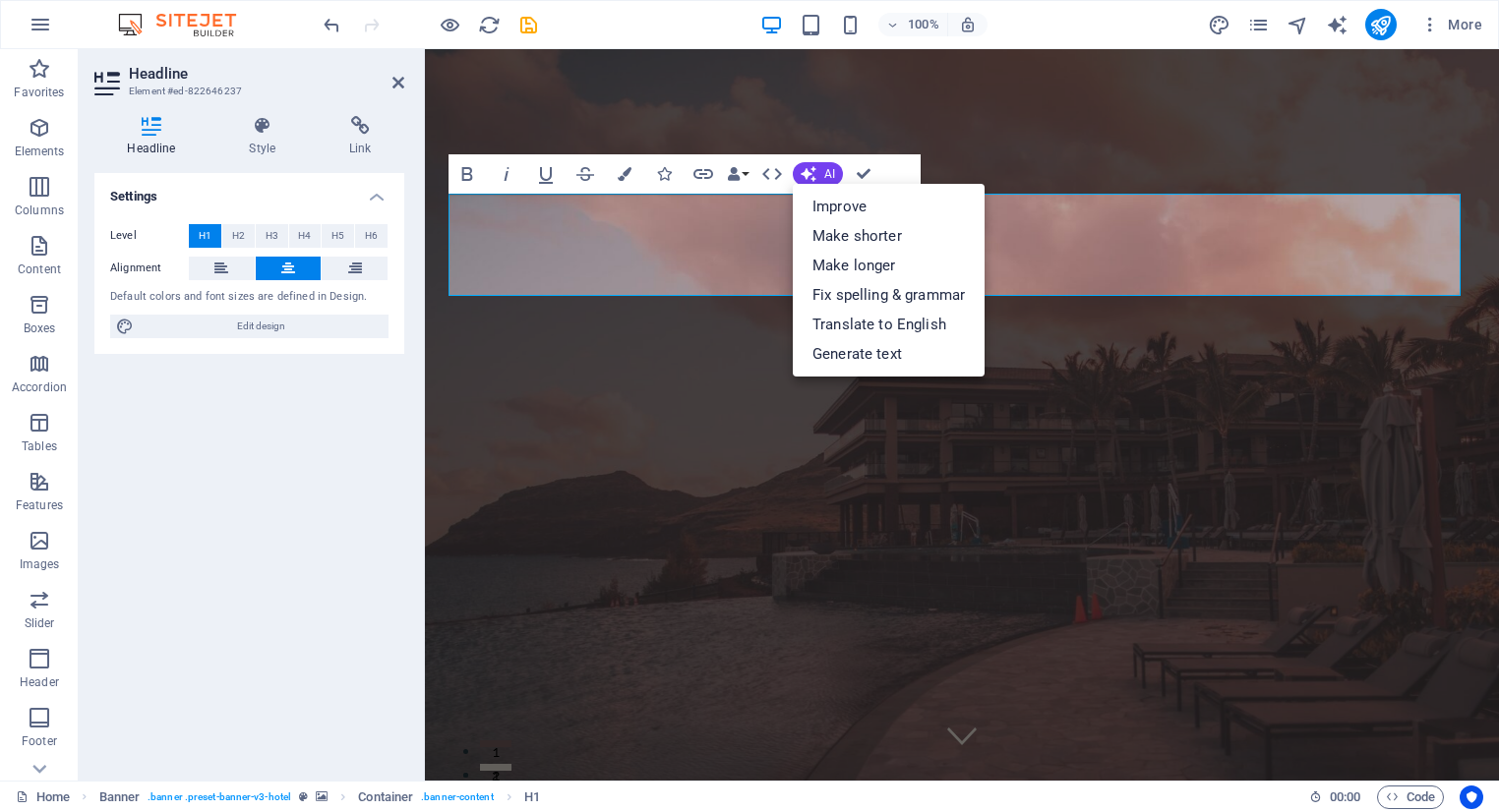 click on "Settings Level H1 H2 H3 H4 H5 H6 Alignment Default colors and font sizes are defined in Design. Edit design" at bounding box center (249, 469) 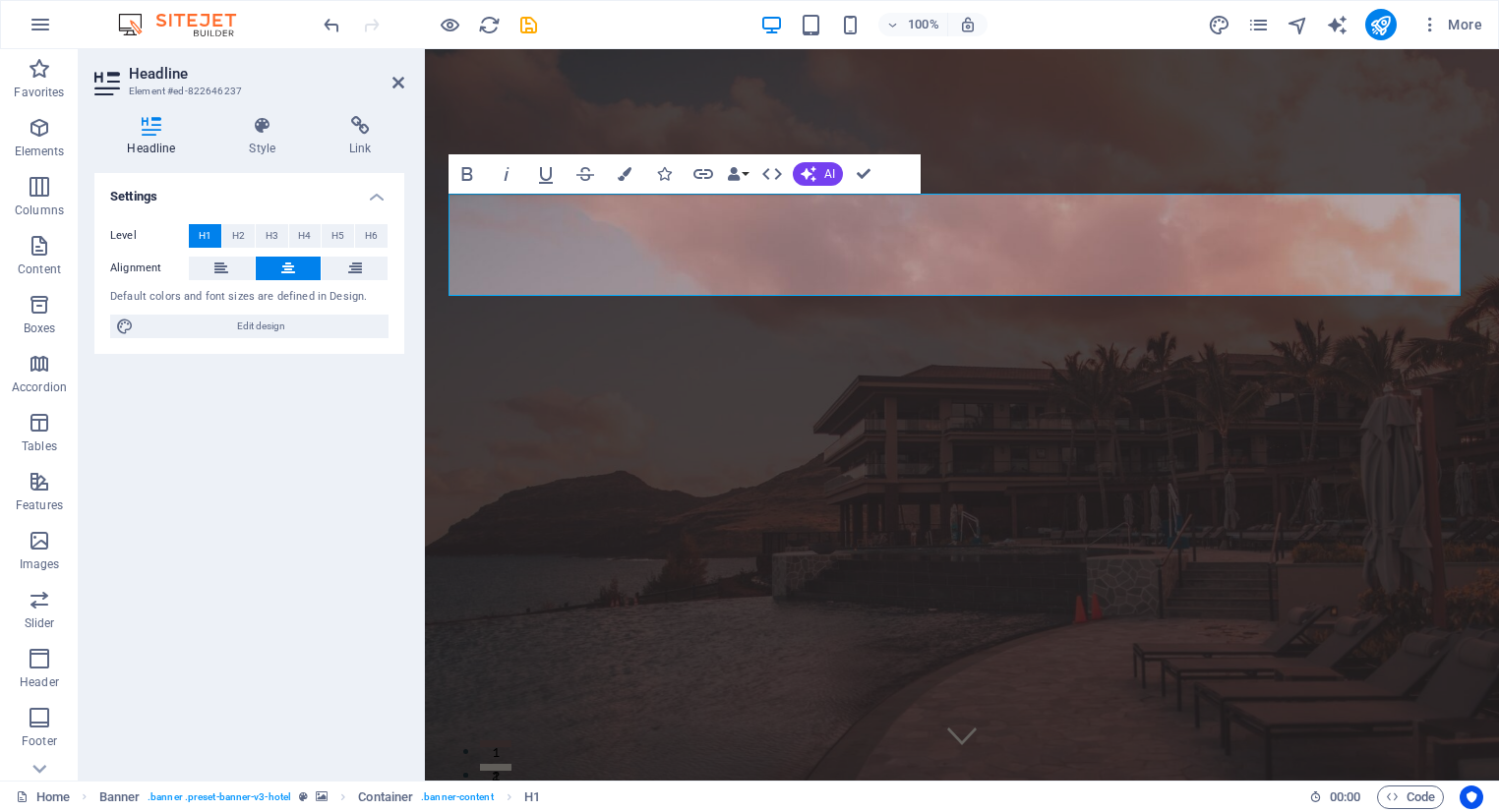 click on "Settings Level H1 H2 H3 H4 H5 H6 Alignment Default colors and font sizes are defined in Design. Edit design" at bounding box center (249, 469) 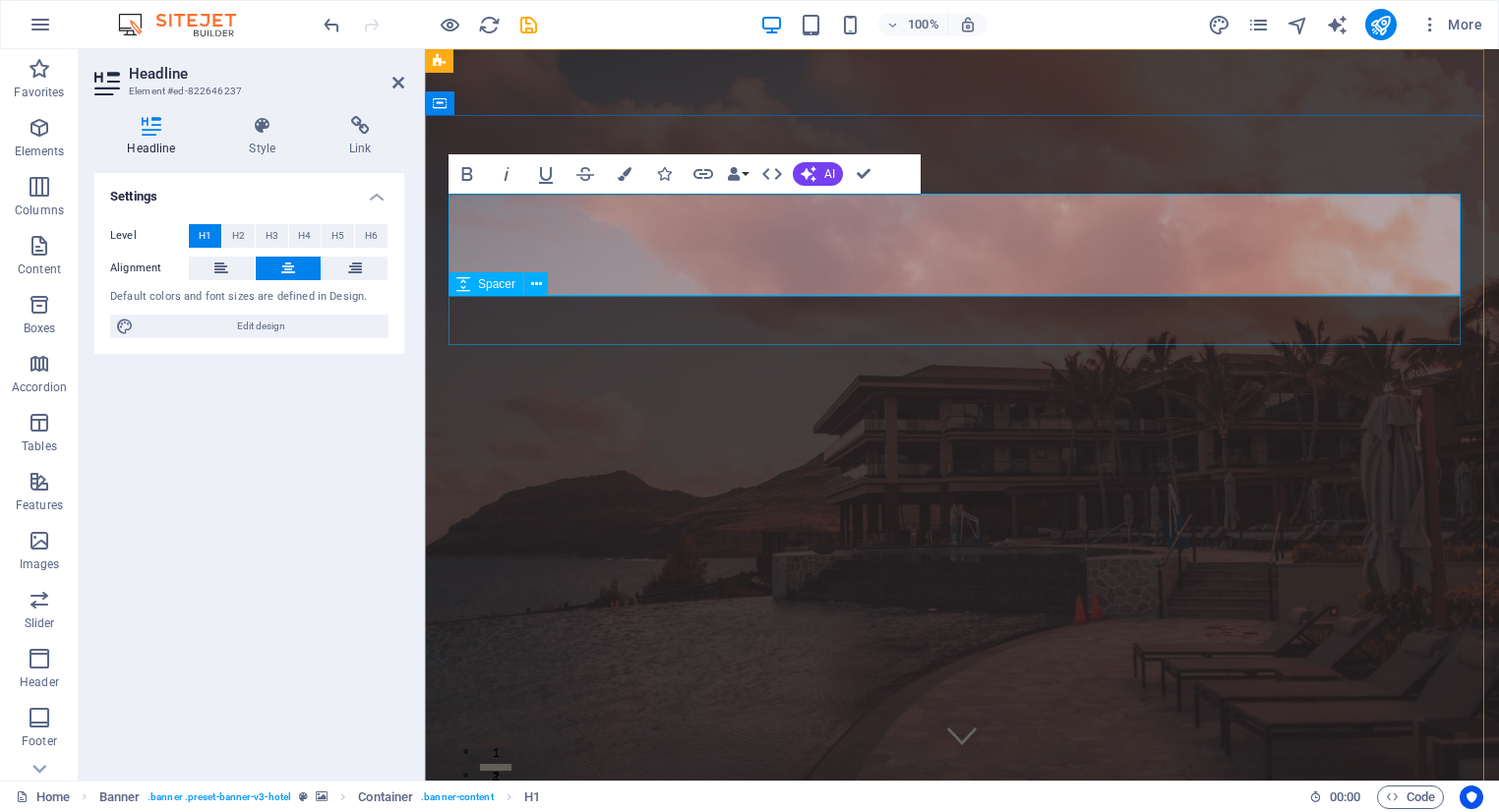 click at bounding box center (962, 1207) 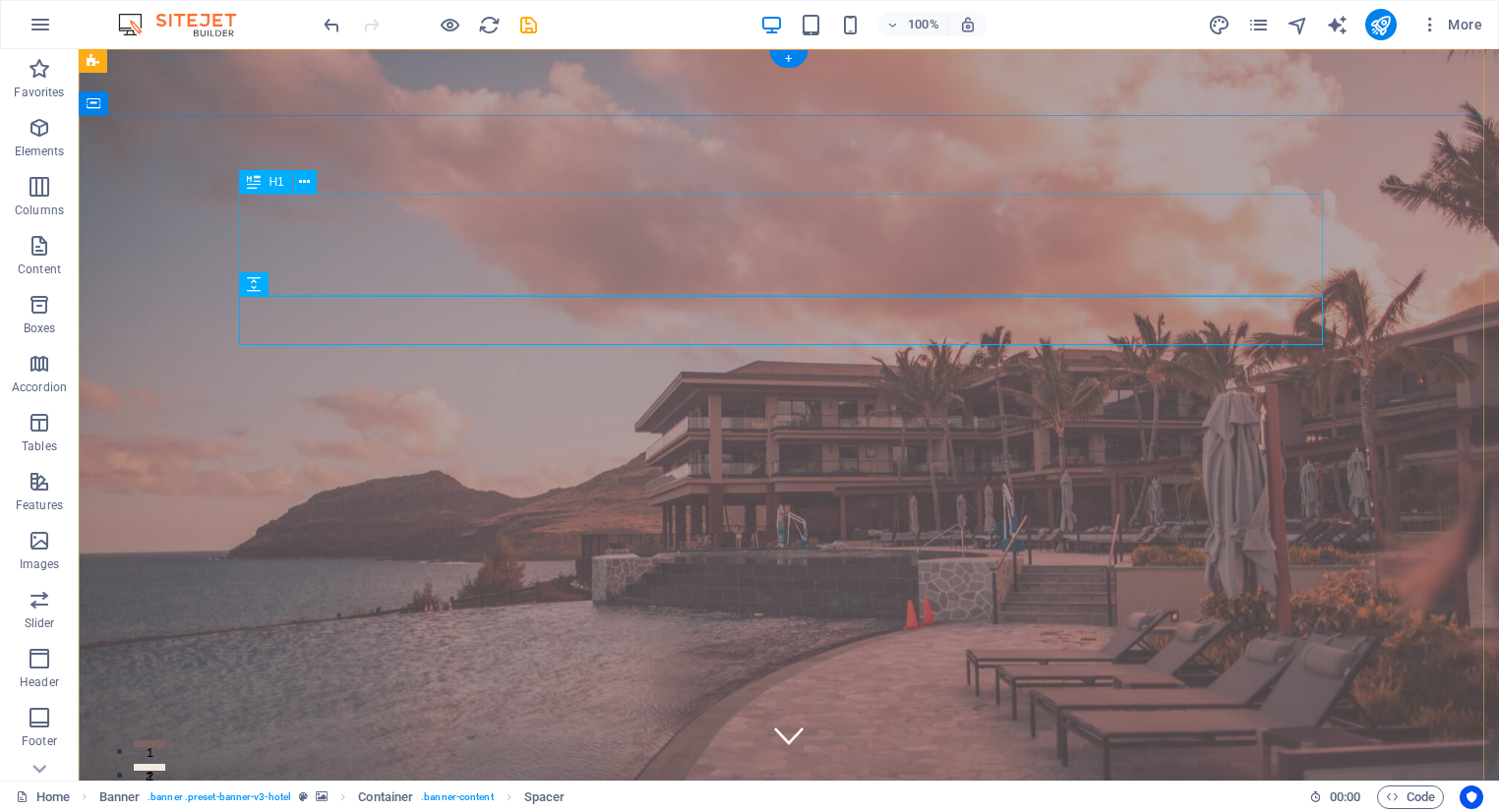 click on "Wombiana" at bounding box center [789, 1131] 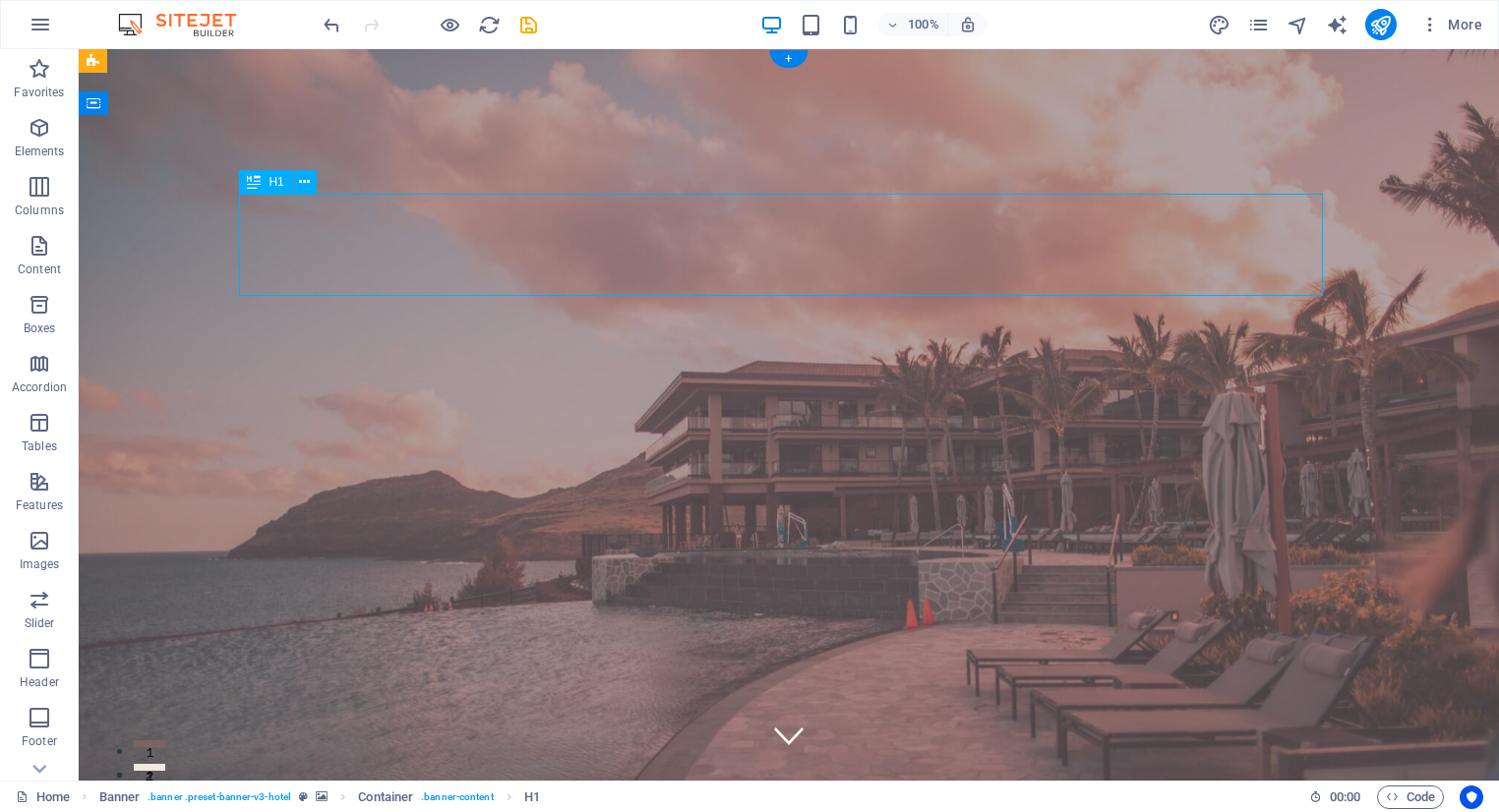 click on "Wombiana" at bounding box center [789, 1131] 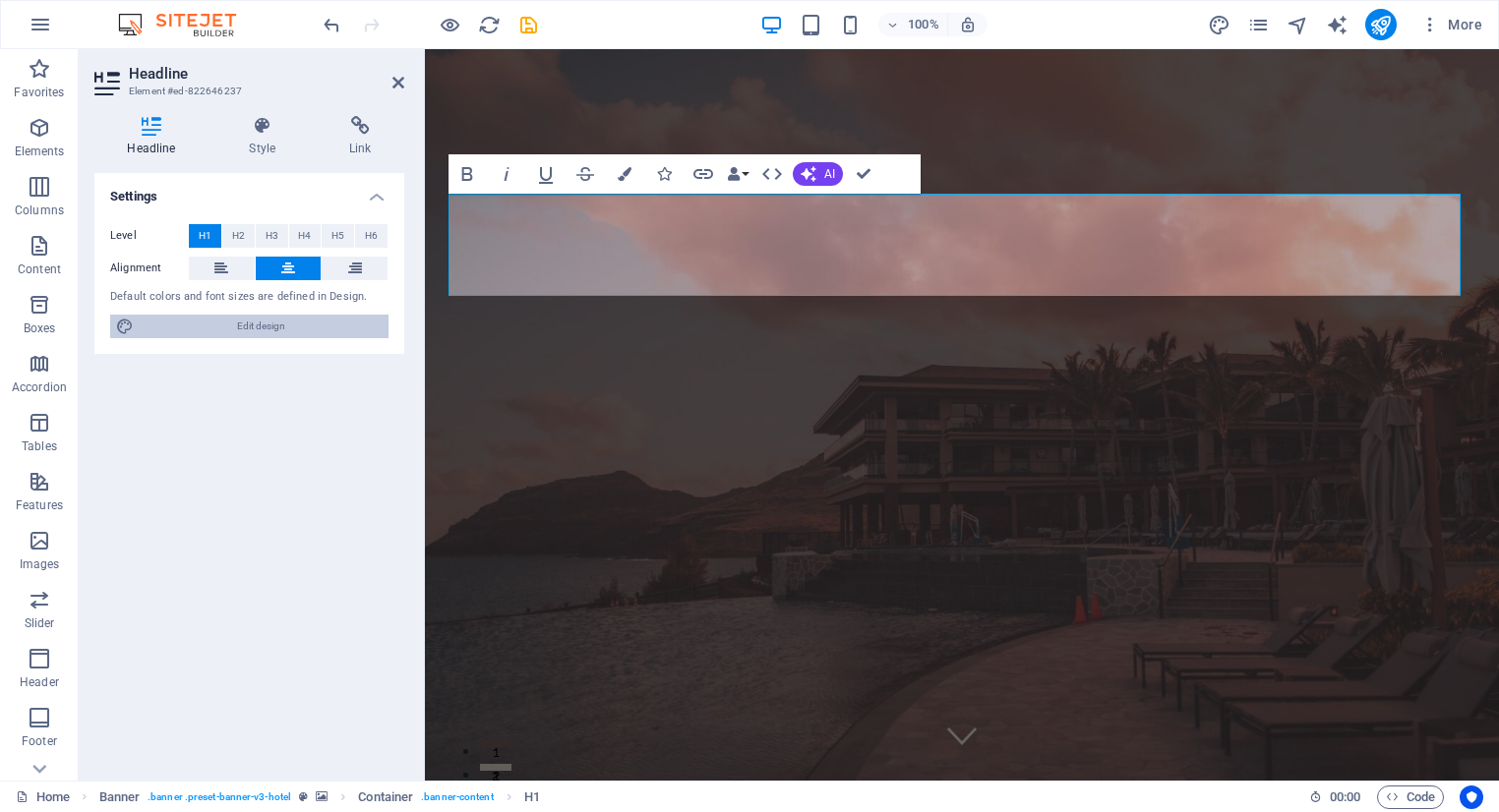 click on "Edit design" at bounding box center [261, 326] 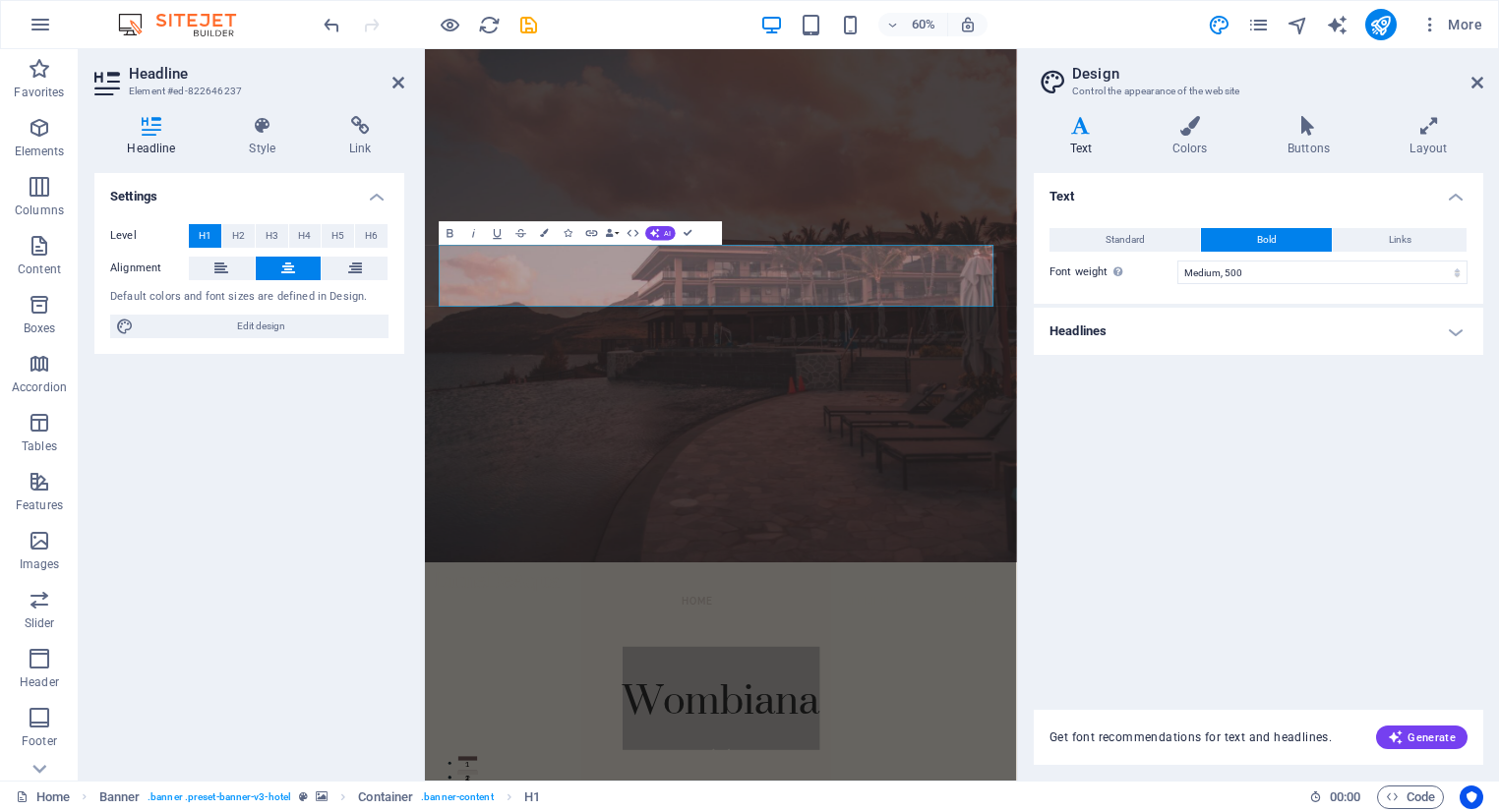 click at bounding box center [1081, 126] 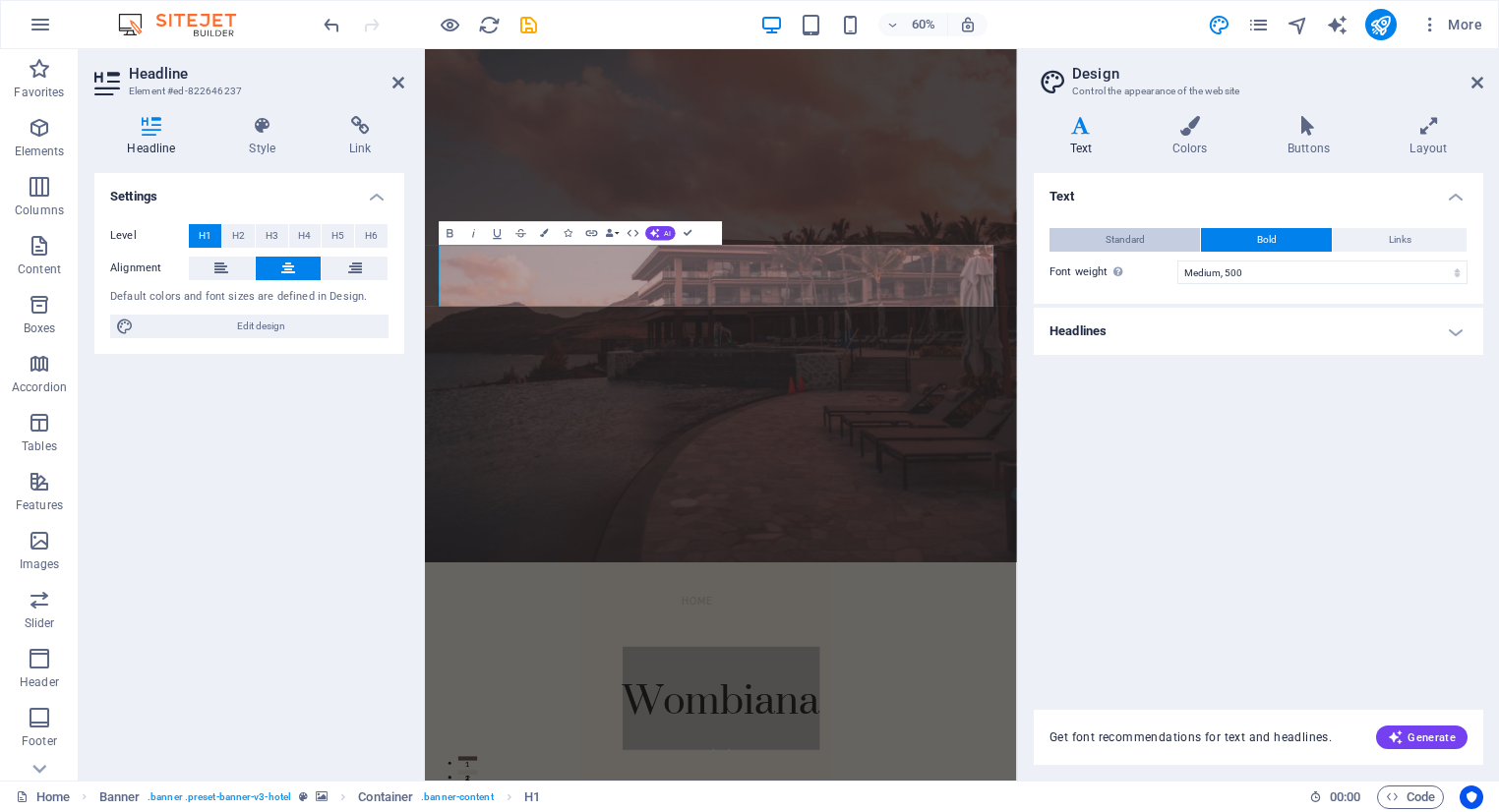 click on "Standard" at bounding box center [1124, 240] 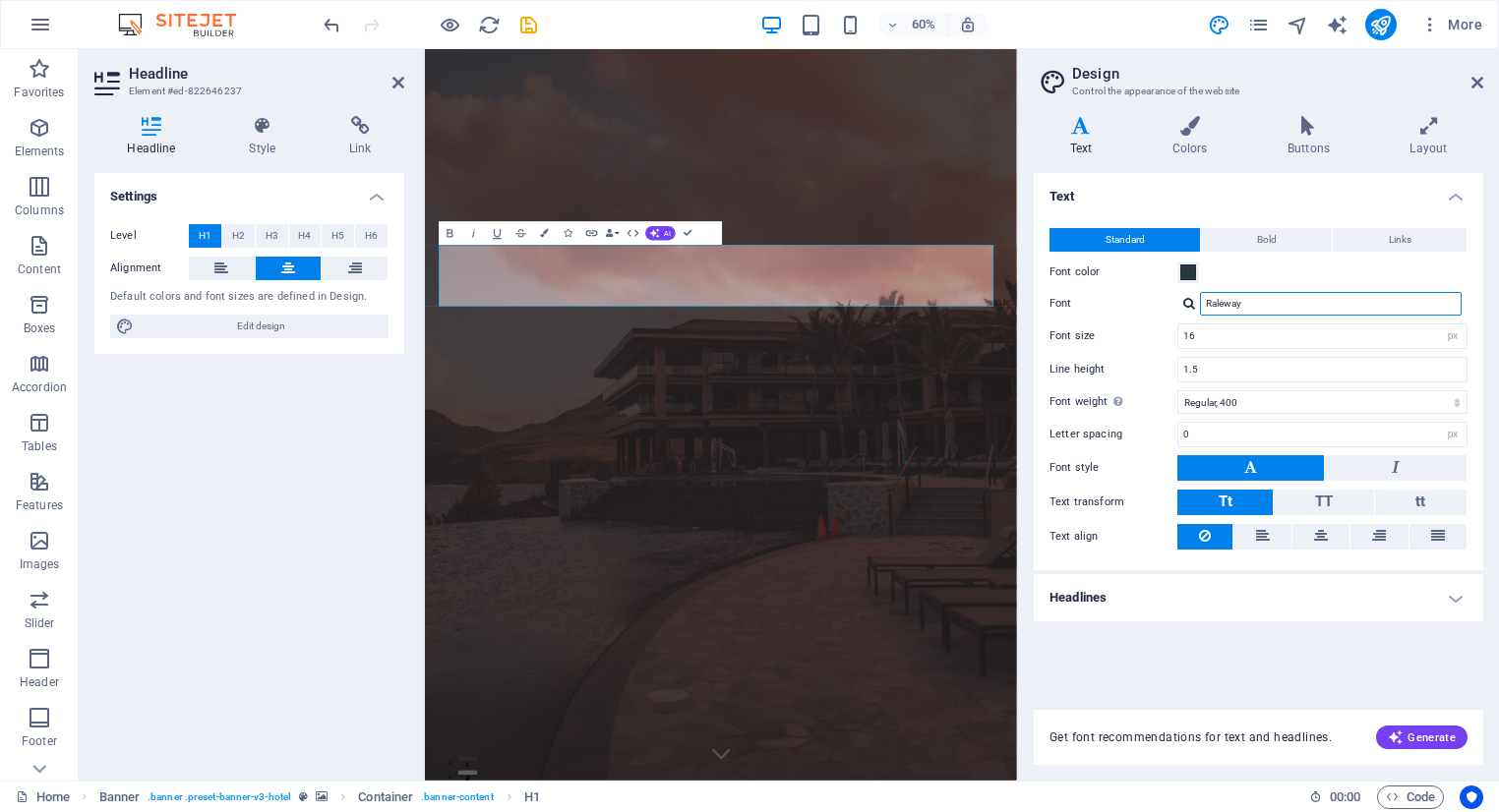 click on "Raleway" at bounding box center (1331, 304) 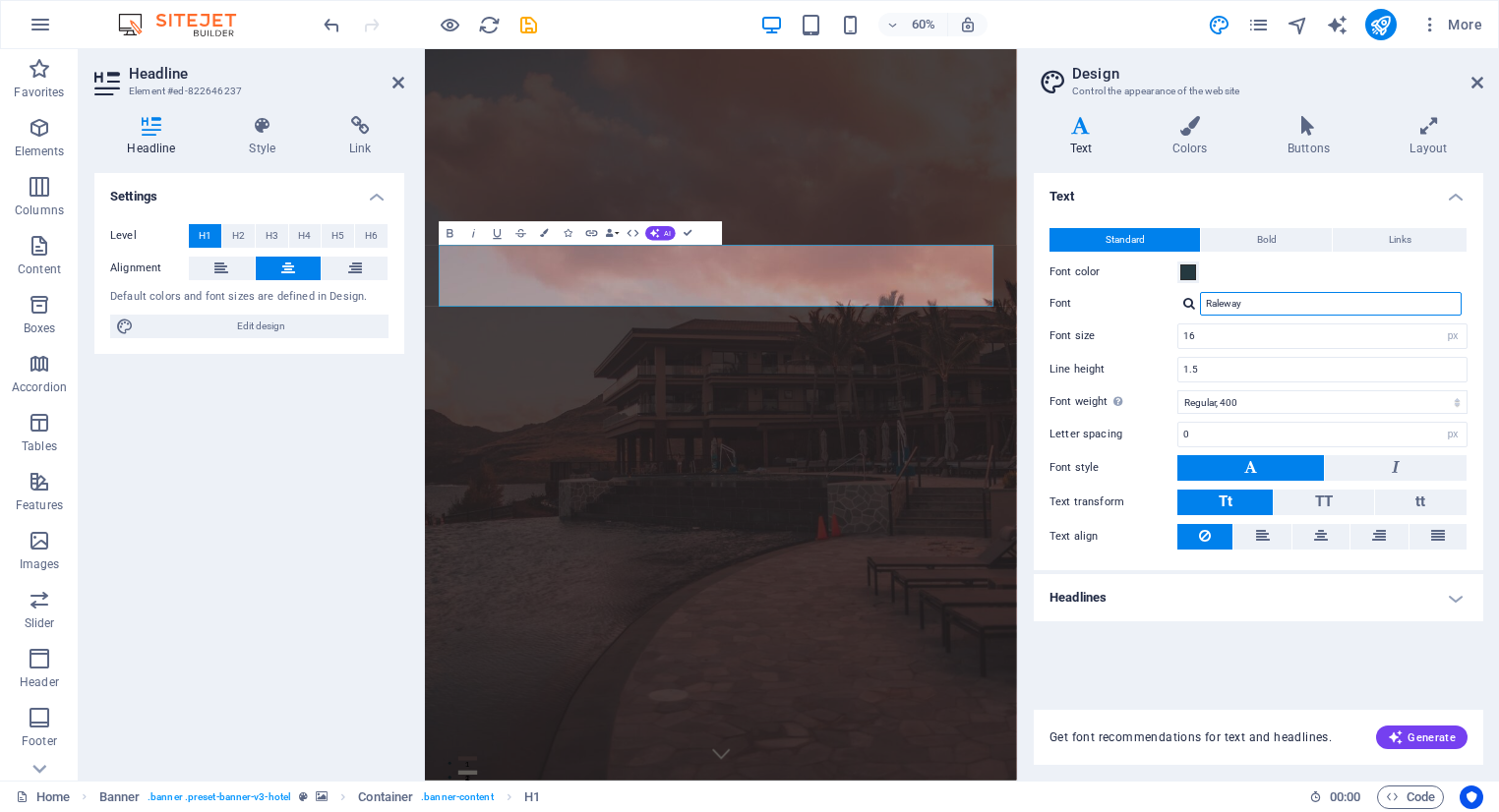 drag, startPoint x: 1292, startPoint y: 299, endPoint x: 1043, endPoint y: 275, distance: 250.15395 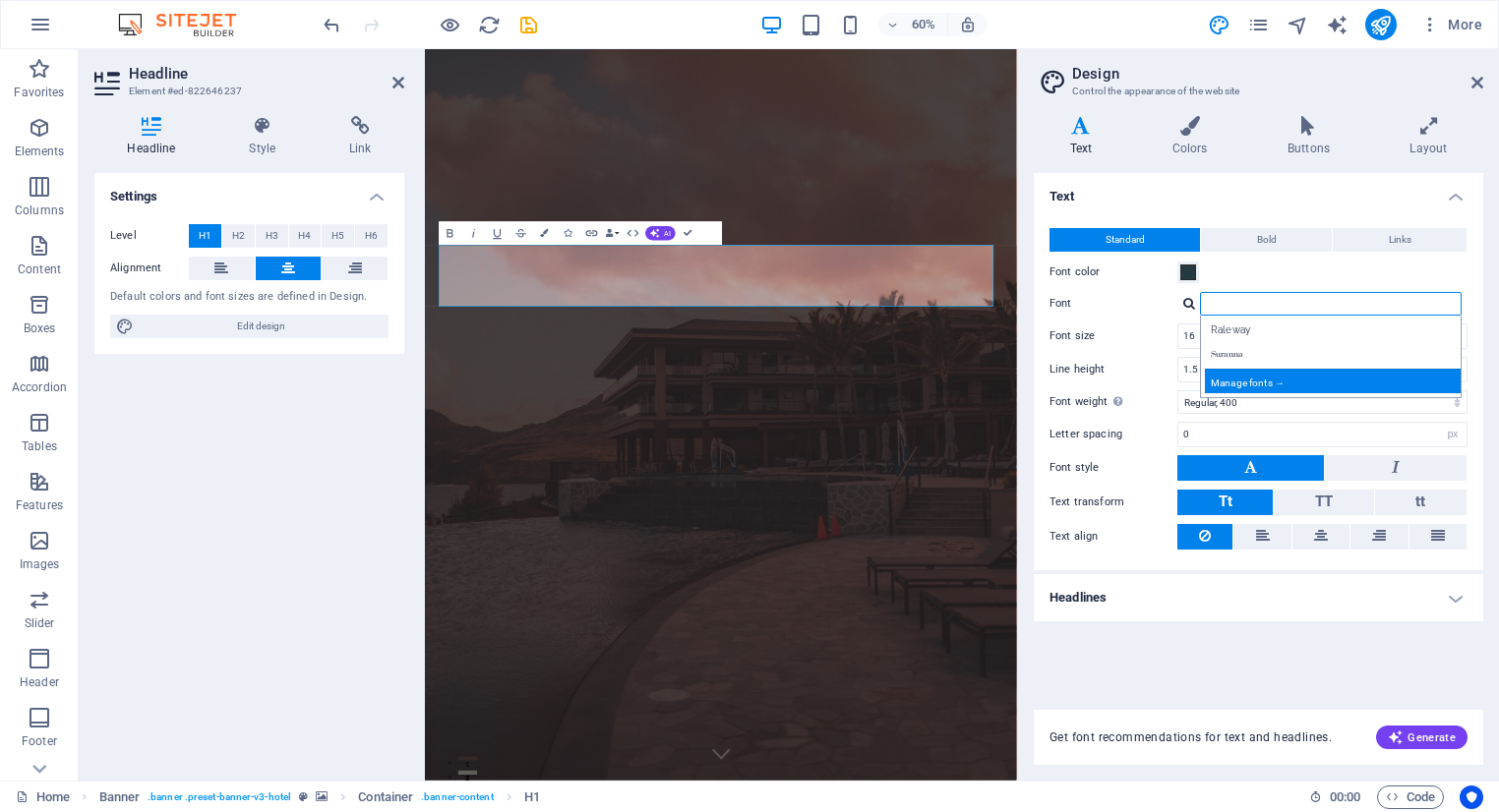 type 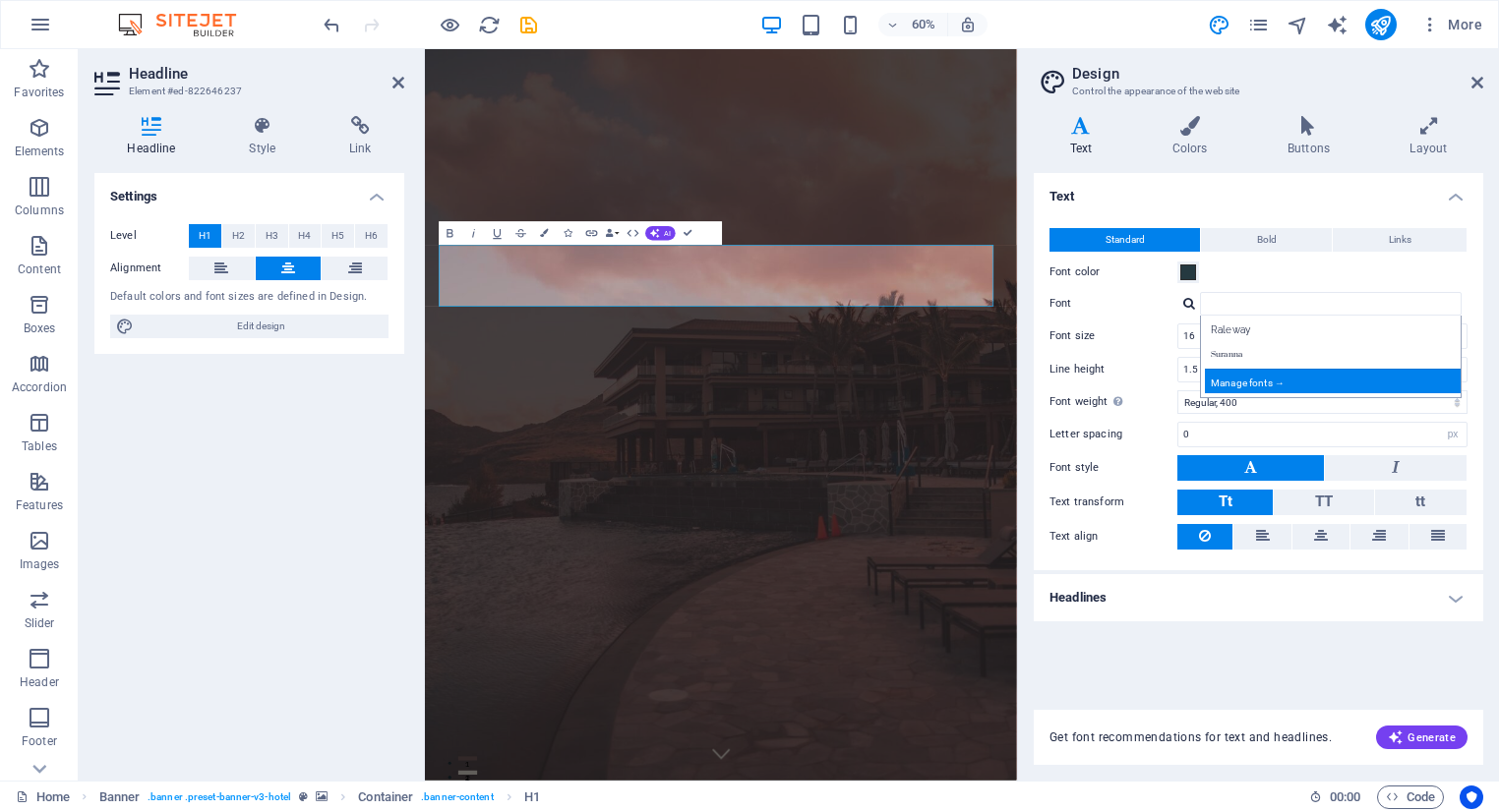 click on "Manage fonts →" at bounding box center (1335, 380) 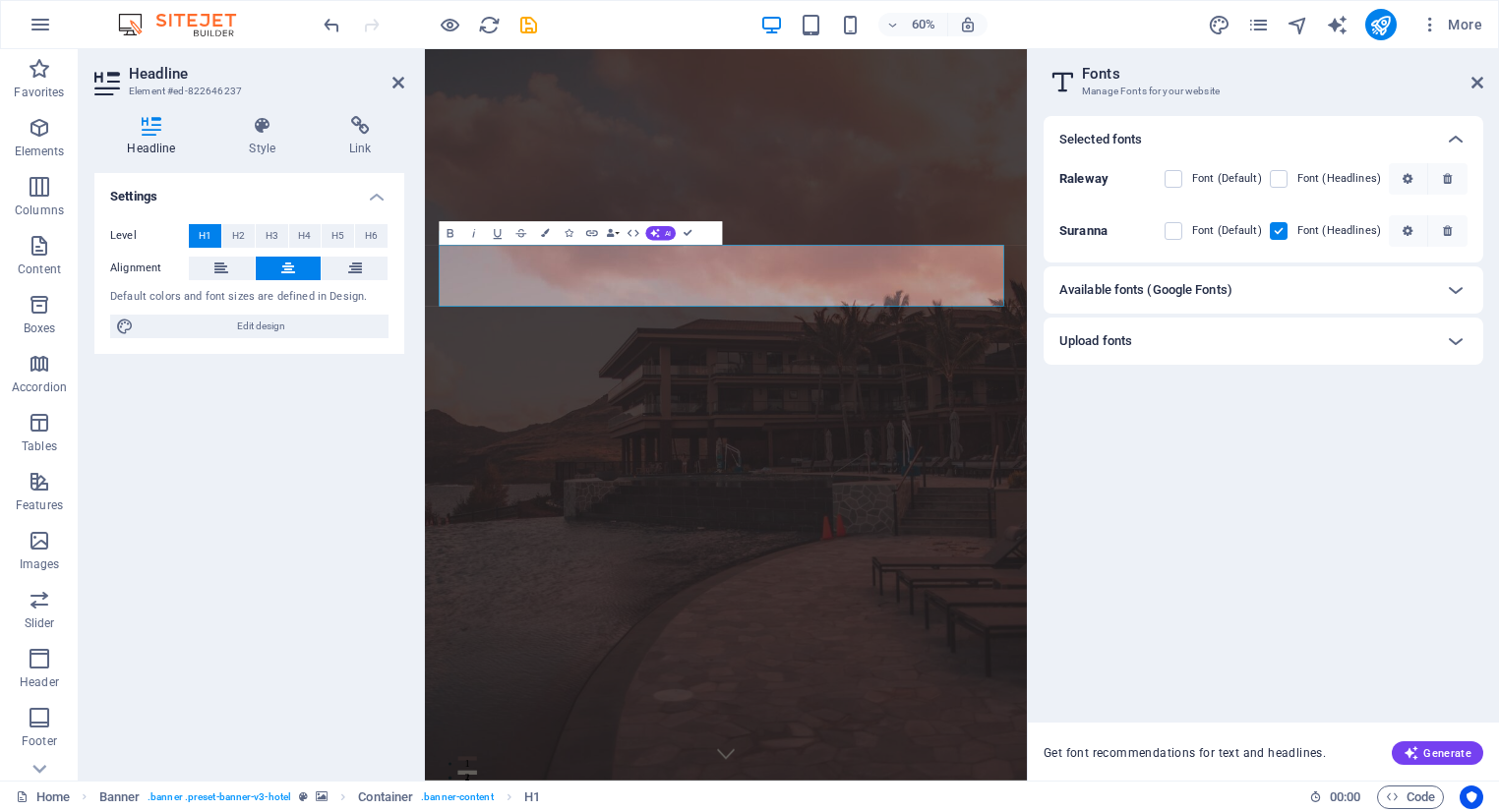 click on "Available fonts (Google Fonts)" at bounding box center [1146, 290] 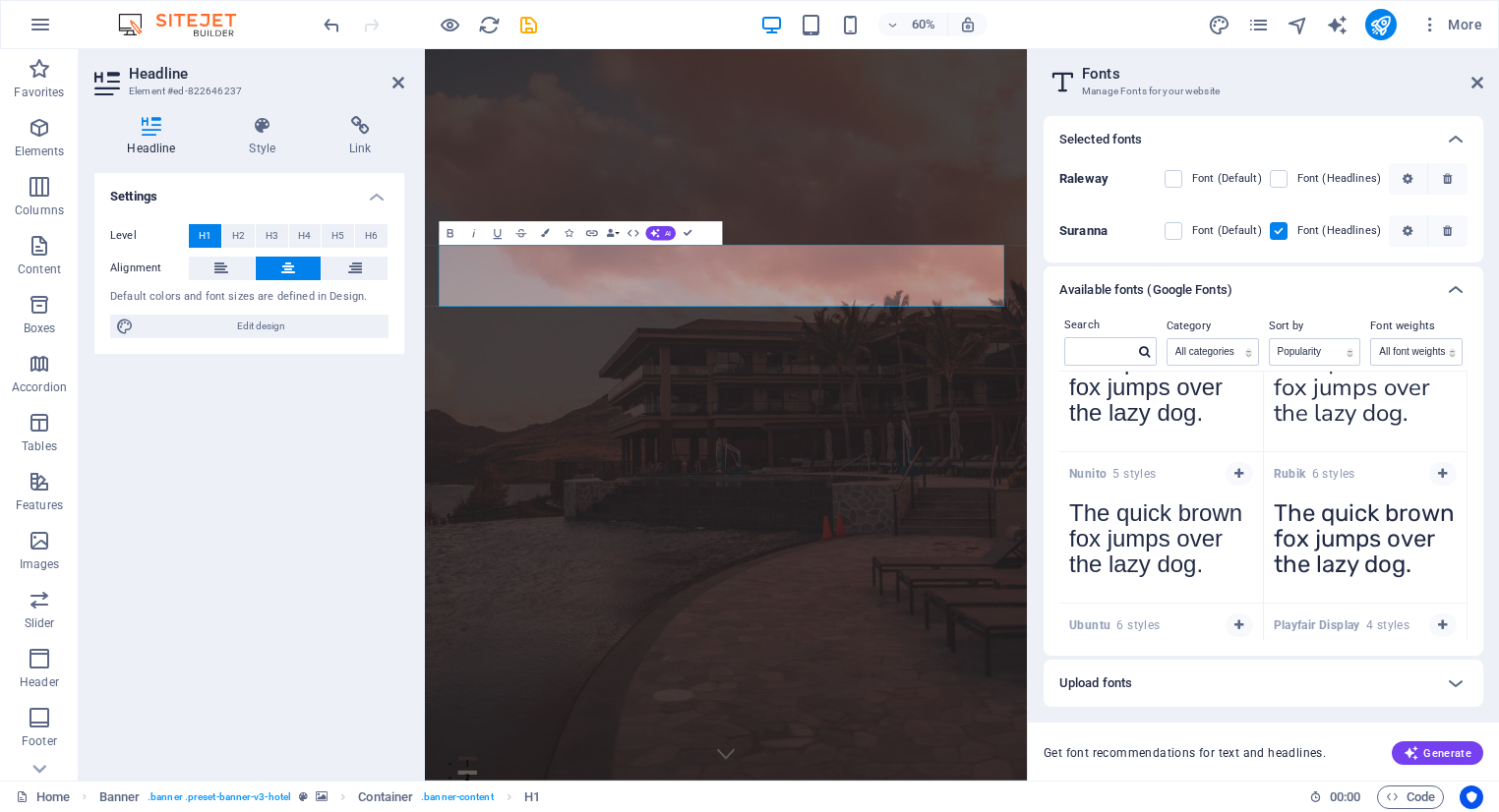 scroll, scrollTop: 983, scrollLeft: 0, axis: vertical 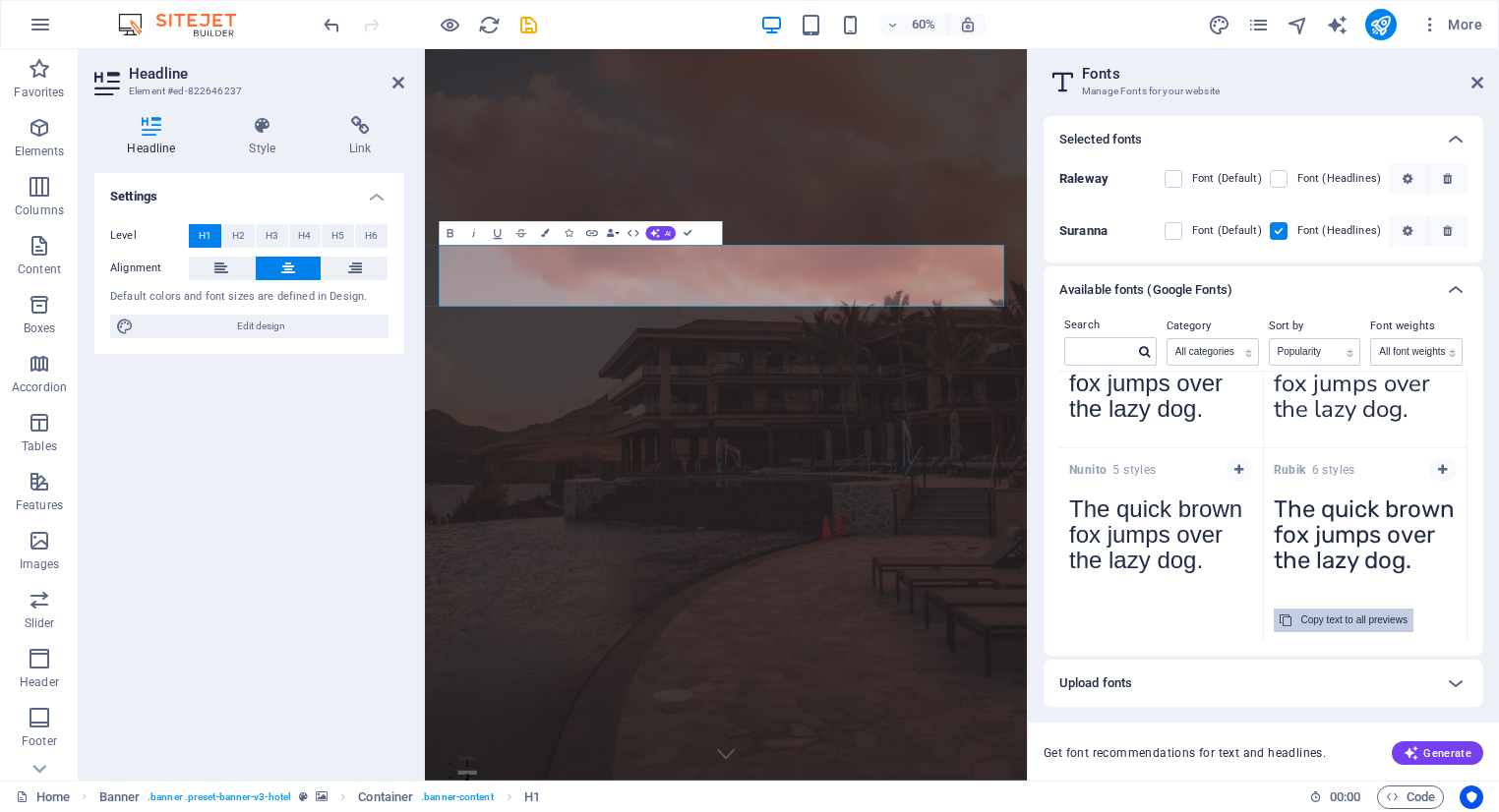 click on "The quick brown fox jumps over the lazy dog. Copy text to all previews" at bounding box center [1365, 564] 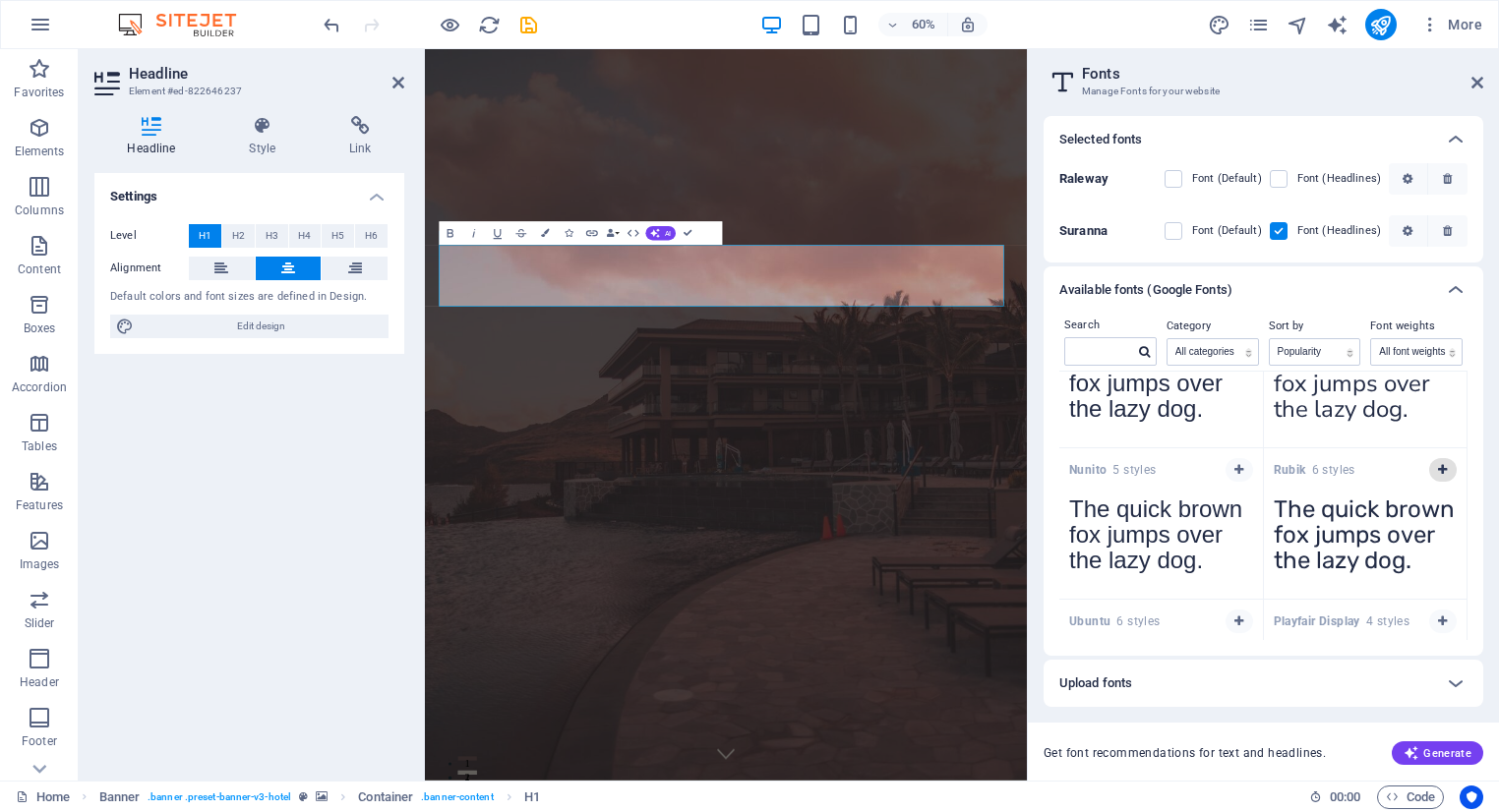 click at bounding box center (1443, 470) 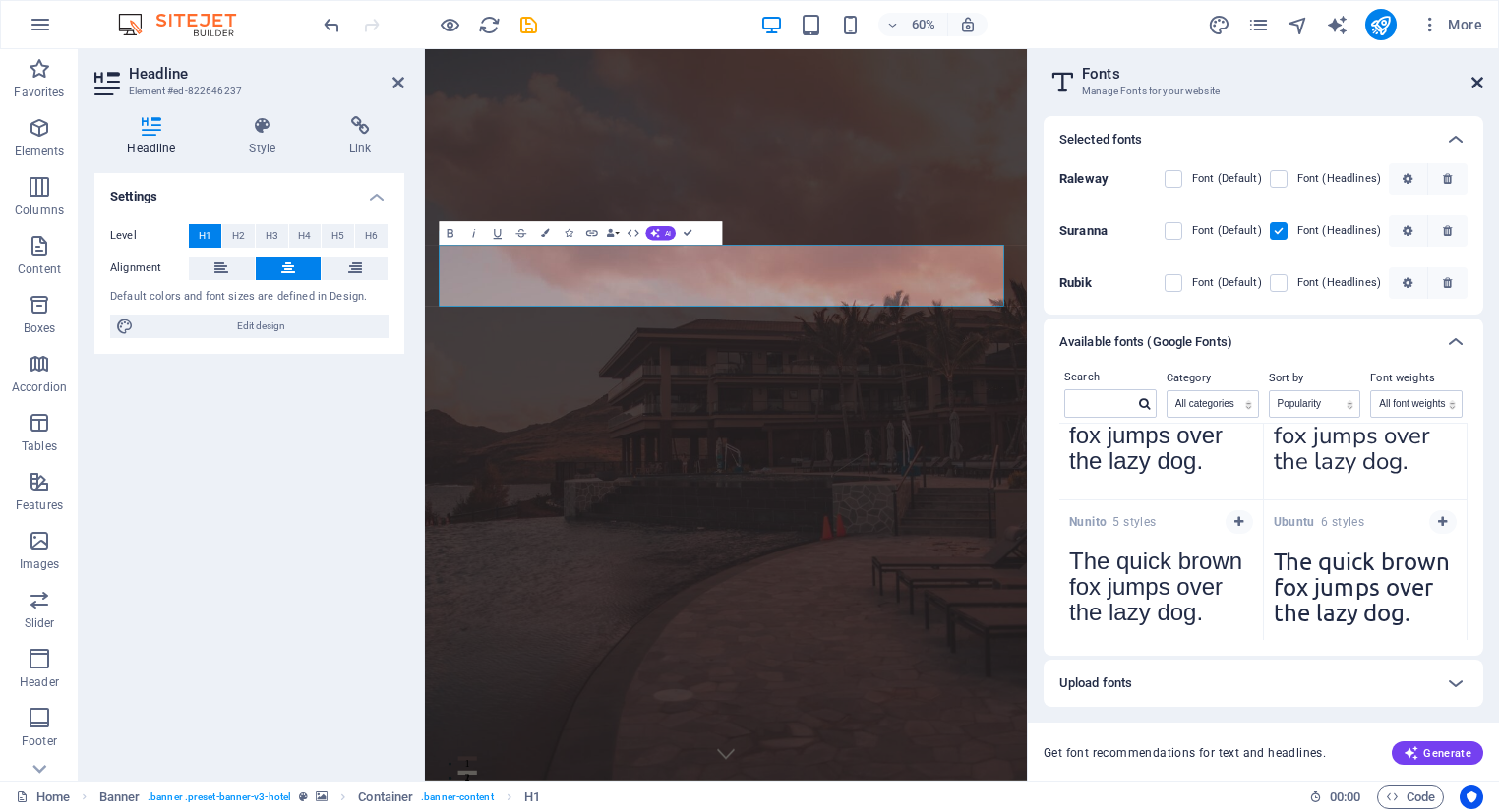 click at bounding box center [1477, 83] 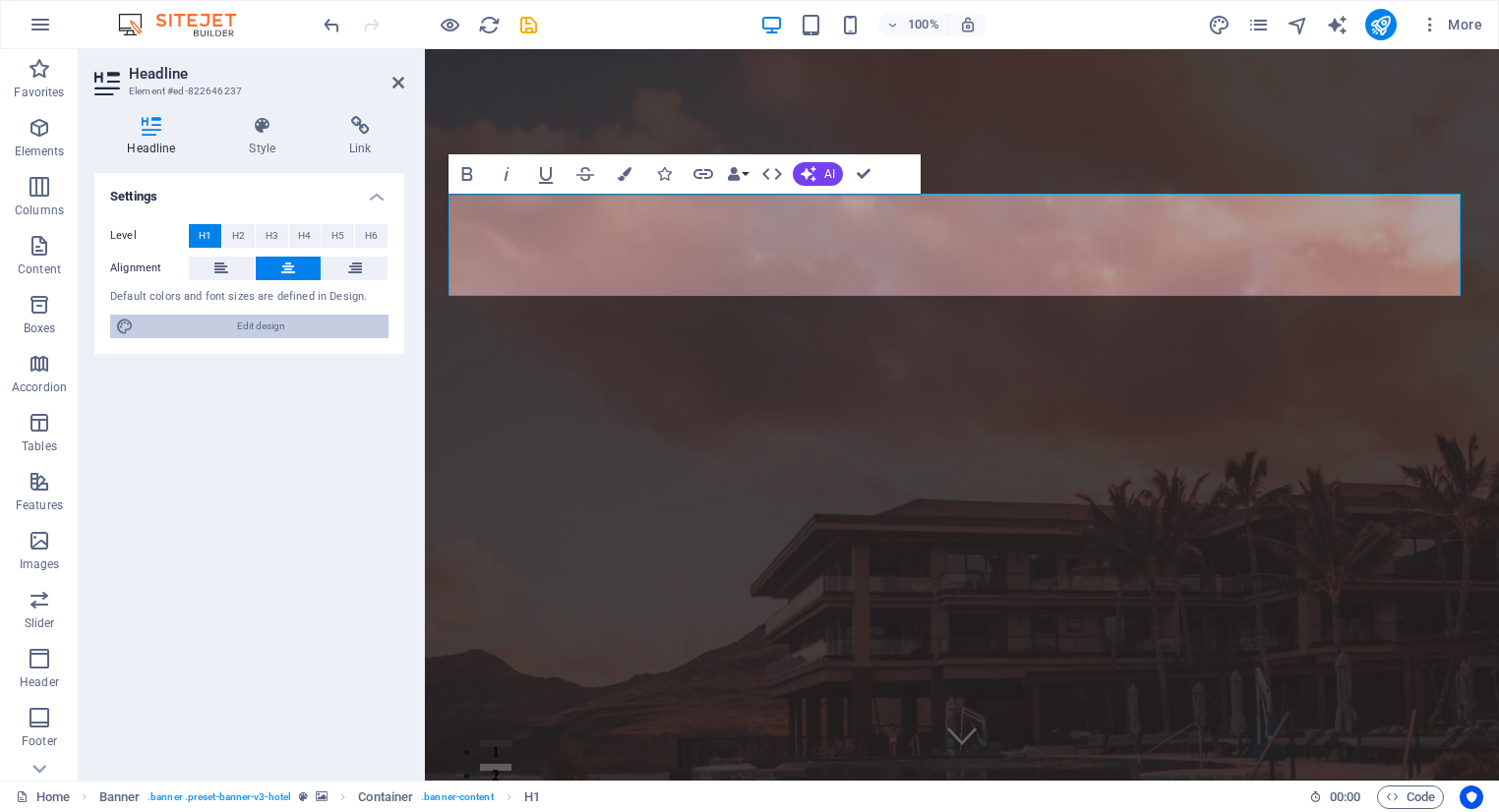 click on "Edit design" at bounding box center (261, 326) 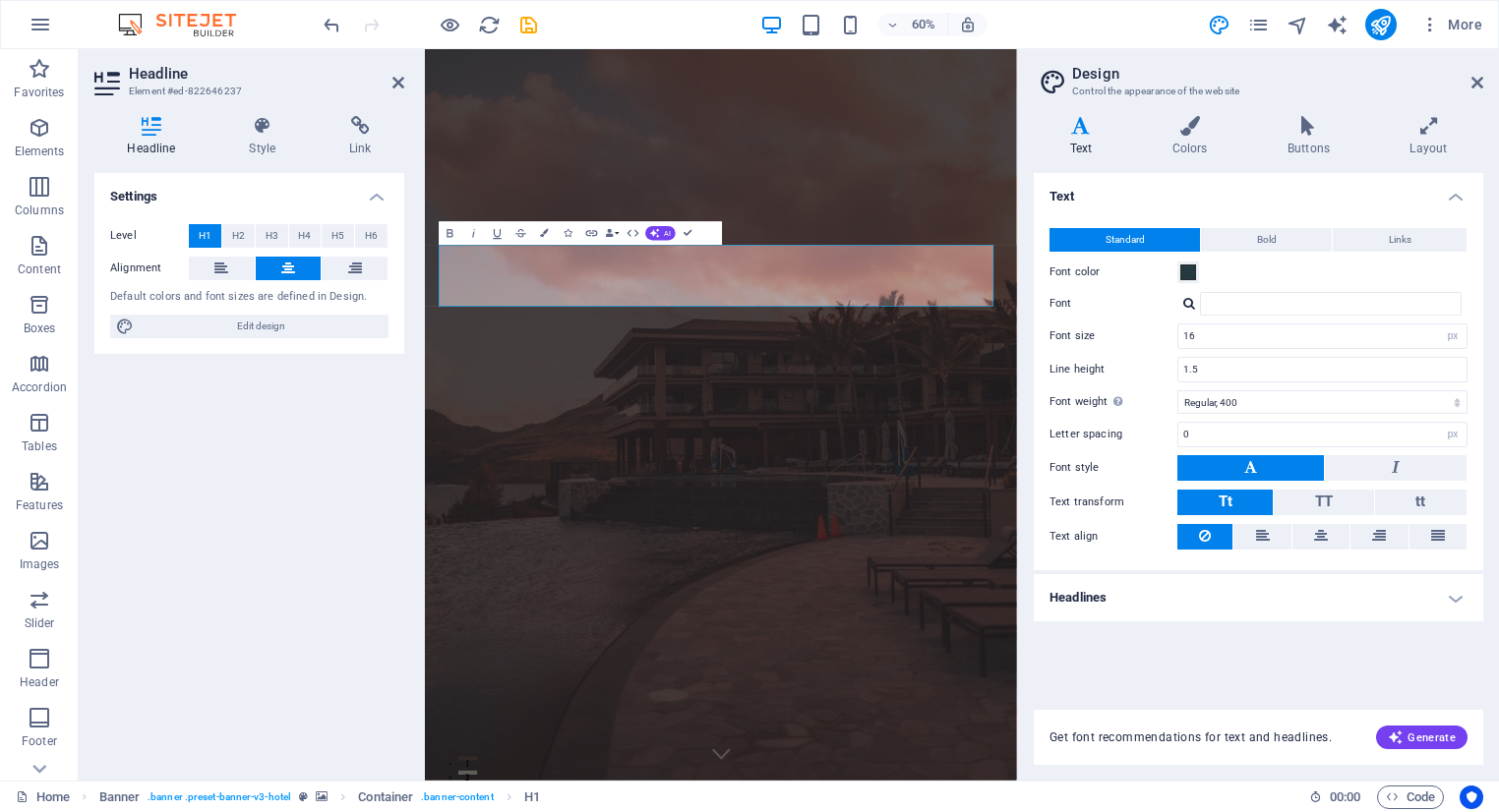 click on "Text" at bounding box center [1085, 137] 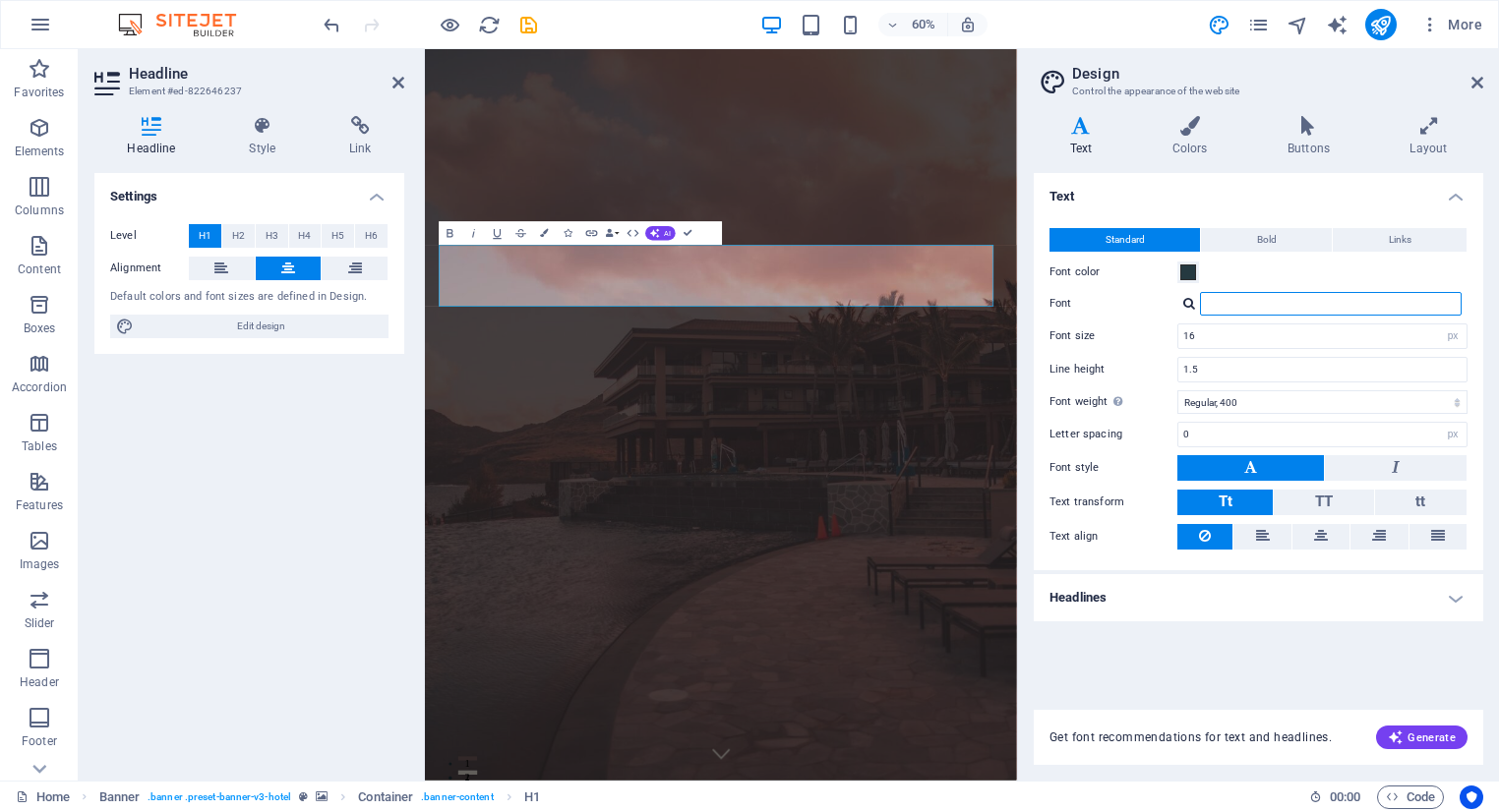 click on "Font" at bounding box center [1331, 304] 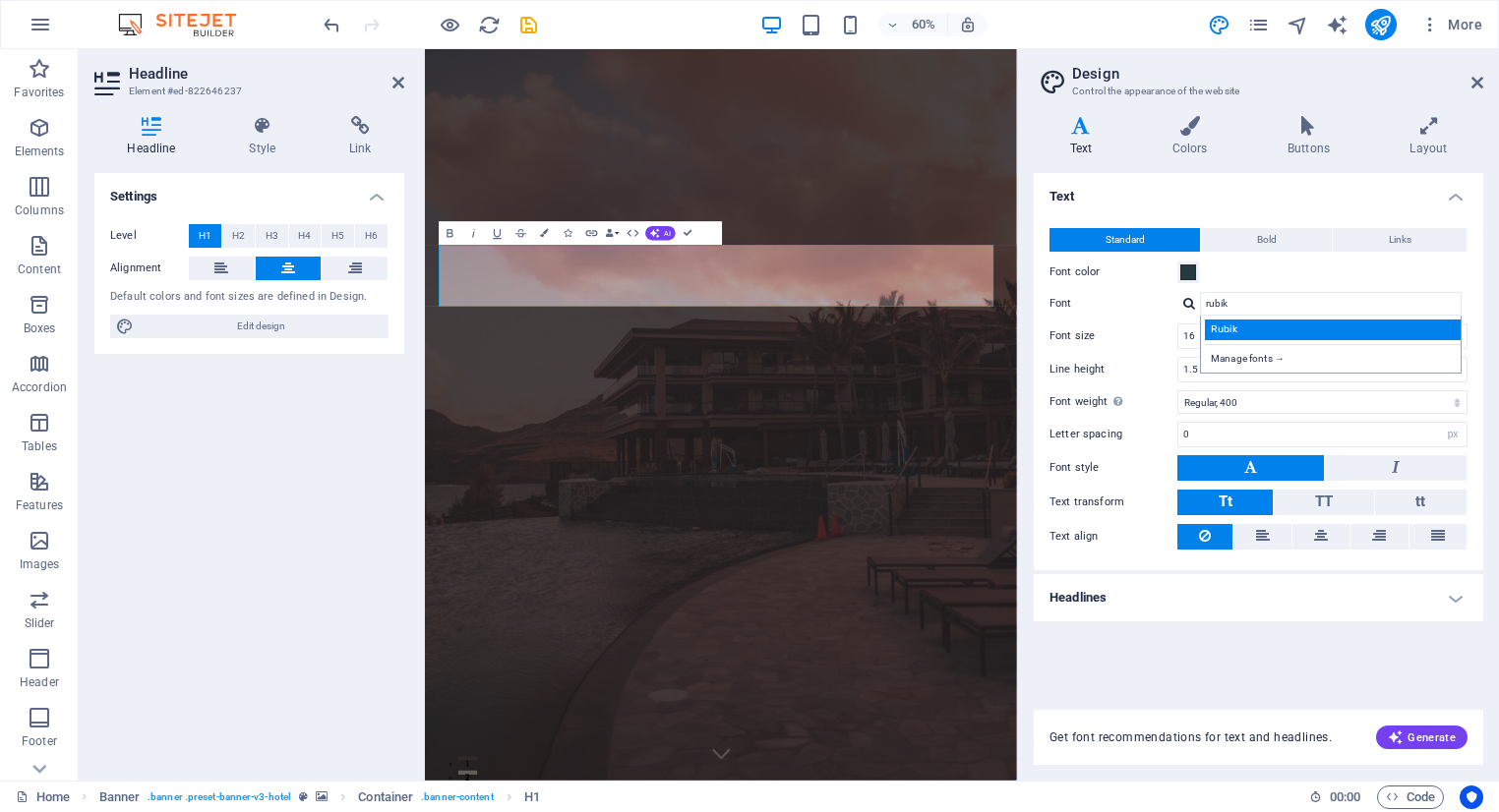 click on "Rubik" at bounding box center (1335, 329) 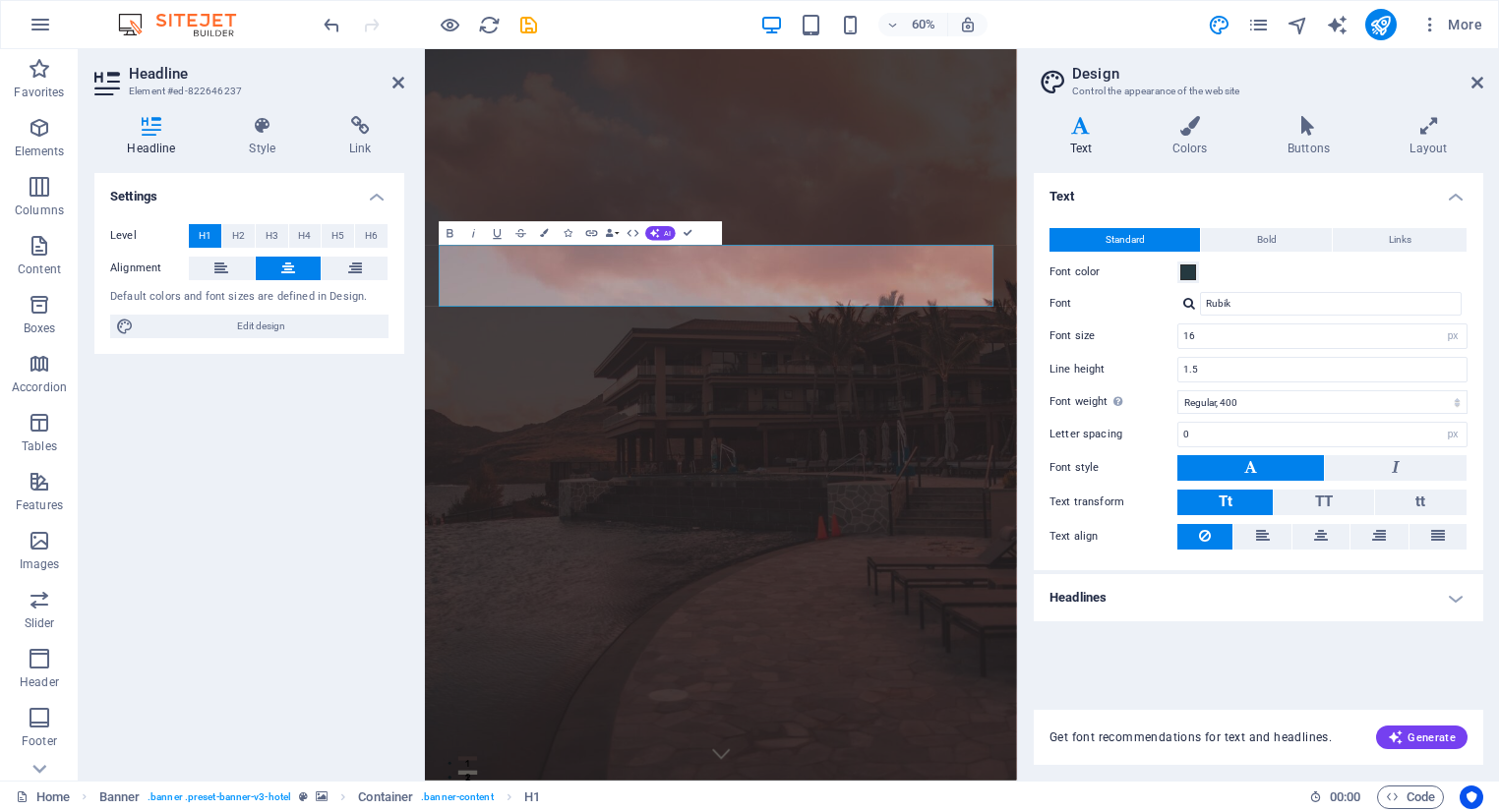 click on "Headlines" at bounding box center [1258, 598] 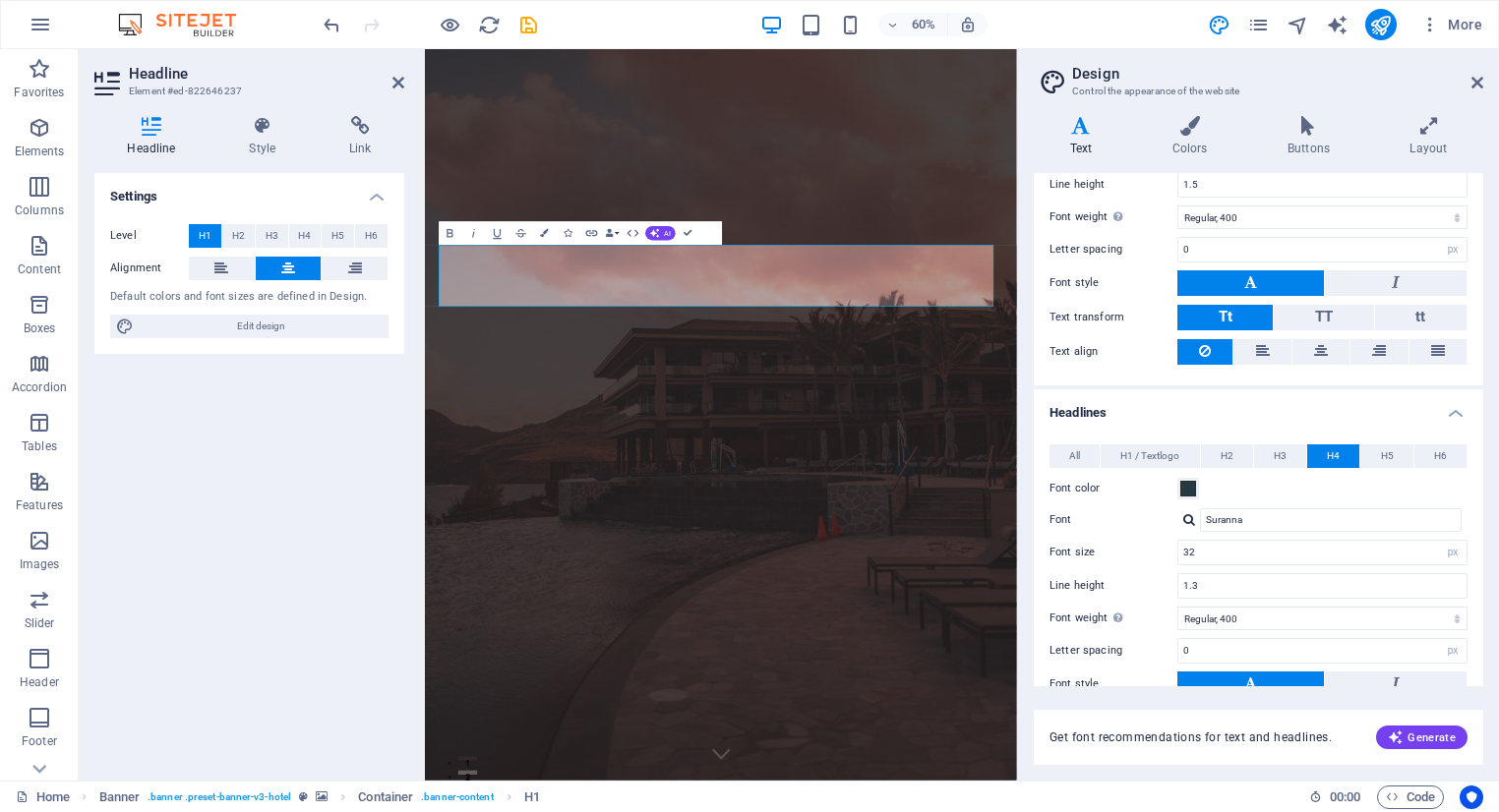 scroll, scrollTop: 210, scrollLeft: 0, axis: vertical 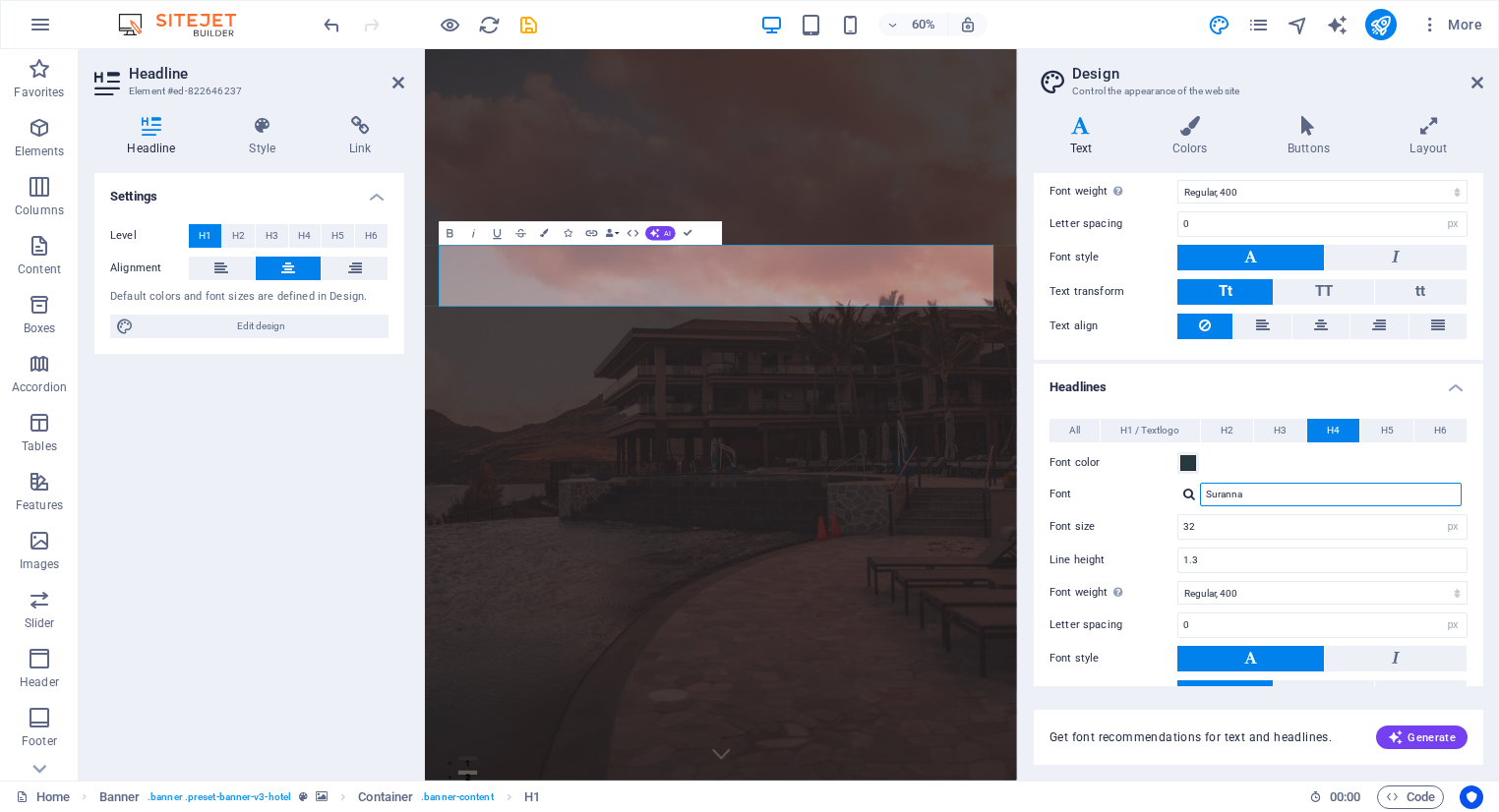 click on "Suranna" at bounding box center (1331, 494) 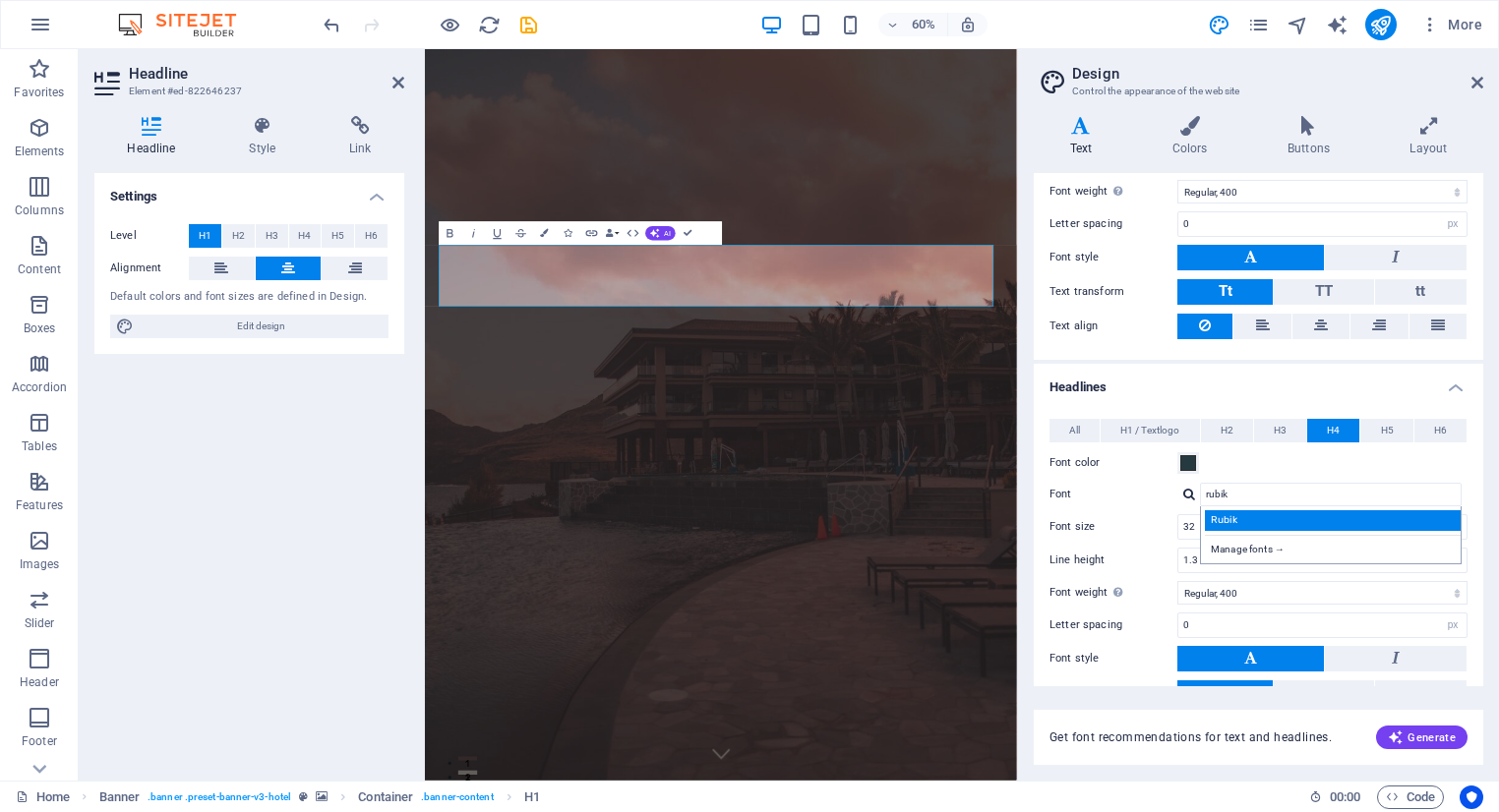 click on "Rubik" at bounding box center [1335, 520] 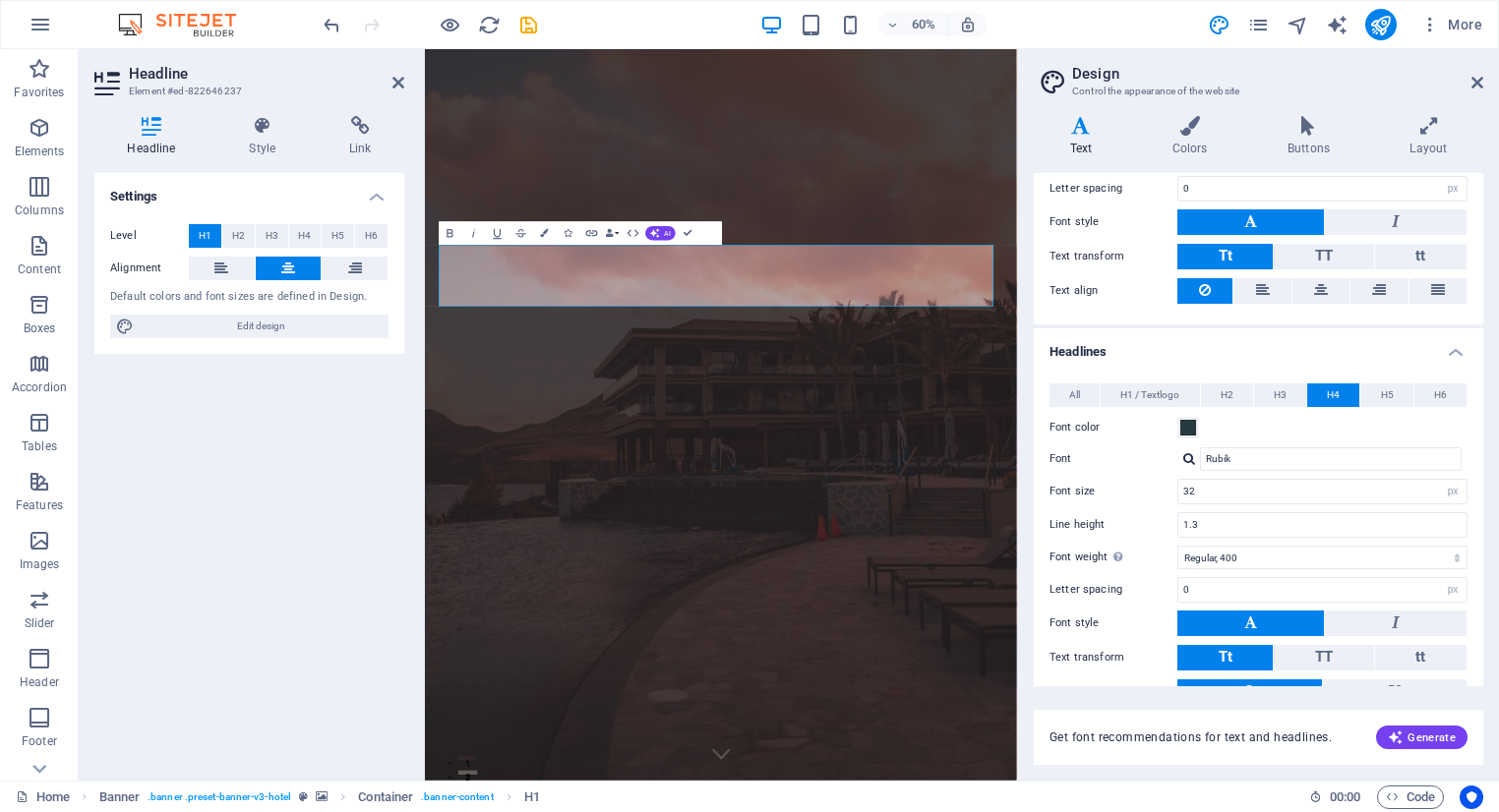 scroll, scrollTop: 247, scrollLeft: 0, axis: vertical 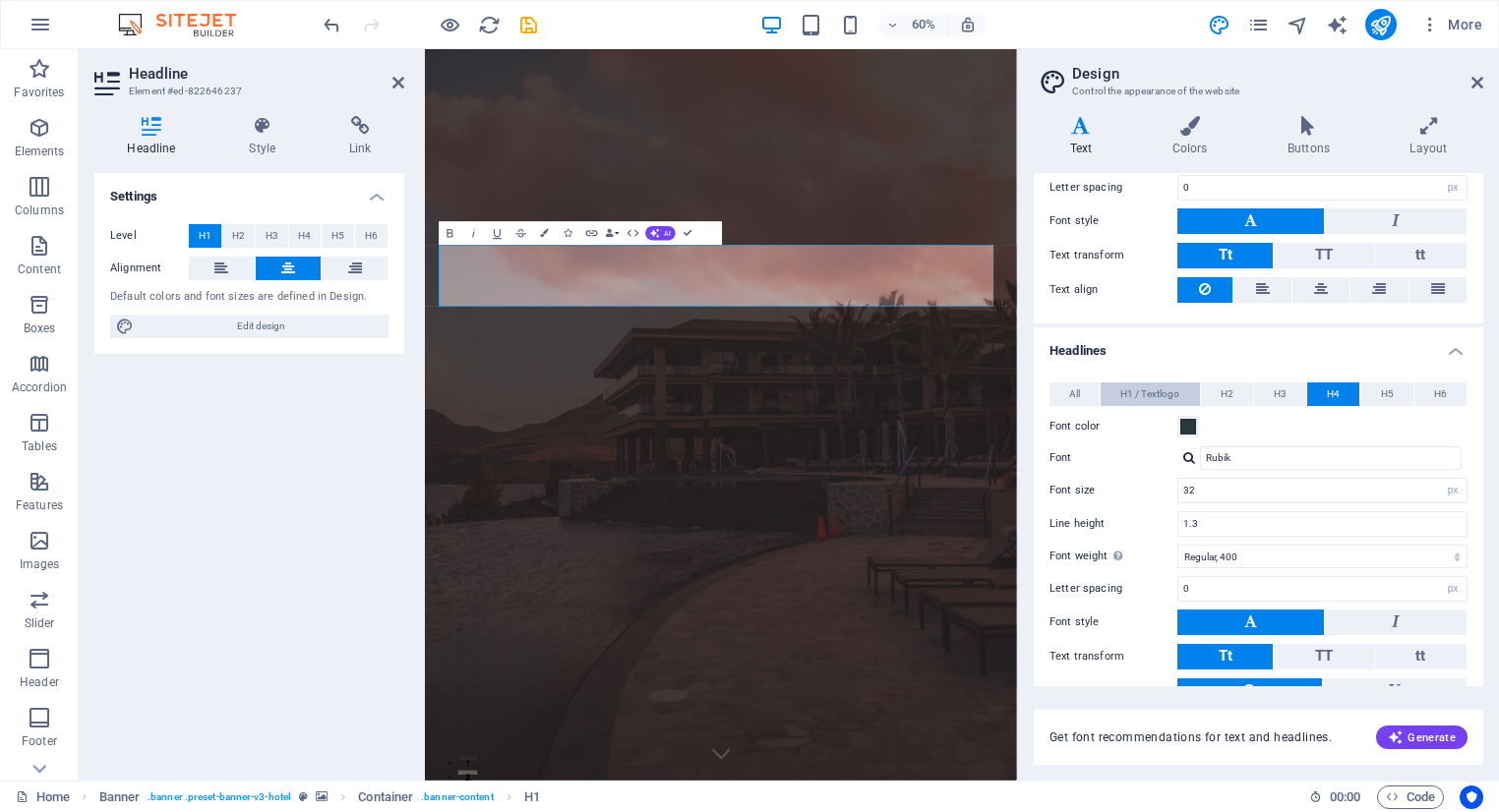 click on "H1 / Textlogo" at bounding box center [1150, 394] 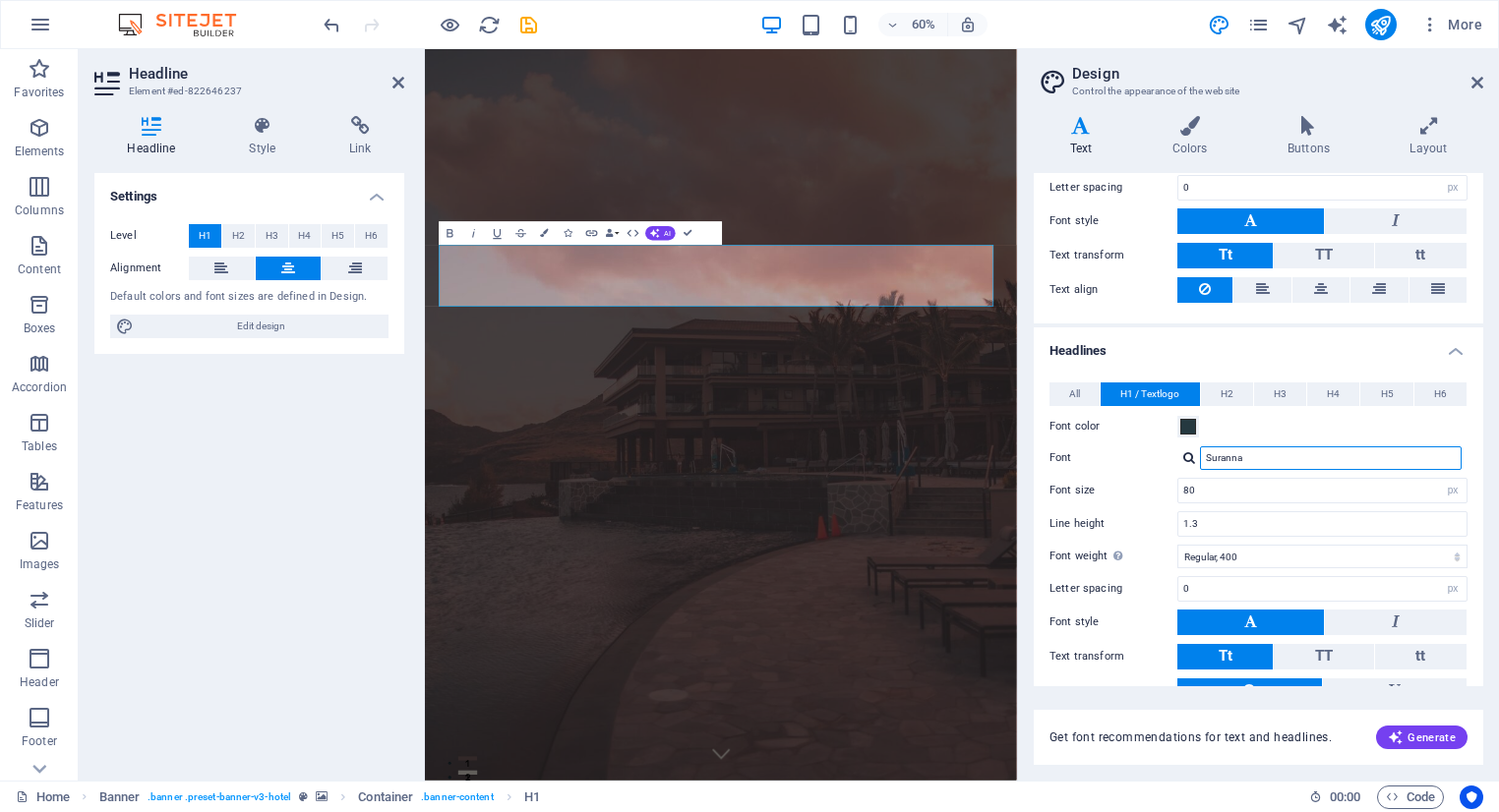 click on "Suranna" at bounding box center [1331, 458] 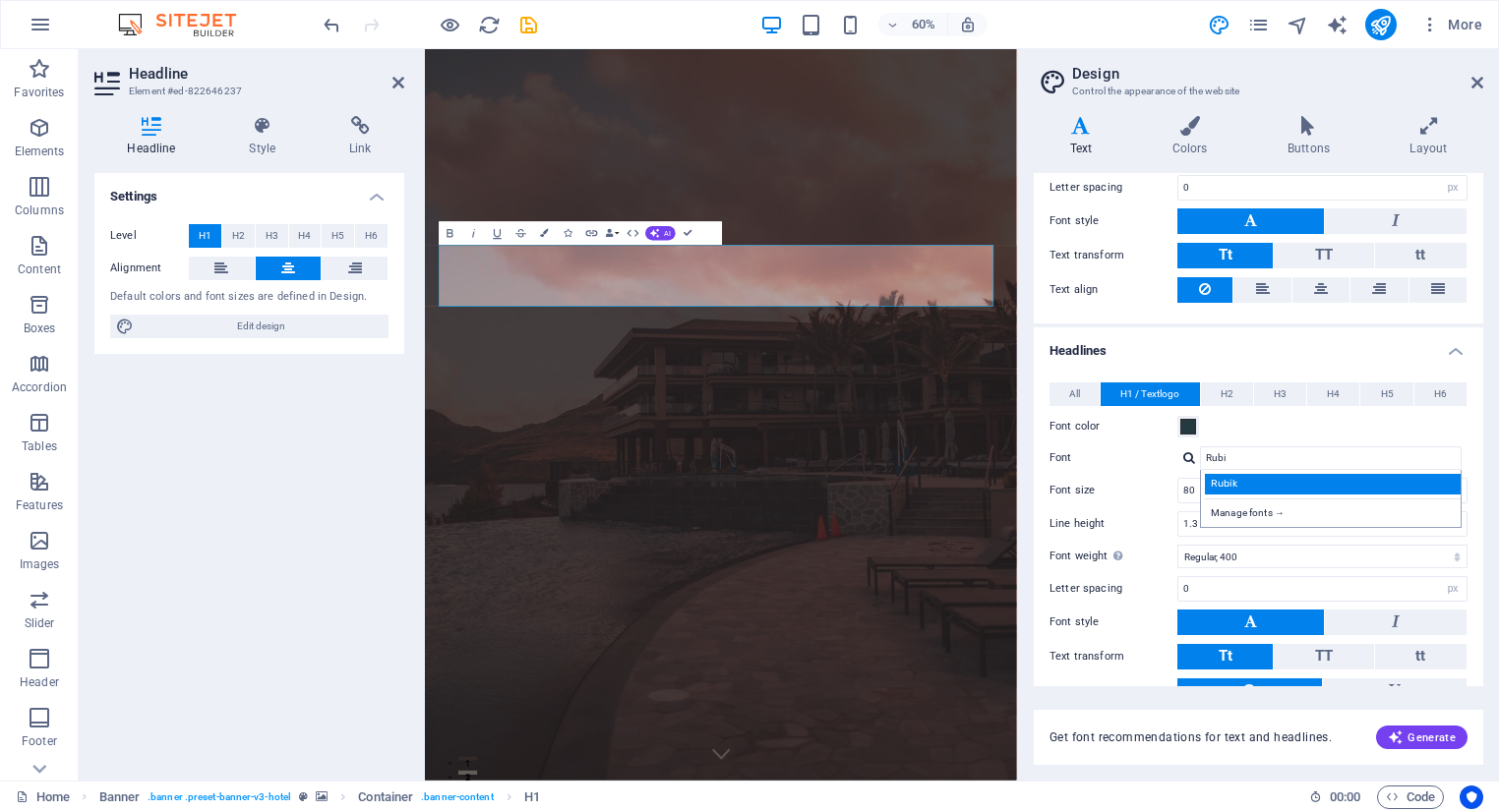 click on "Rubik" at bounding box center [1335, 484] 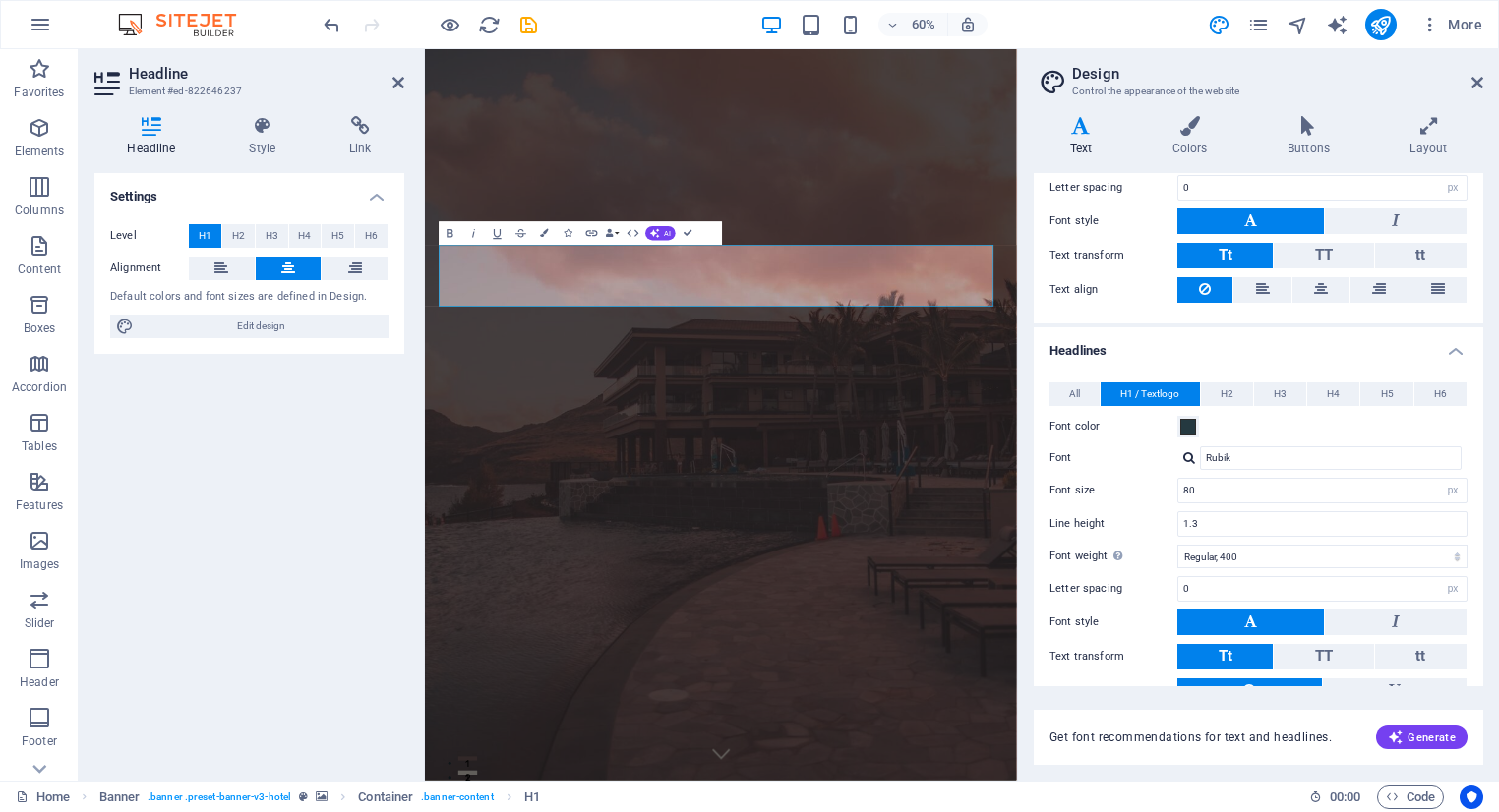scroll, scrollTop: 346, scrollLeft: 0, axis: vertical 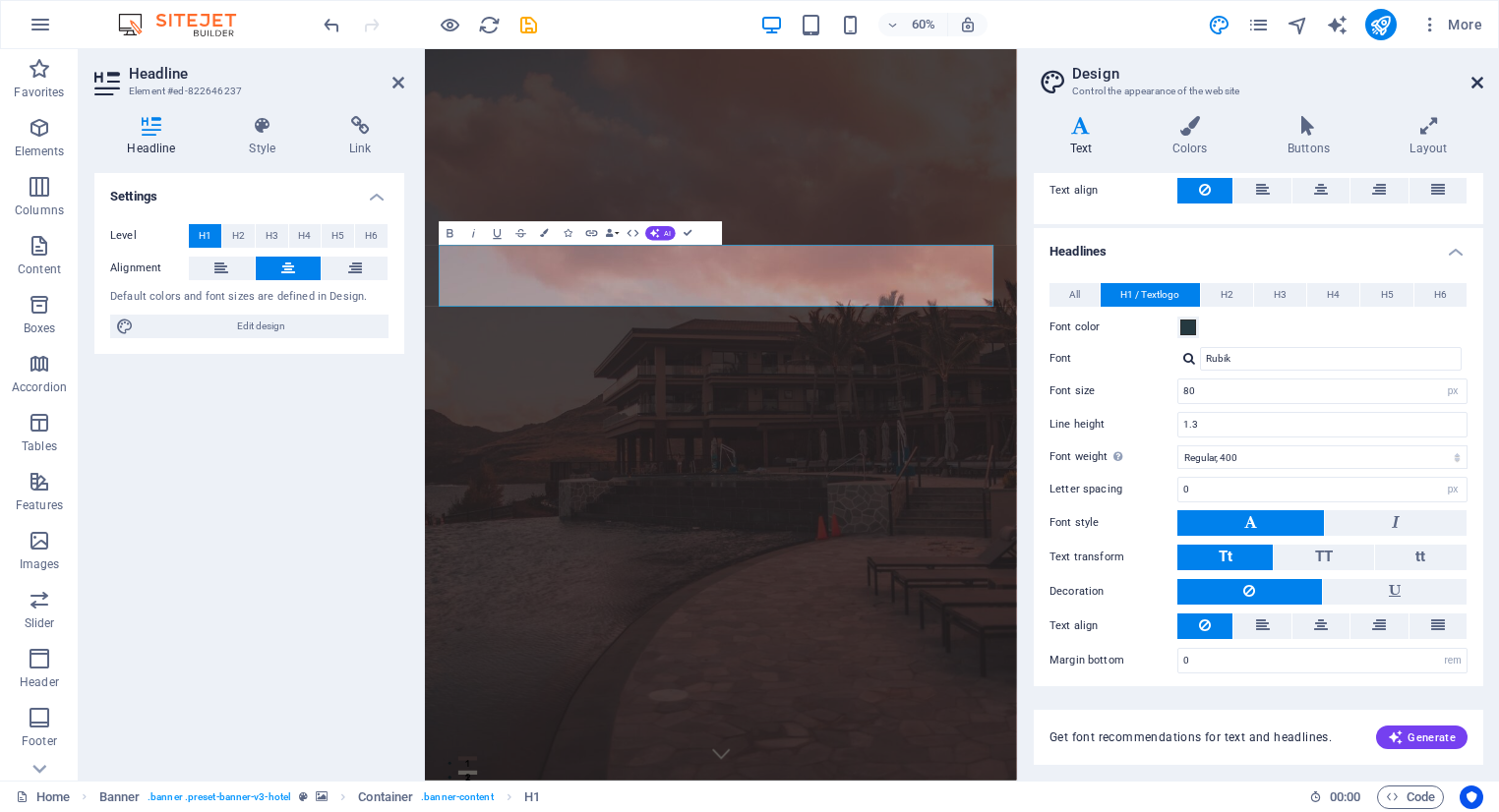 click at bounding box center [1477, 83] 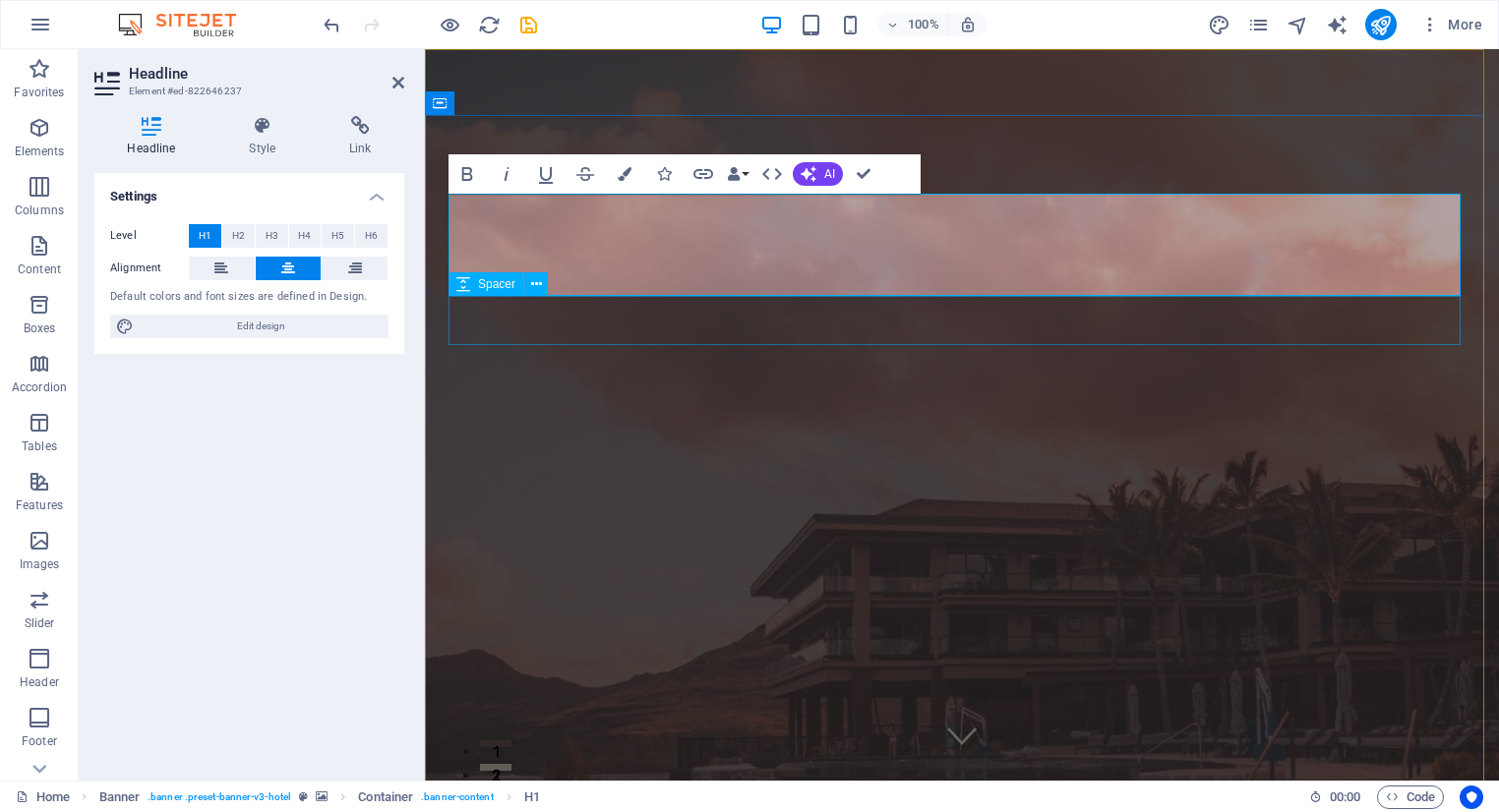 click at bounding box center (962, 1570) 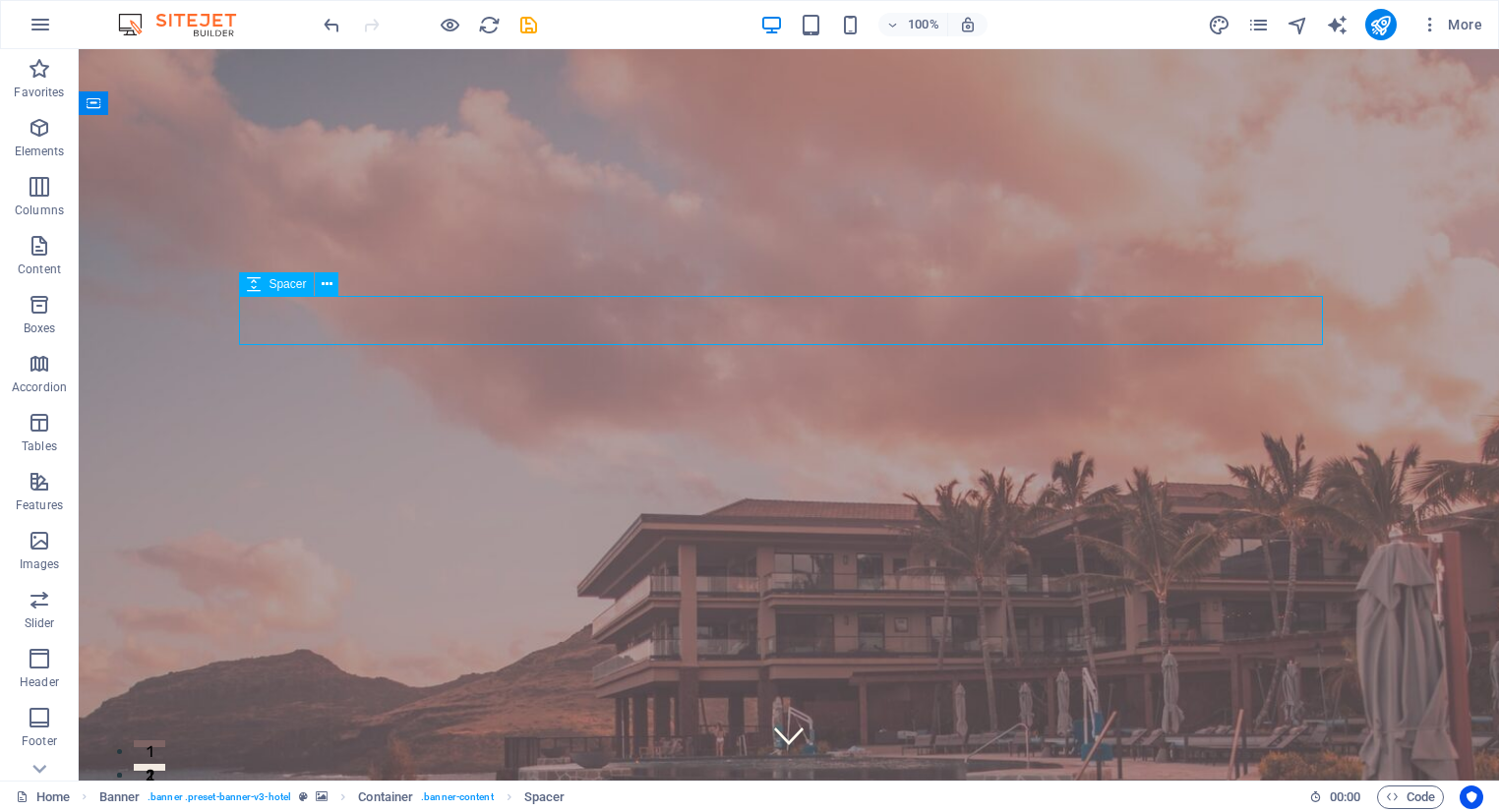 click at bounding box center (789, 1570) 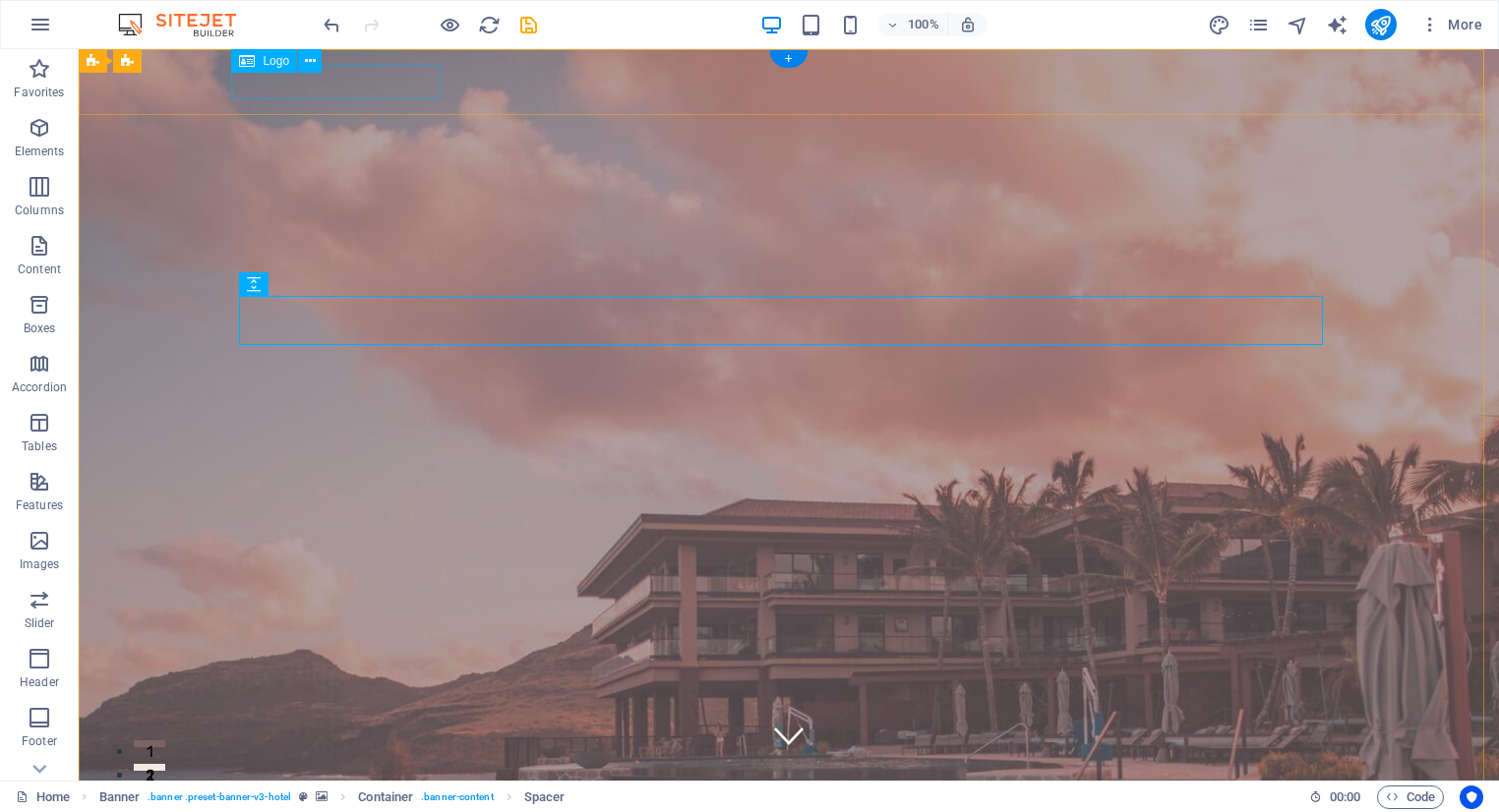 click at bounding box center [789, 1300] 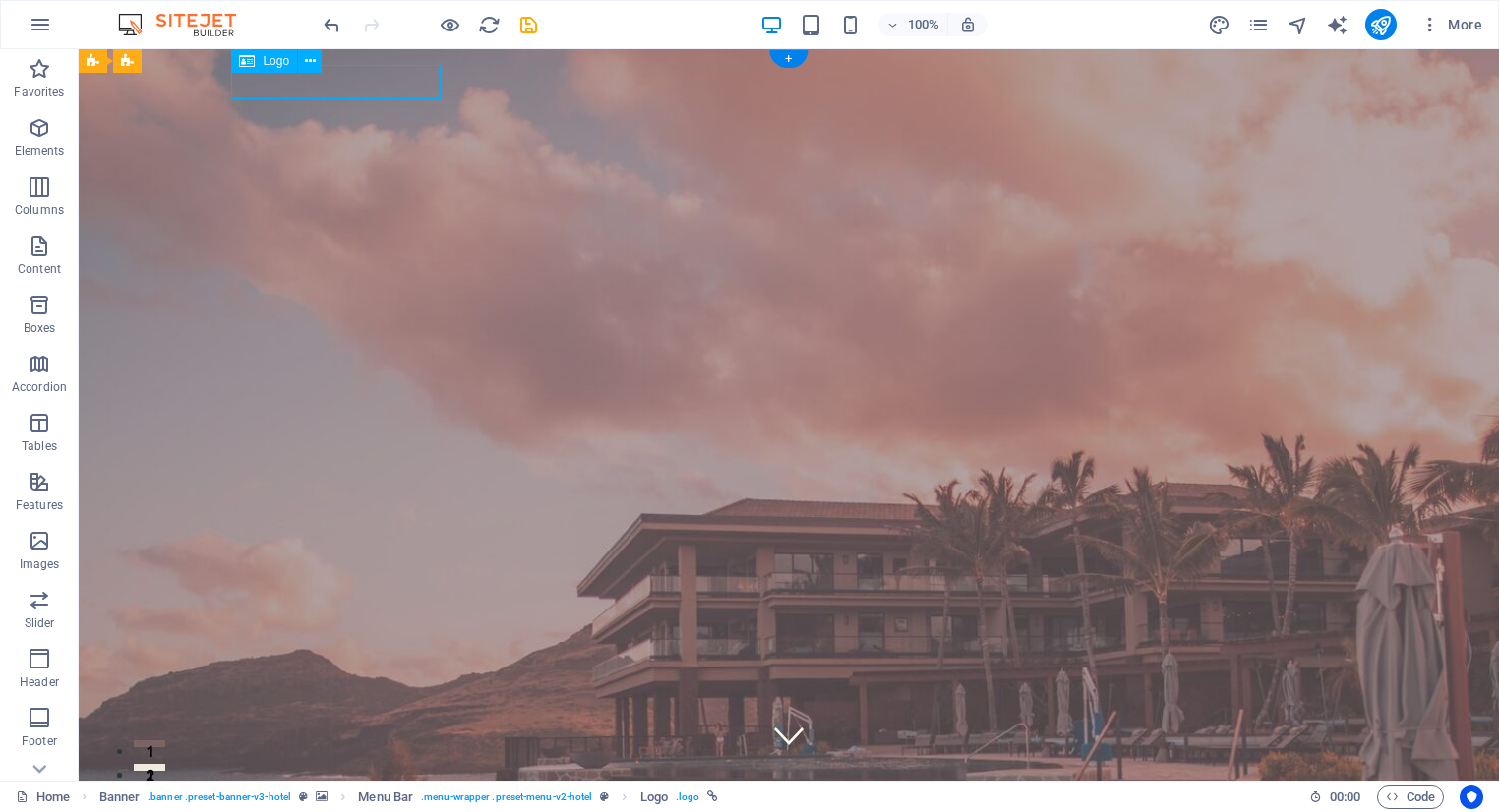 click at bounding box center [789, 1300] 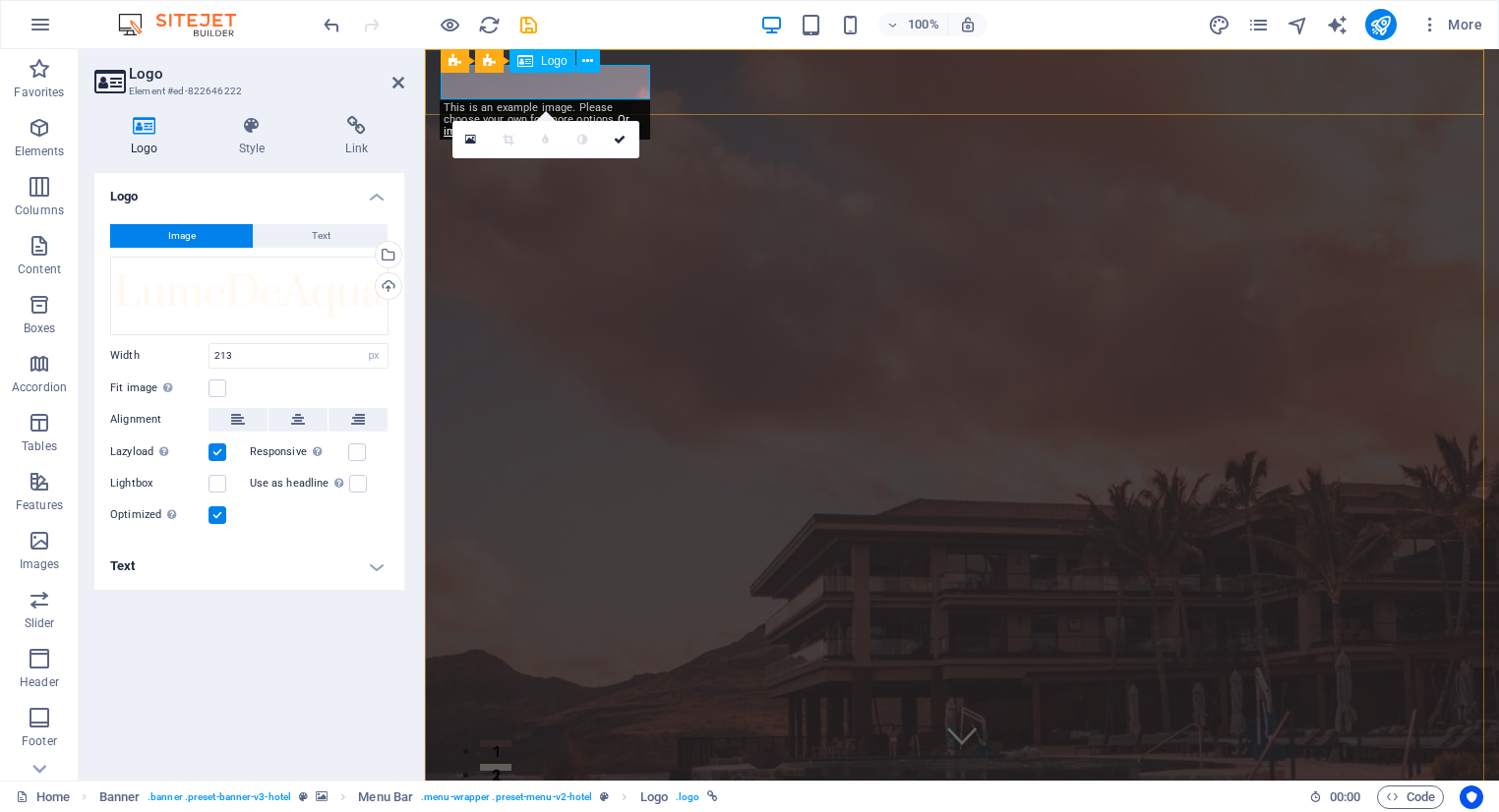 click at bounding box center (962, 1300) 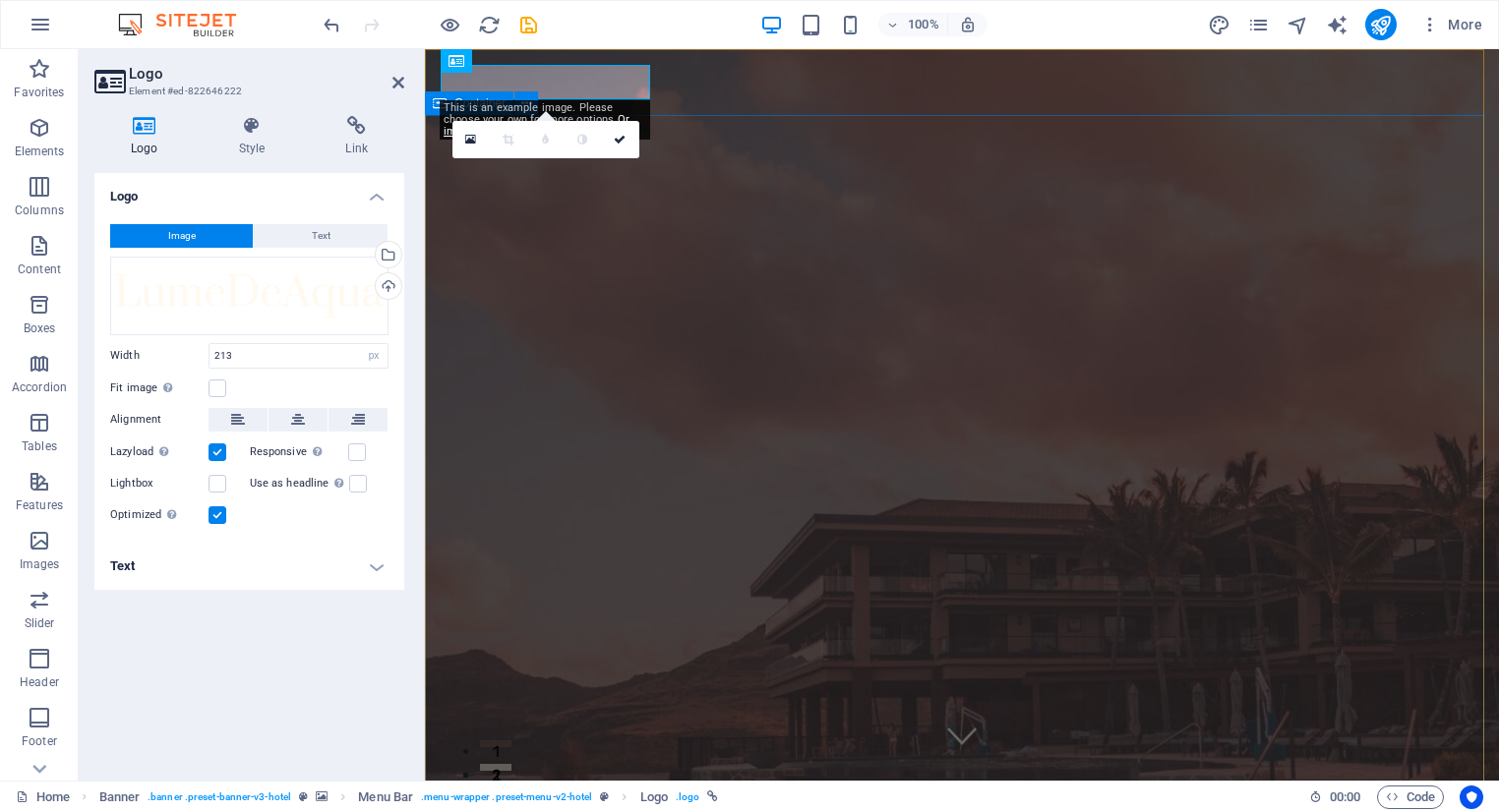click on "Wombiana CHECK IN CHECK OUT ADULTS BOOK A STAY I have read and understand the privacy policy. Unreadable? Load new" at bounding box center (962, 1781) 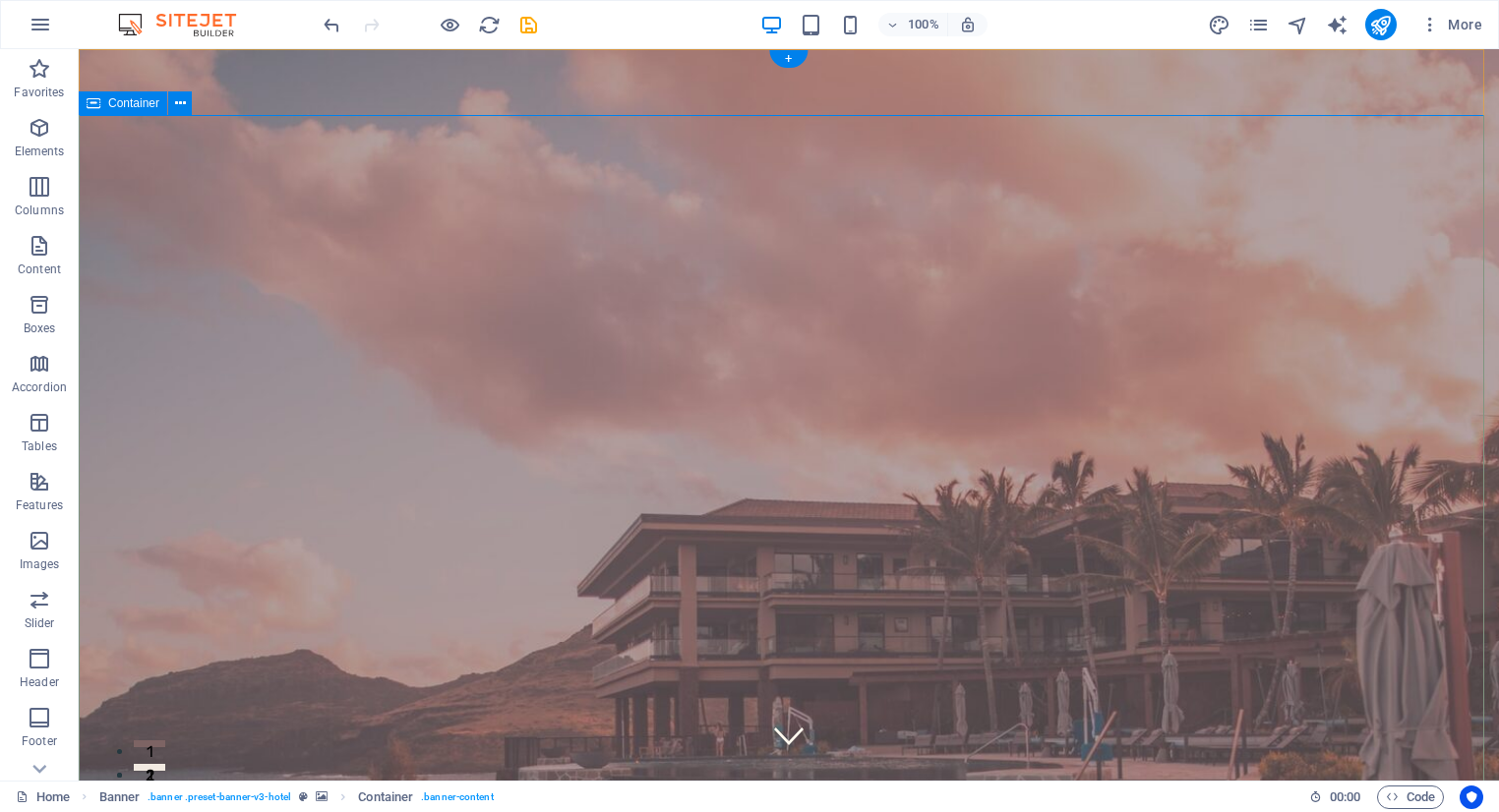 click on "Wombiana CHECK IN CHECK OUT ADULTS BOOK A STAY I have read and understand the privacy policy. Unreadable? Load new" at bounding box center (789, 1781) 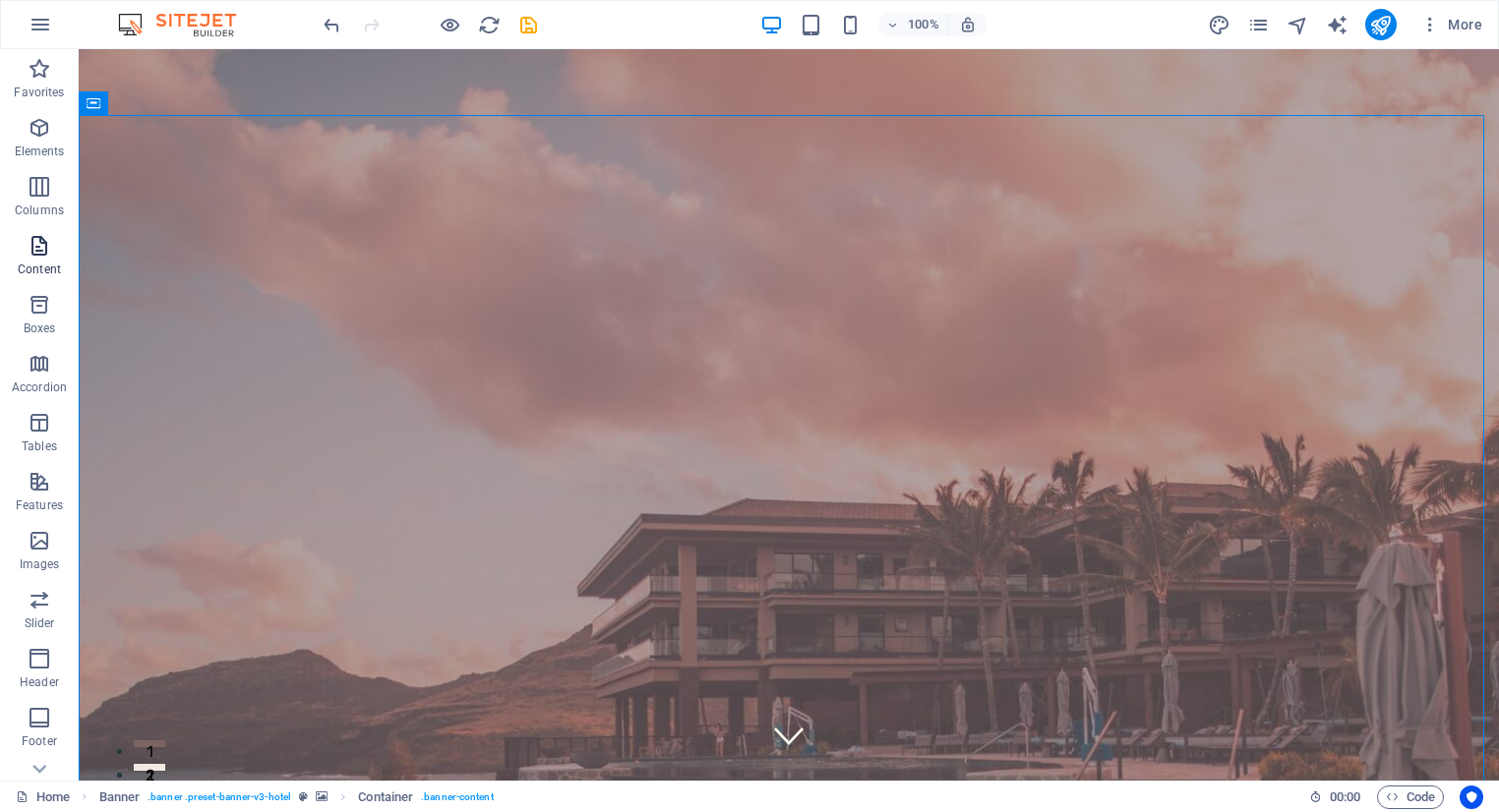 click on "Content" at bounding box center (39, 258) 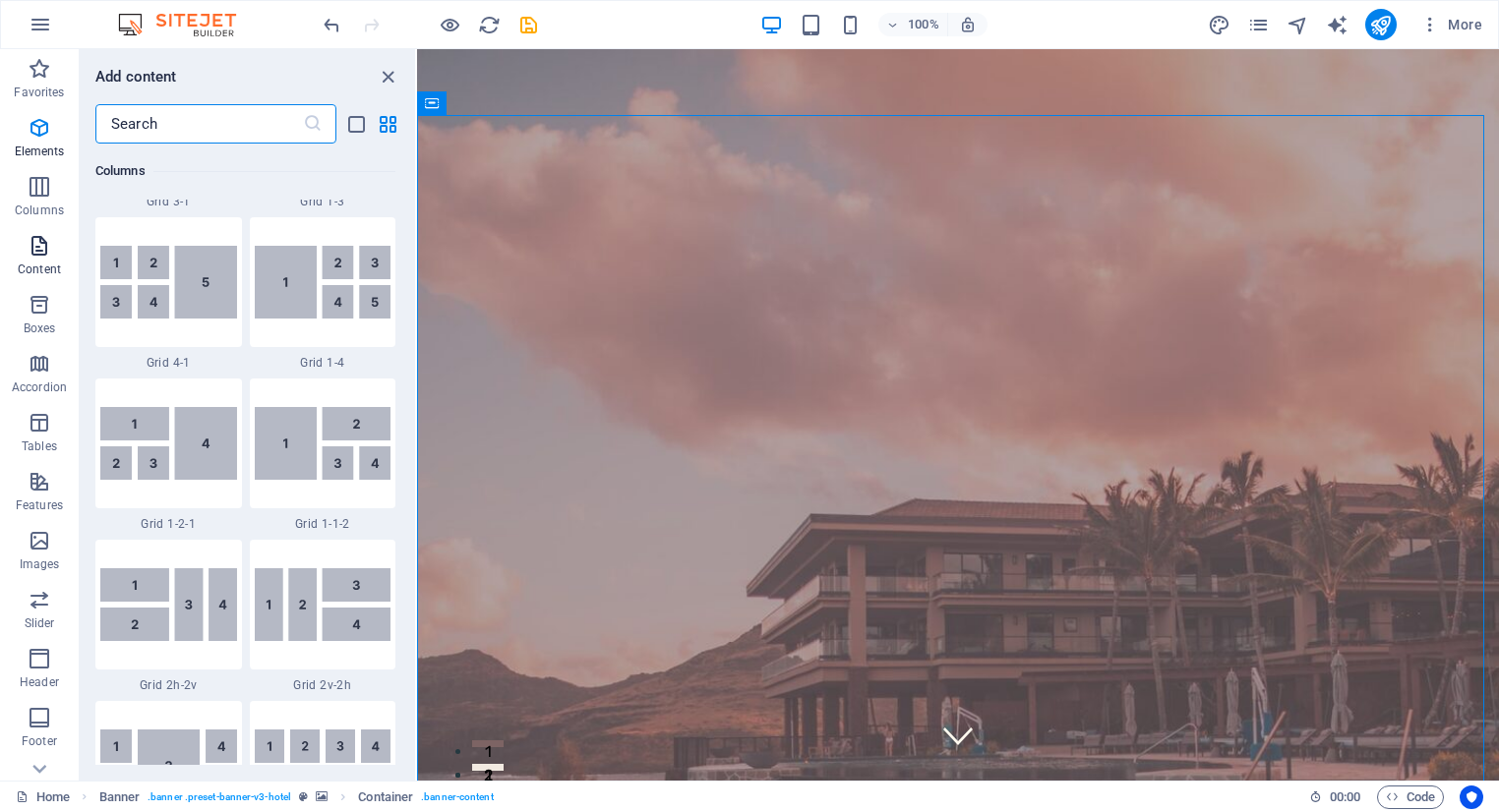 scroll, scrollTop: 3440, scrollLeft: 0, axis: vertical 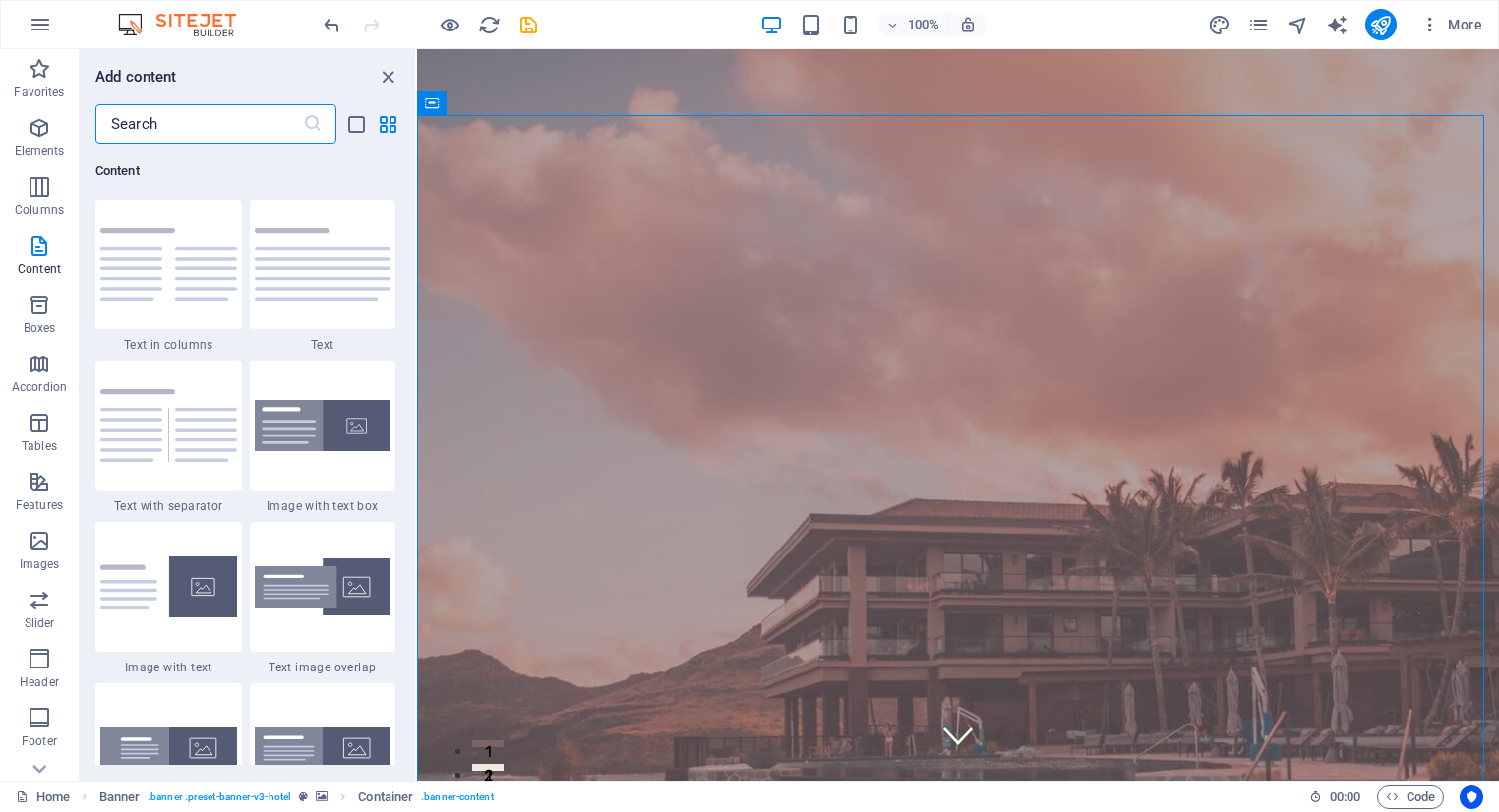 click on "Add content" at bounding box center [247, 77] 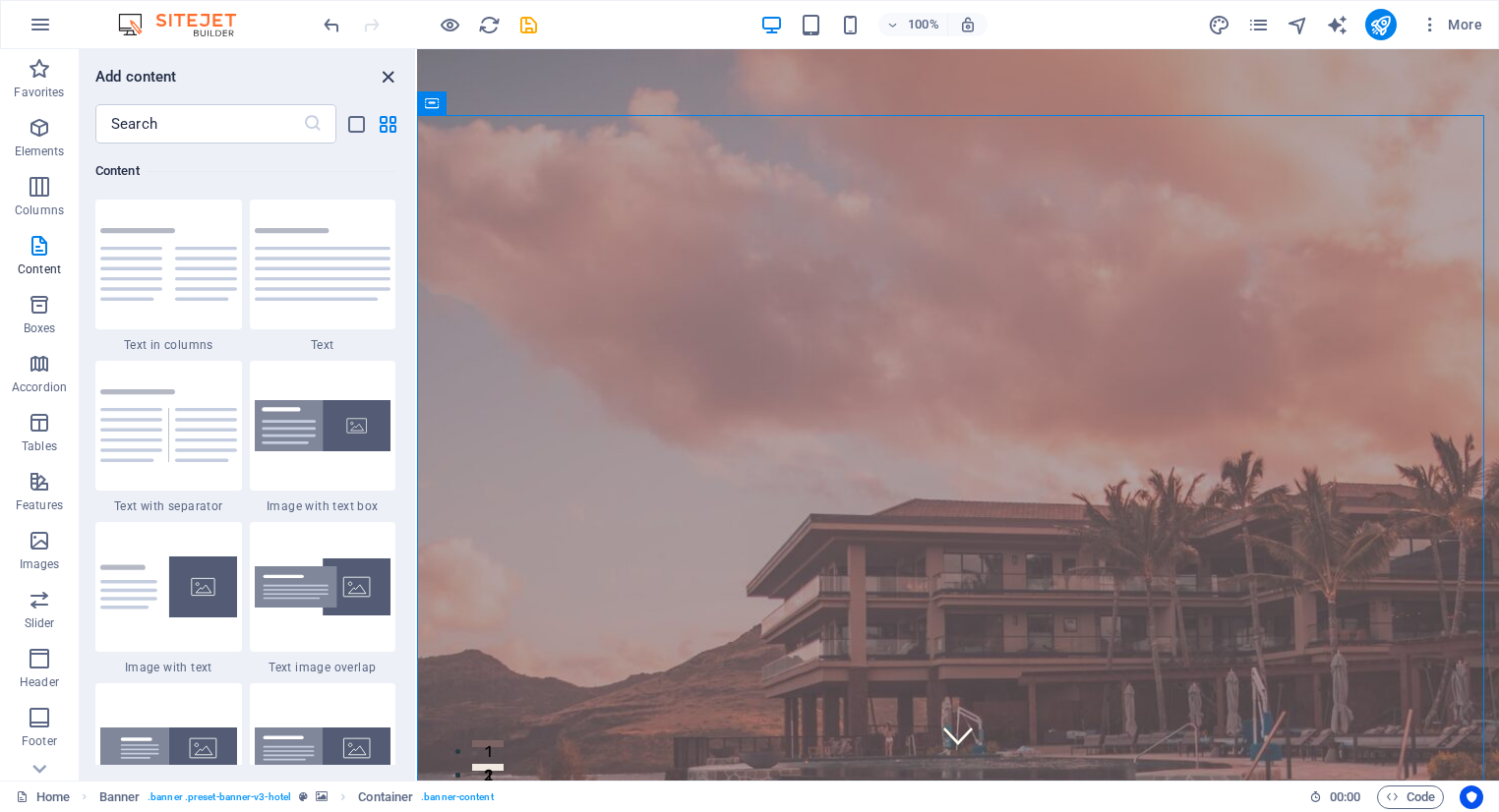 click at bounding box center [388, 77] 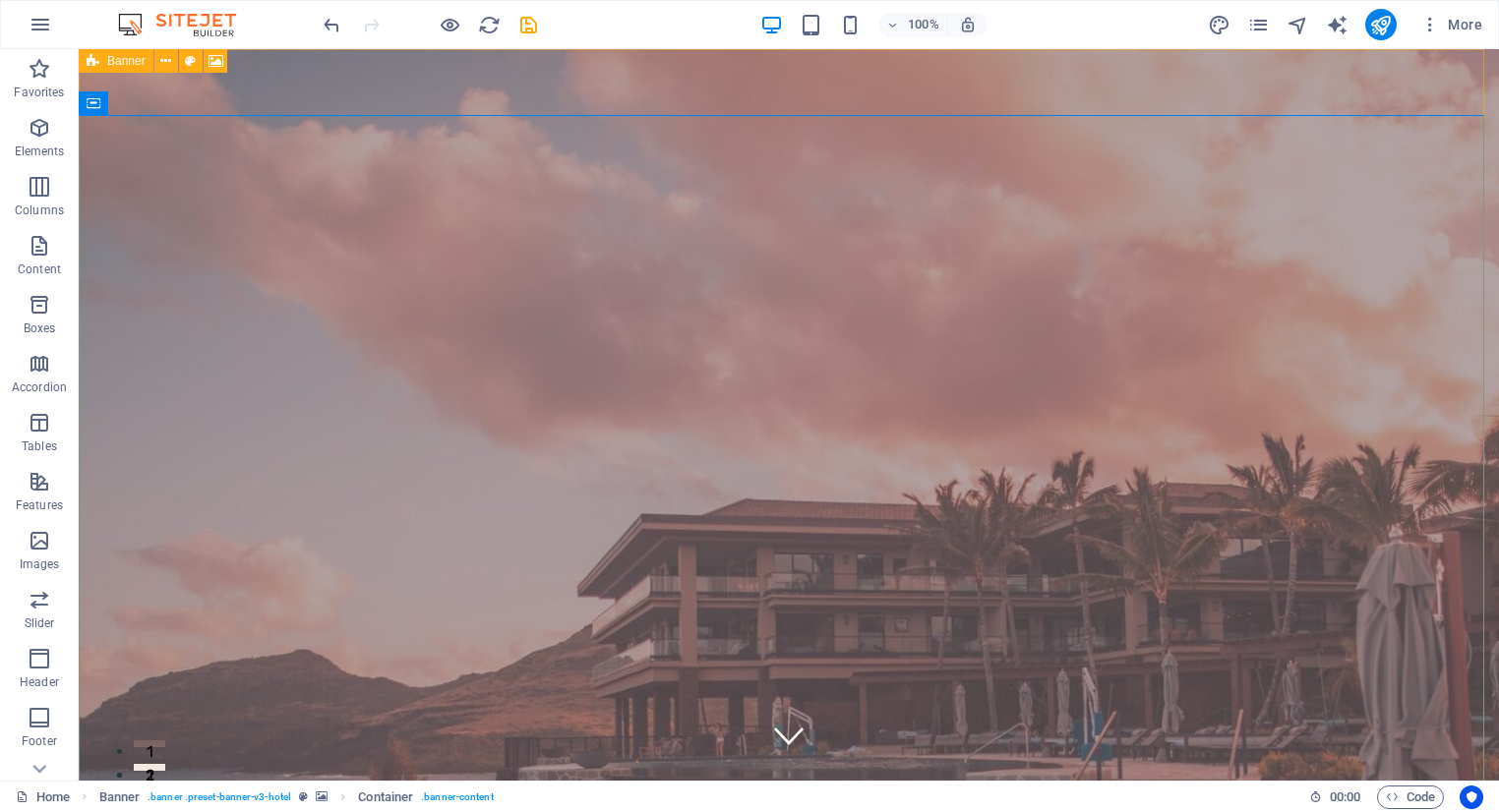 click at bounding box center (92, 61) 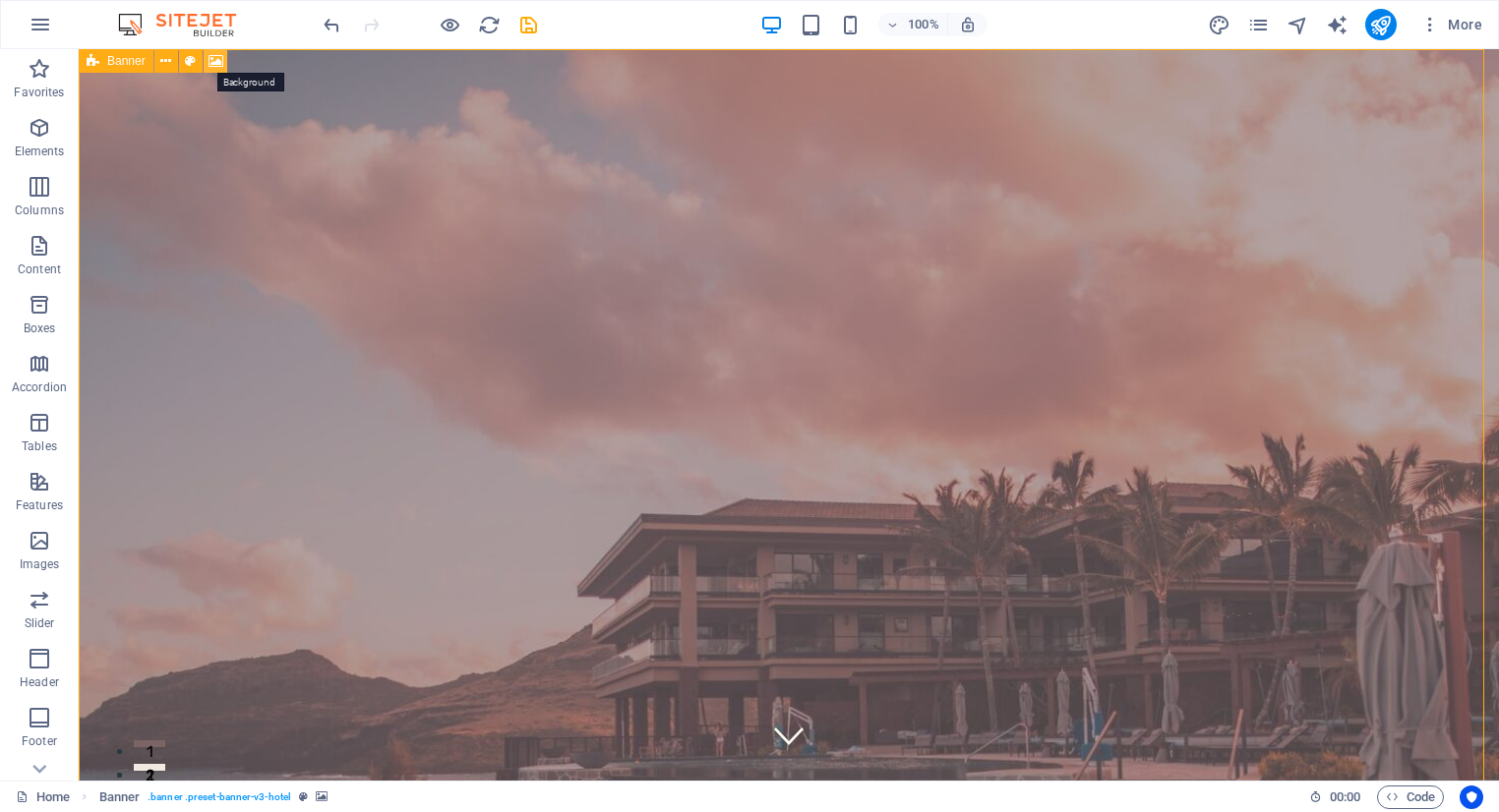 click at bounding box center (215, 61) 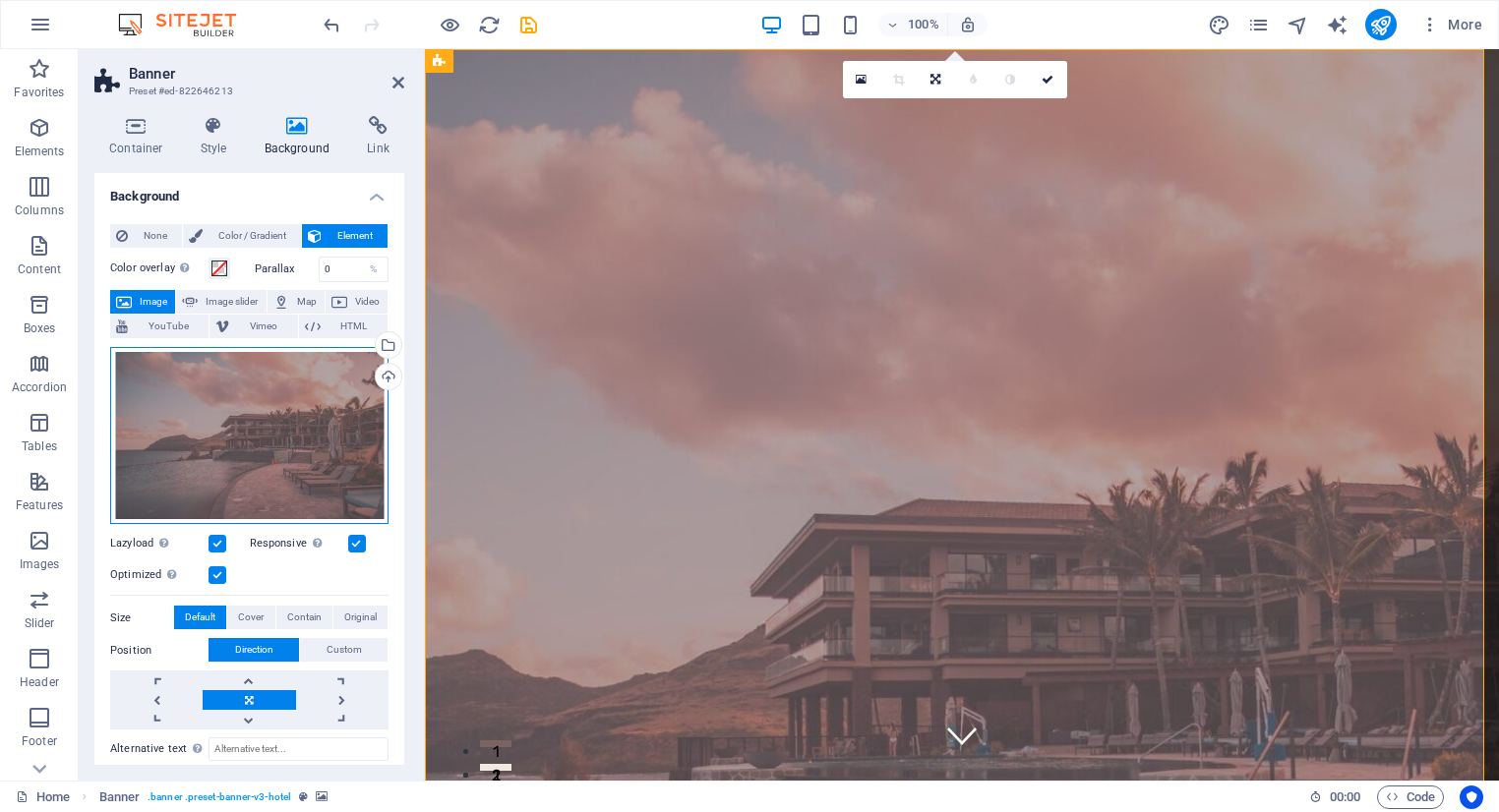 click on "Drag files here, click to choose files or select files from Files or our free stock photos & videos" at bounding box center (249, 435) 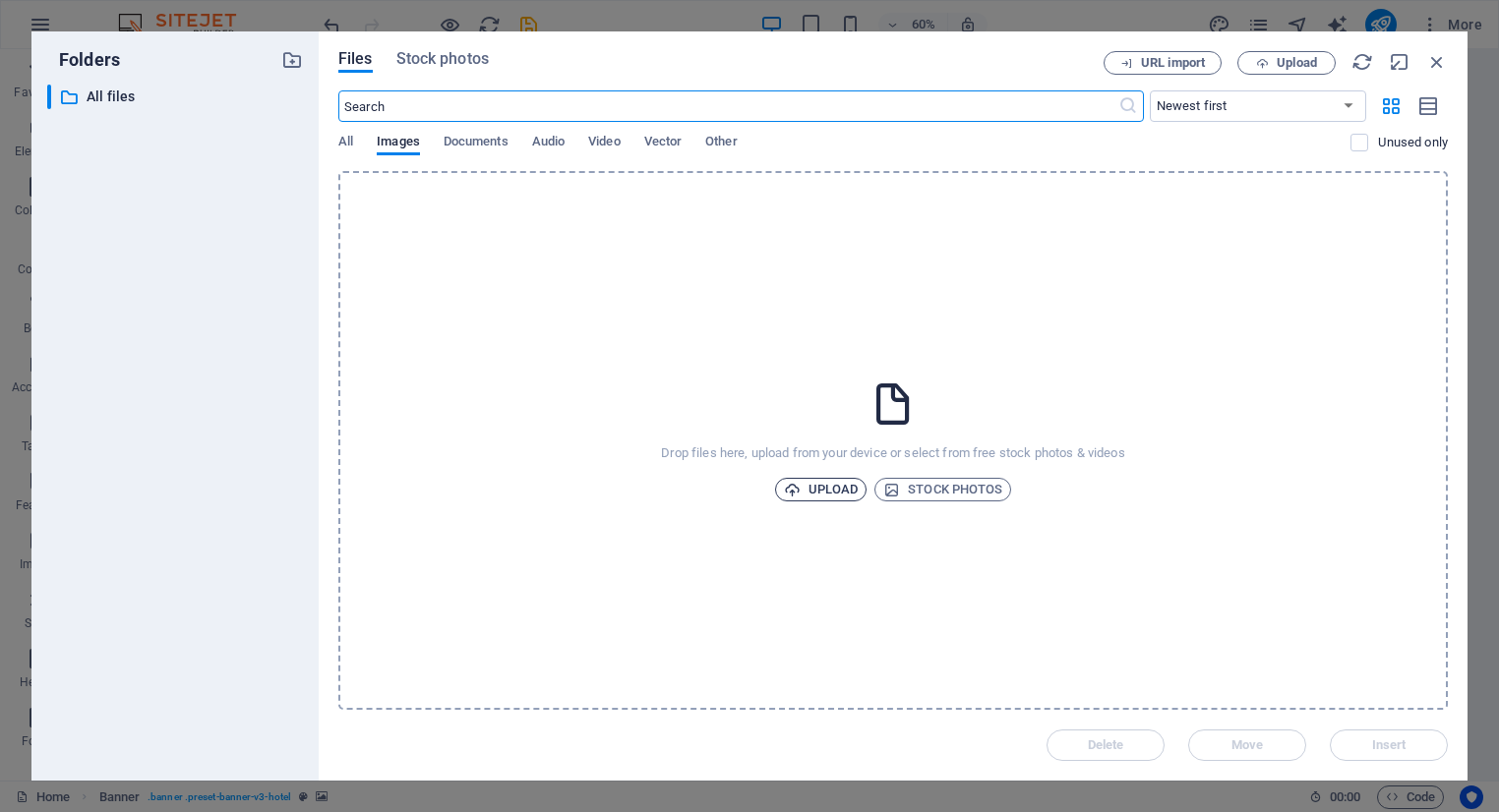 click on "Upload" at bounding box center (821, 490) 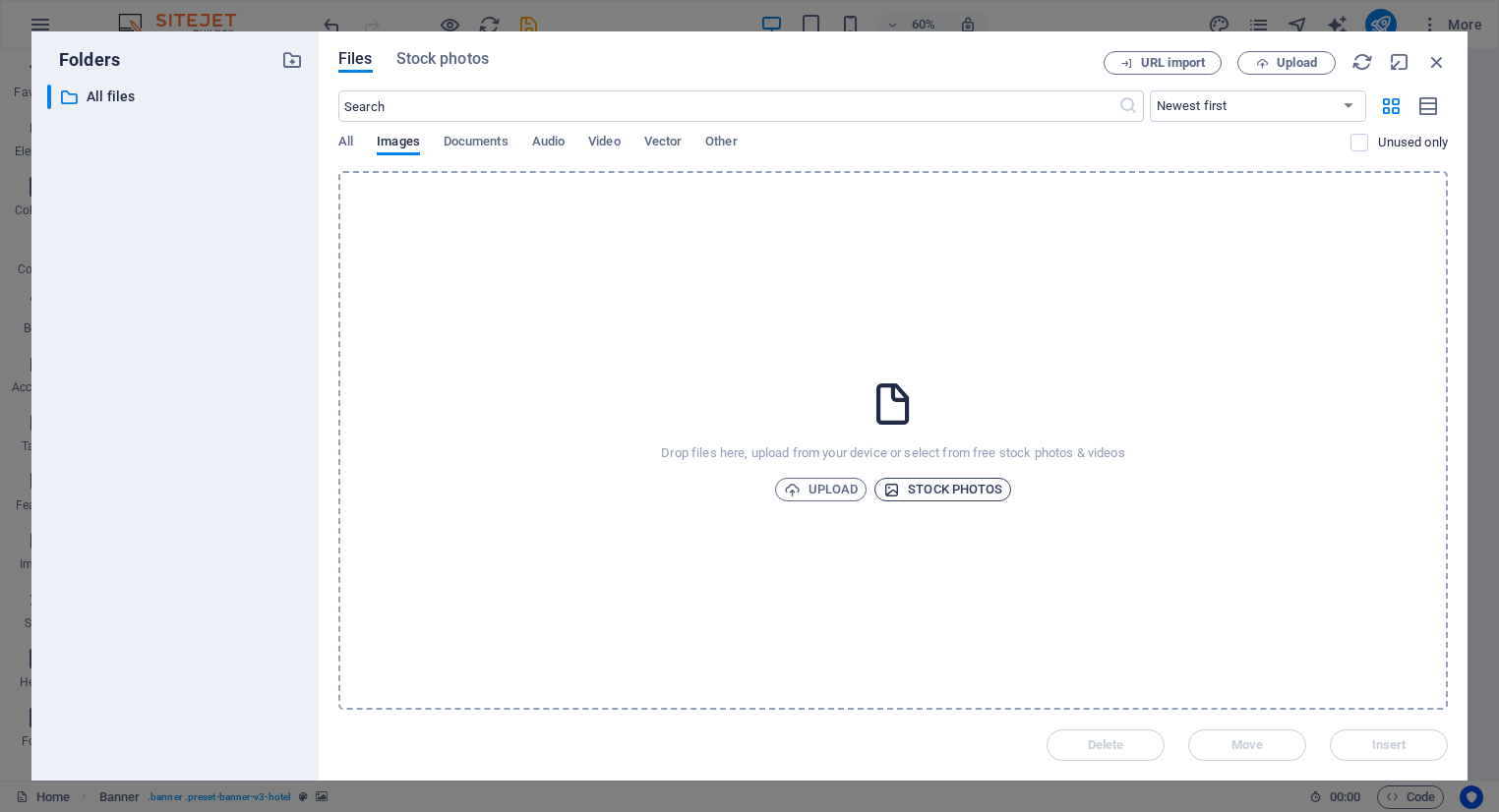 click on "Stock photos" at bounding box center [942, 490] 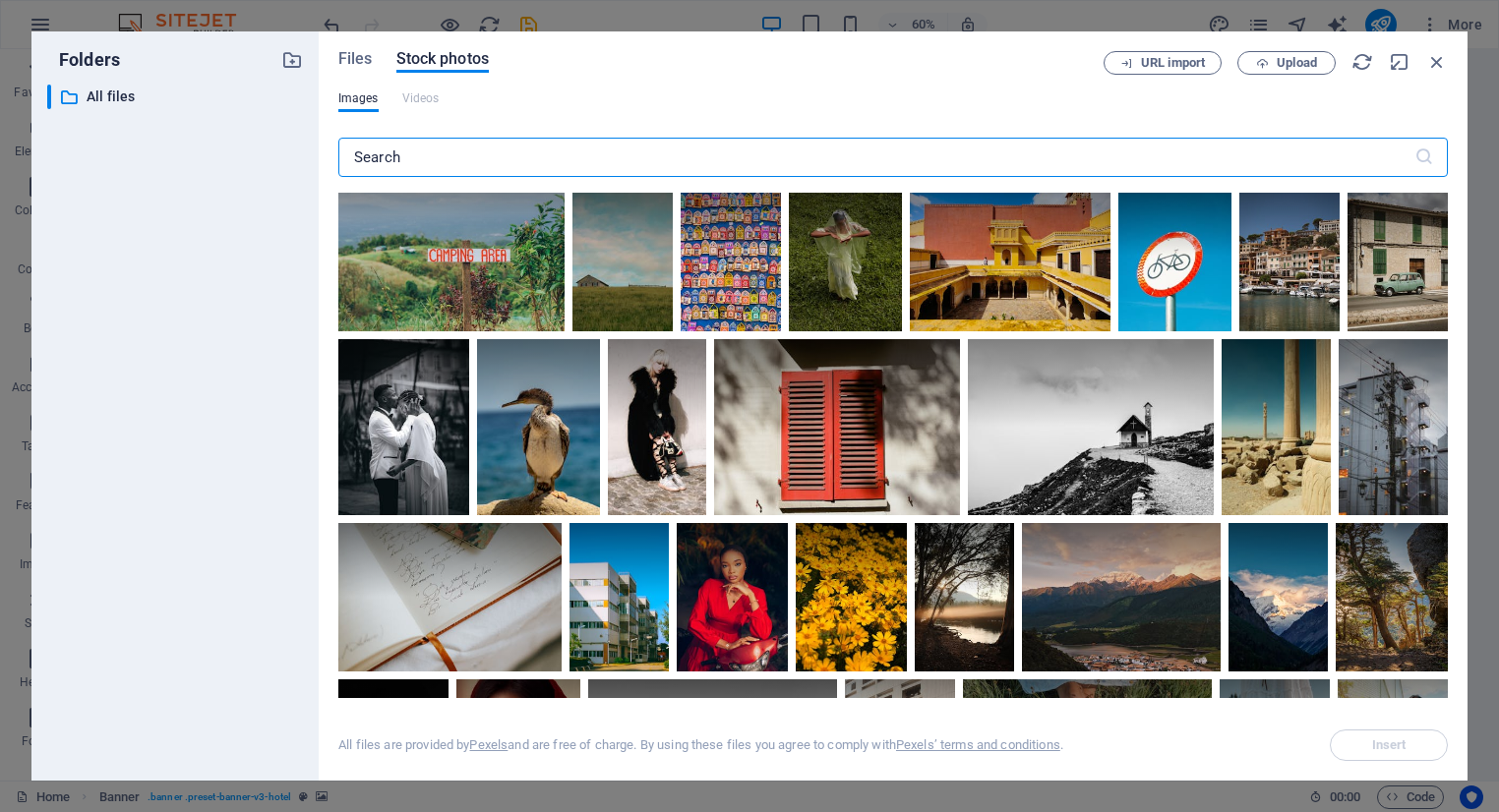 scroll, scrollTop: 12, scrollLeft: 0, axis: vertical 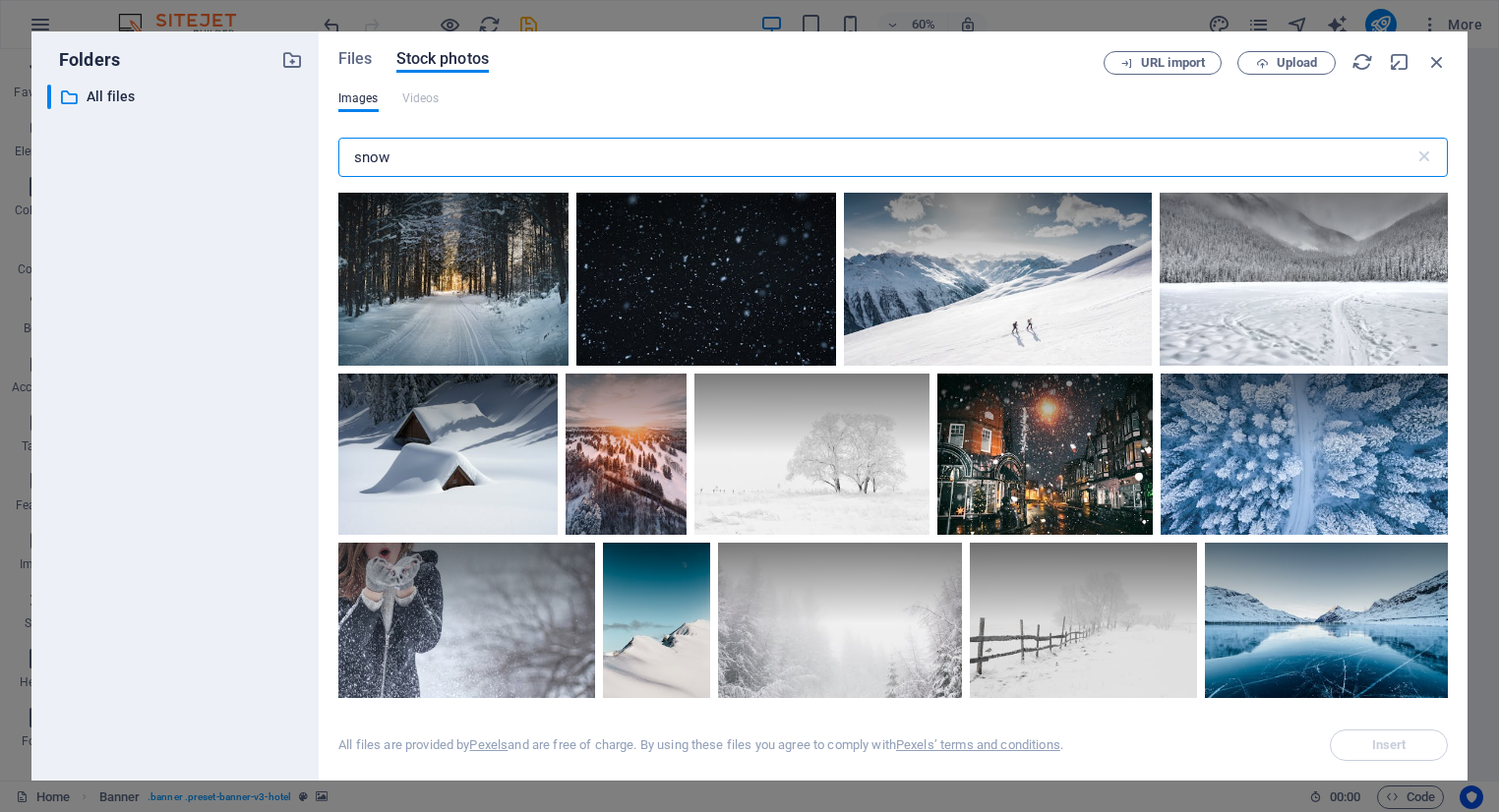 drag, startPoint x: 418, startPoint y: 158, endPoint x: 271, endPoint y: 172, distance: 147.66516 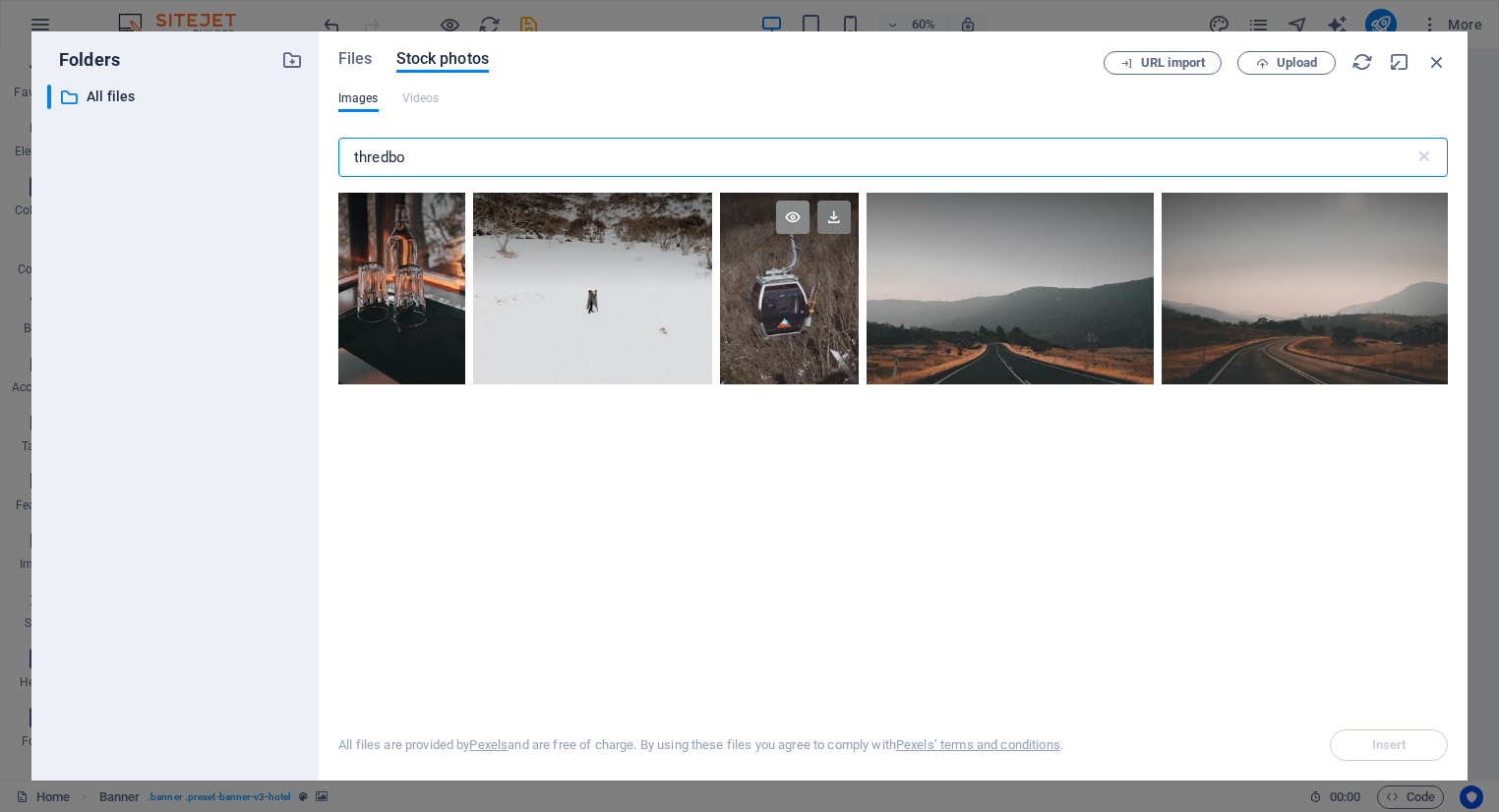 type on "thredbo" 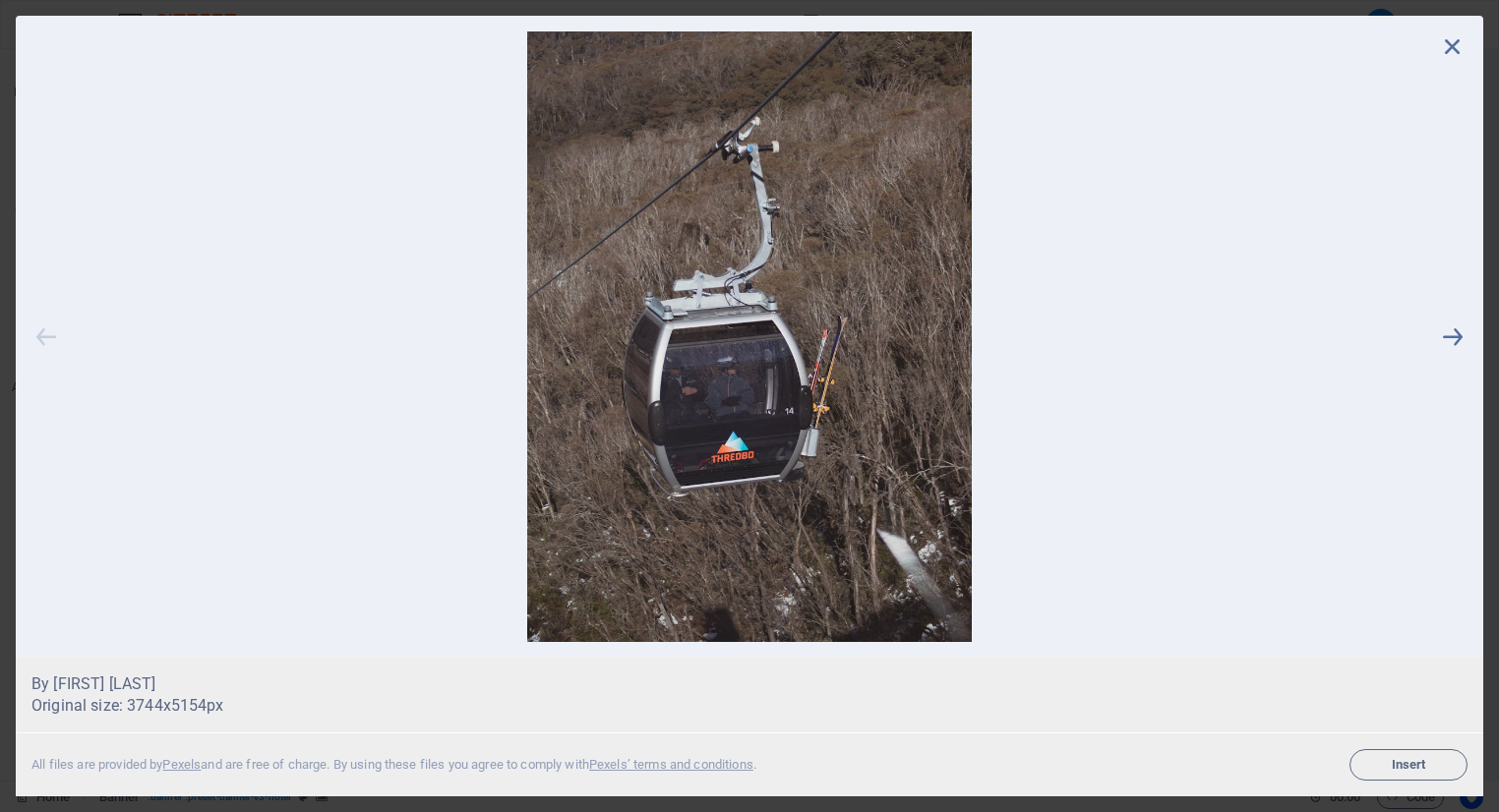 click at bounding box center (46, 336) 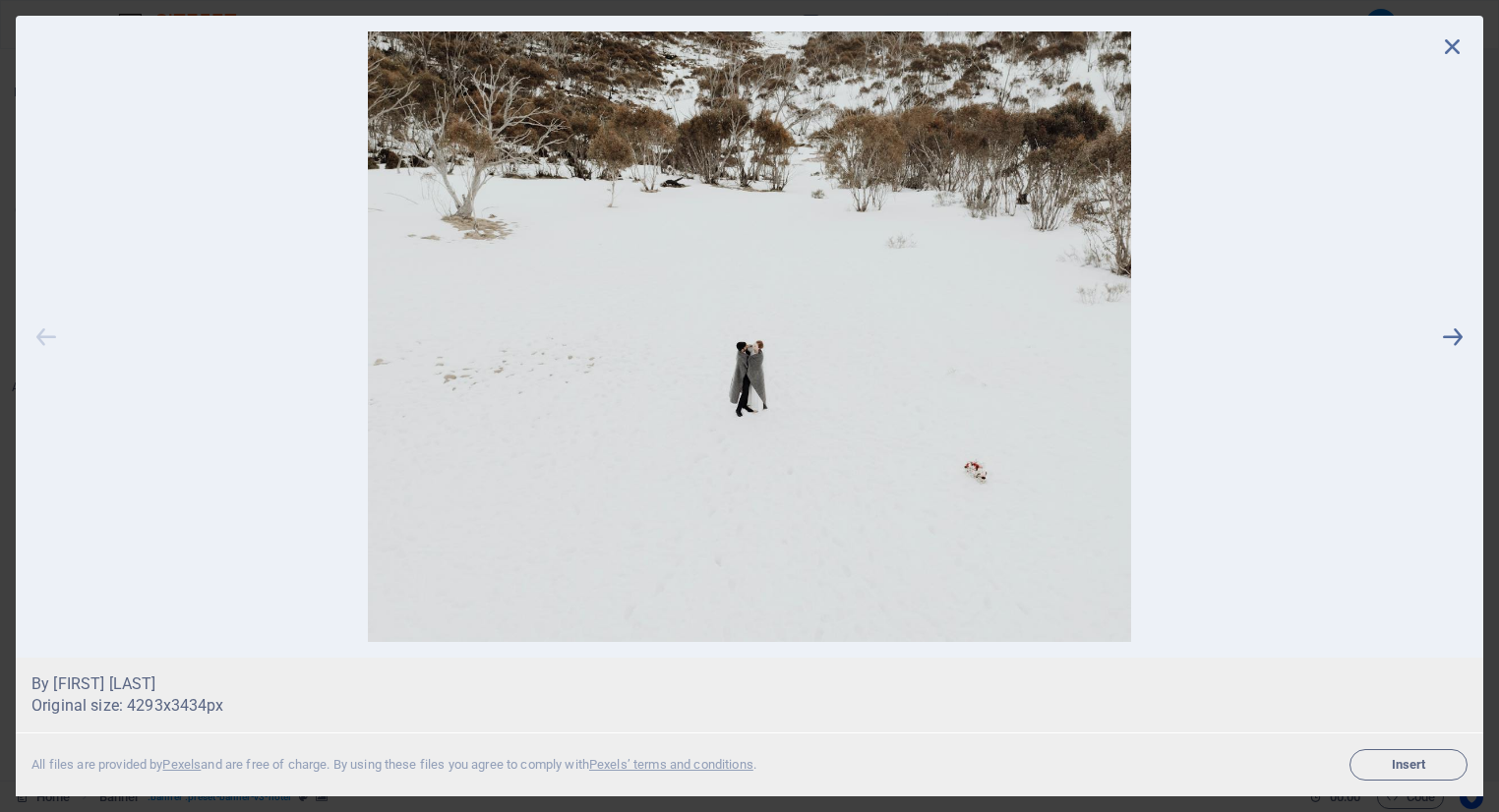 click at bounding box center [46, 336] 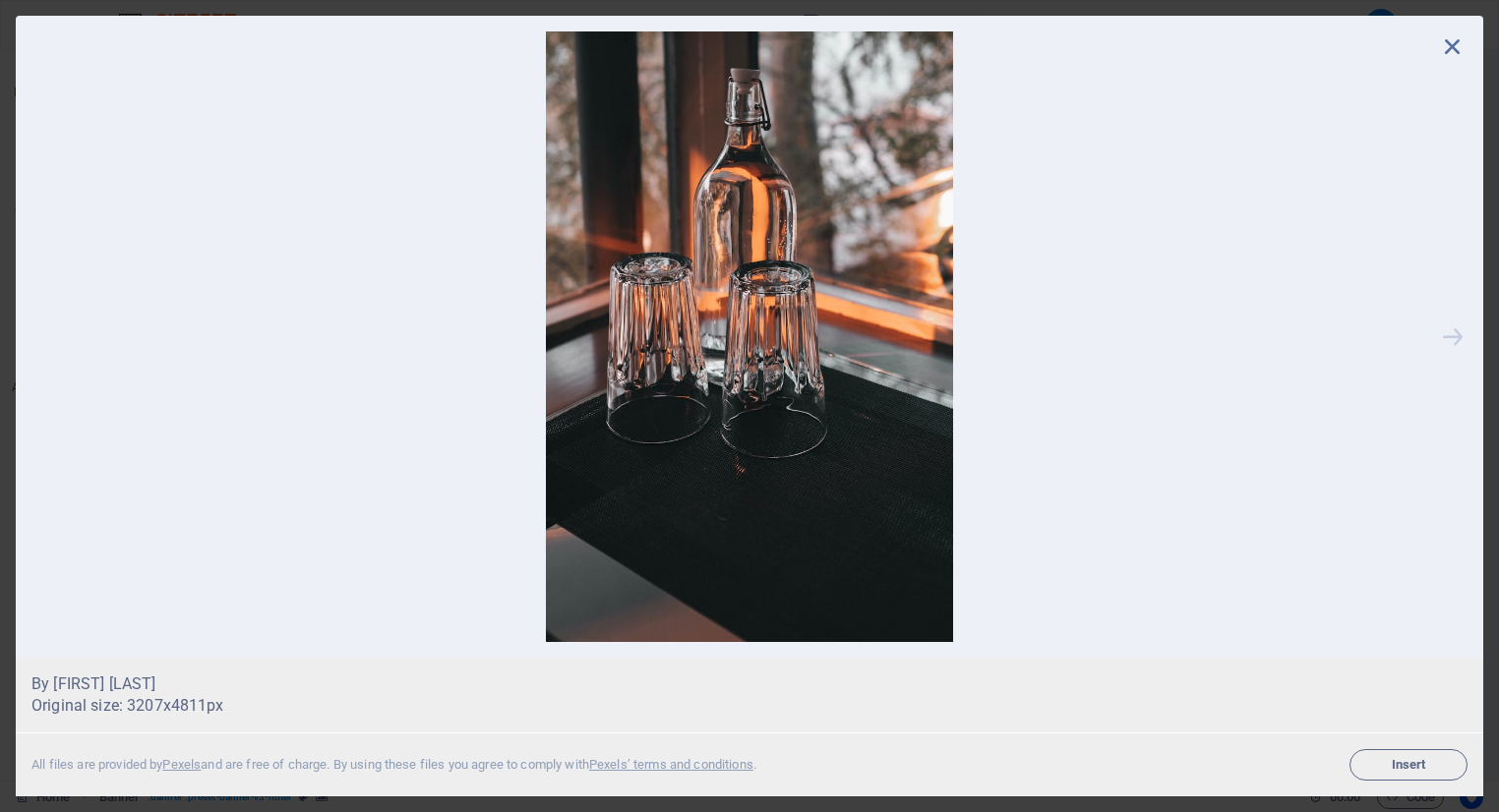 click at bounding box center [1453, 336] 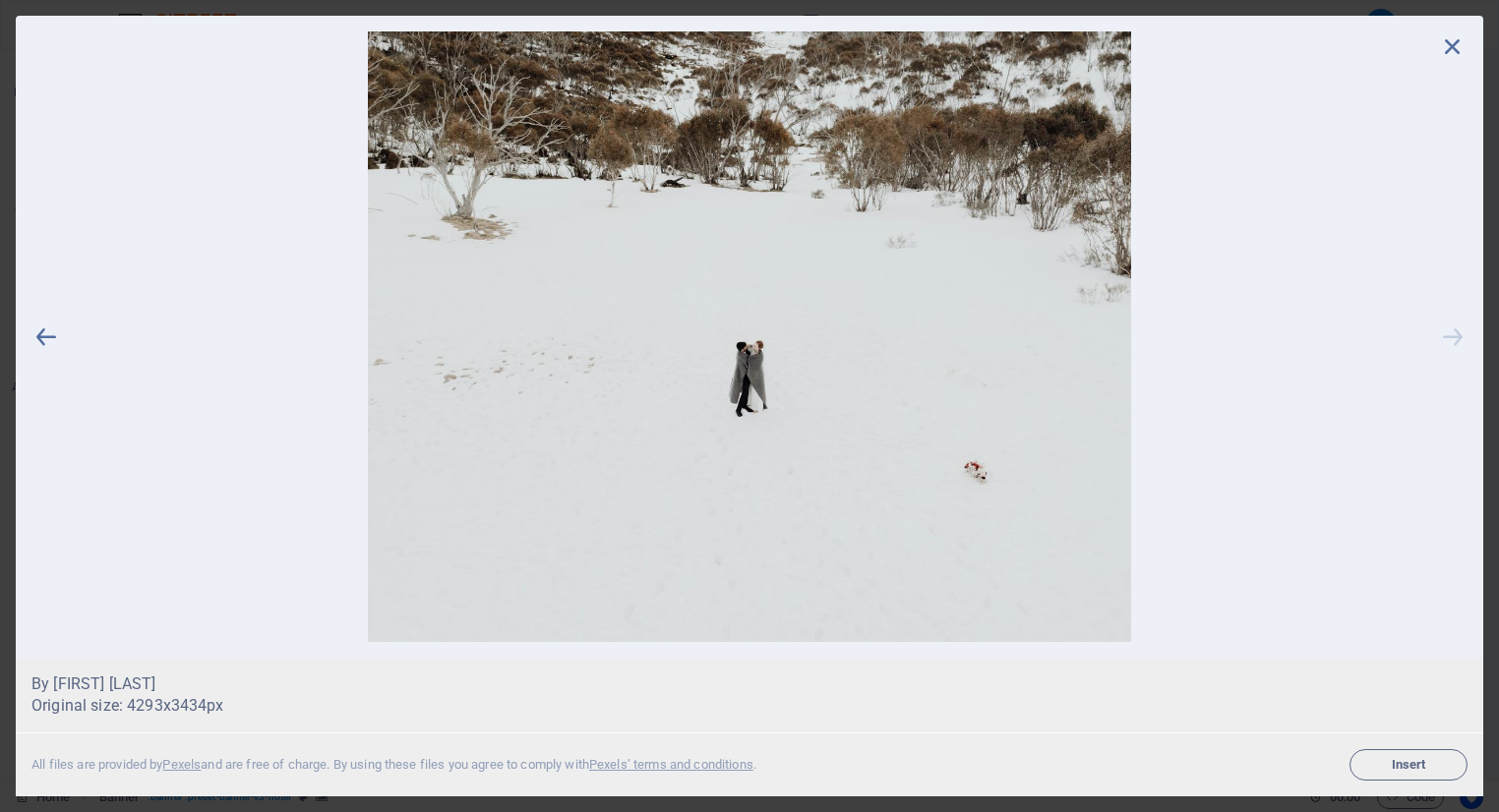 click at bounding box center [1453, 336] 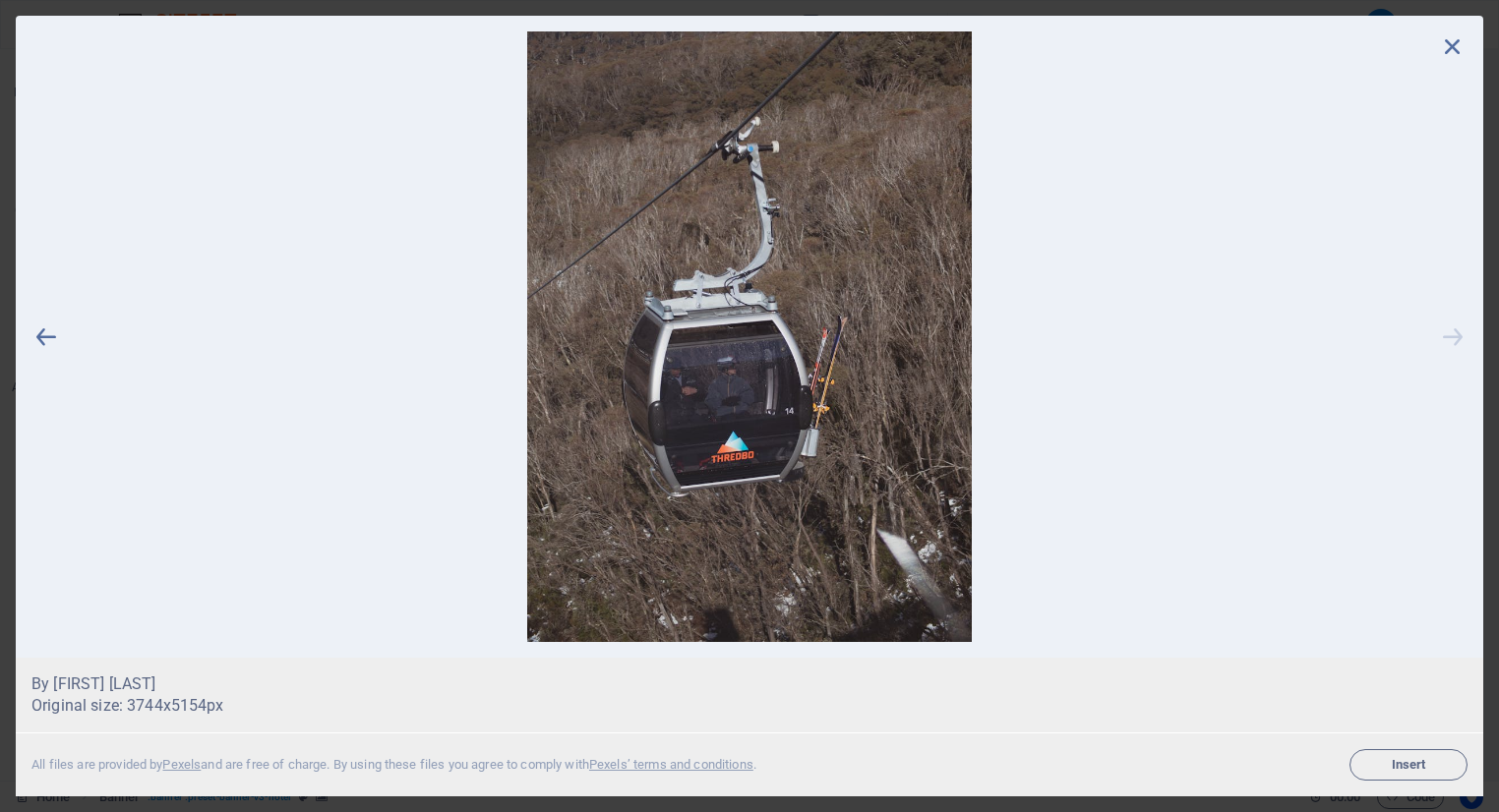 click at bounding box center [1453, 336] 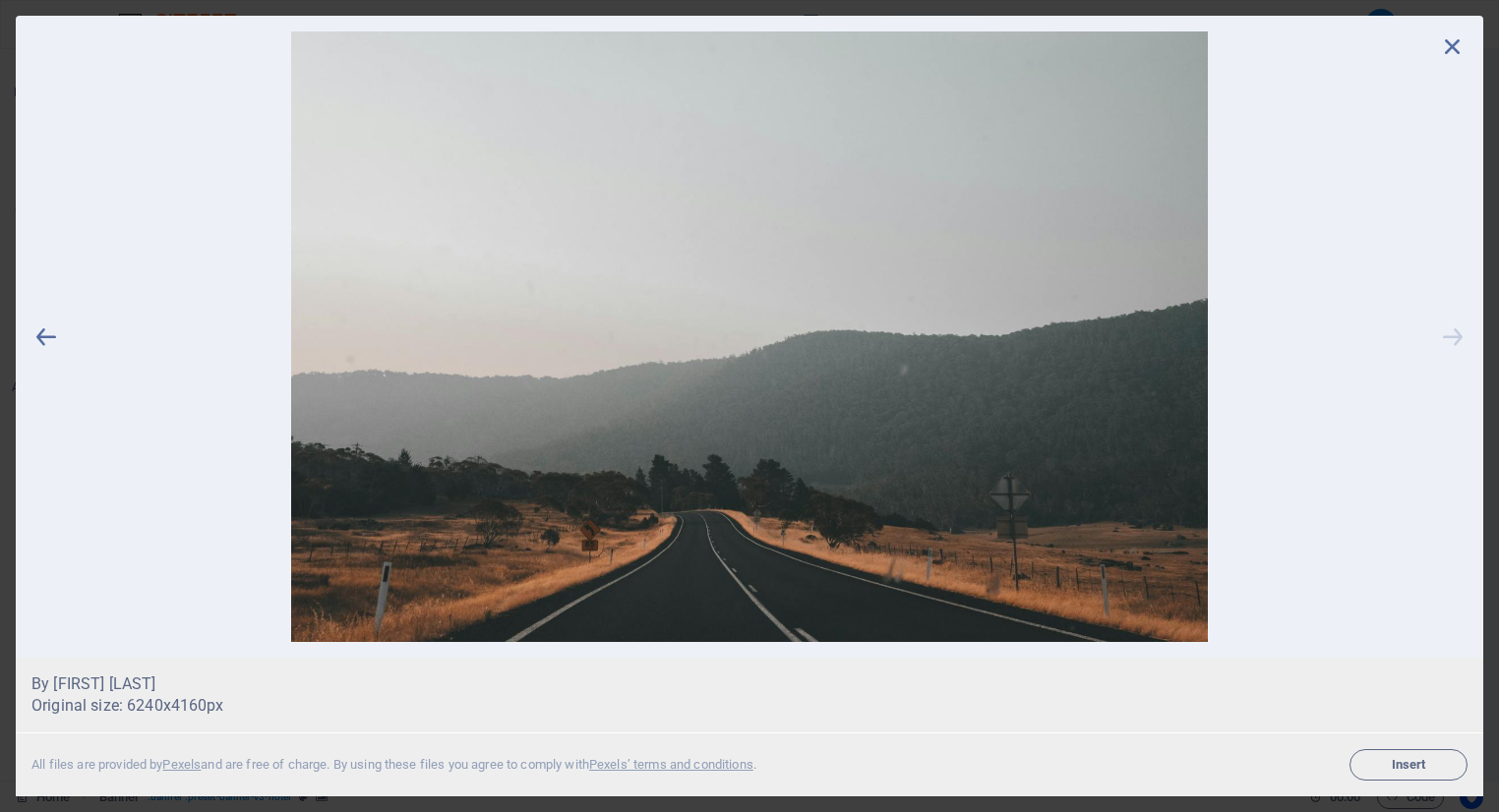 click at bounding box center [1453, 336] 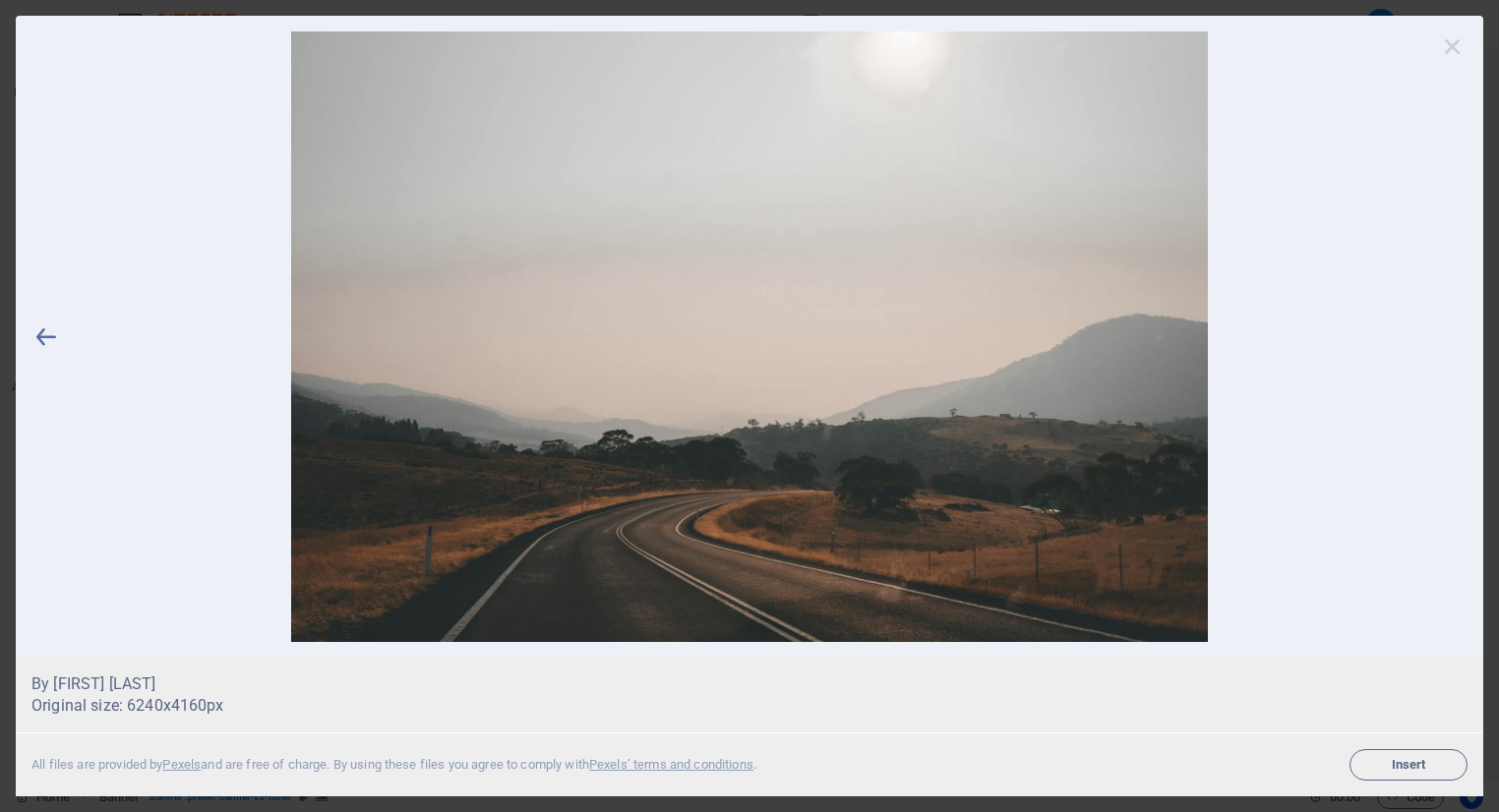 click at bounding box center (1453, 46) 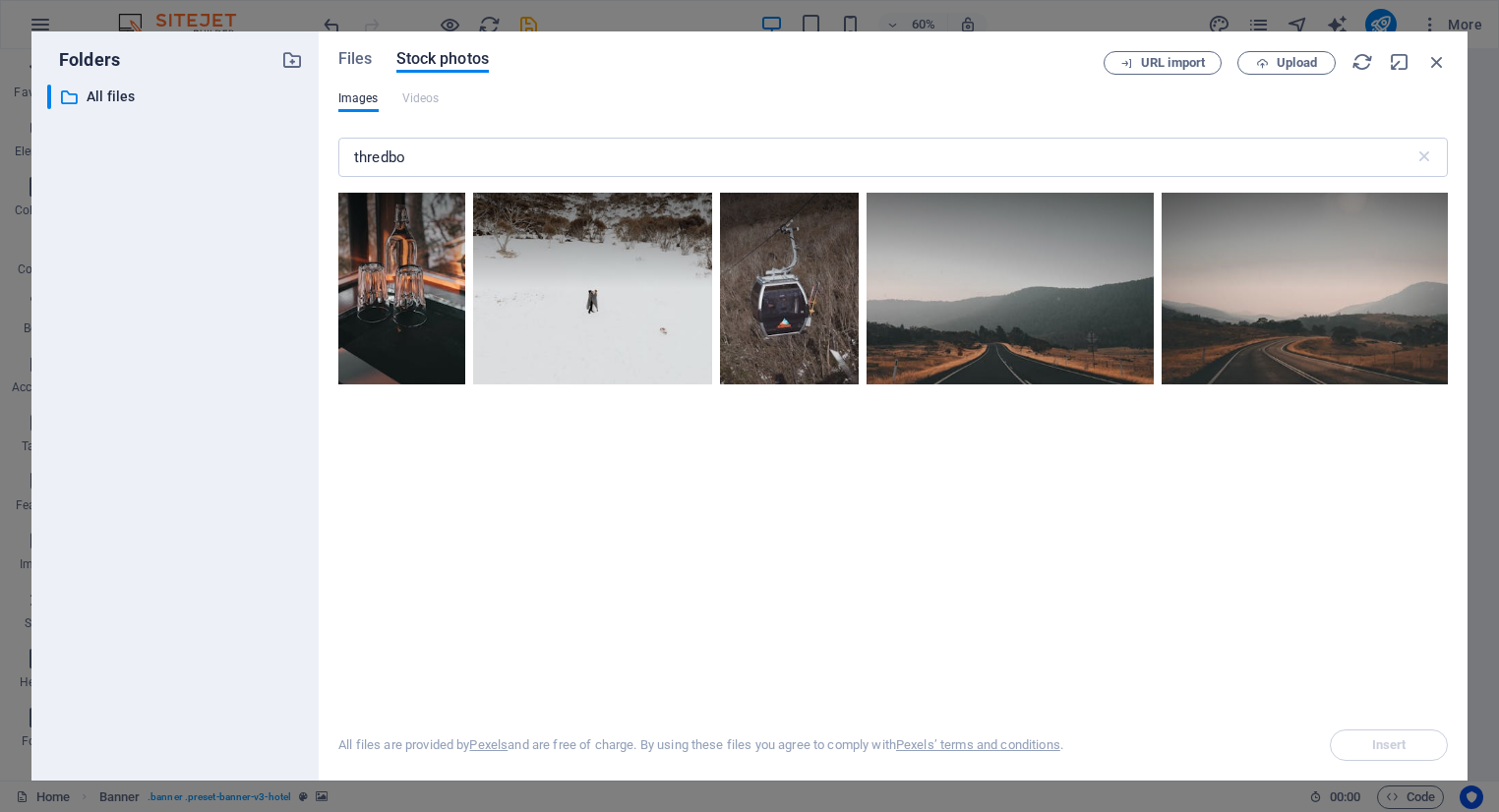 click on "Files Stock photos URL import Upload Images Videos thredbo All files are provided by Pexels and are free of charge. By using these files you agree to comply with Pexels’ terms and conditions. Insert" at bounding box center (893, 406) 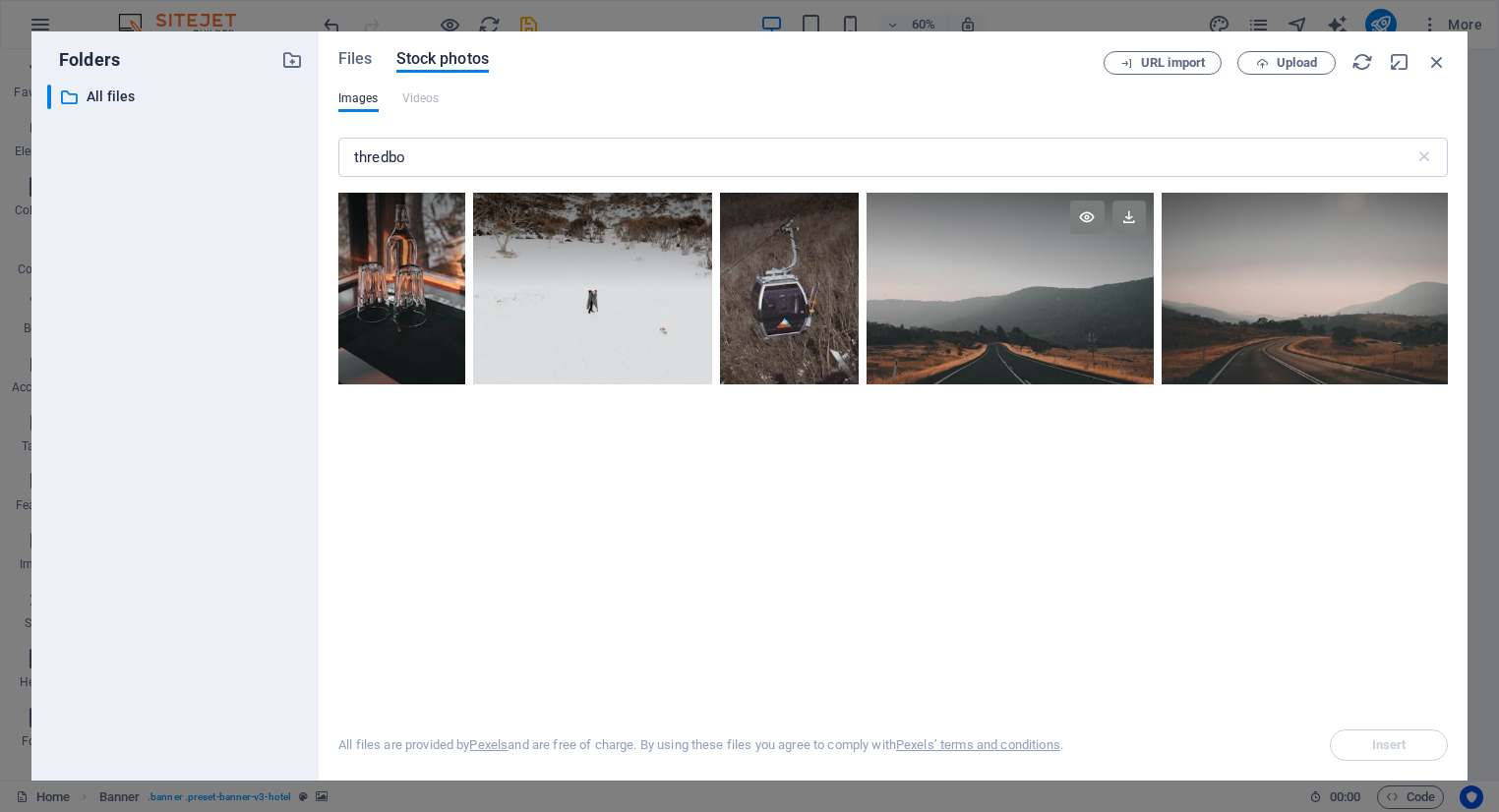 click at bounding box center [1009, 240] 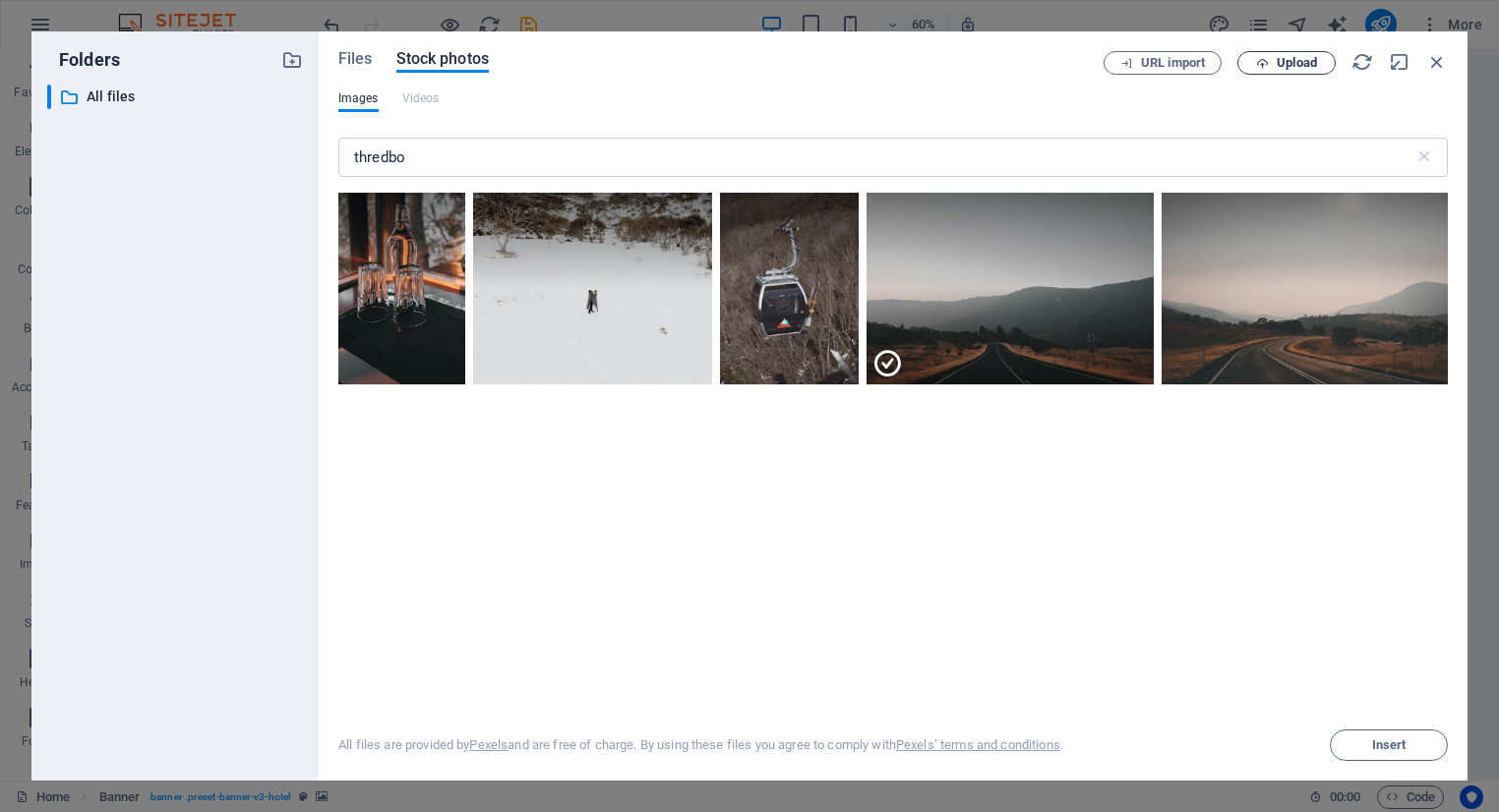 click on "Upload" at bounding box center (1296, 63) 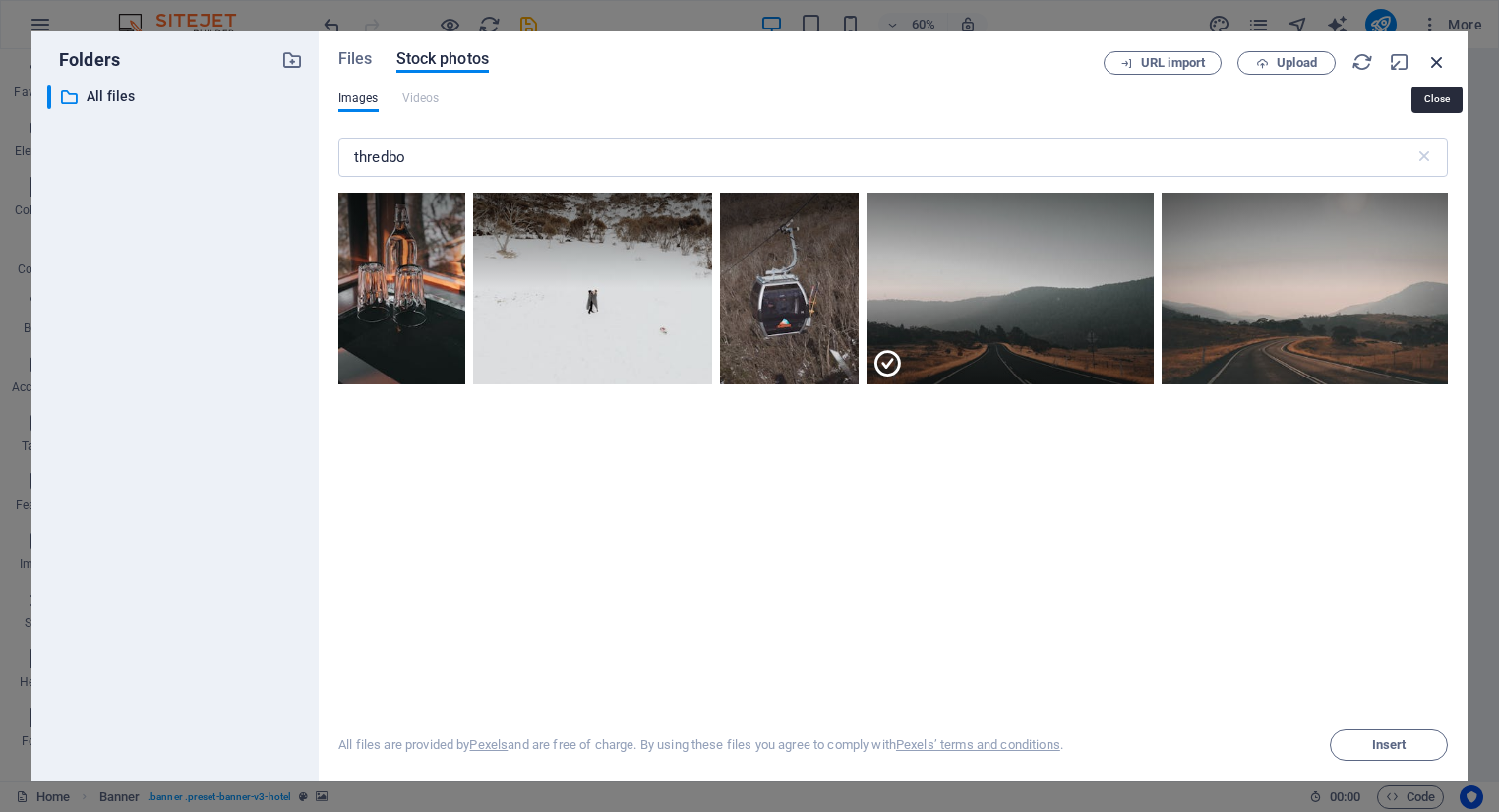 click at bounding box center [1437, 62] 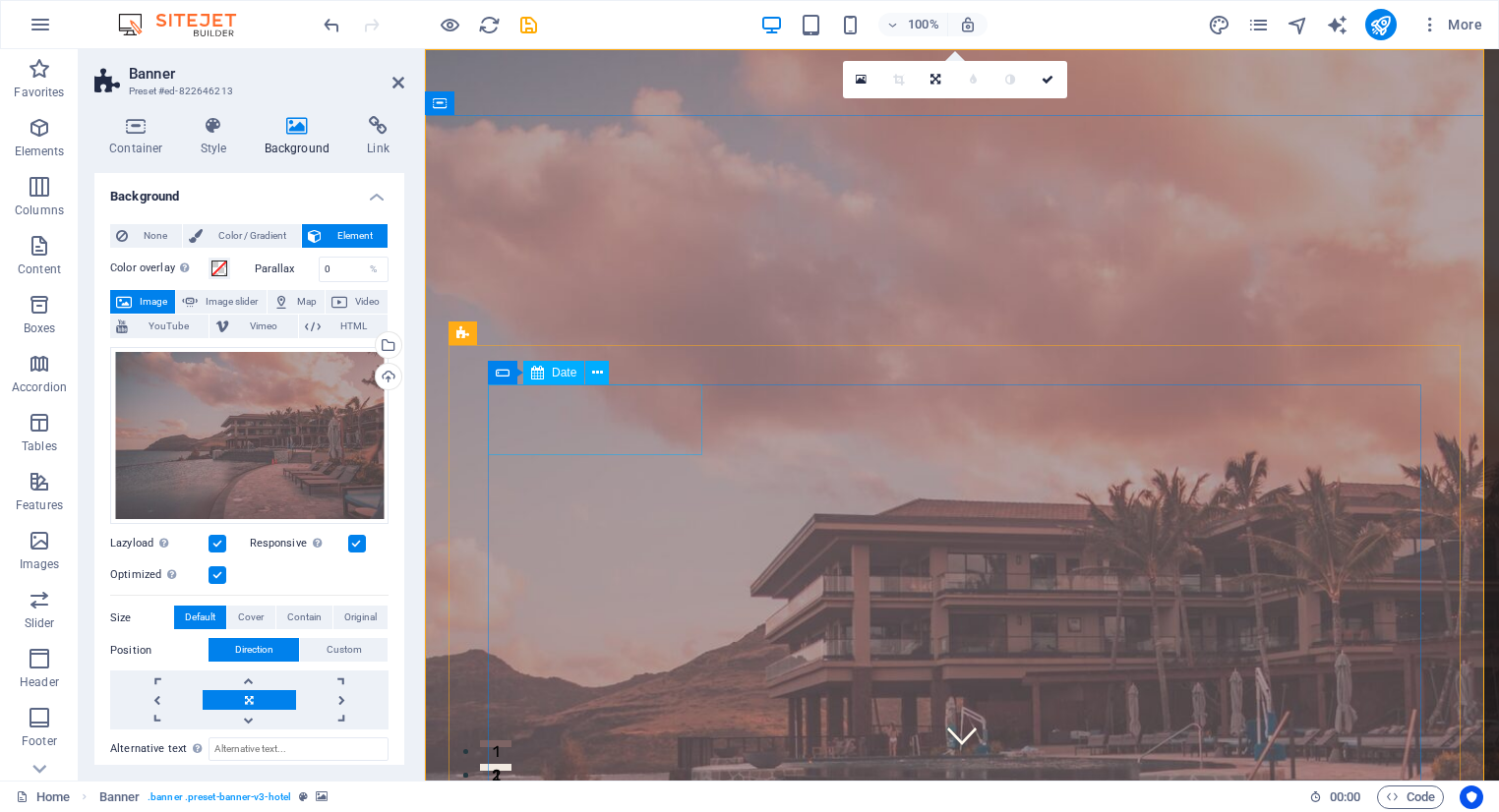 click on "CHECK IN" at bounding box center (589, 1686) 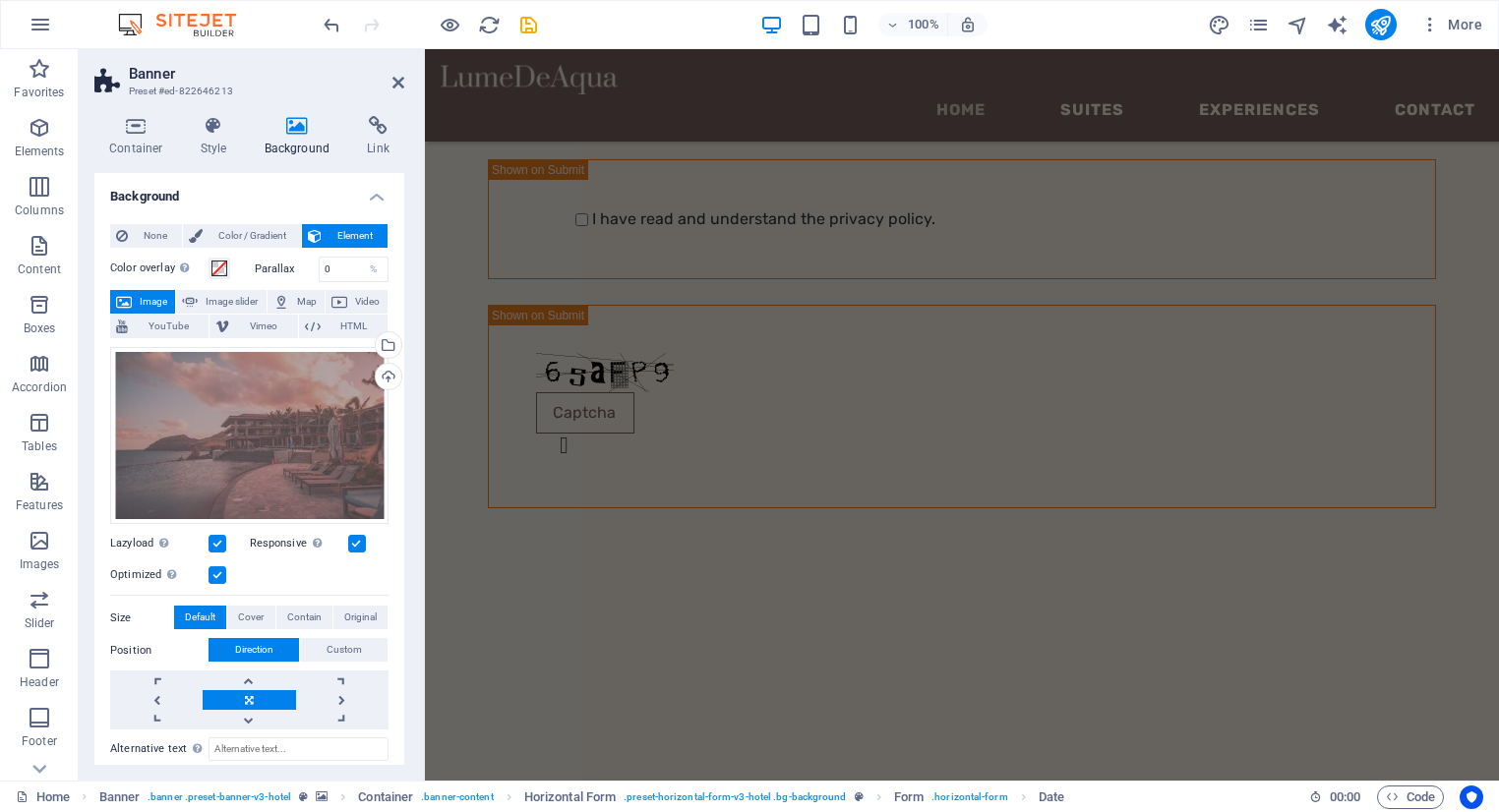 scroll, scrollTop: 1178, scrollLeft: 0, axis: vertical 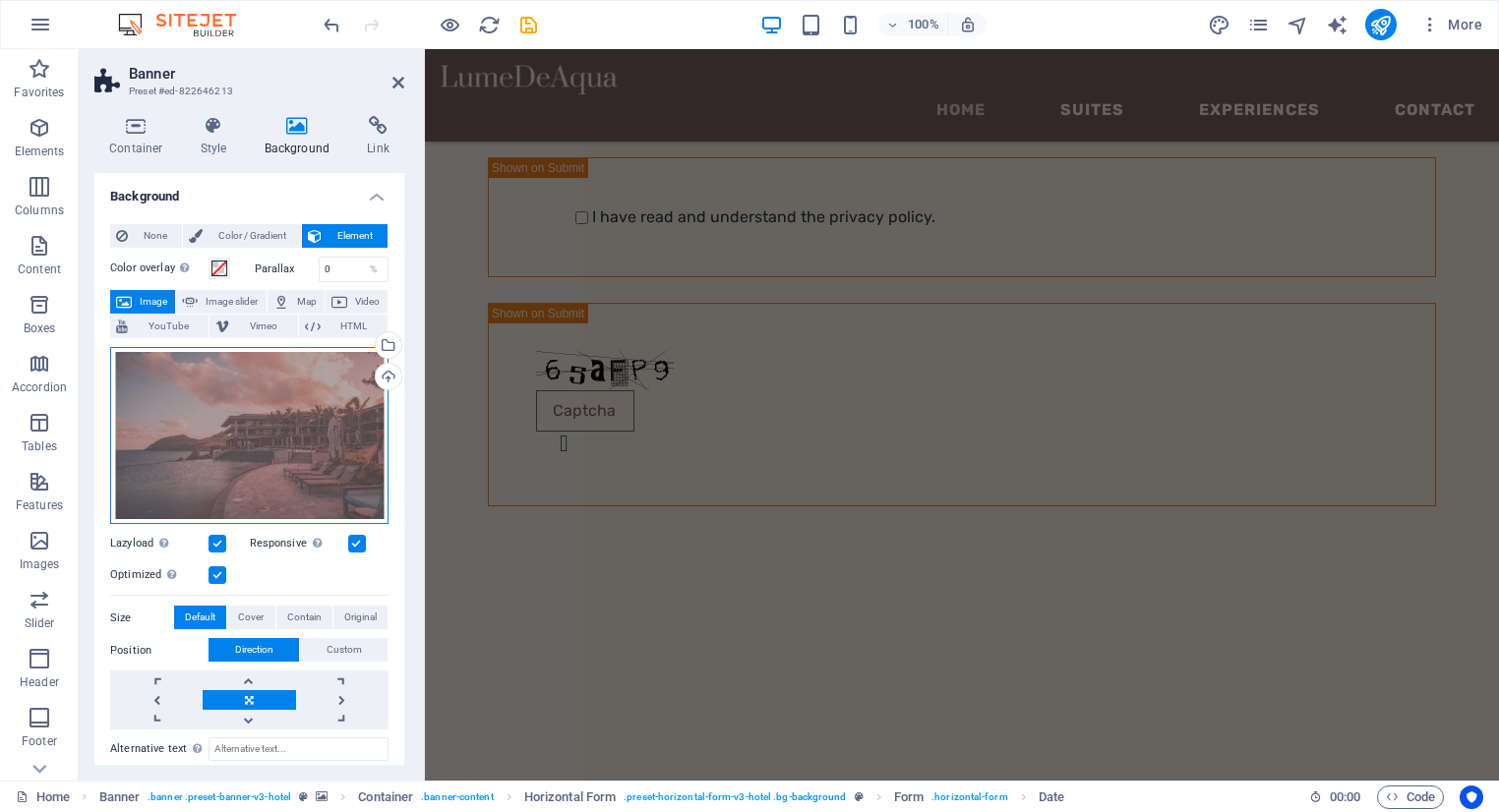 click on "Drag files here, click to choose files or select files from Files or our free stock photos & videos" at bounding box center [249, 435] 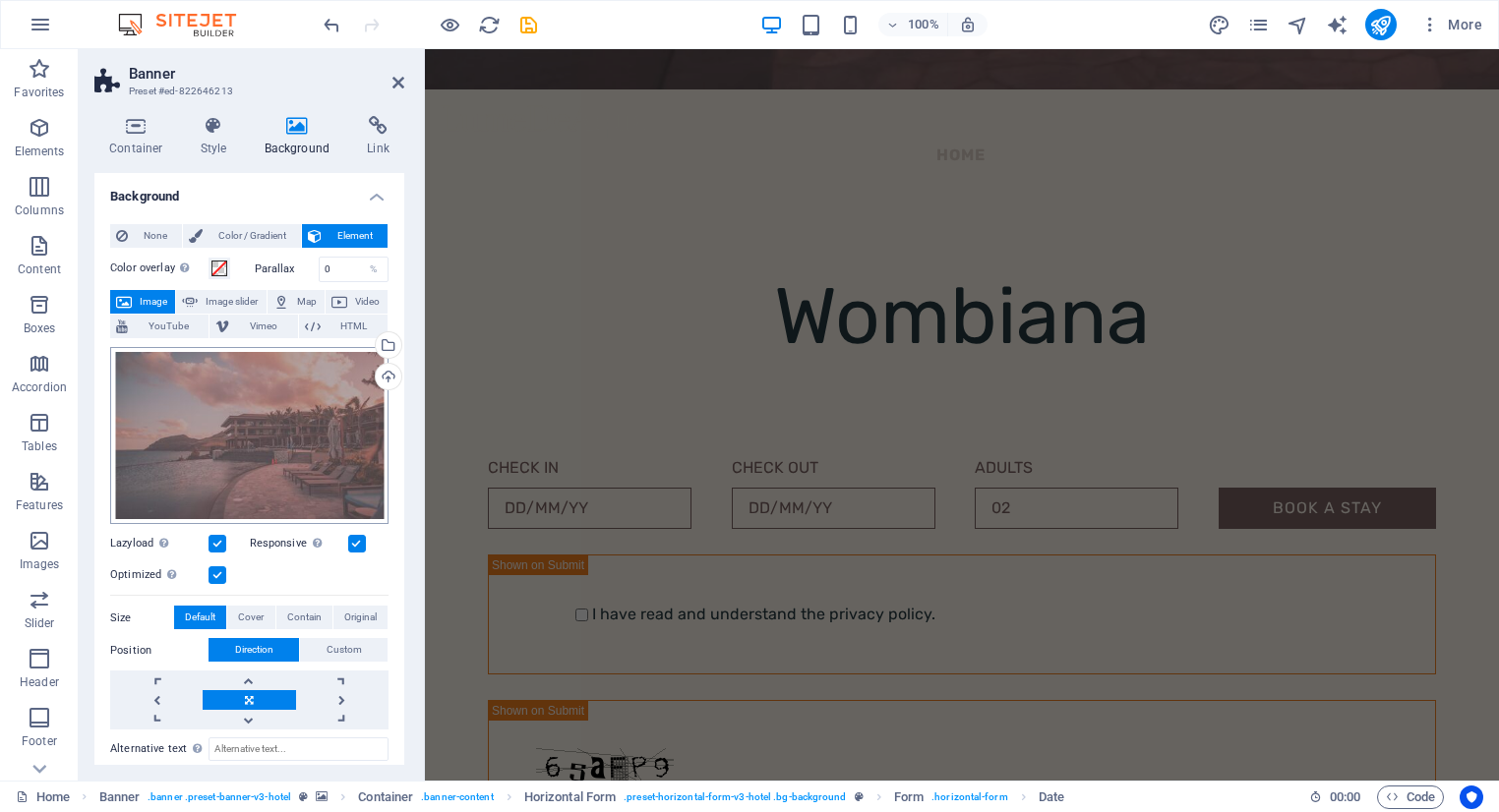 scroll, scrollTop: 0, scrollLeft: 0, axis: both 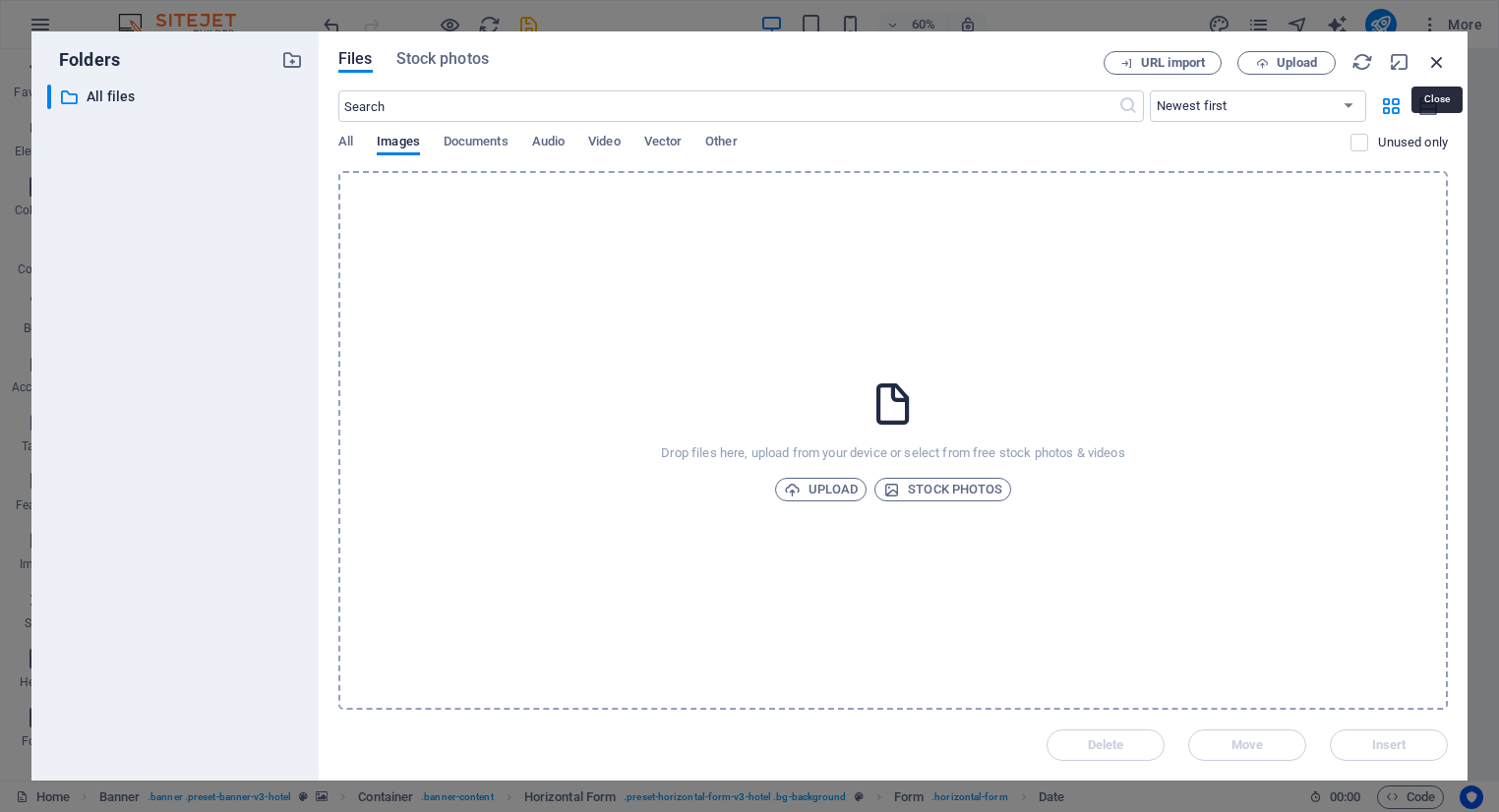 click at bounding box center [1437, 62] 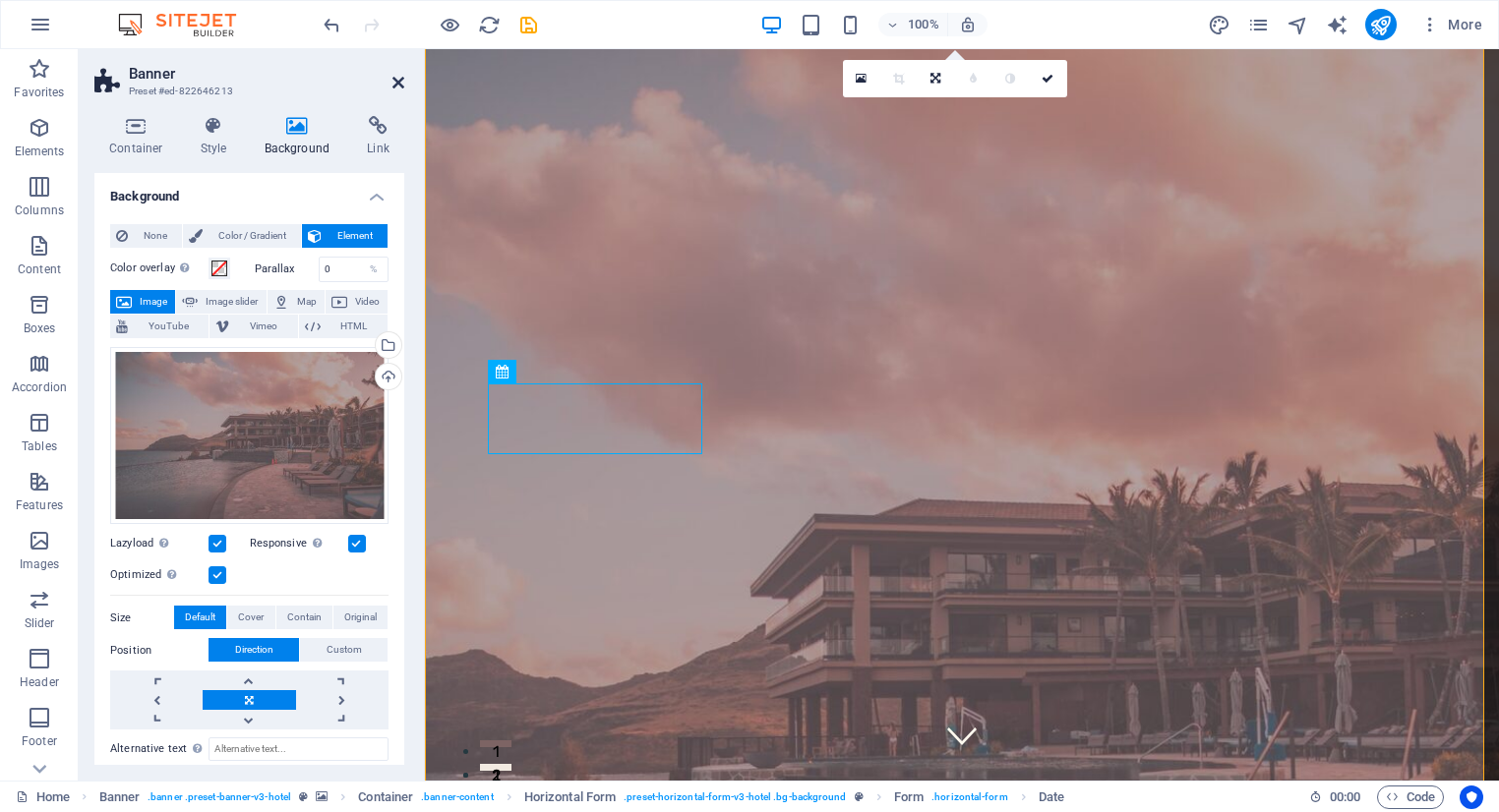 click at bounding box center [398, 83] 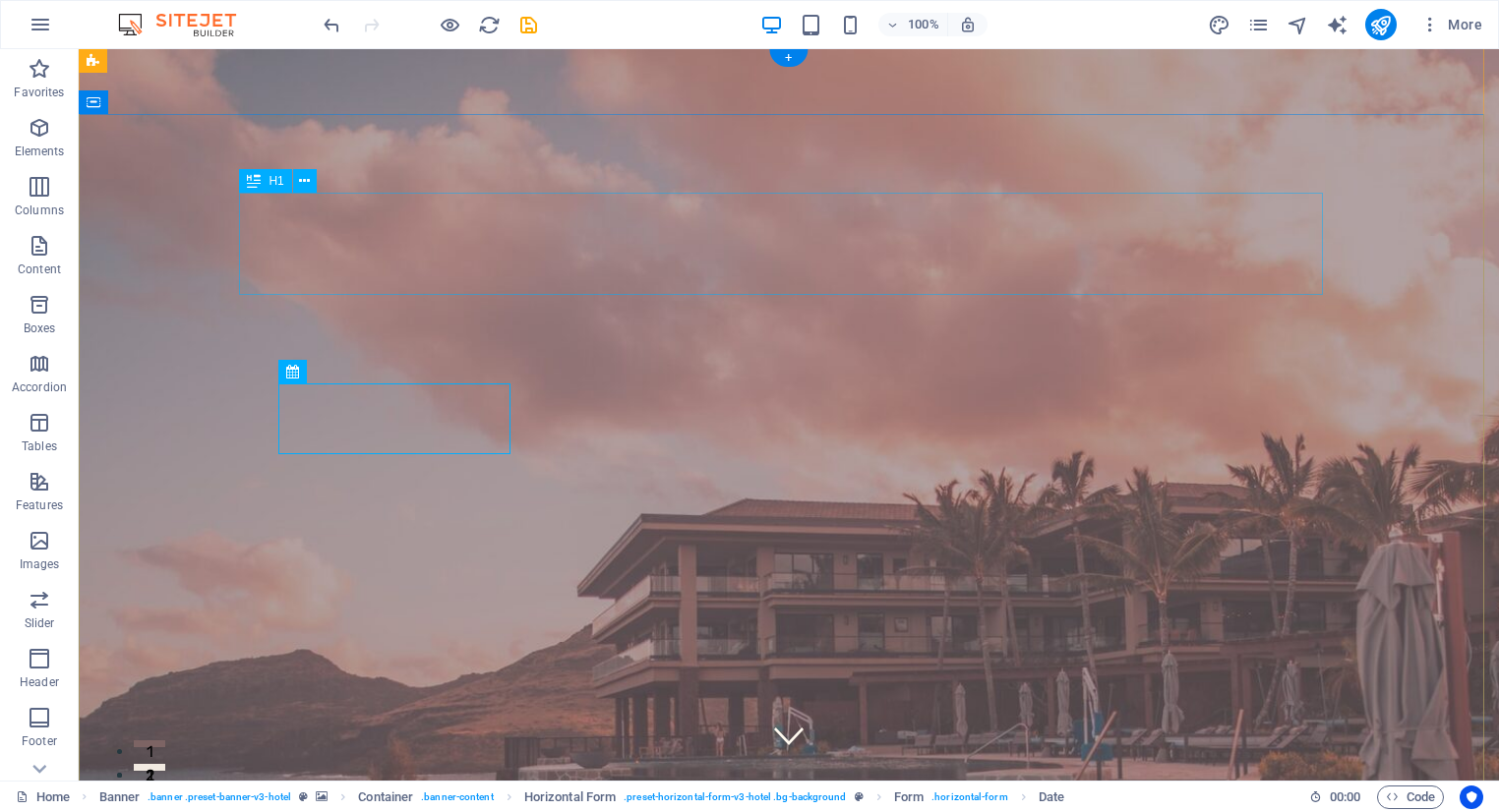 click on "Wombiana" at bounding box center (789, 1494) 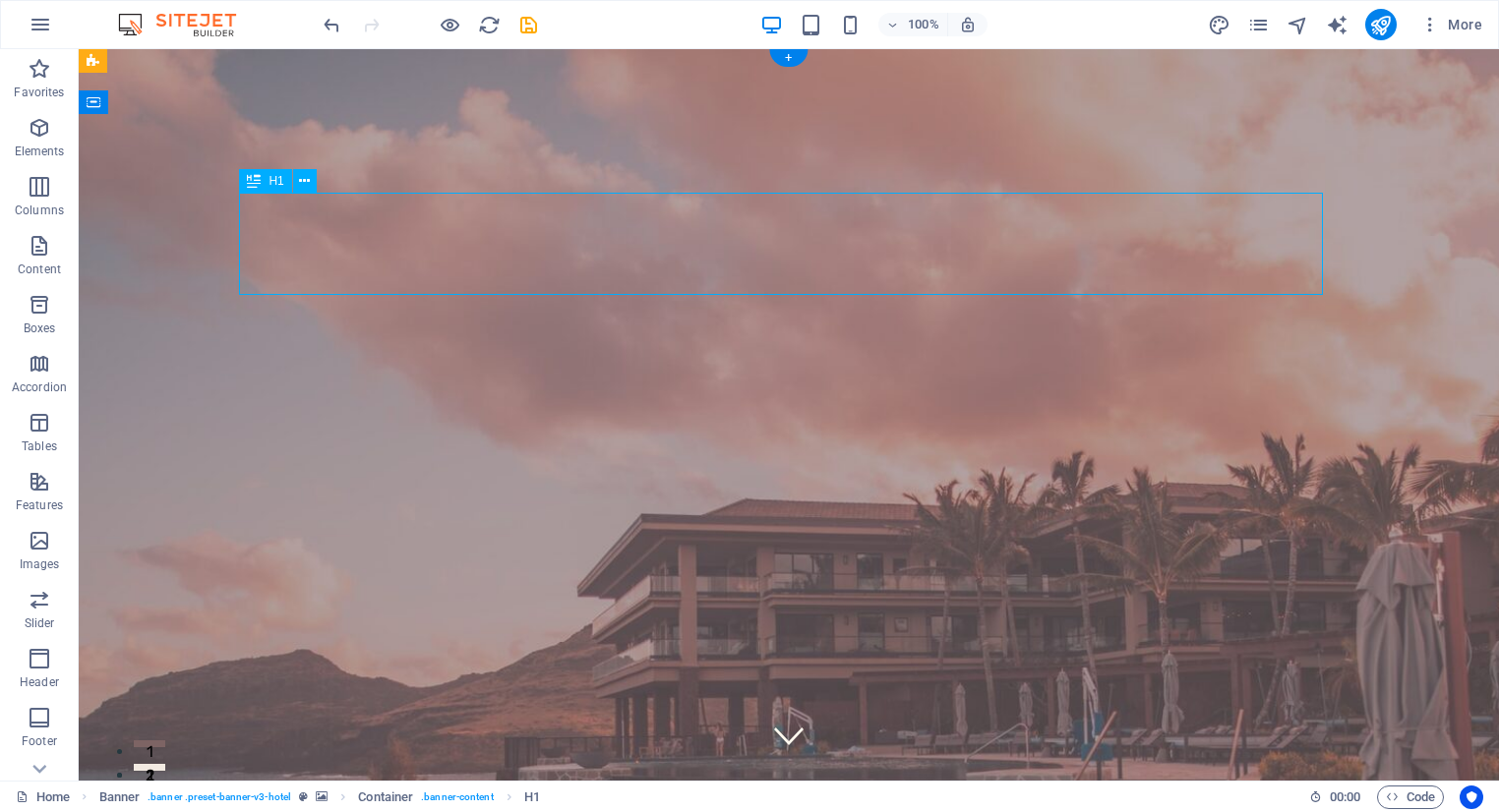 click on "Wombiana" at bounding box center (789, 1494) 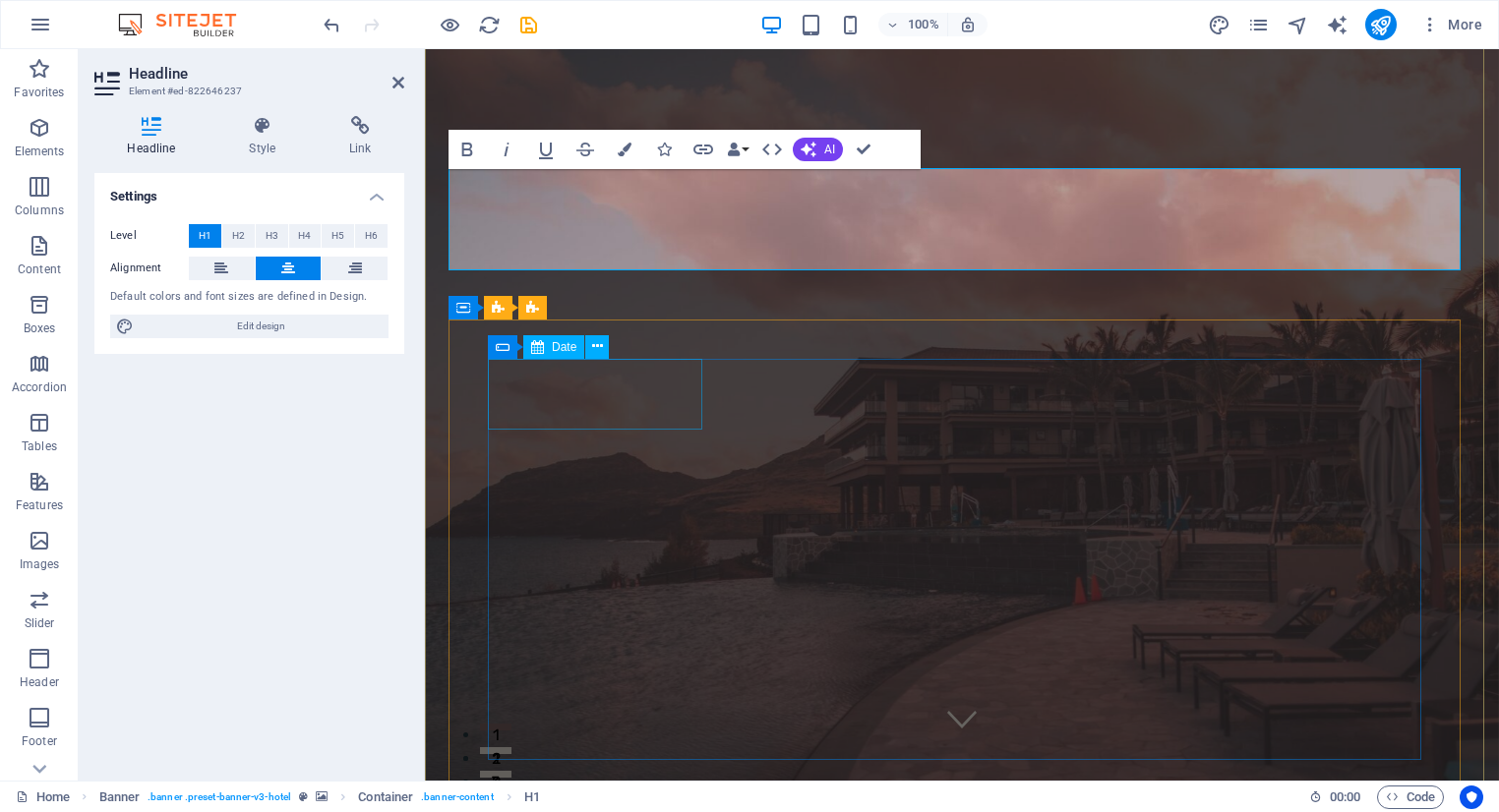 scroll, scrollTop: 0, scrollLeft: 0, axis: both 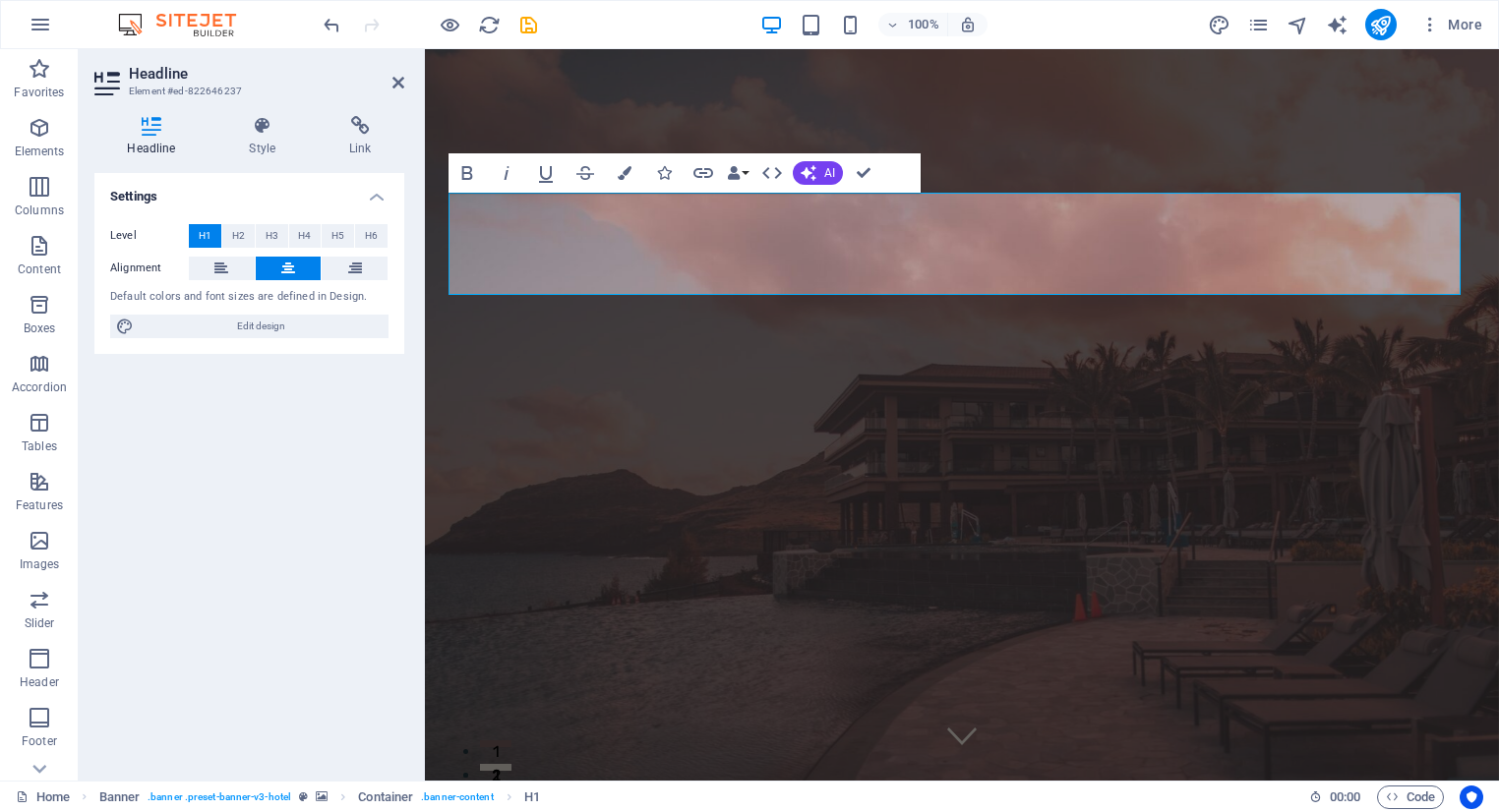 click at bounding box center [187, 25] 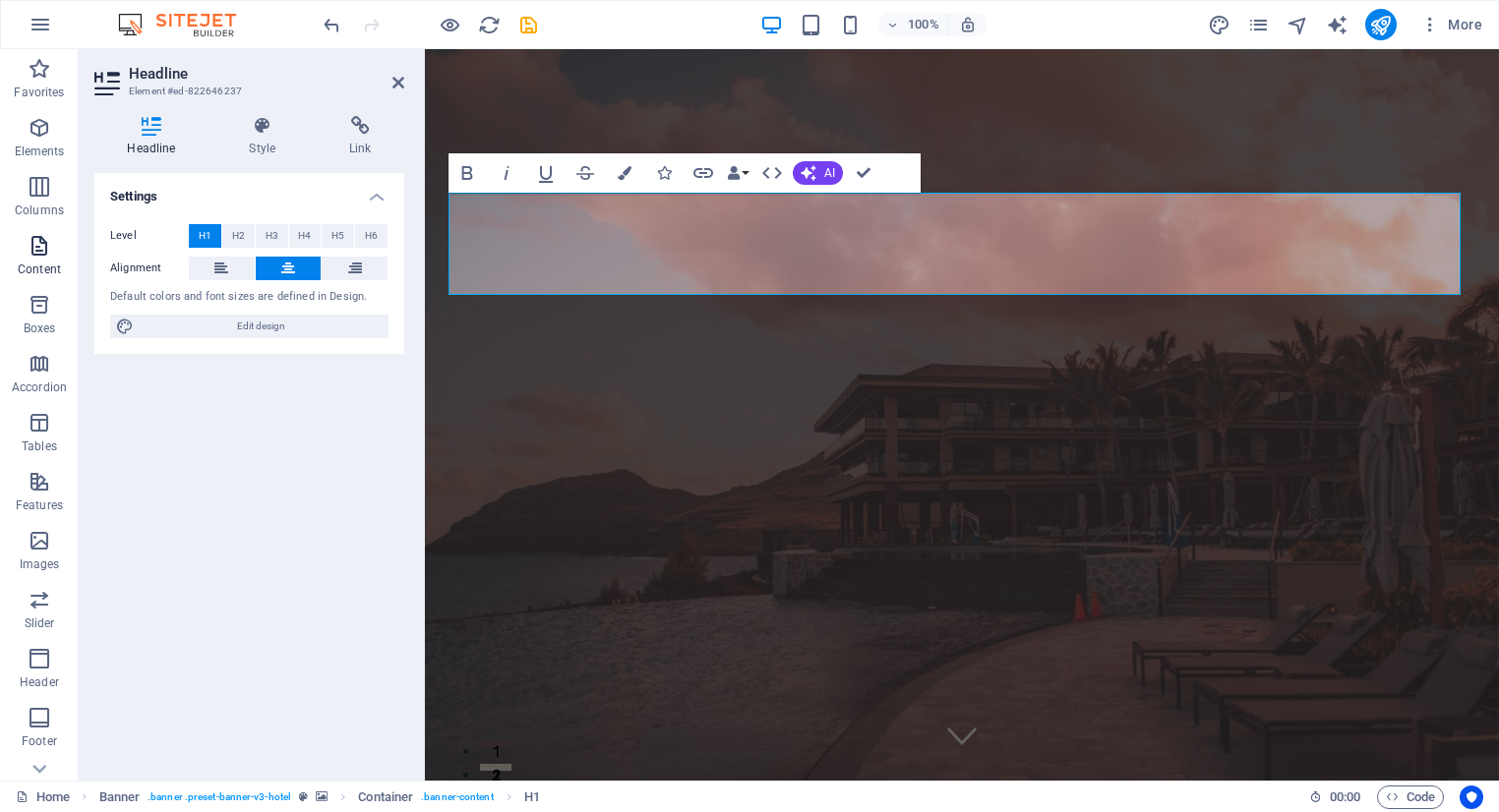 click at bounding box center (39, 246) 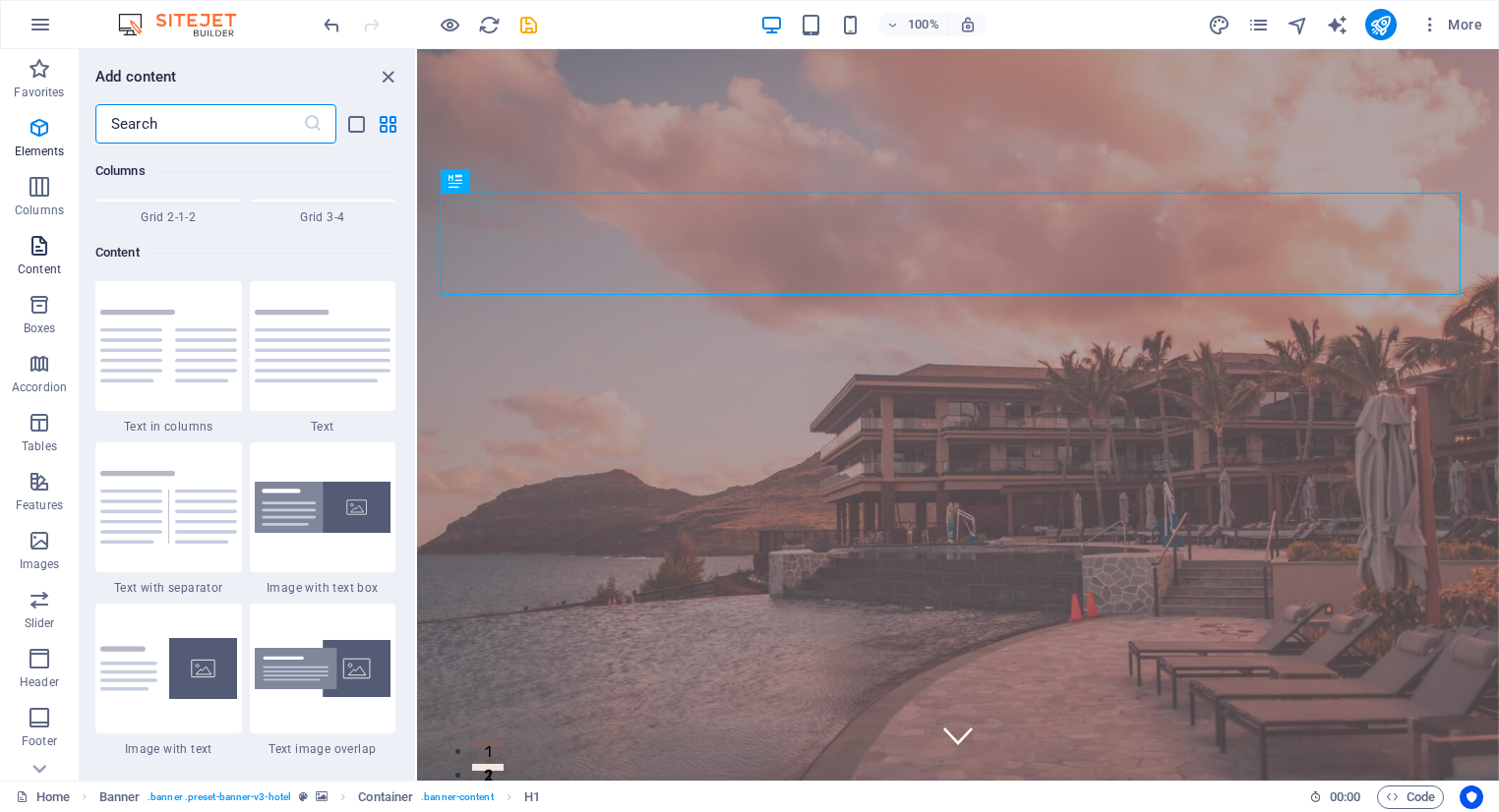 scroll, scrollTop: 3440, scrollLeft: 0, axis: vertical 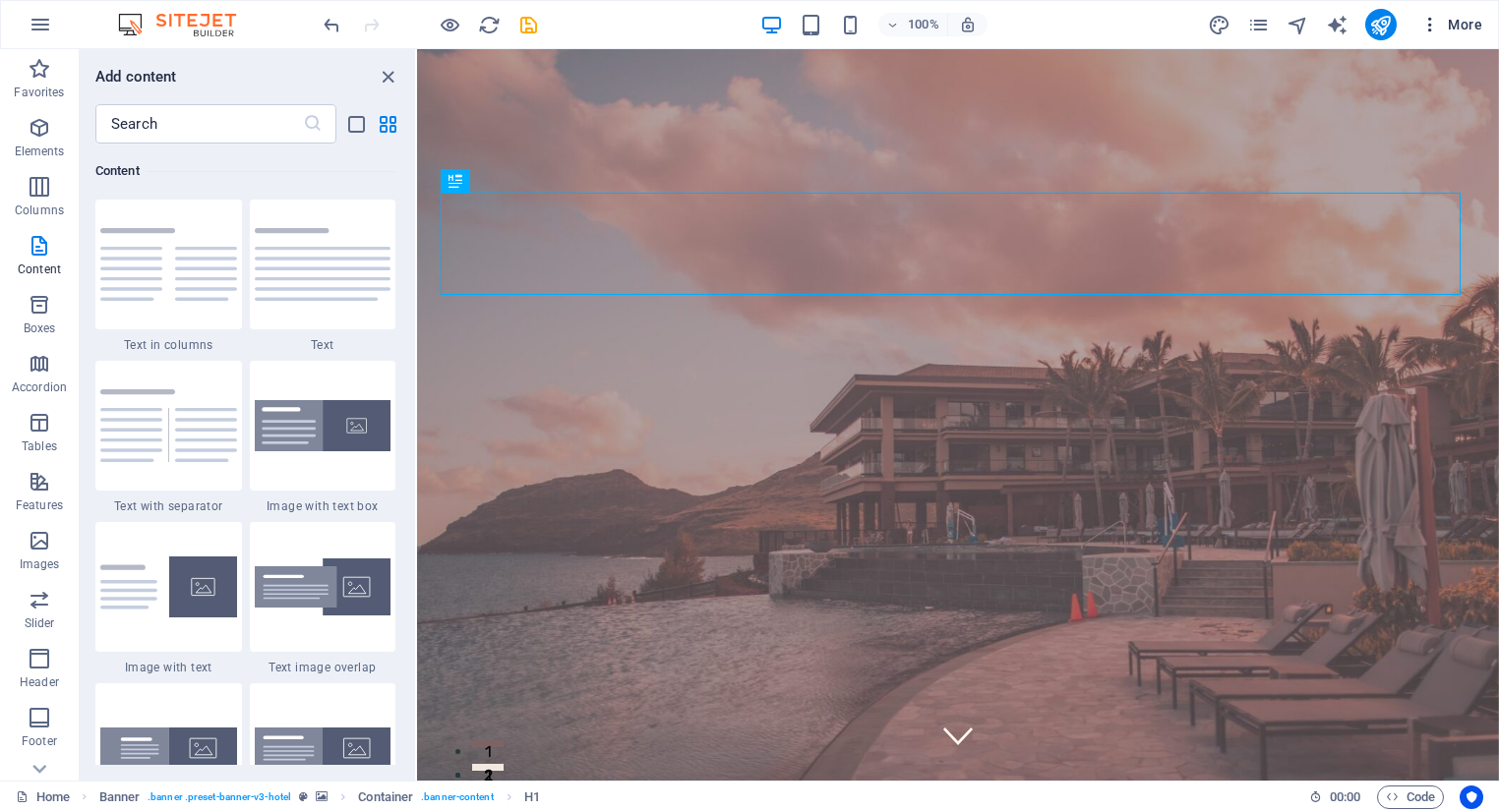 click on "More" at bounding box center (1451, 25) 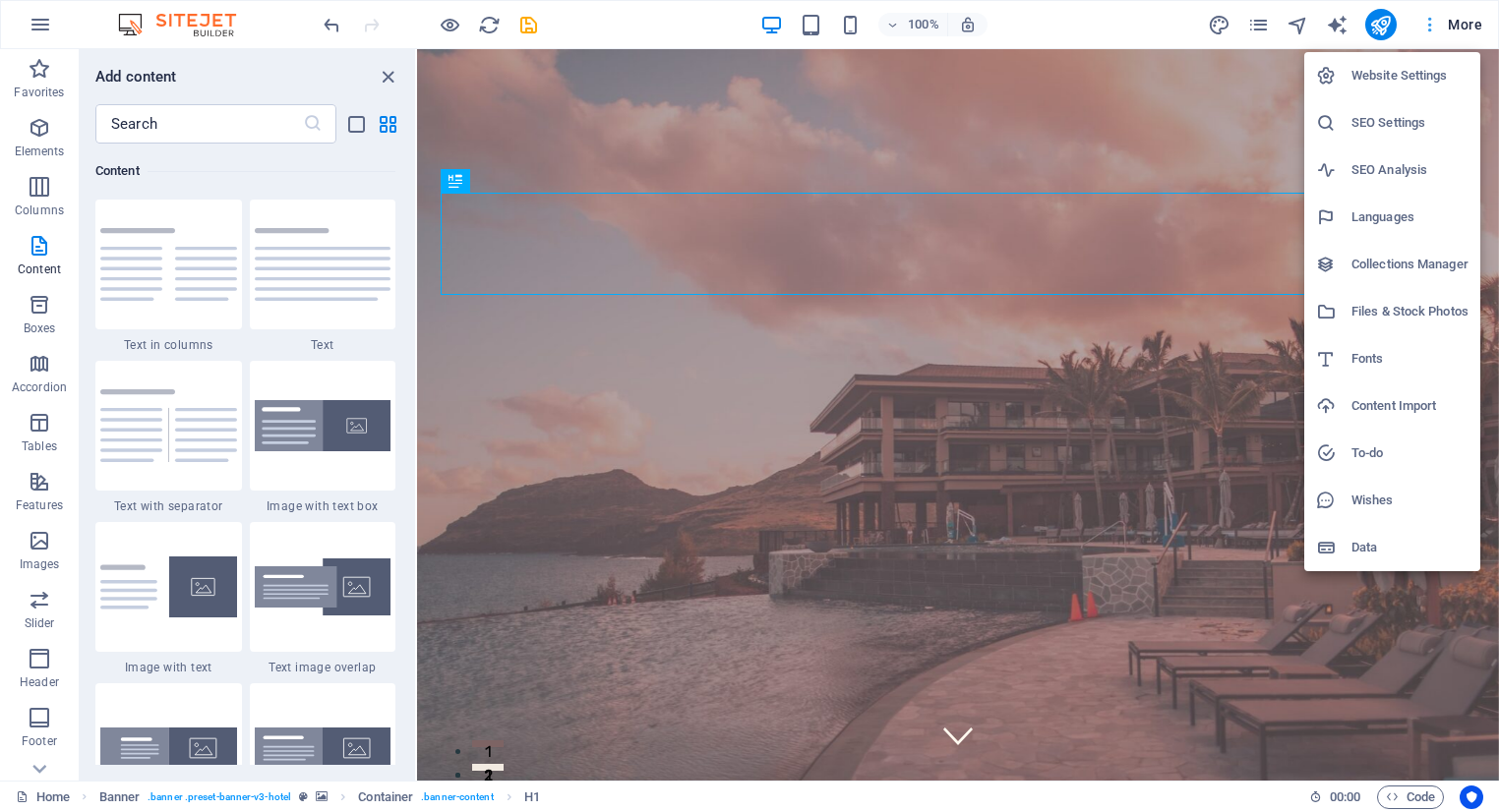 click at bounding box center [750, 406] 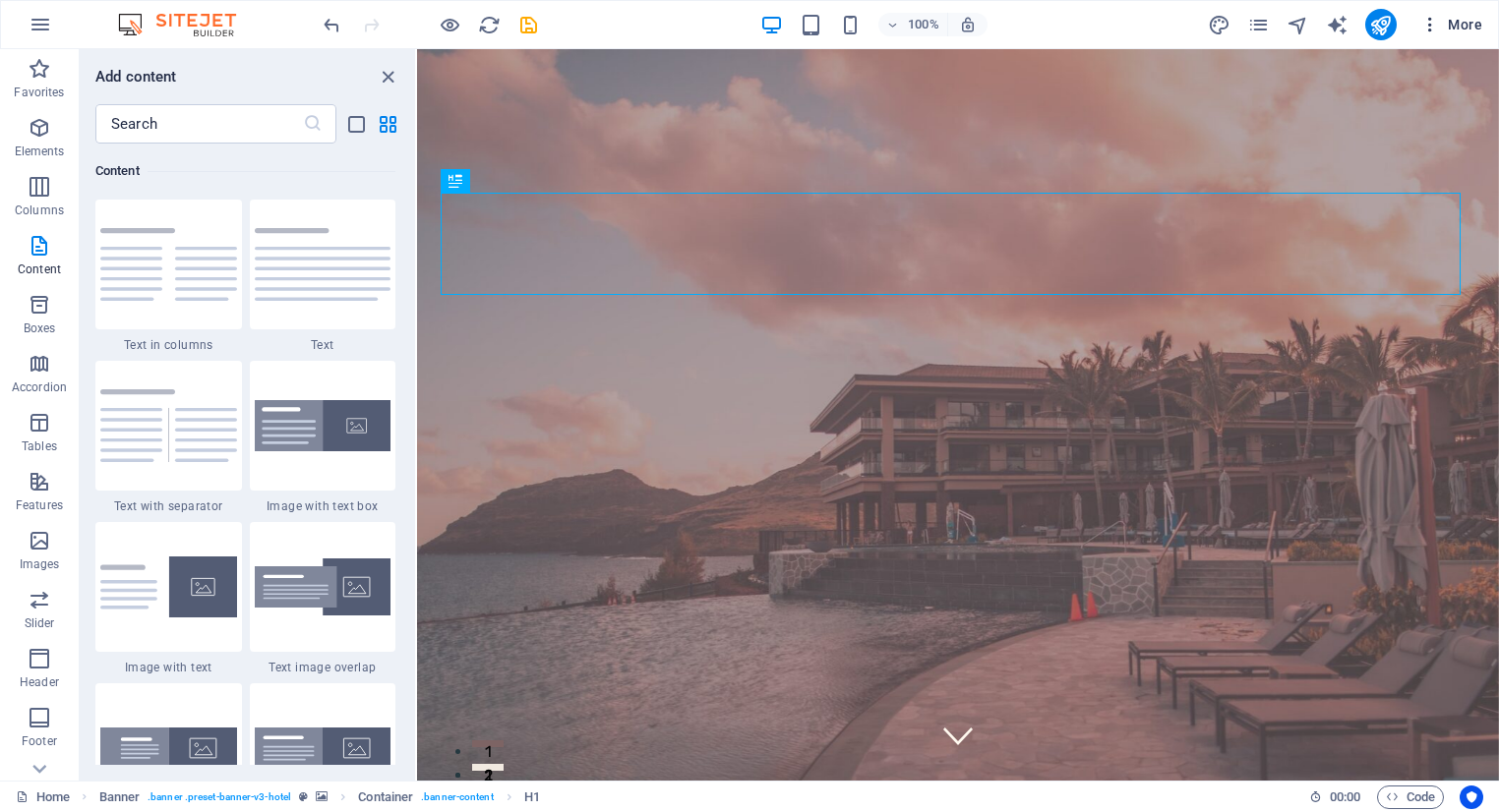 click on "More" at bounding box center (1451, 25) 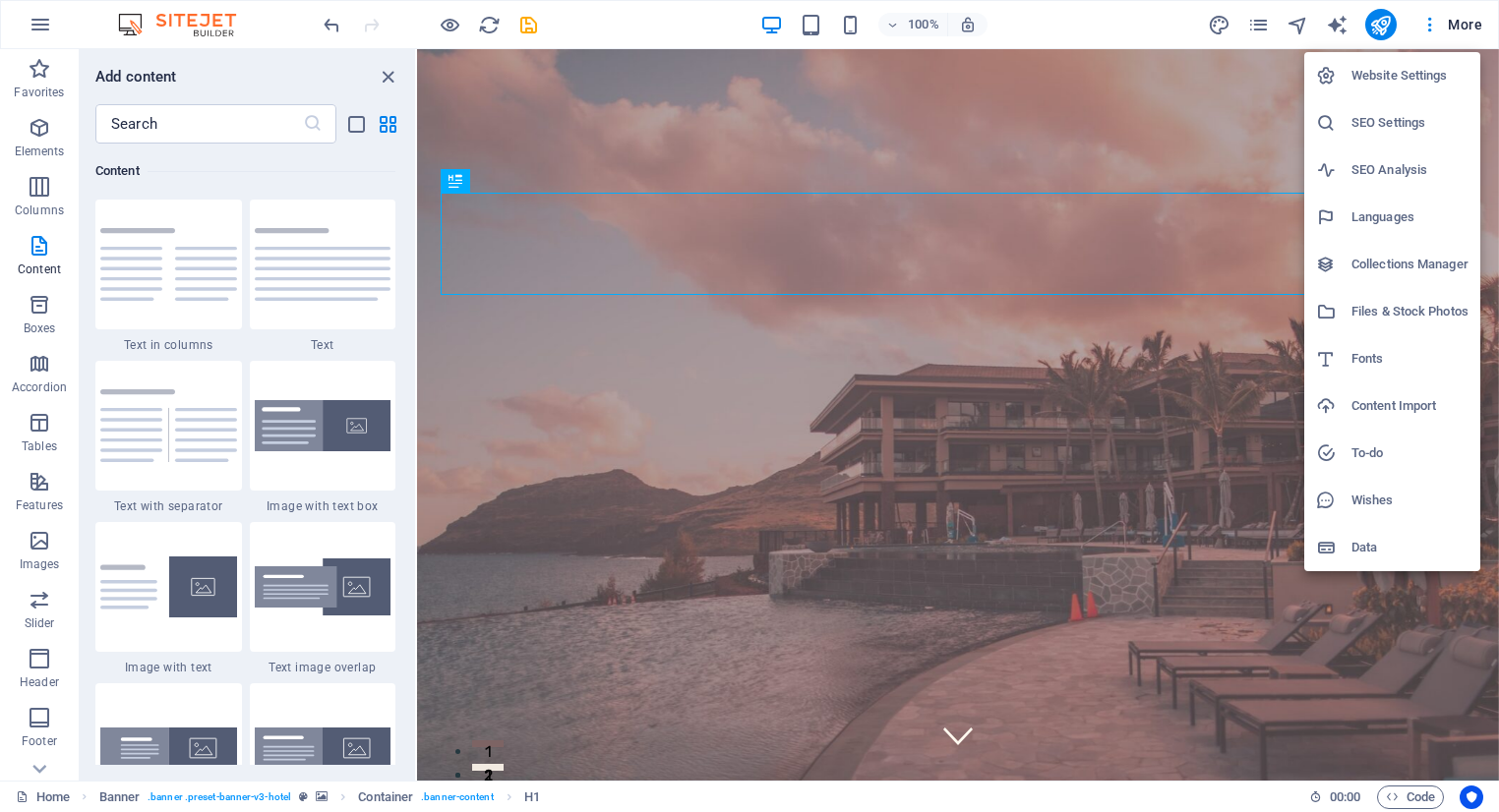click at bounding box center (750, 406) 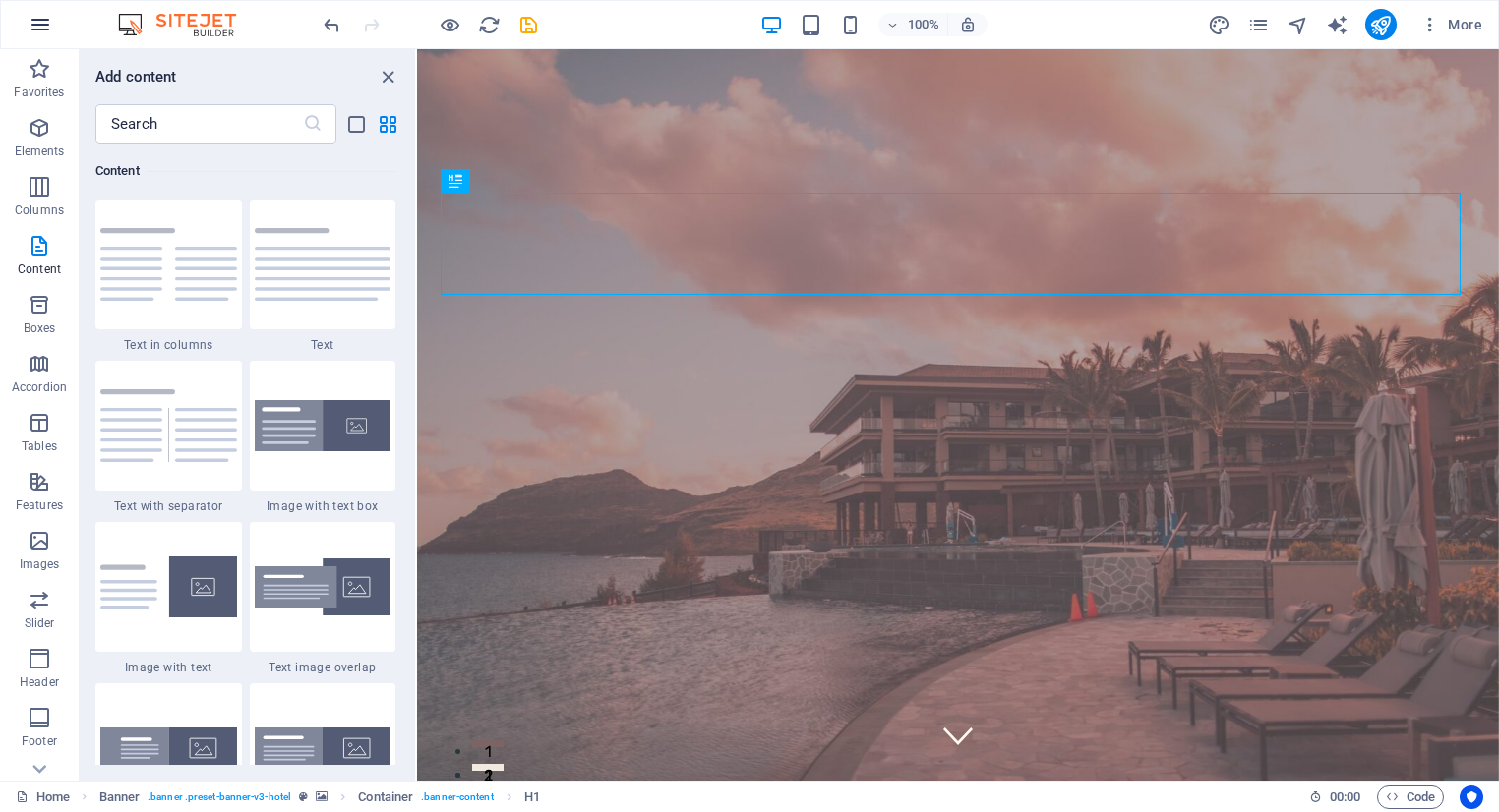 click at bounding box center (40, 25) 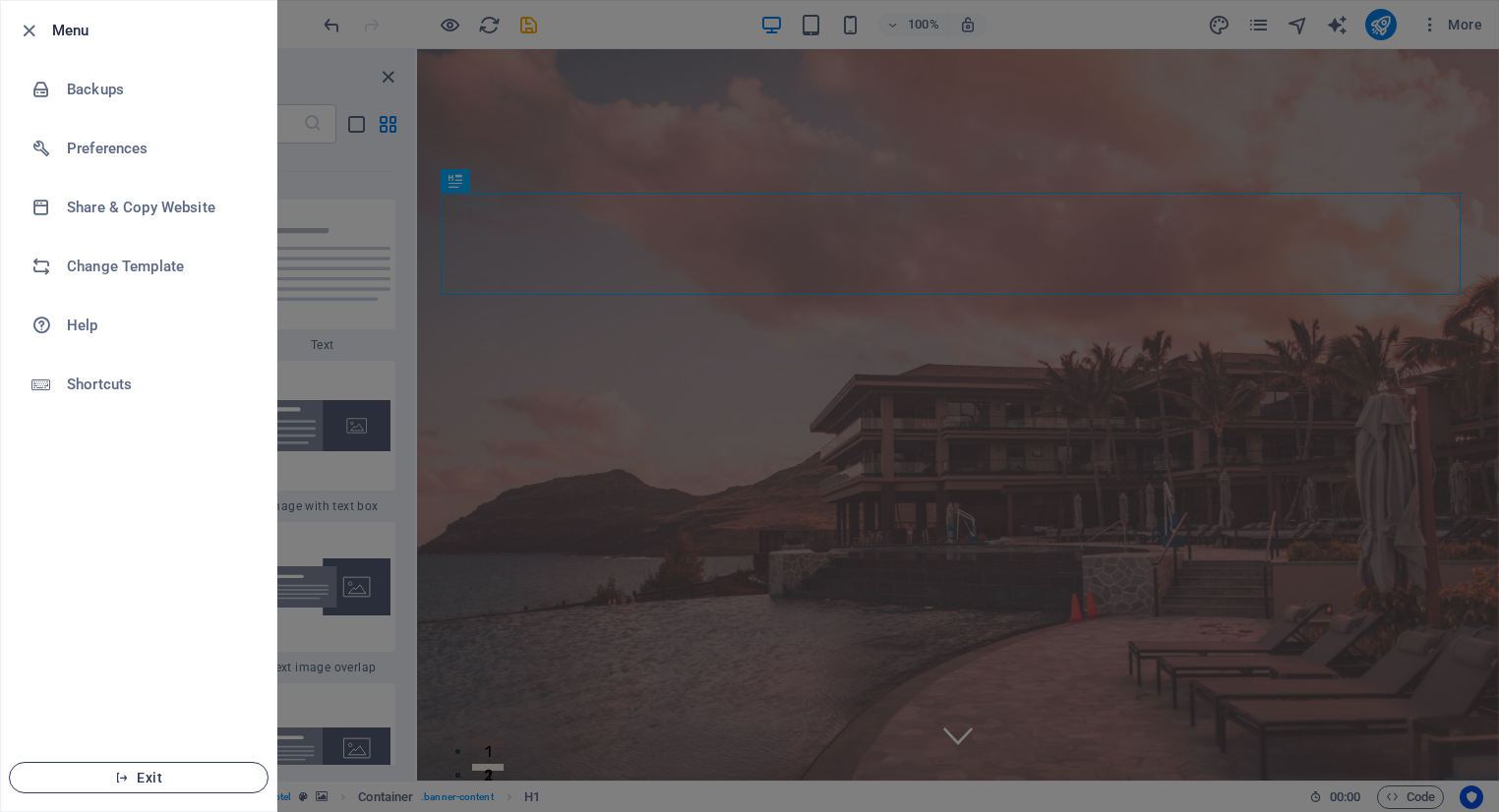 click on "Exit" at bounding box center (139, 778) 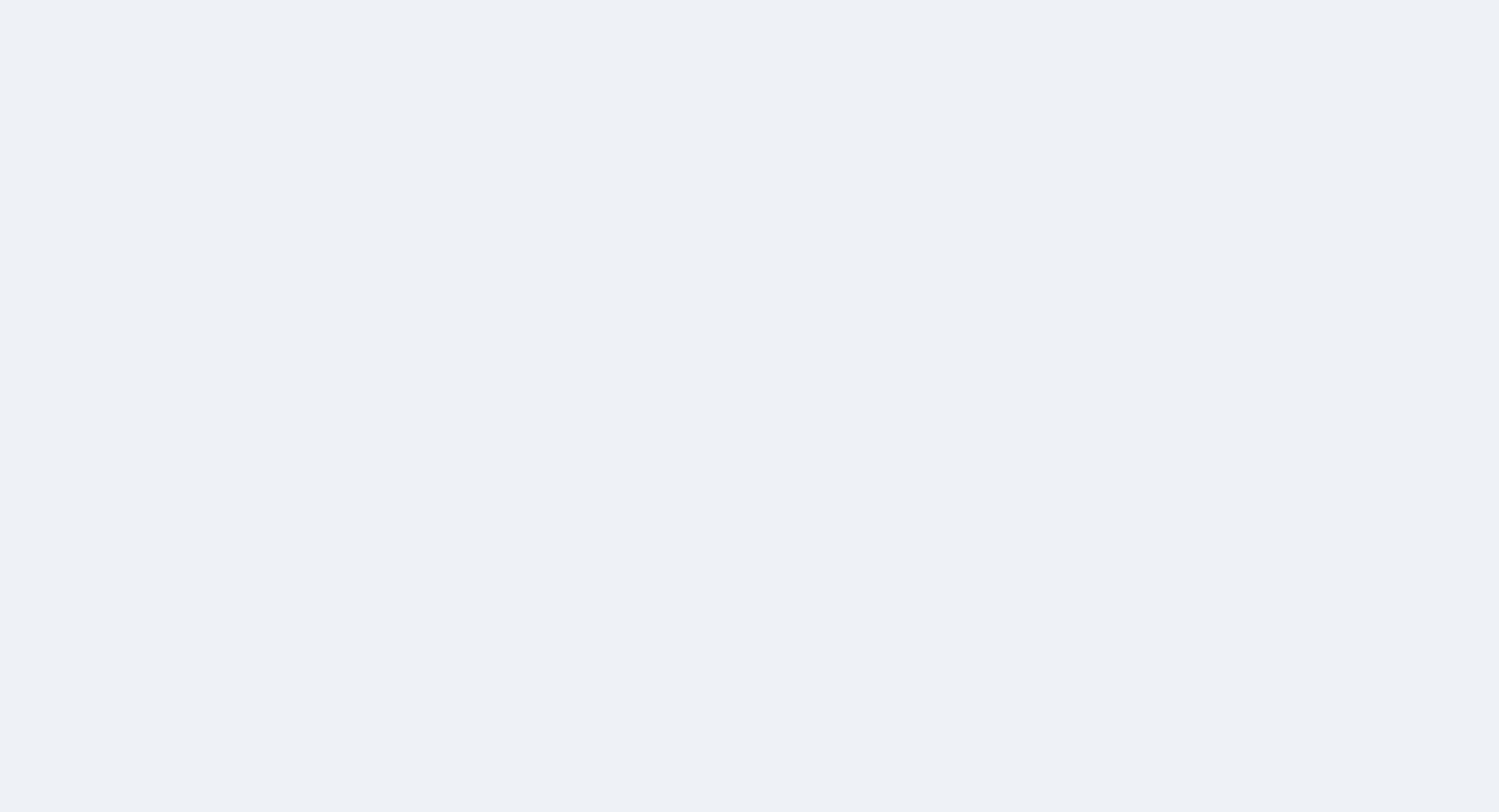 scroll, scrollTop: 0, scrollLeft: 0, axis: both 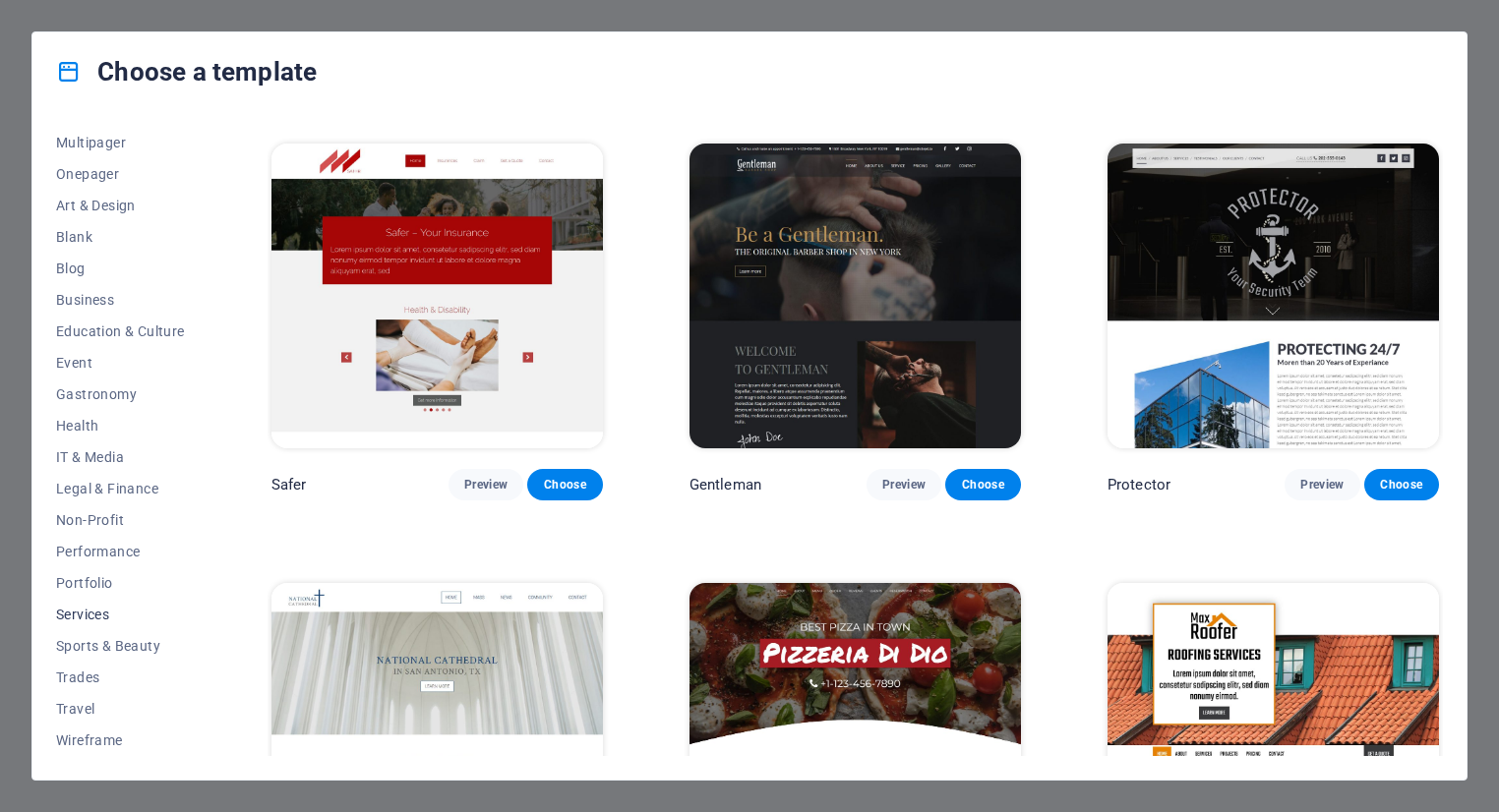 click on "Services" at bounding box center (120, 614) 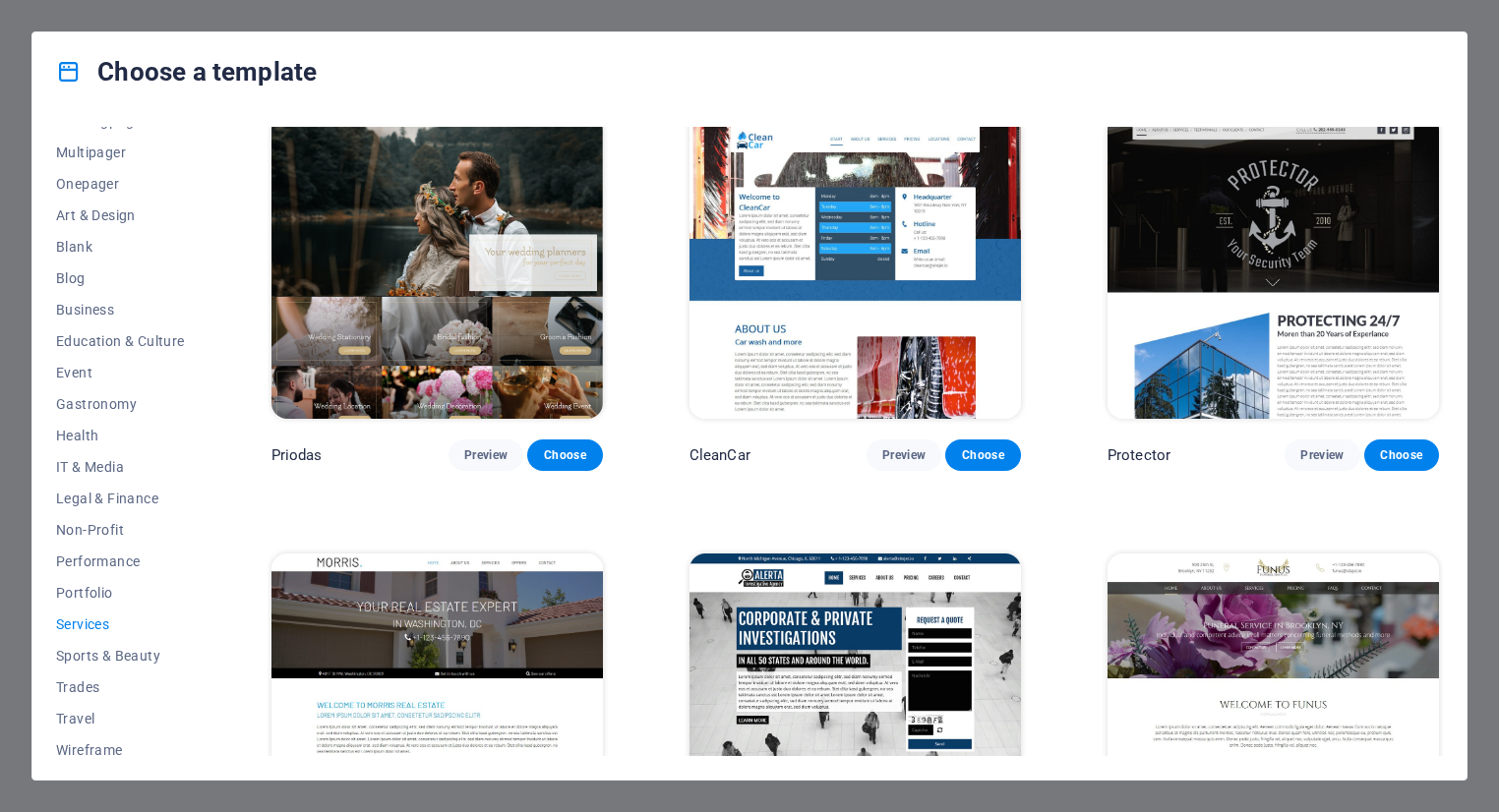 scroll, scrollTop: 157, scrollLeft: 0, axis: vertical 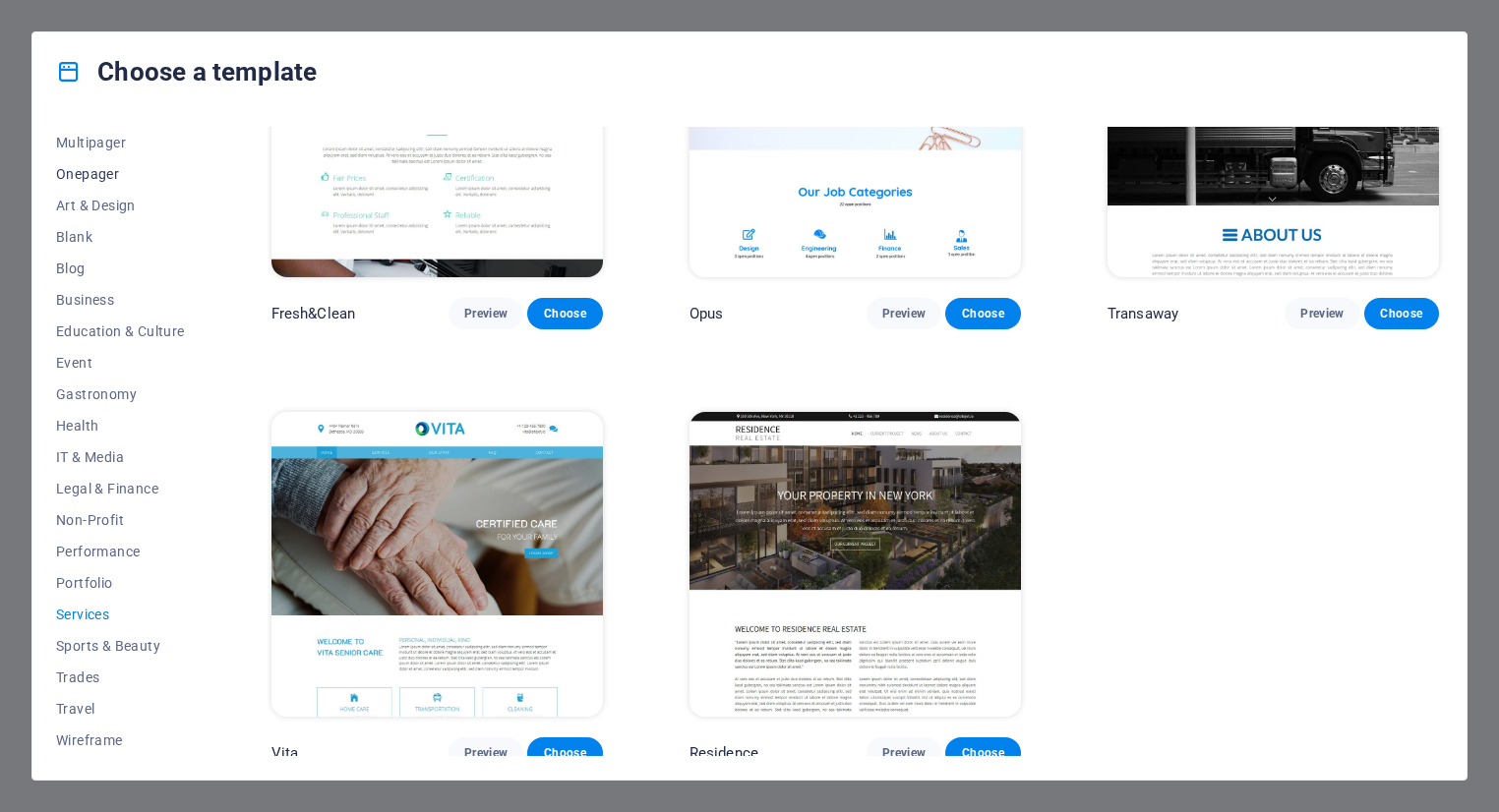click on "Onepager" at bounding box center [120, 174] 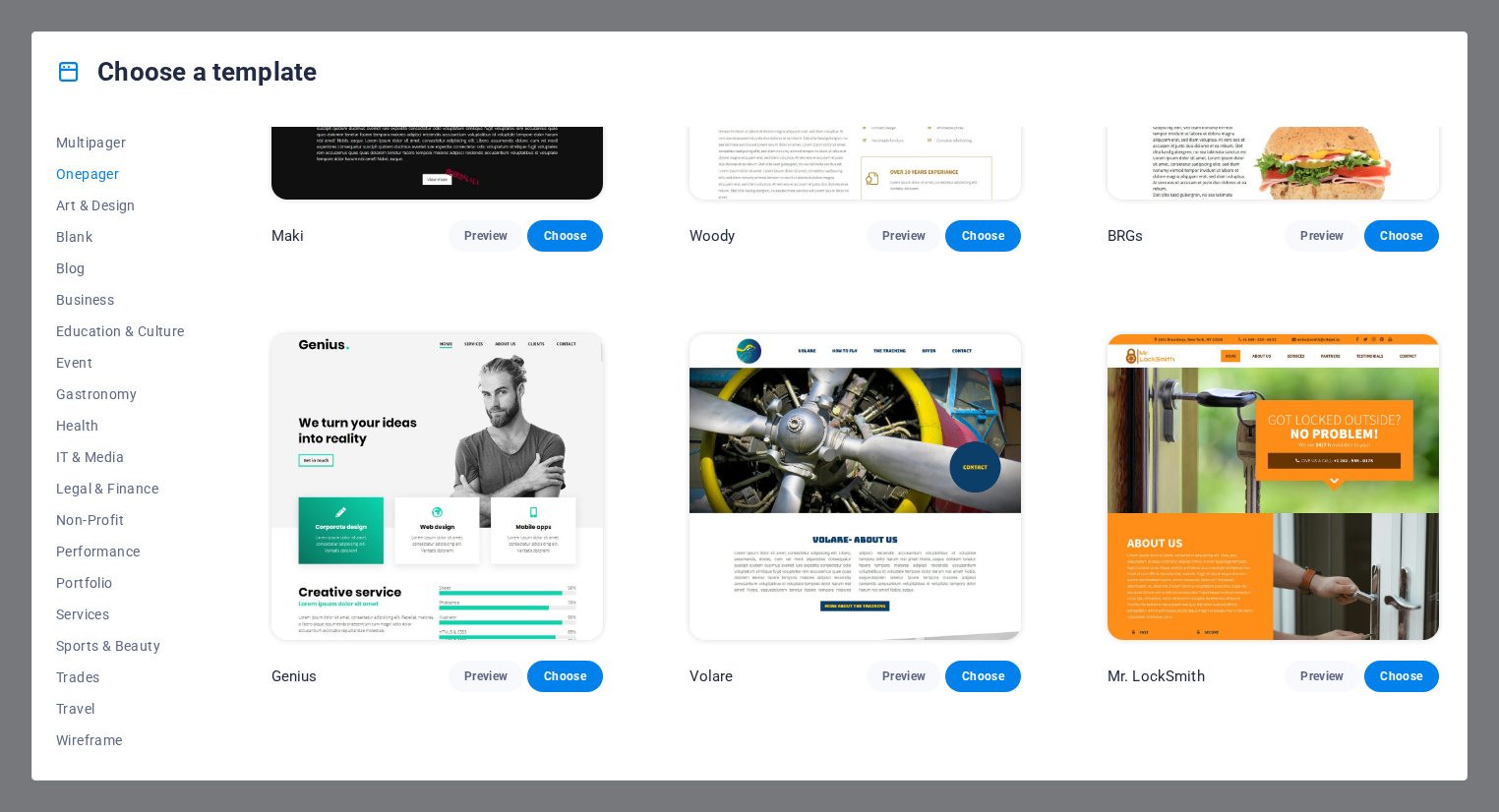 scroll, scrollTop: 4196, scrollLeft: 0, axis: vertical 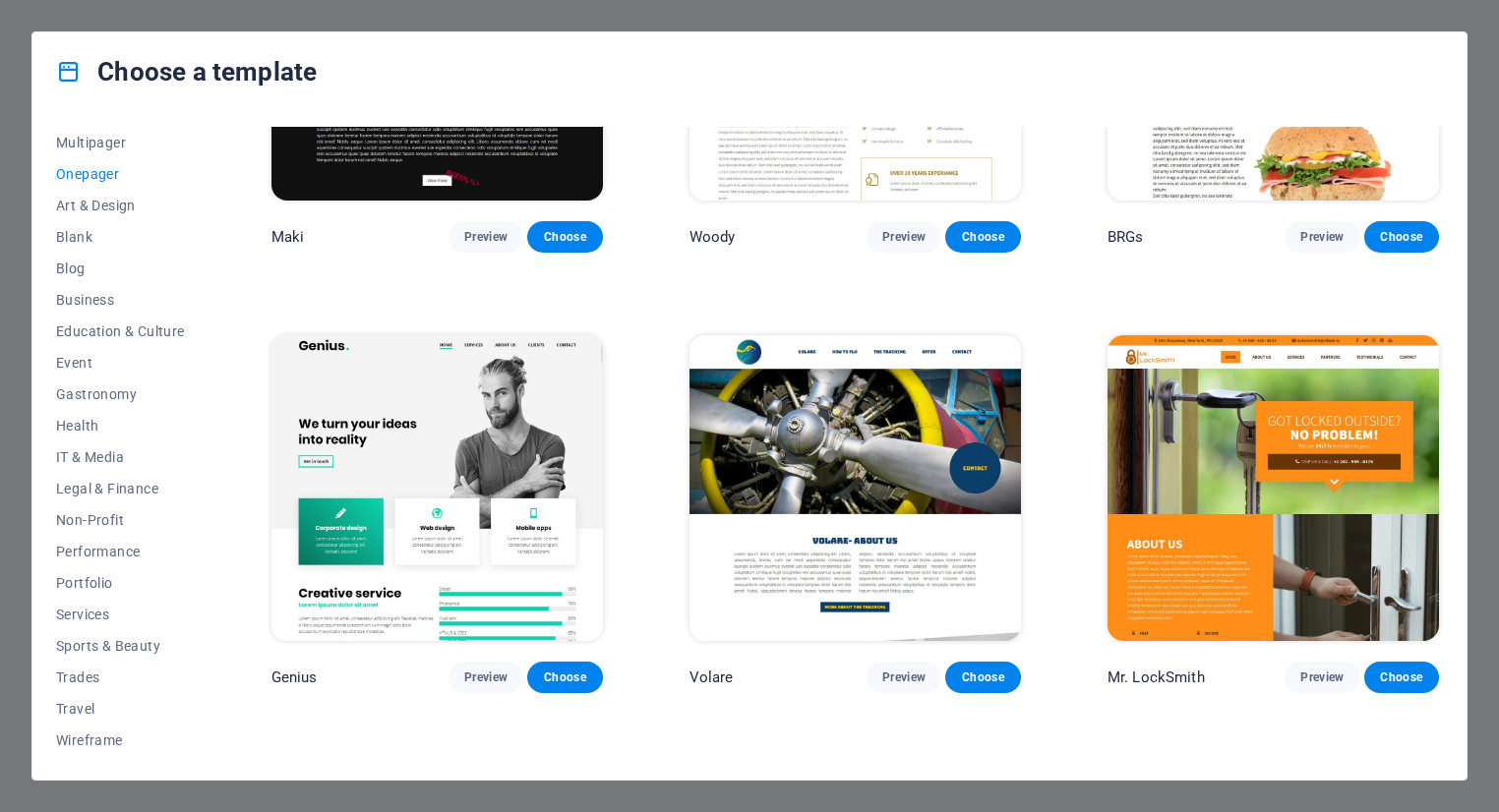 click at bounding box center (437, 488) 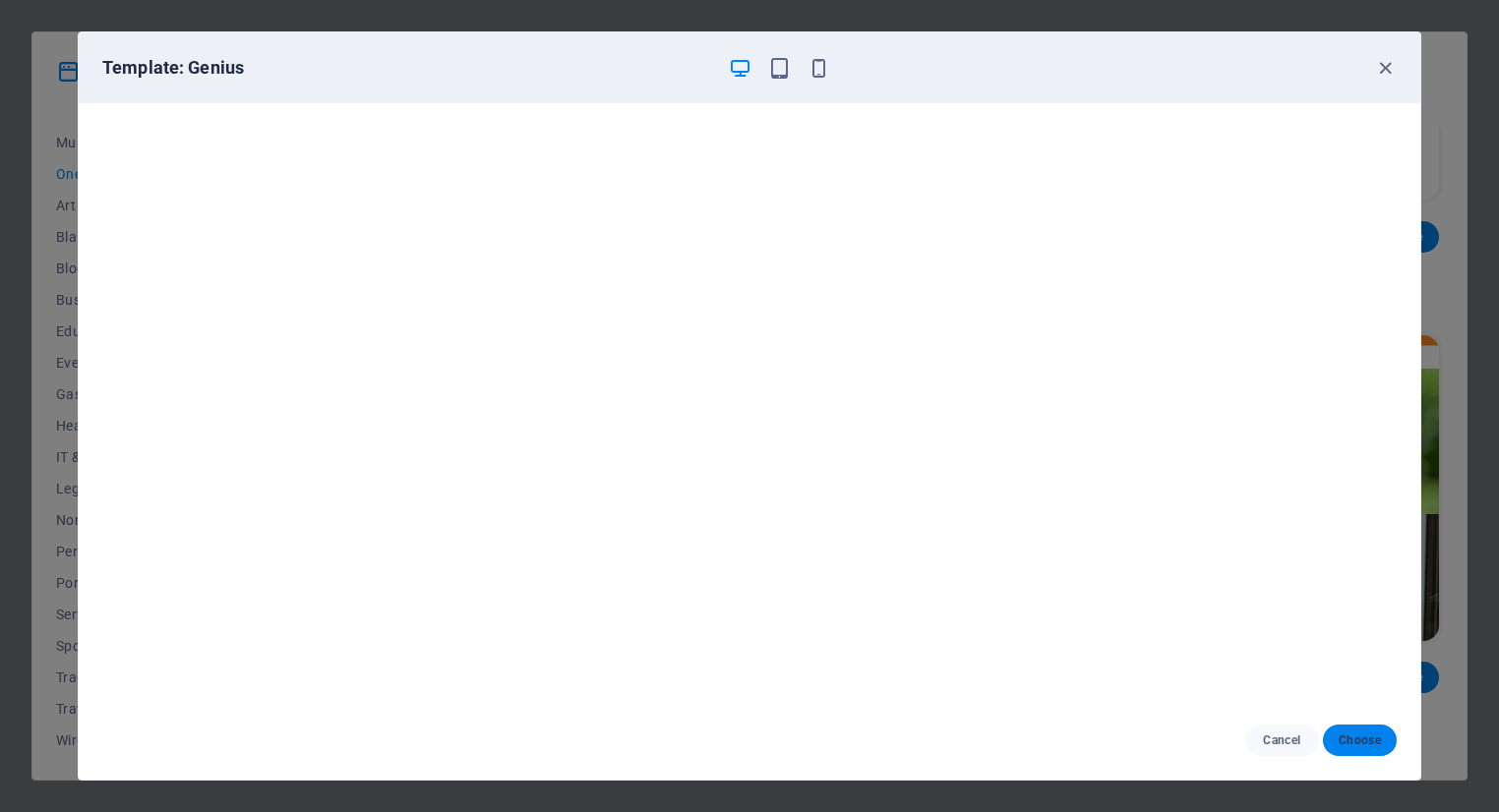 click on "Choose" at bounding box center [1359, 740] 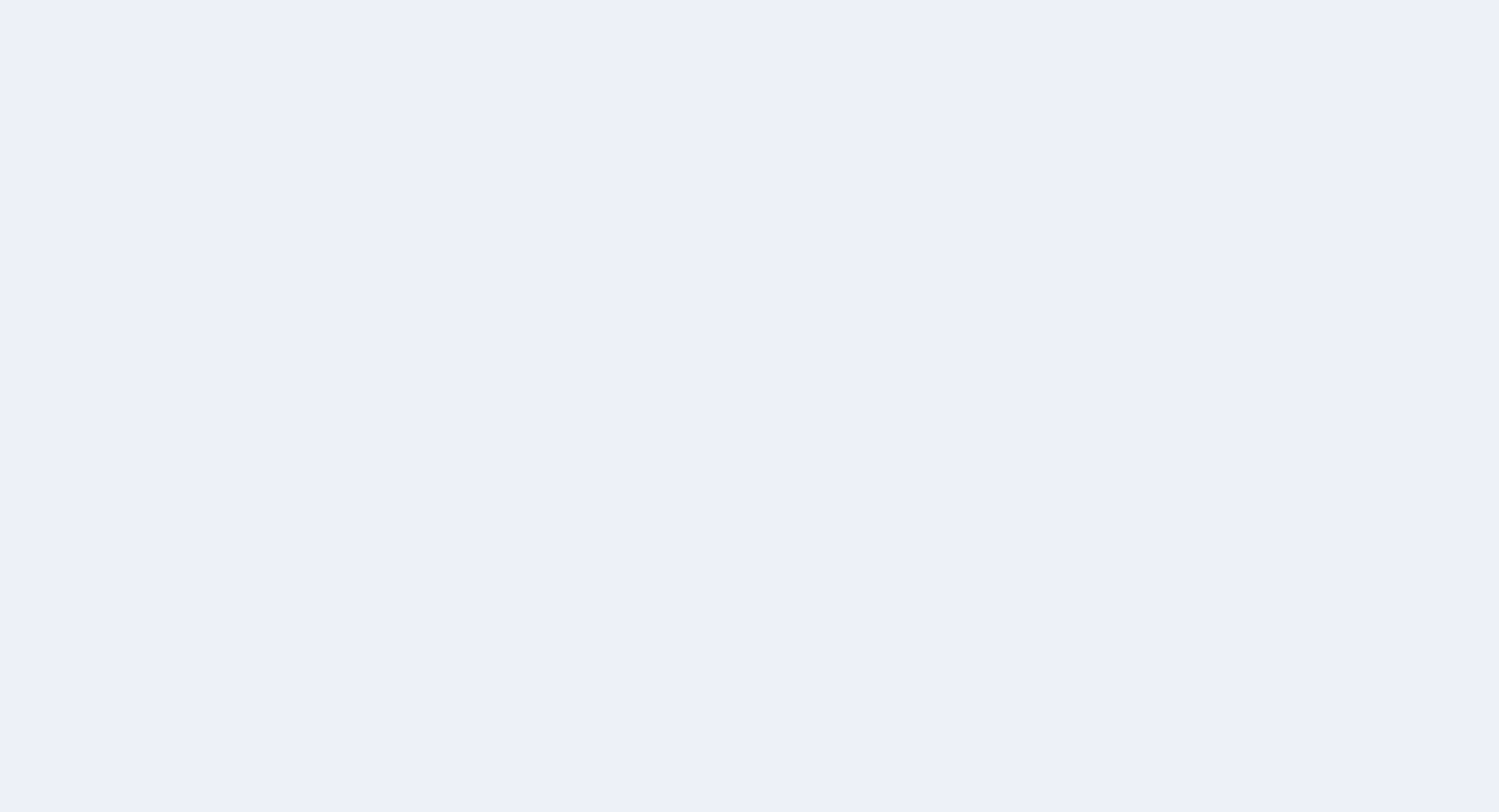 scroll, scrollTop: 0, scrollLeft: 0, axis: both 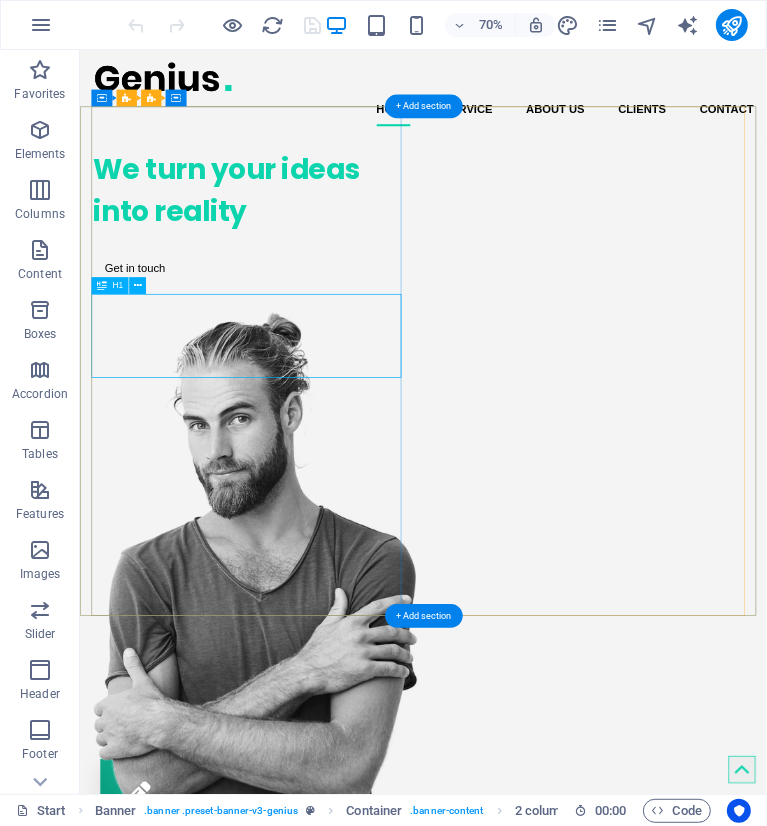 click on "We turn your ideas into reality" at bounding box center [323, 250] 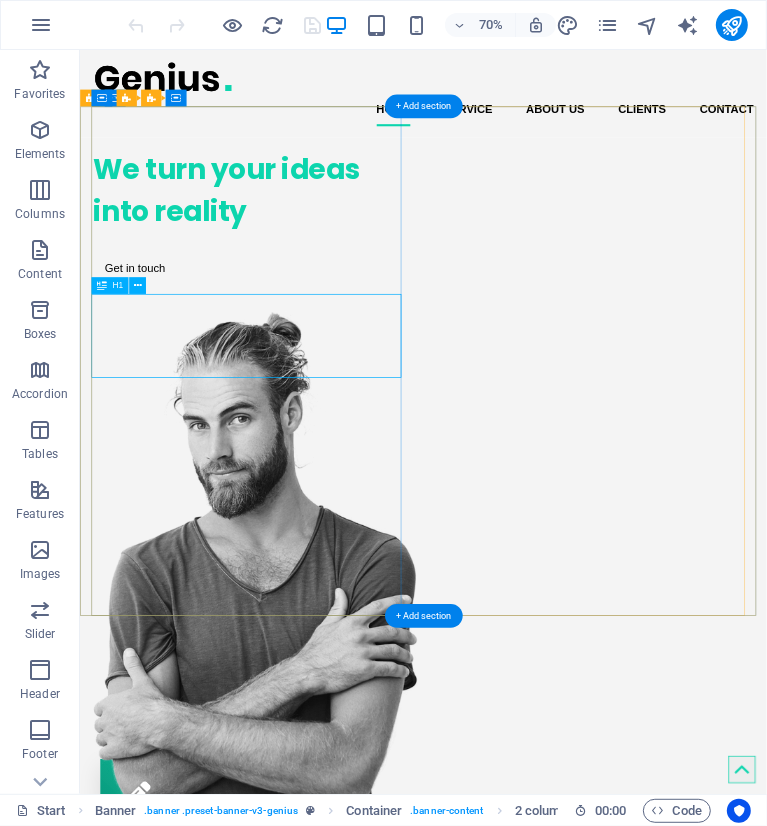 click on "We turn your ideas into reality" at bounding box center (323, 250) 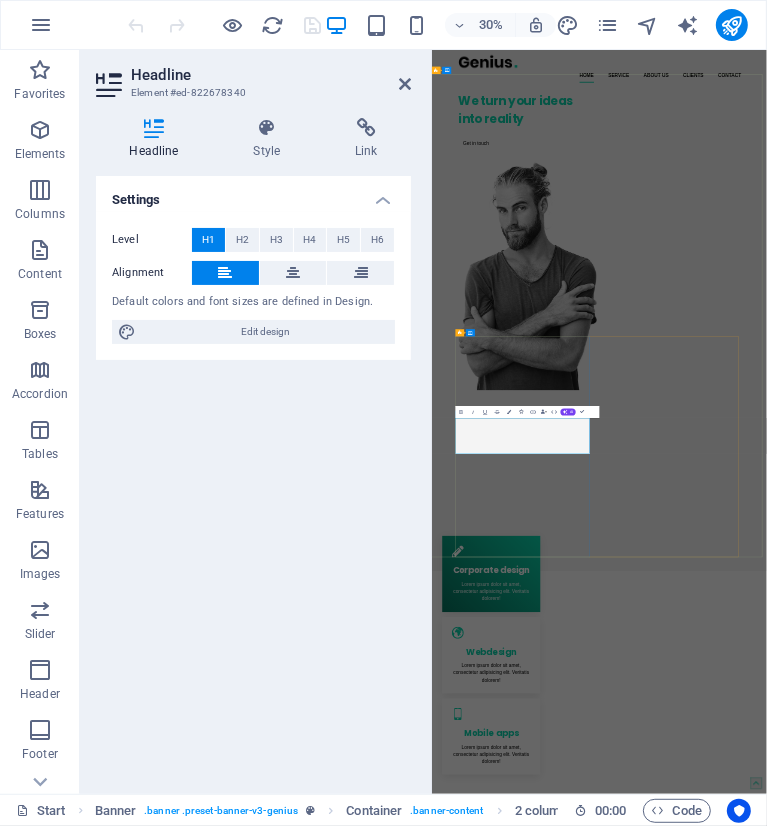 type 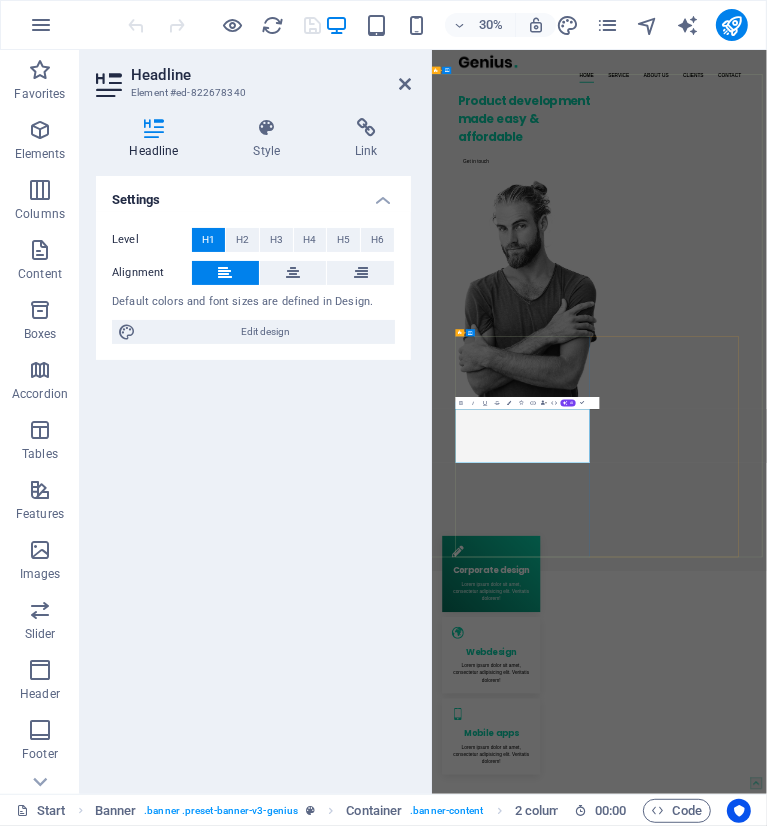click on "Product development made easy & affordable" at bounding box center (742, 281) 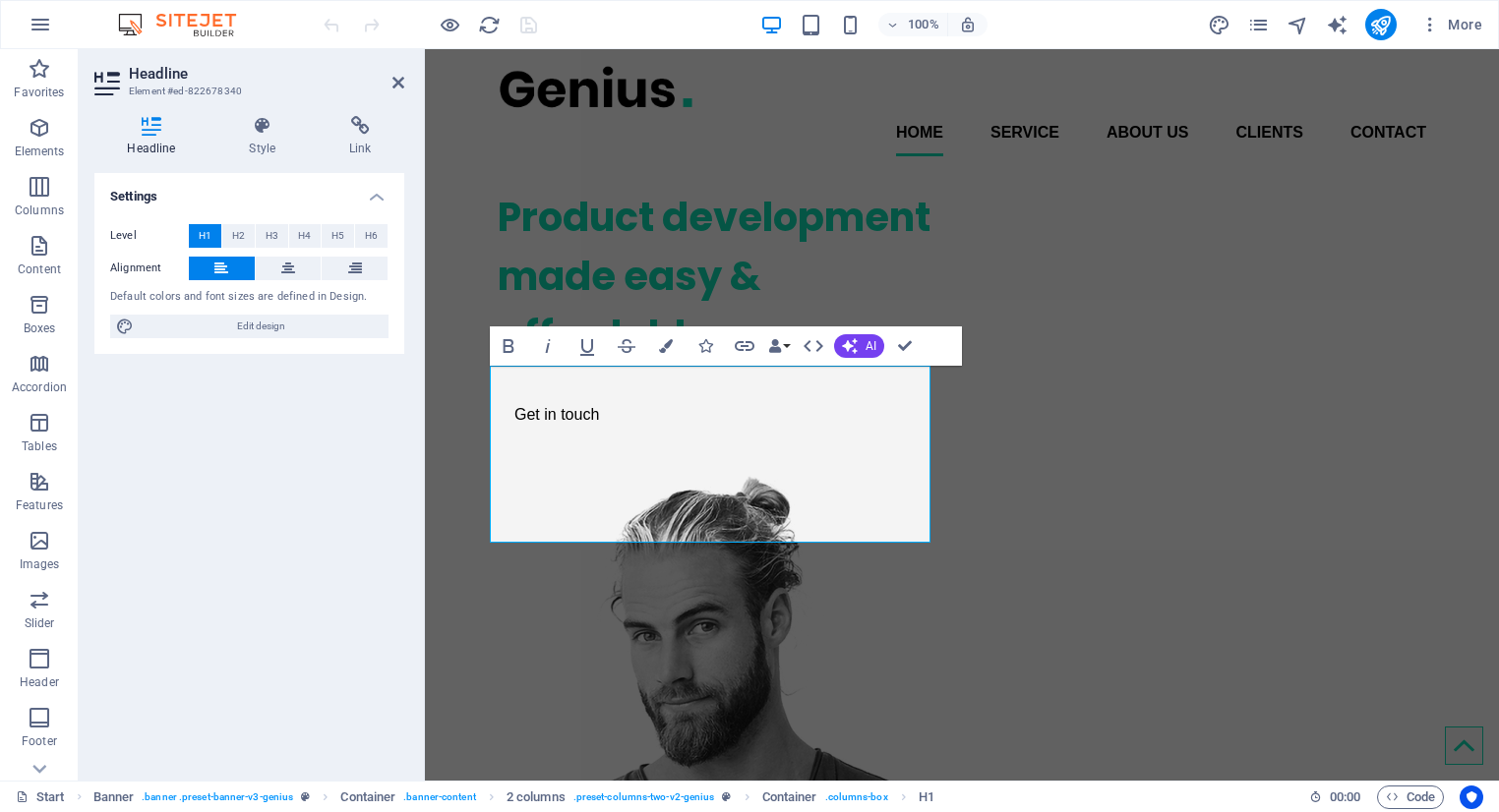 click on "H1" at bounding box center (205, 236) 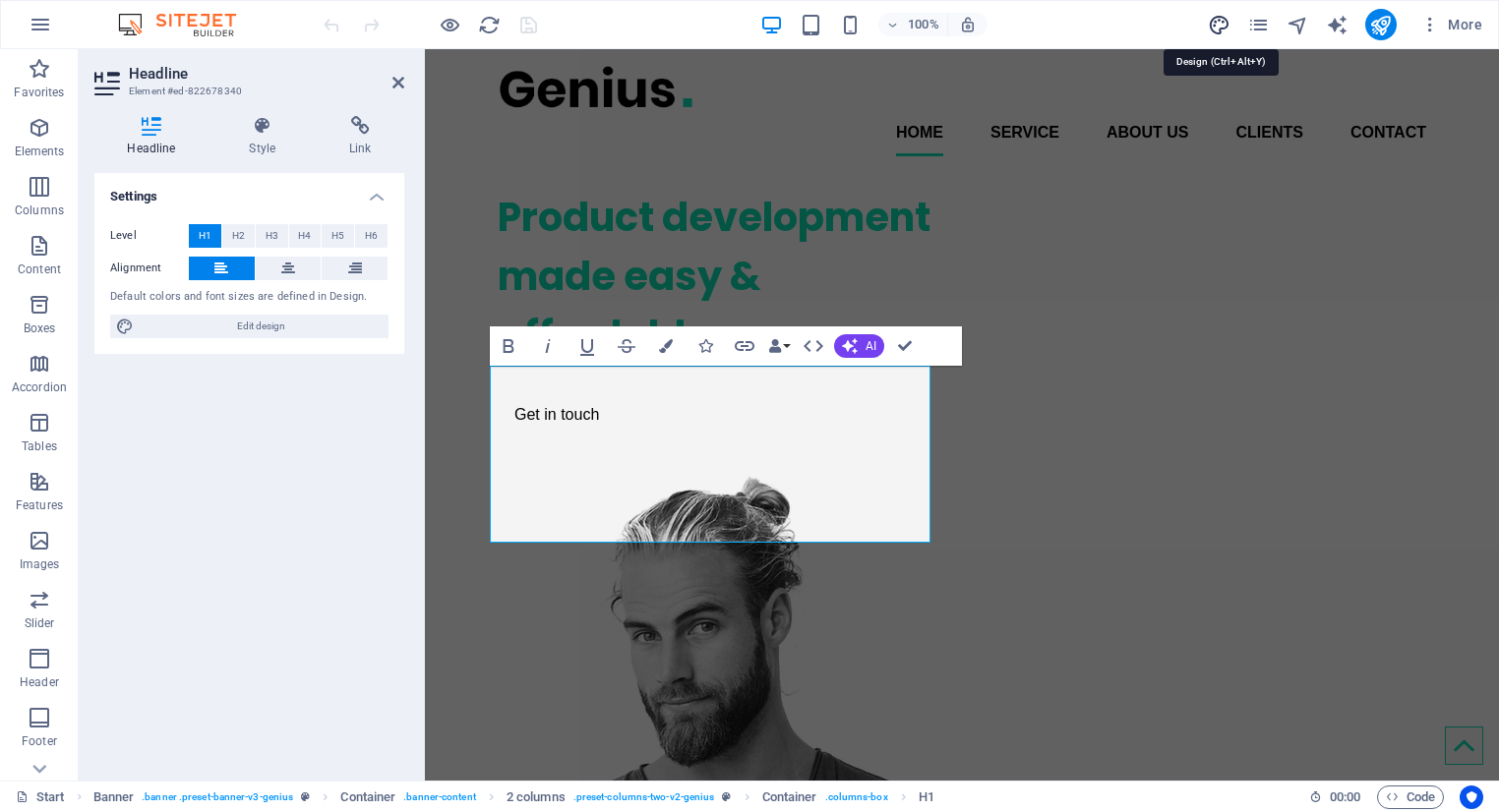 click at bounding box center (1219, 25) 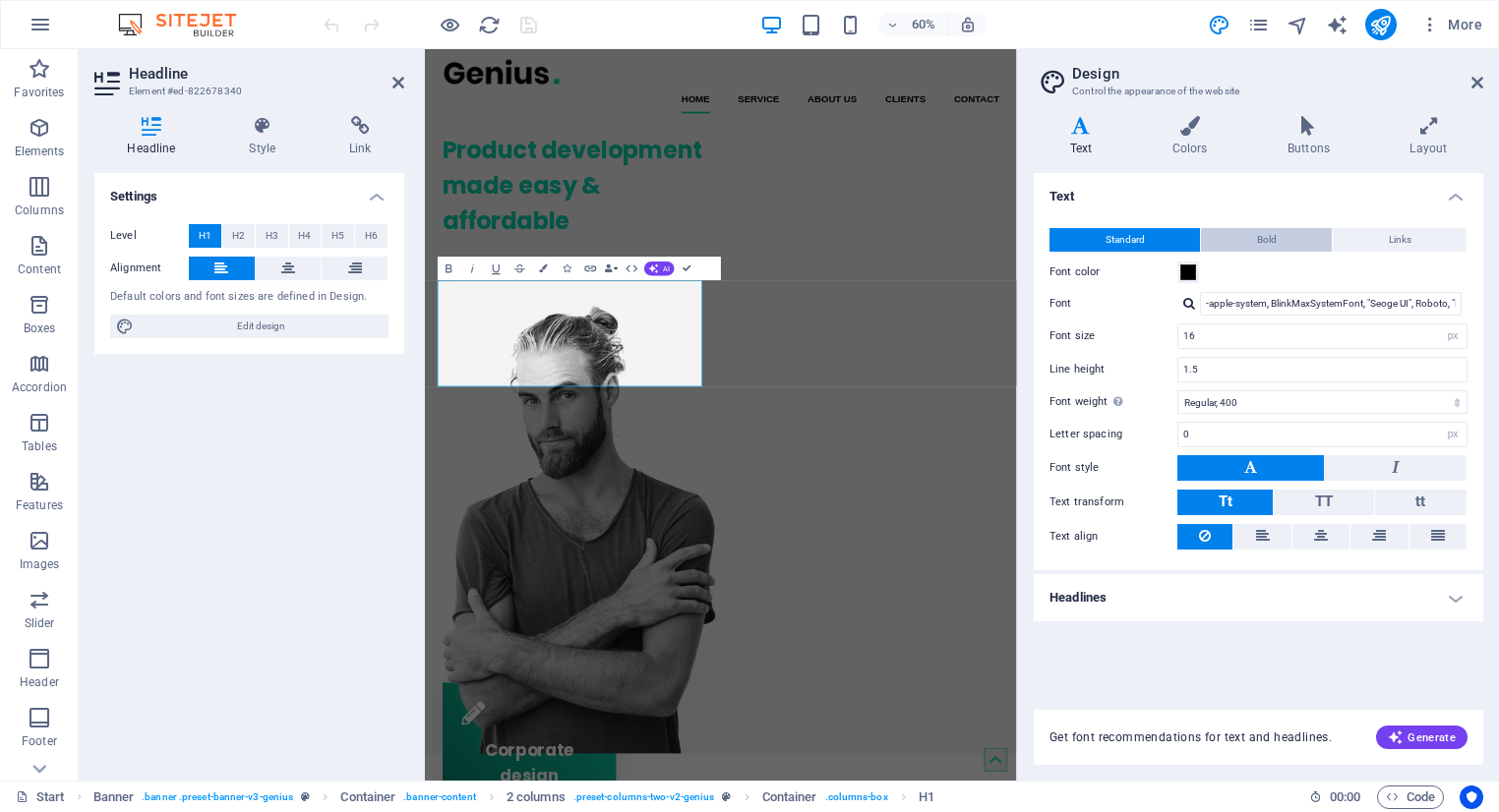 click on "Bold" at bounding box center (1267, 240) 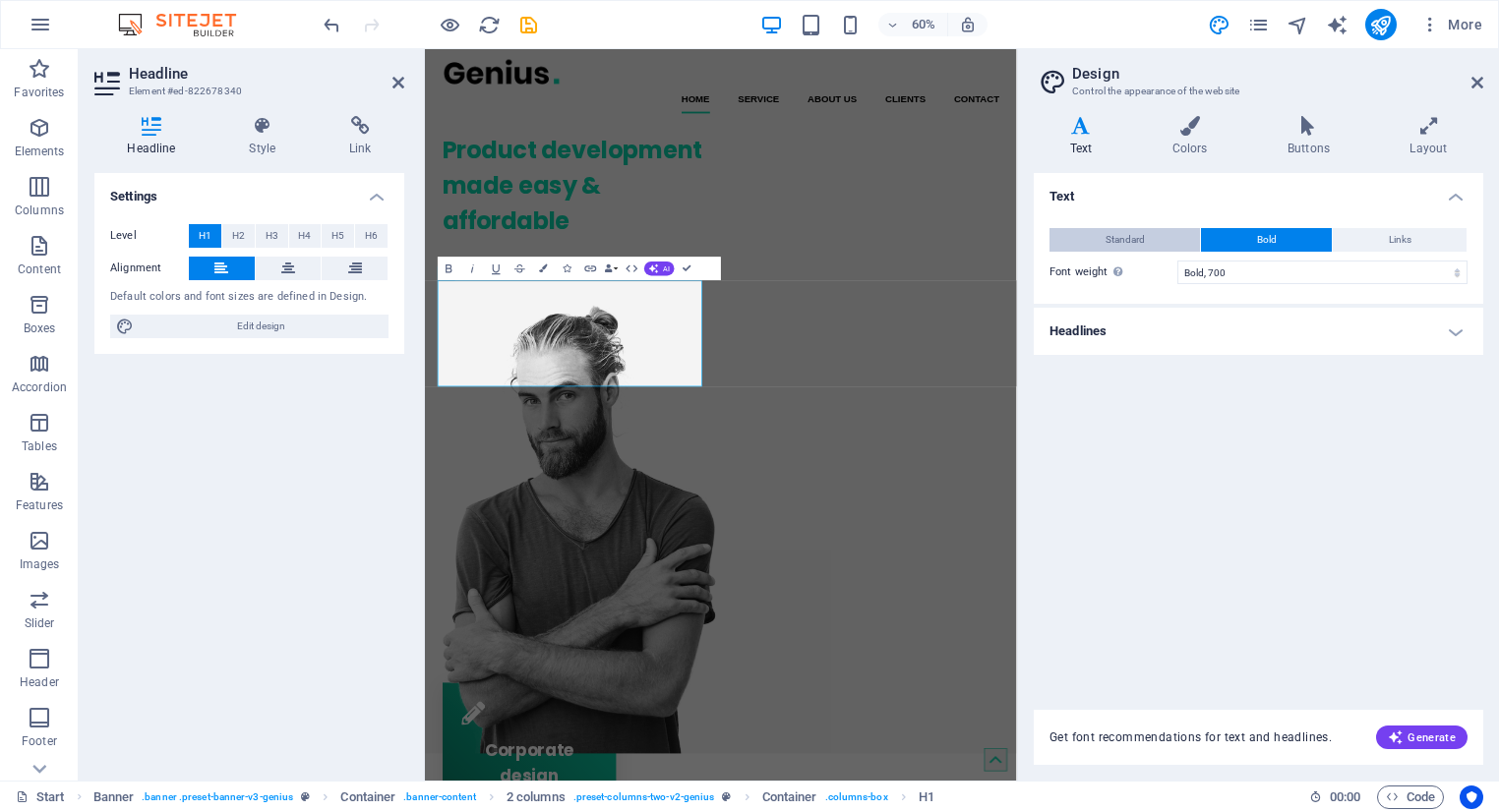 click on "Standard" at bounding box center [1125, 240] 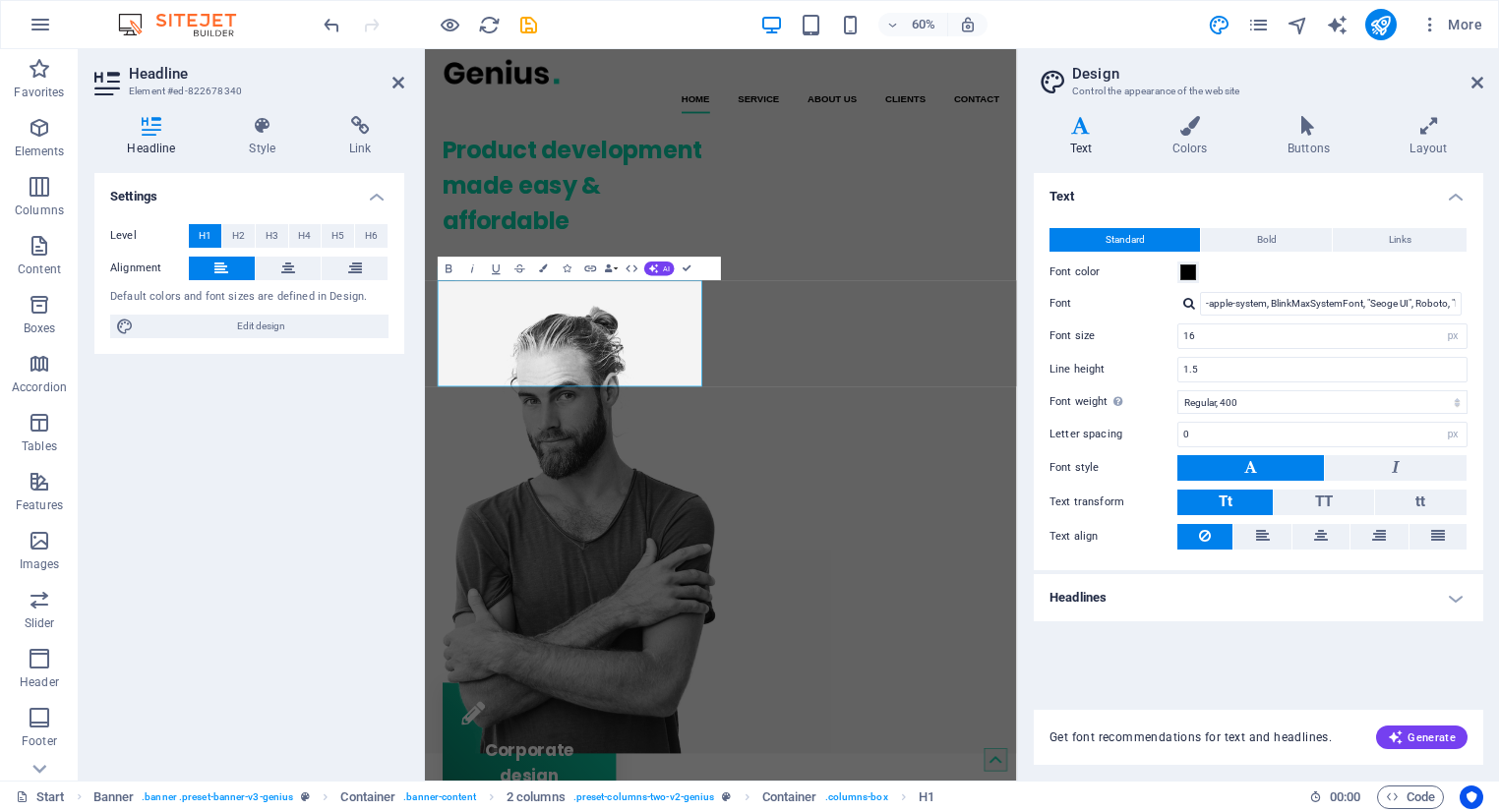 click at bounding box center [1081, 126] 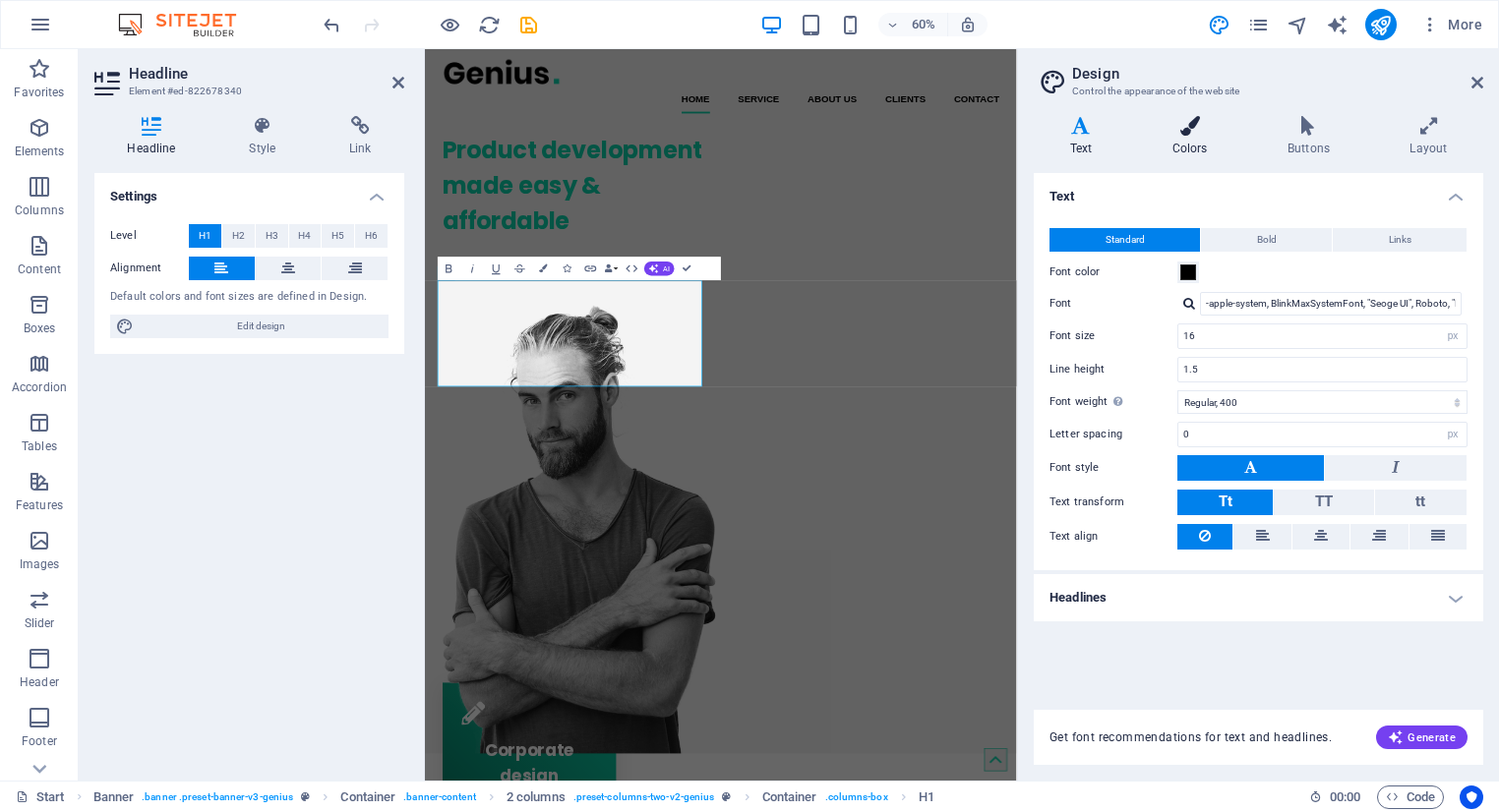 click at bounding box center (1189, 126) 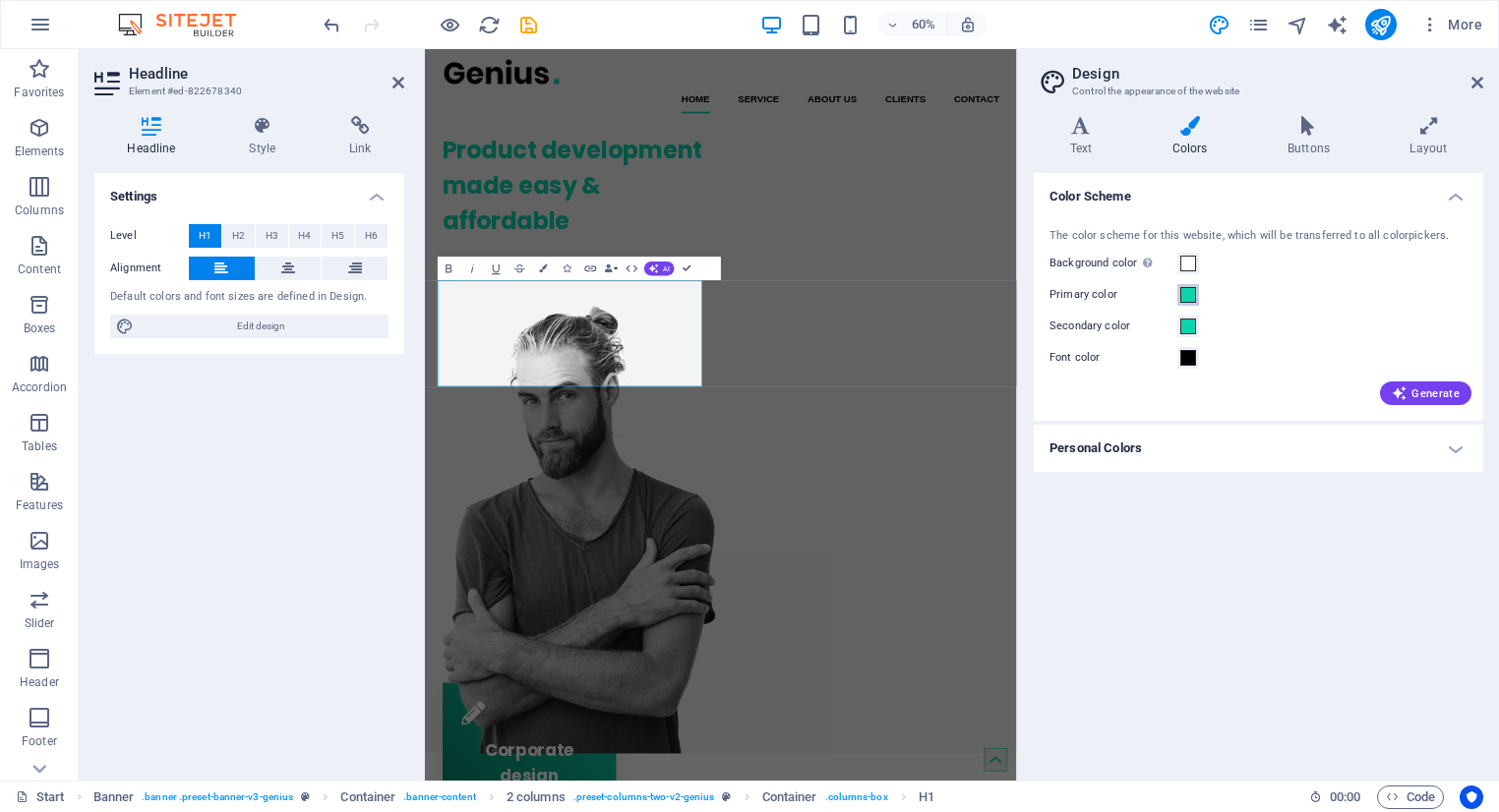 click at bounding box center [1188, 295] 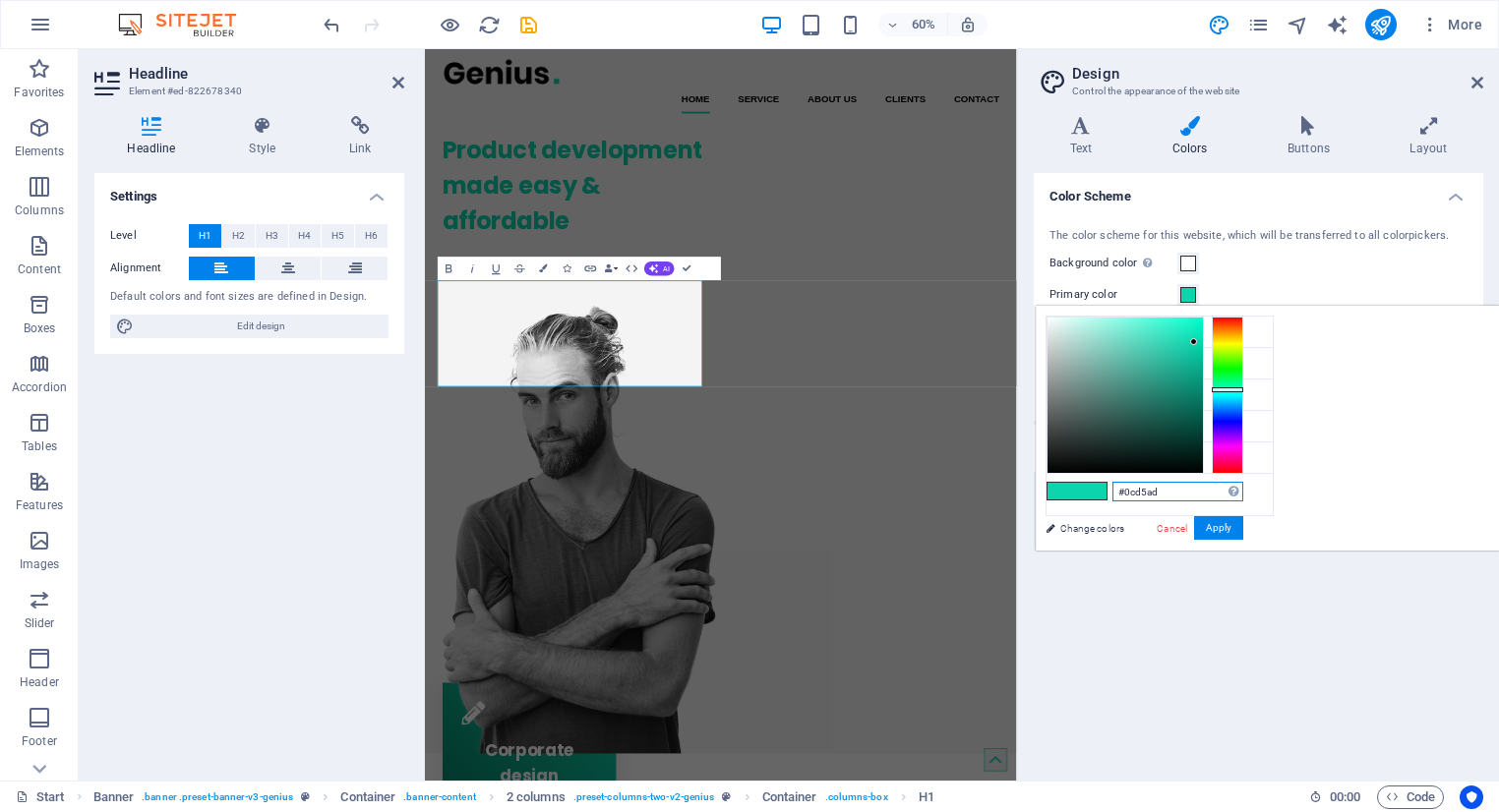 drag, startPoint x: 1418, startPoint y: 493, endPoint x: 1369, endPoint y: 467, distance: 55.47071 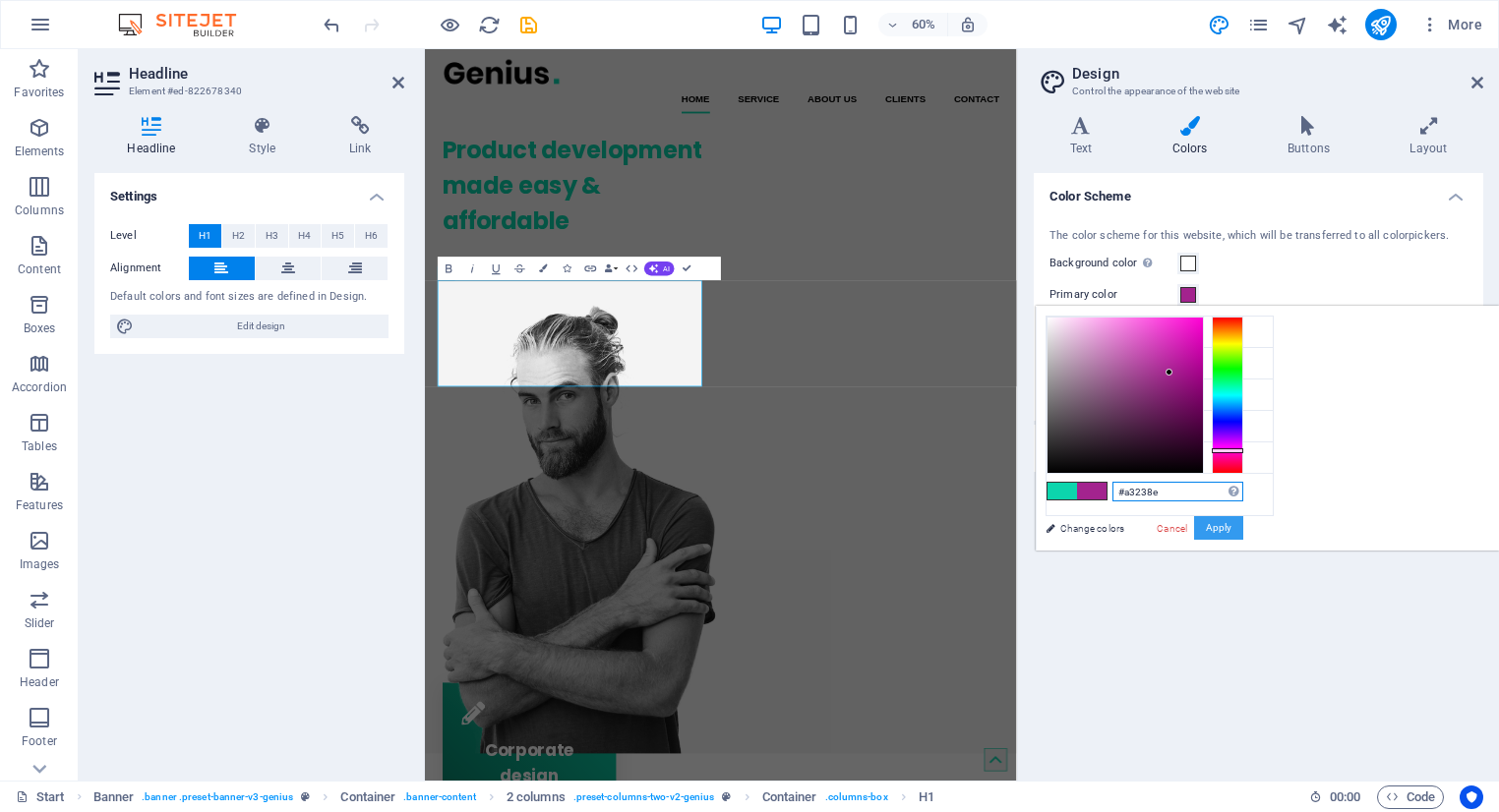 type on "#a3238e" 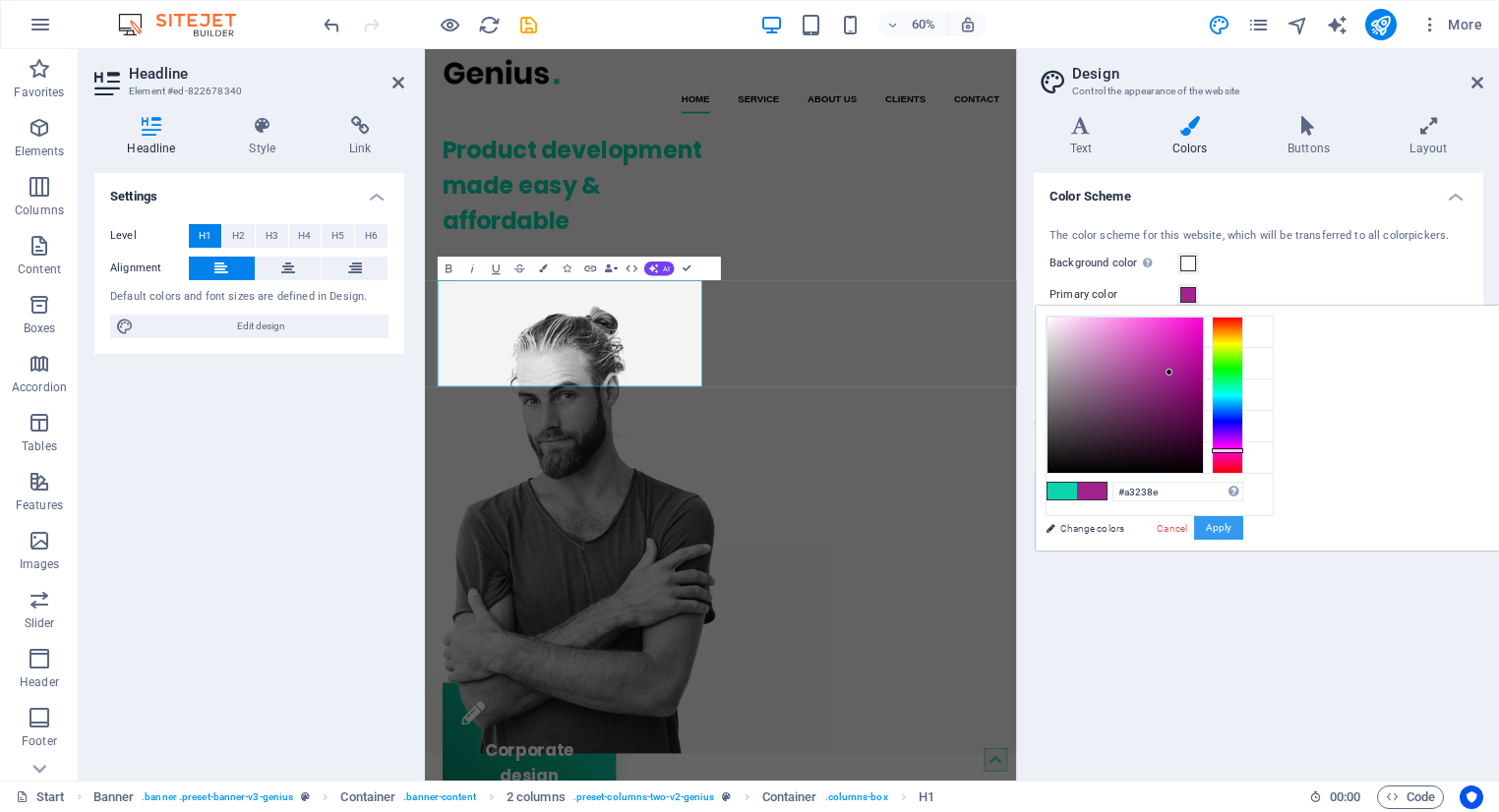 click on "Apply" at bounding box center (1219, 528) 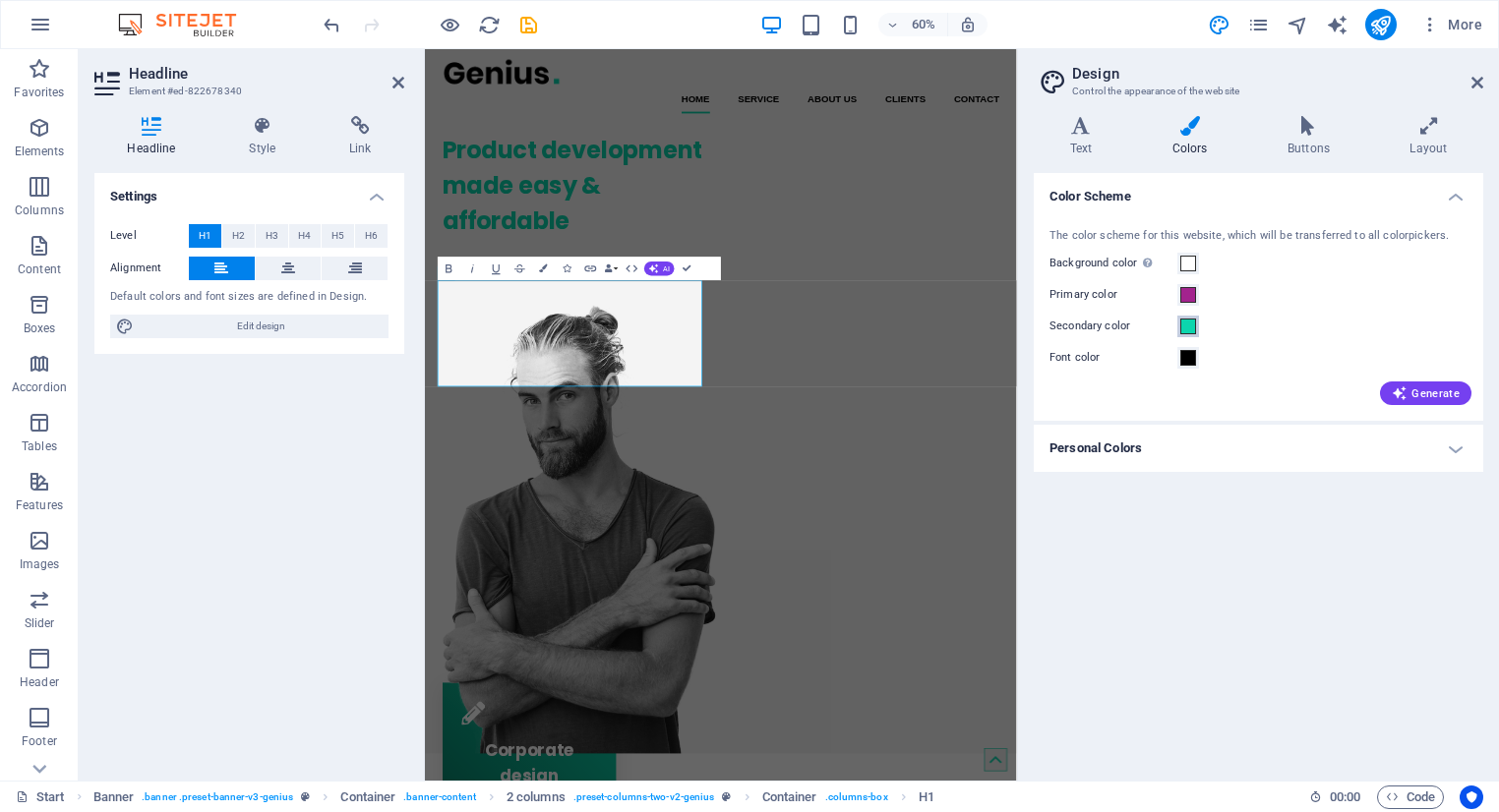 click at bounding box center (1188, 326) 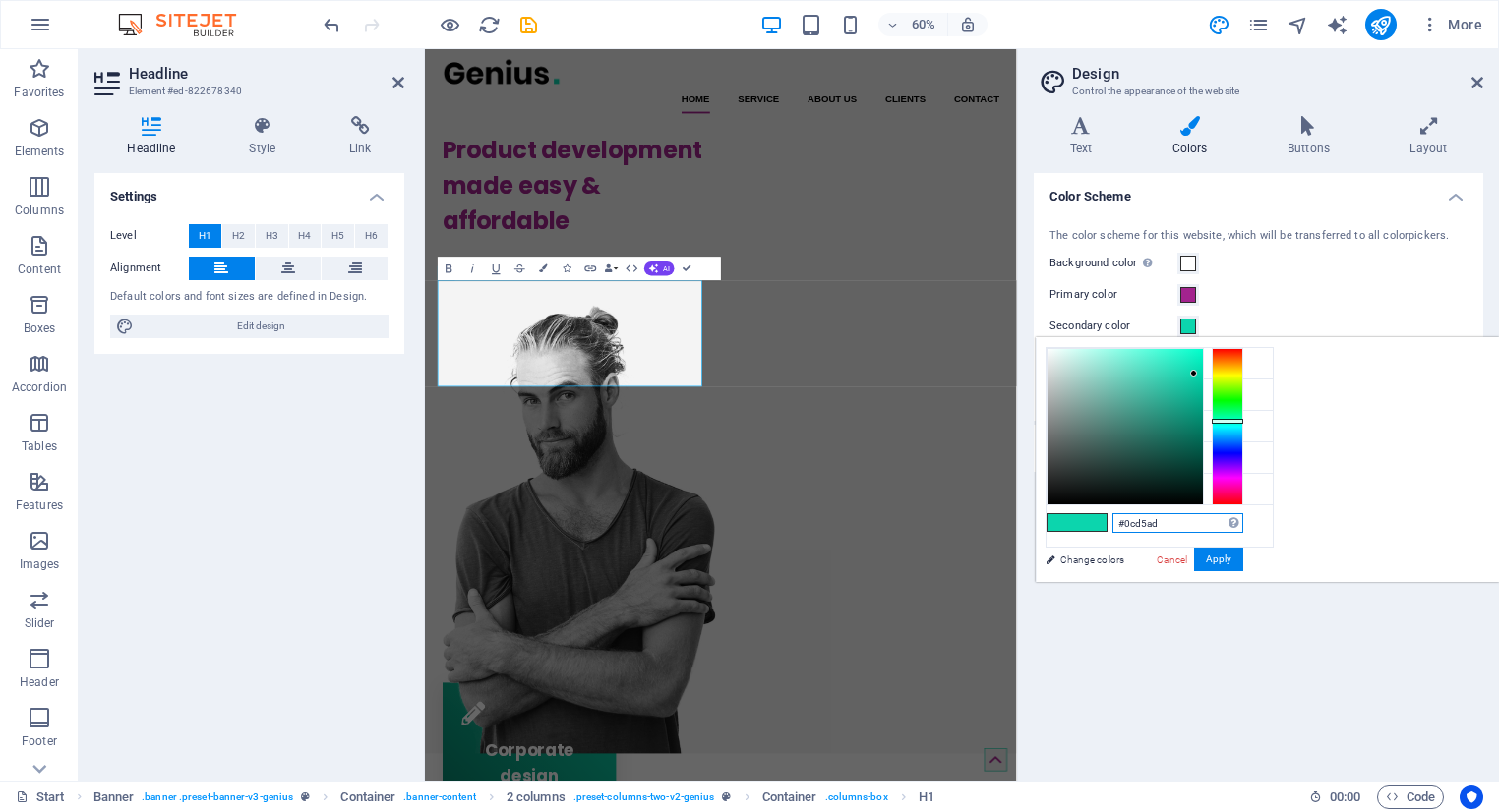 drag, startPoint x: 1424, startPoint y: 519, endPoint x: 1370, endPoint y: 489, distance: 61.773781 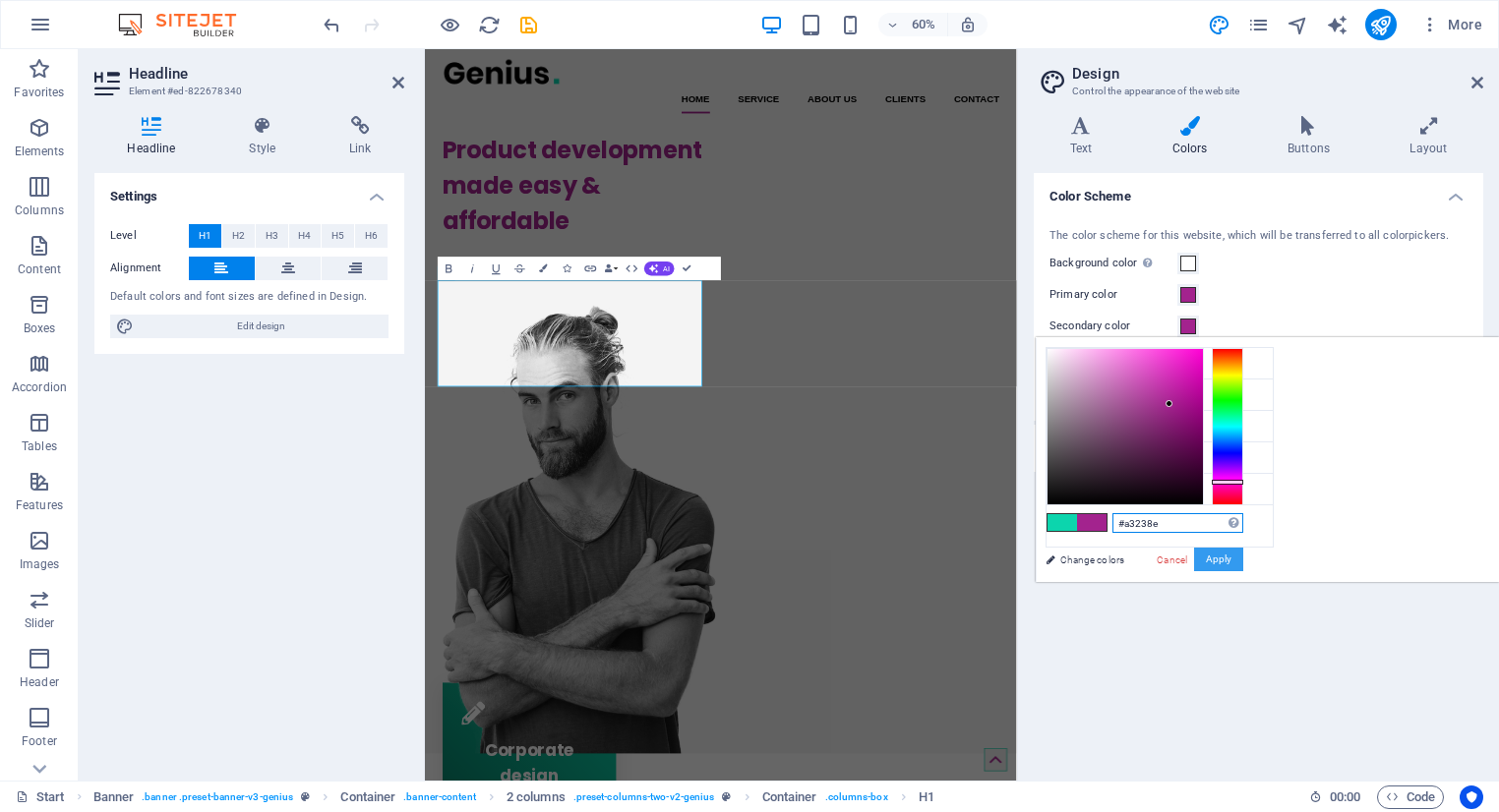 type on "#a3238e" 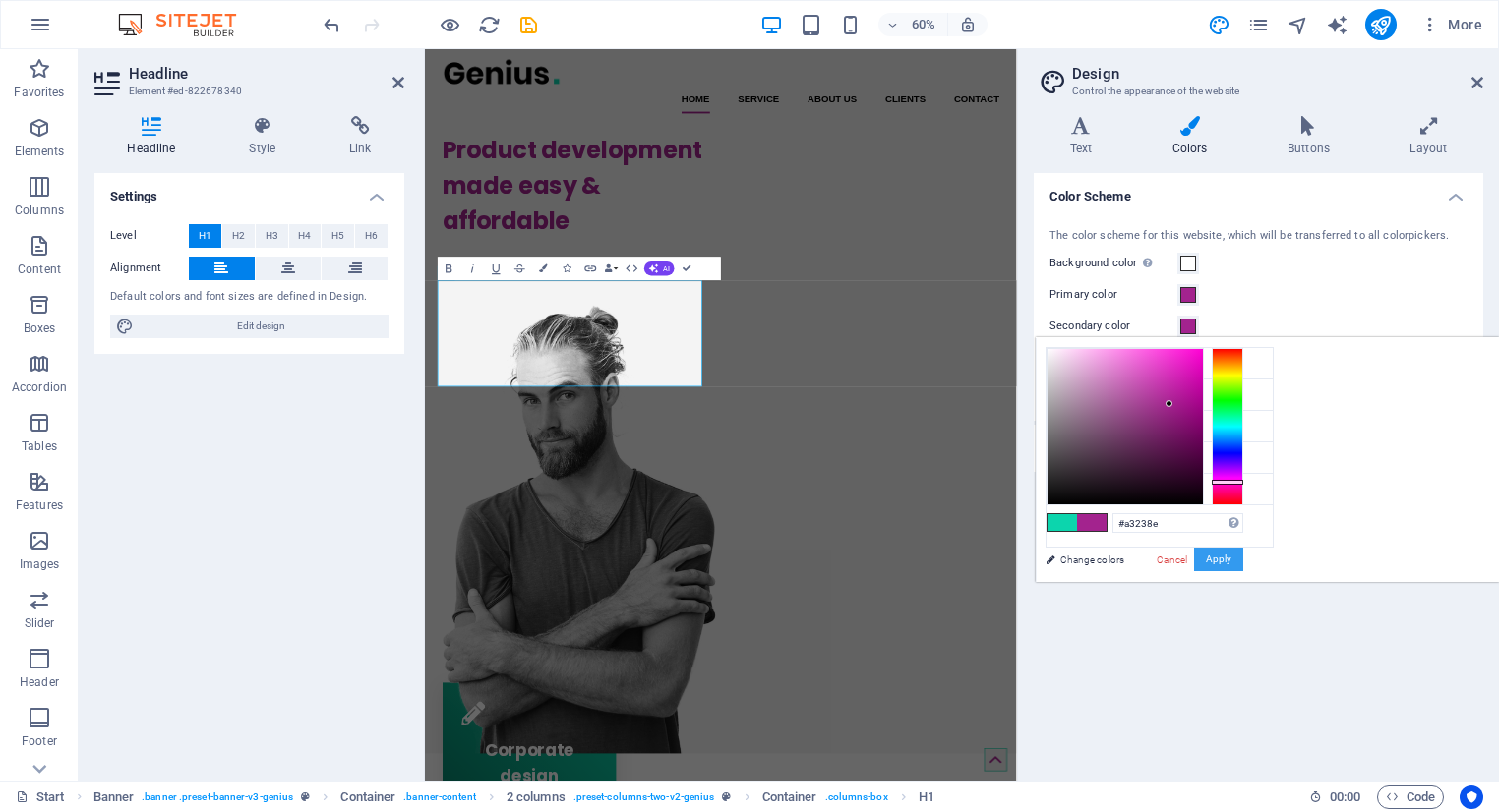 click on "Apply" at bounding box center [1219, 559] 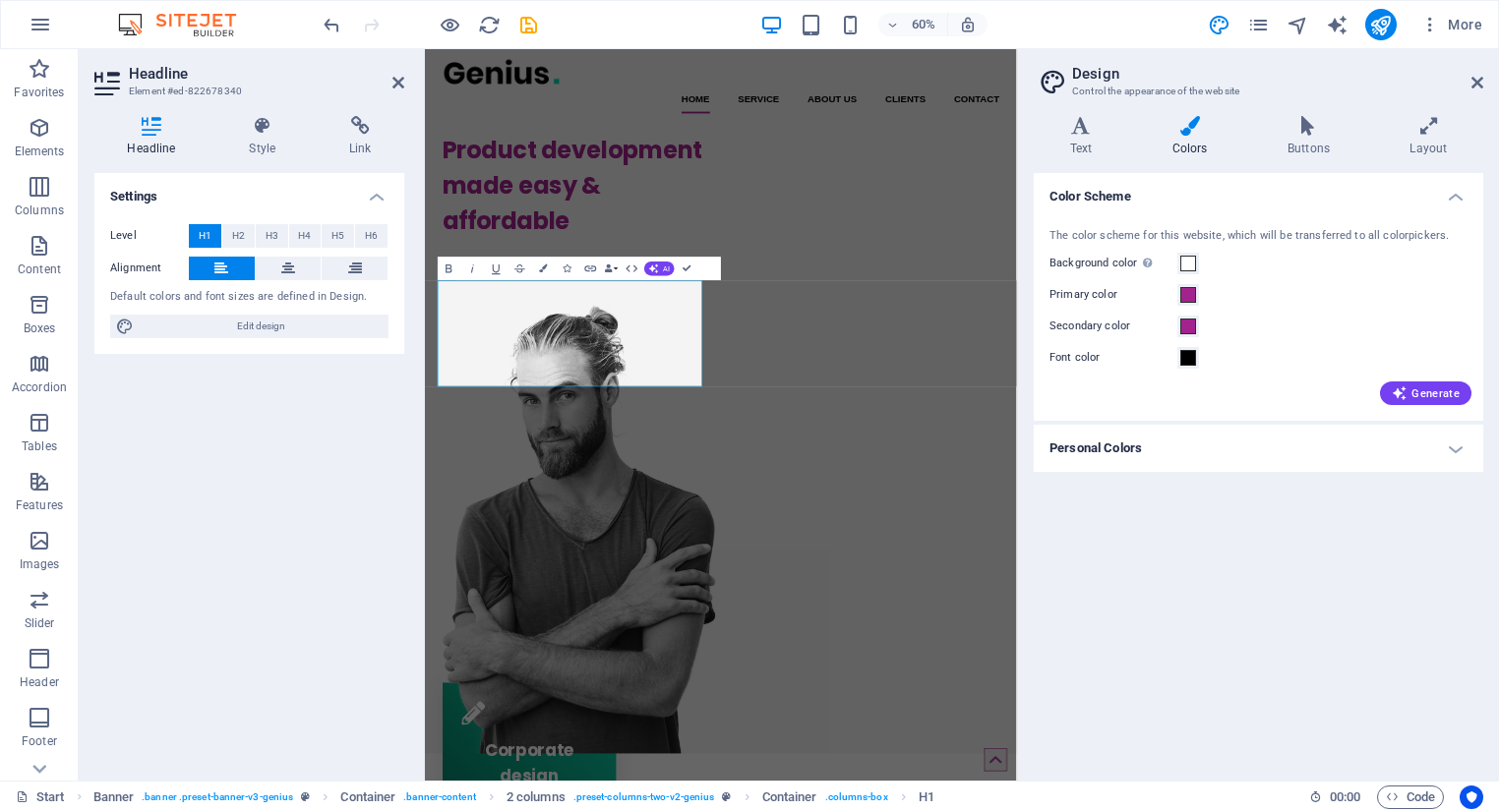 drag, startPoint x: 1206, startPoint y: 567, endPoint x: 1318, endPoint y: -72, distance: 648.7411 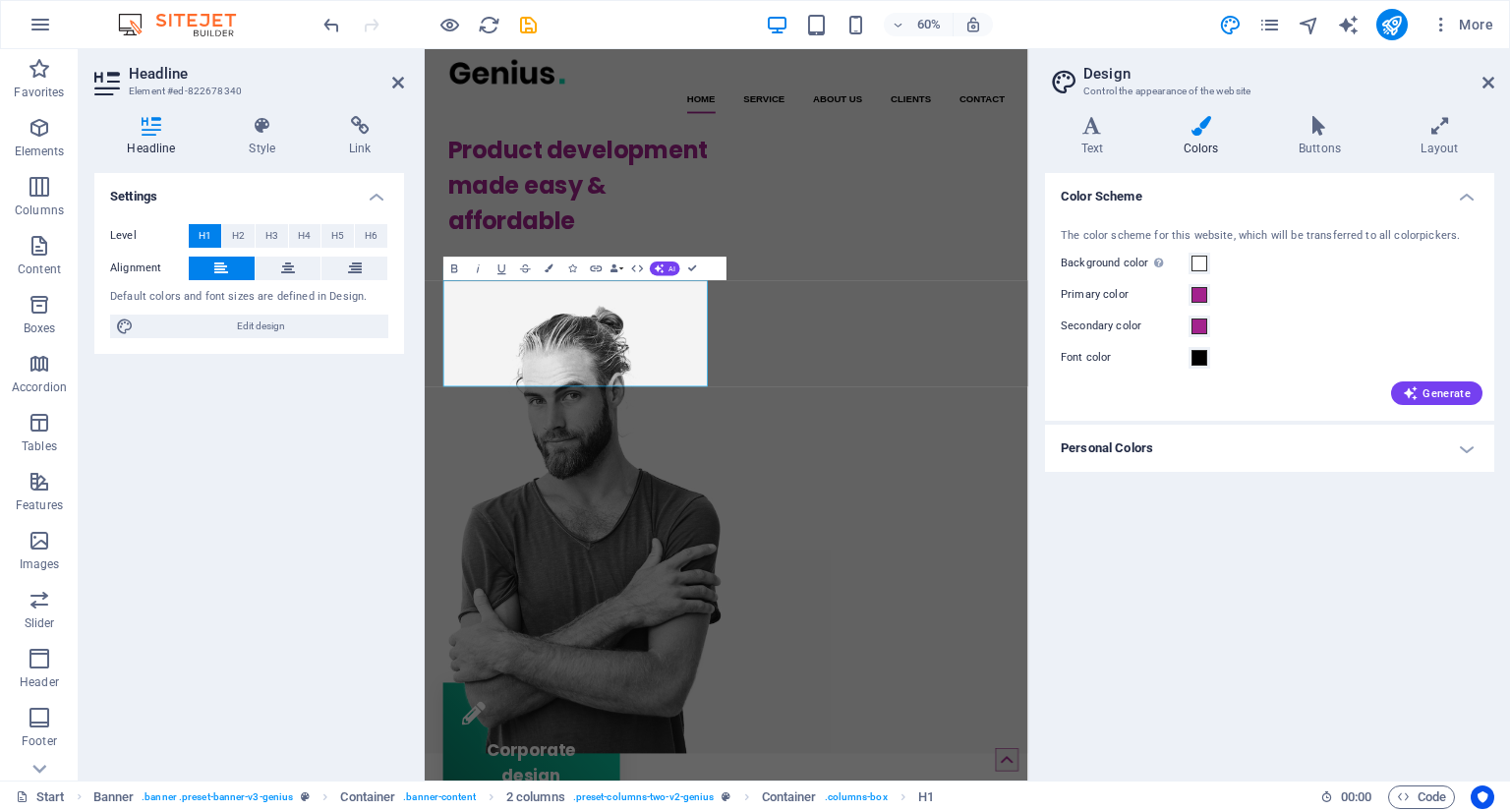 click on "Color Scheme The color scheme for this website, which will be transferred to all colorpickers. Background color Only visible if it is not covered by other backgrounds. Primary color Secondary color Font color Generate Personal Colors Custom color 1 Custom color 2 Custom color 3 Custom color 4 Custom color 5" at bounding box center [1269, 469] 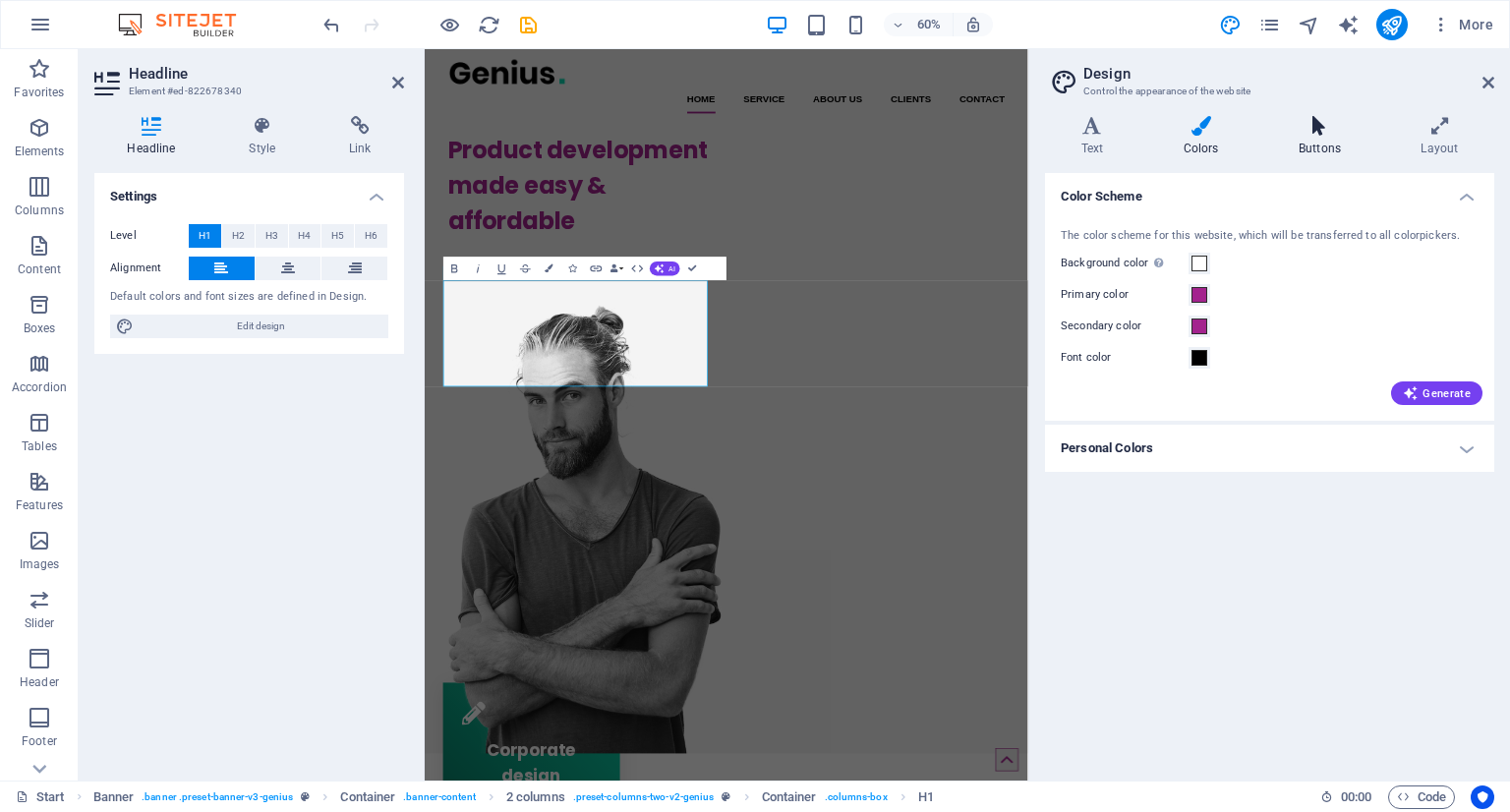 click at bounding box center (1319, 126) 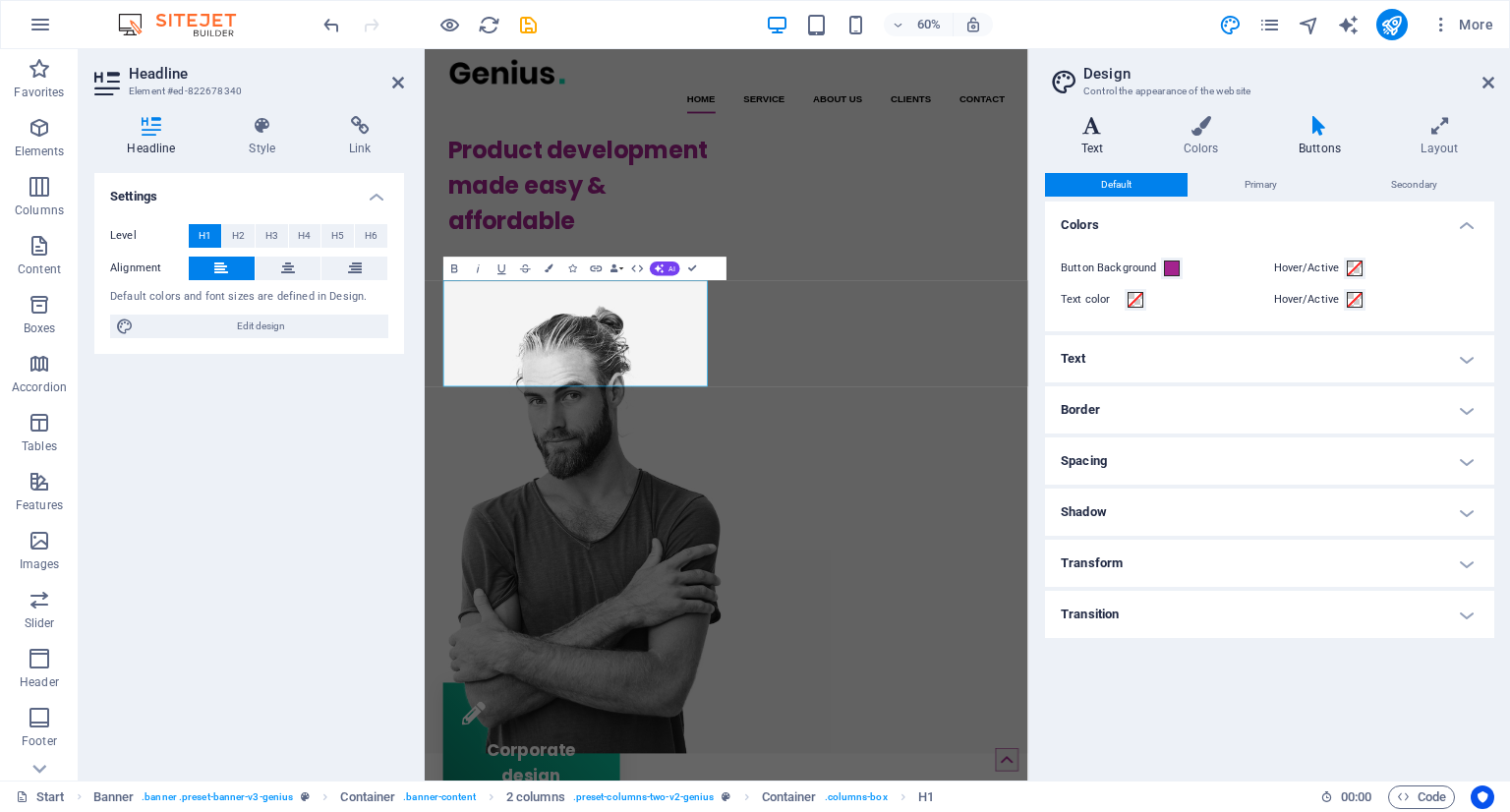 click at bounding box center (1092, 126) 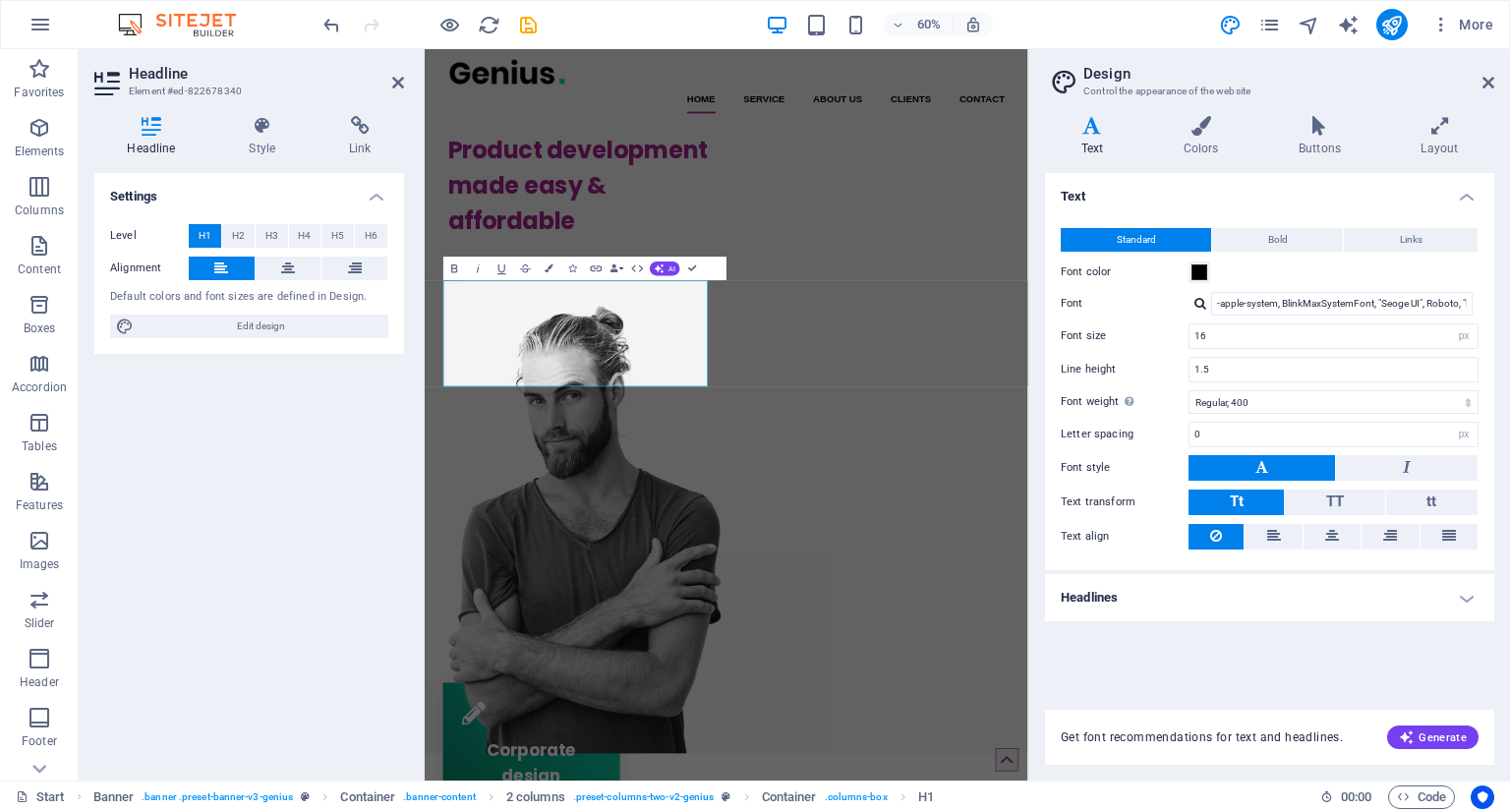 click on "Font color" at bounding box center (1269, 272) 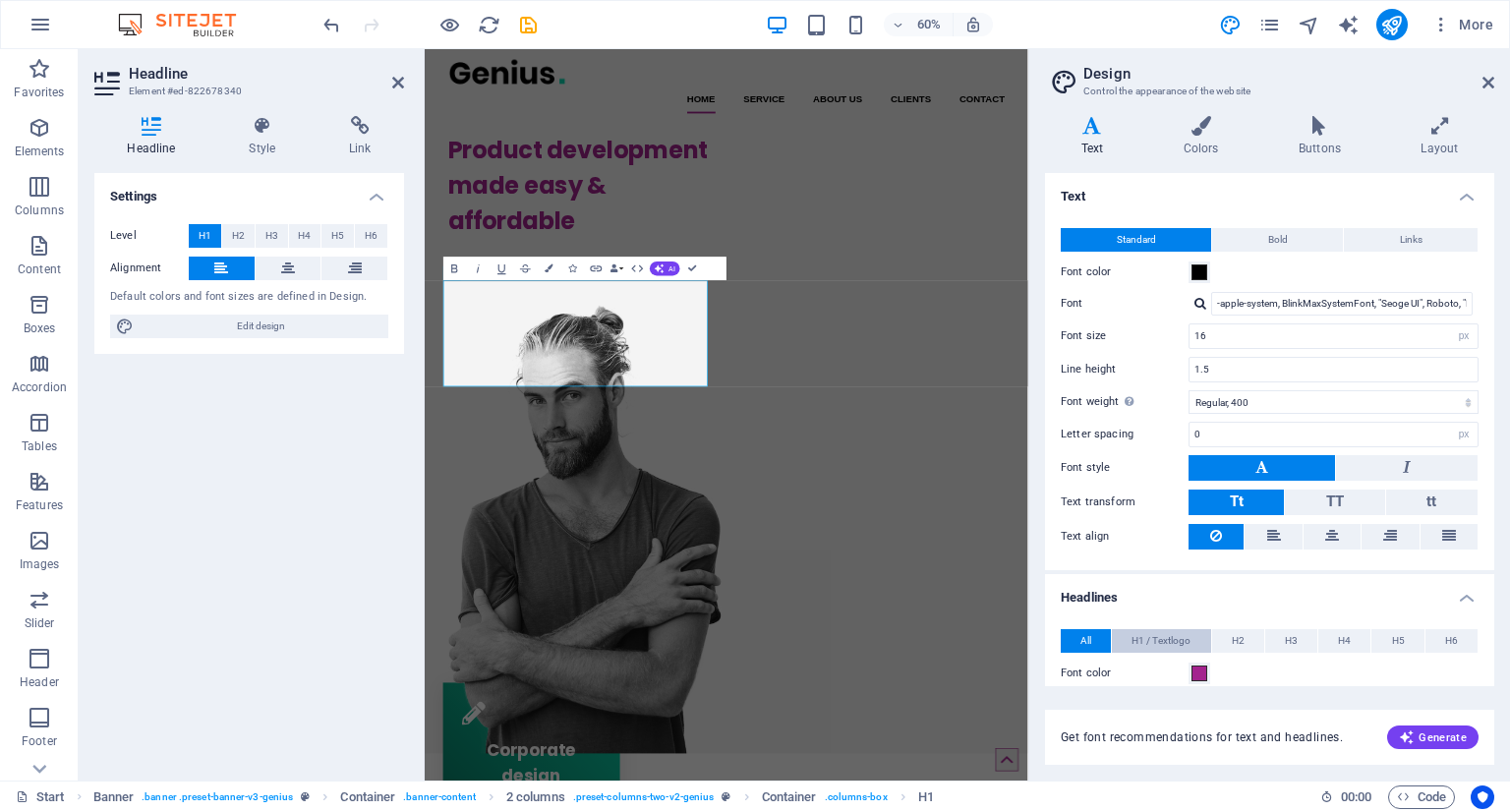 click on "H1 / Textlogo" at bounding box center [1161, 641] 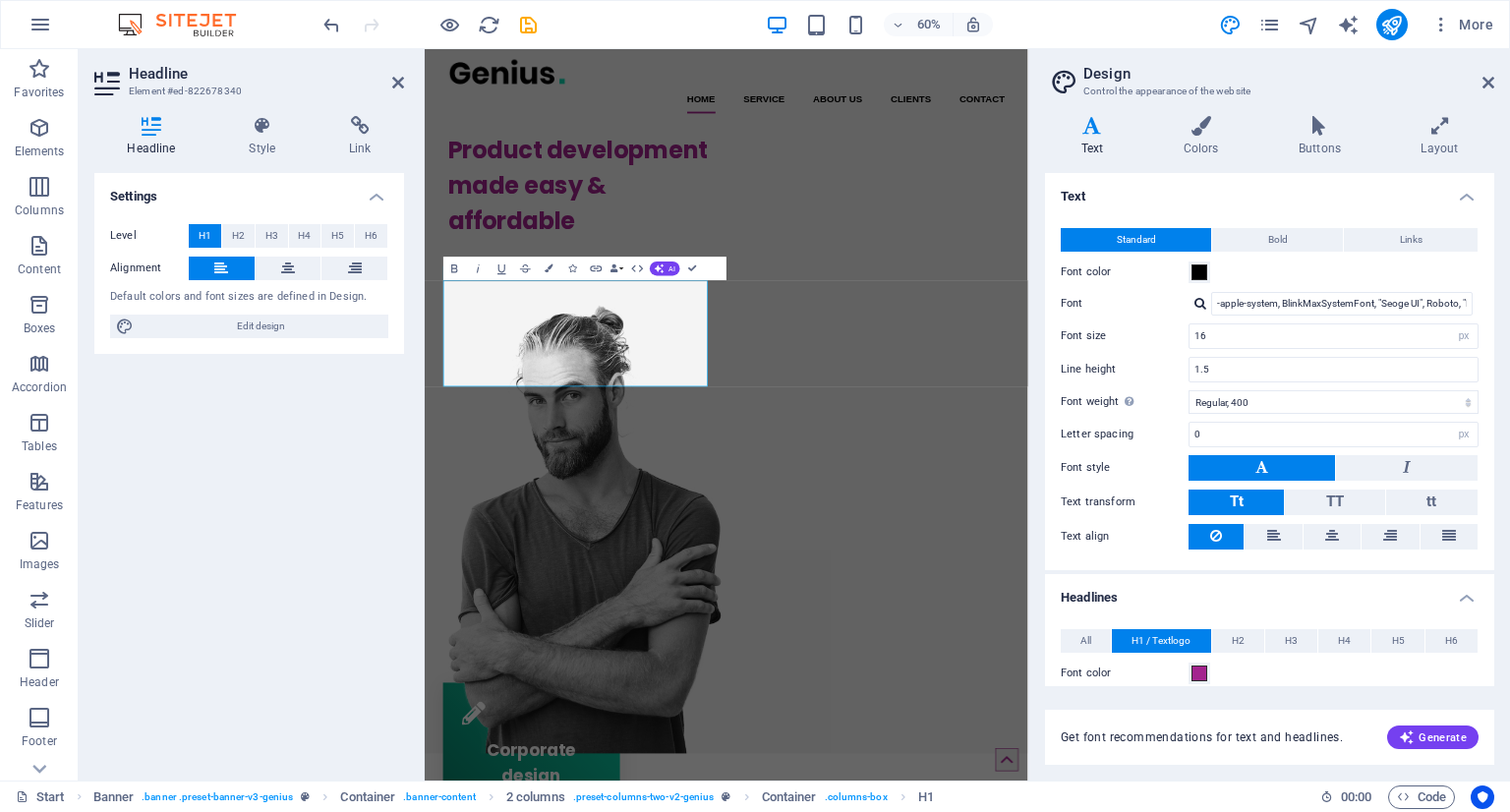 click on "H1 / Textlogo" at bounding box center [1161, 641] 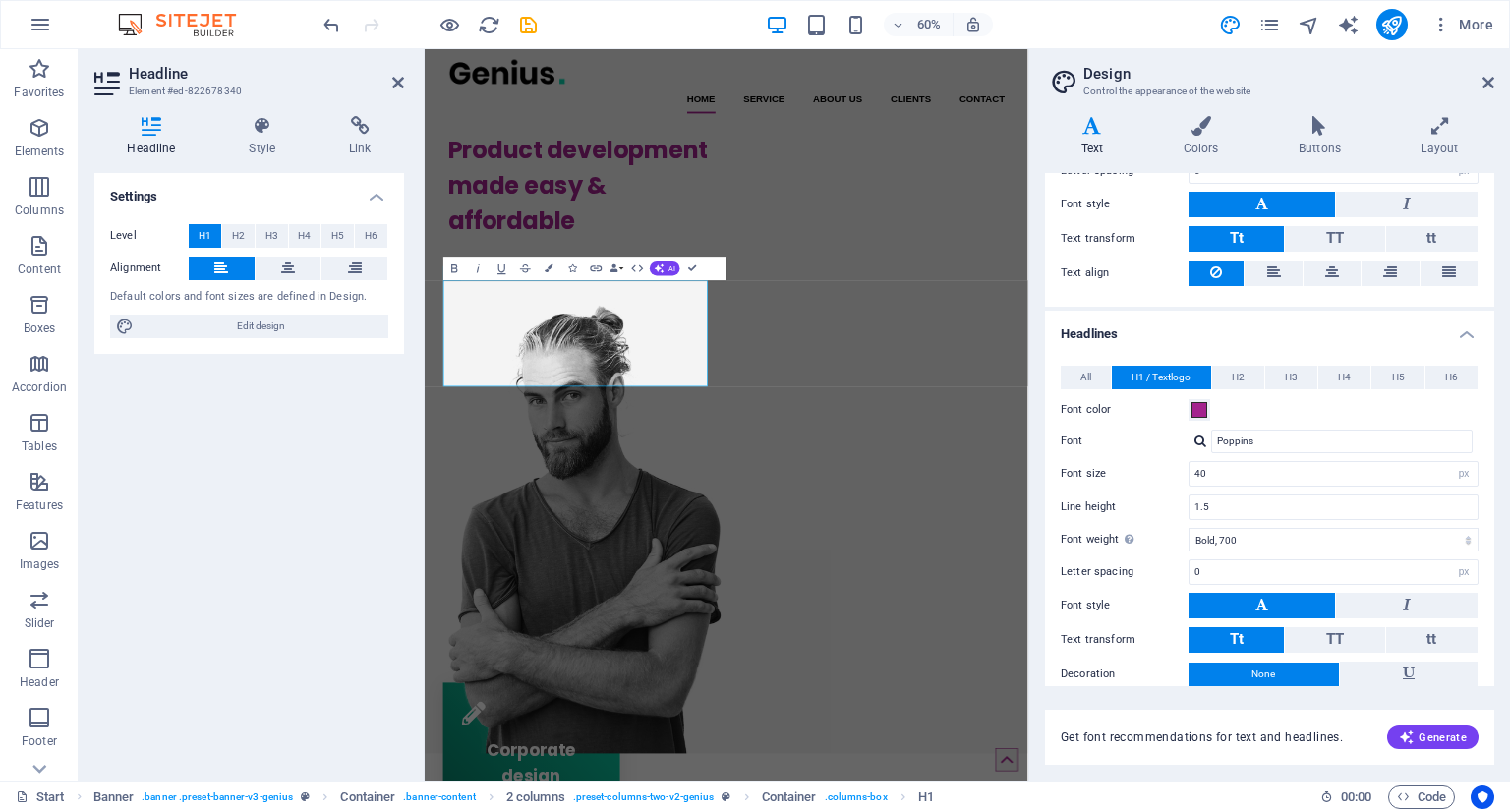 scroll, scrollTop: 319, scrollLeft: 0, axis: vertical 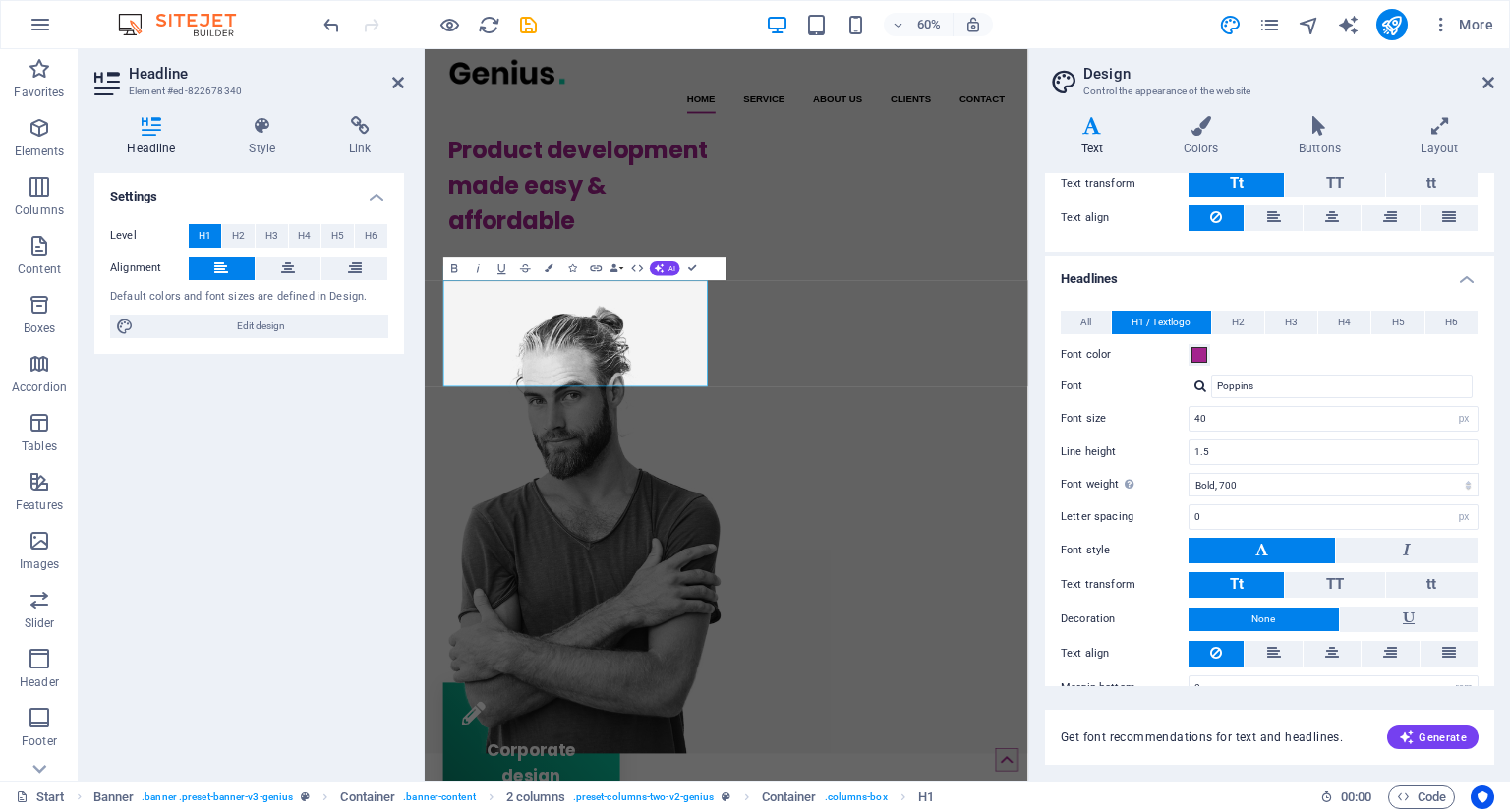 click on "Font color" at bounding box center (1269, 355) 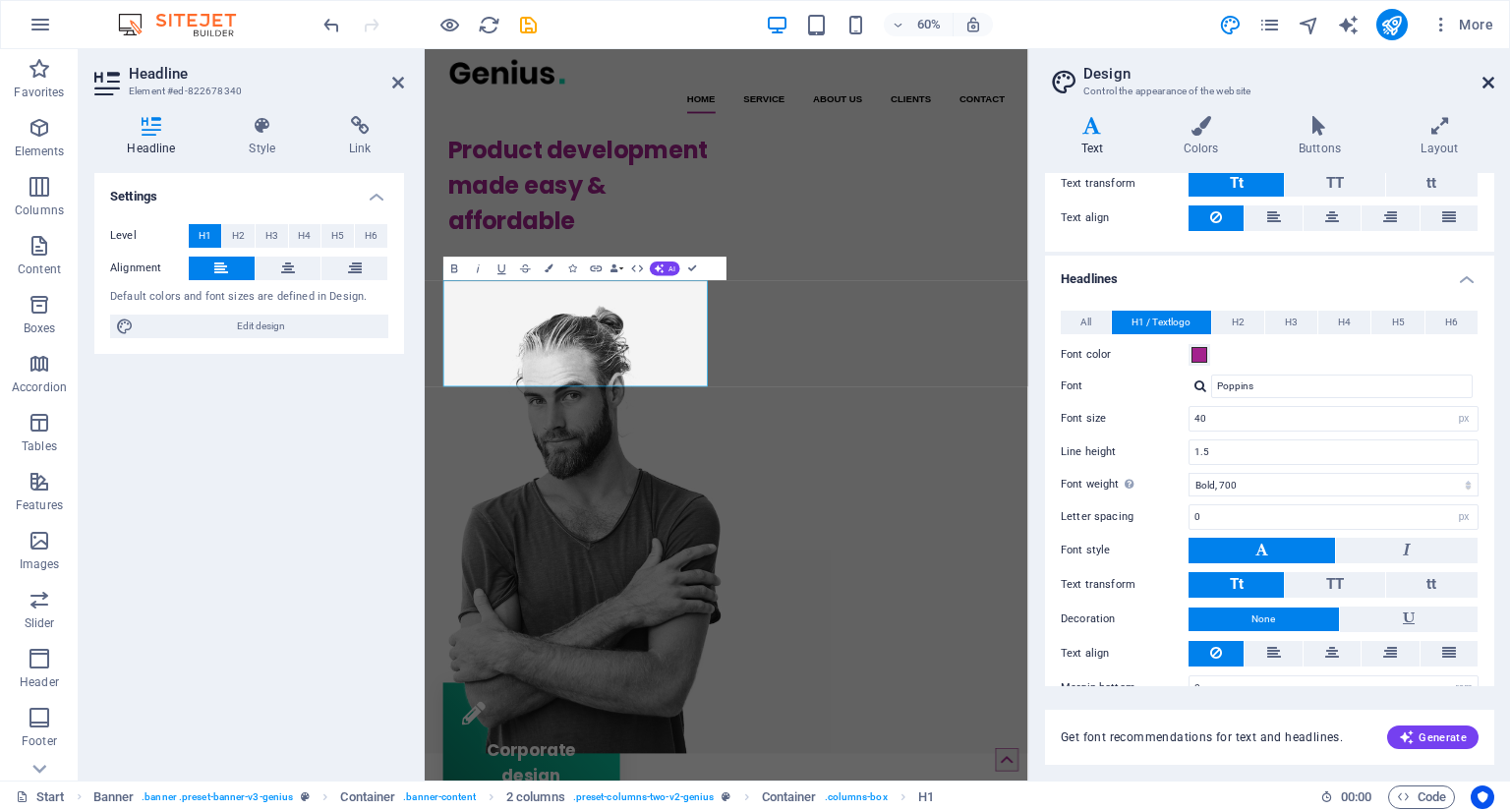 click at bounding box center [1488, 83] 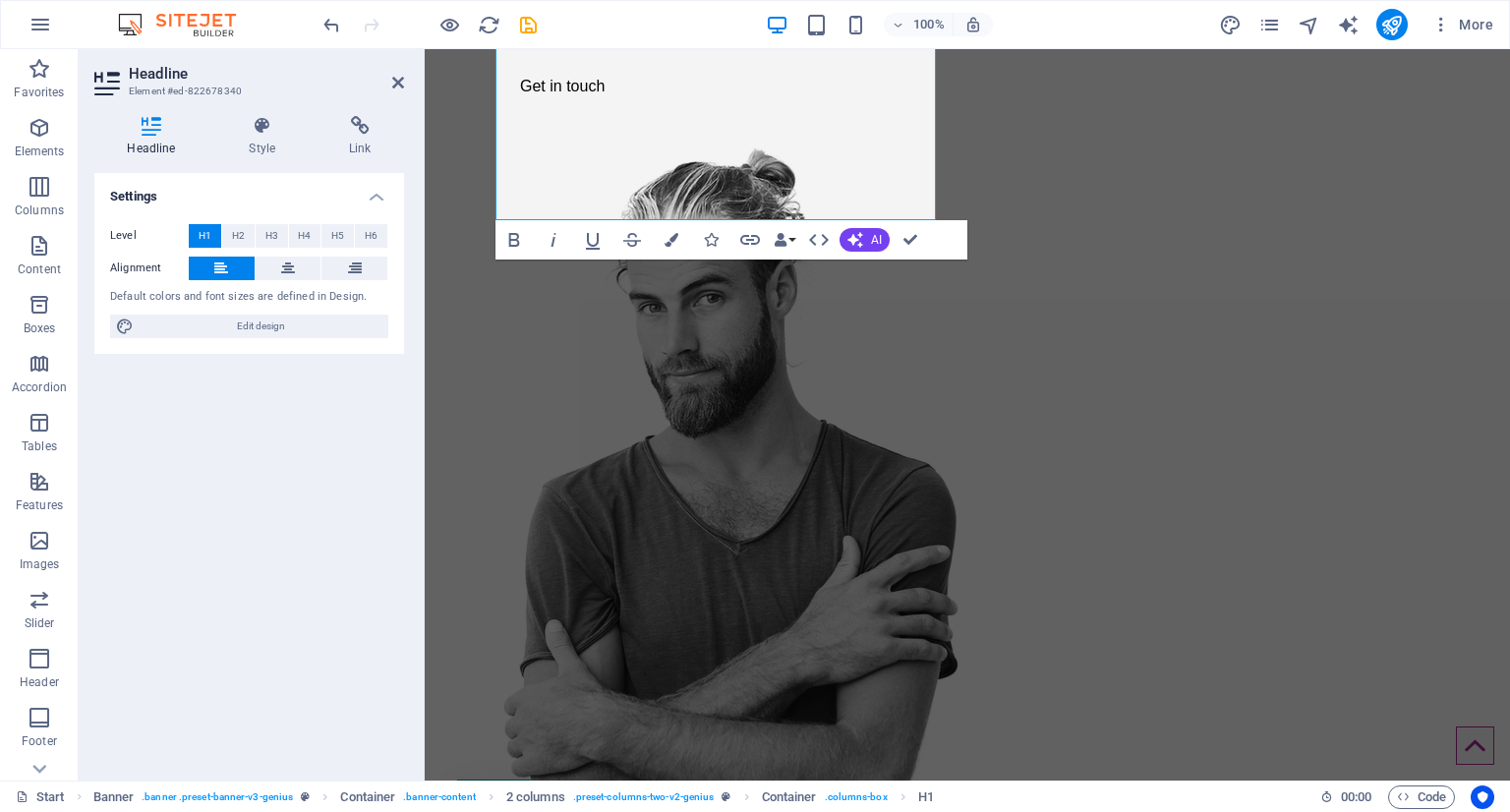 scroll, scrollTop: 356, scrollLeft: 0, axis: vertical 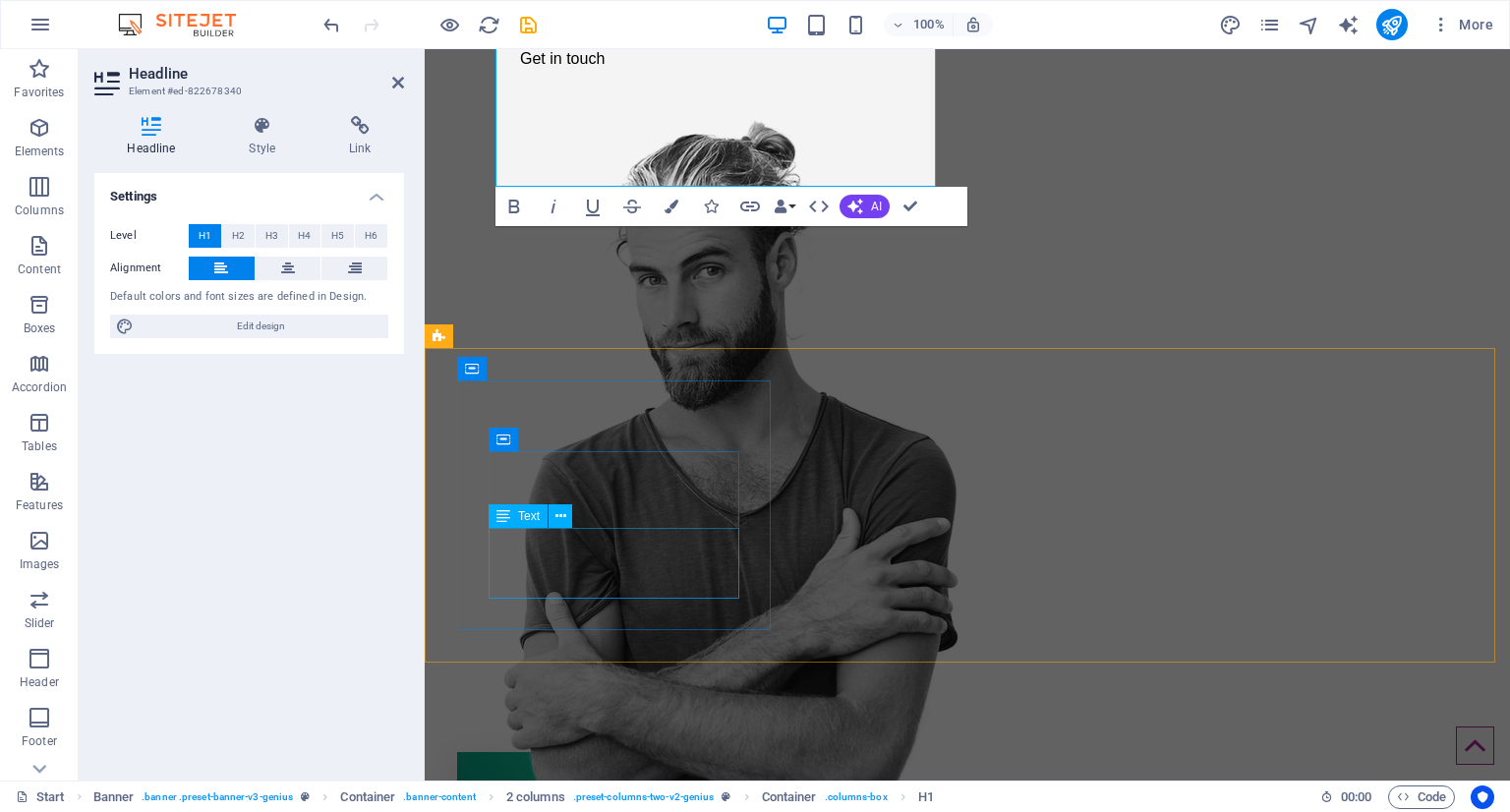 click on "Lorem ipsum dolor sit amet, consectetur adipisicing elit. Veritatis dolorem!" at bounding box center (616, 935) 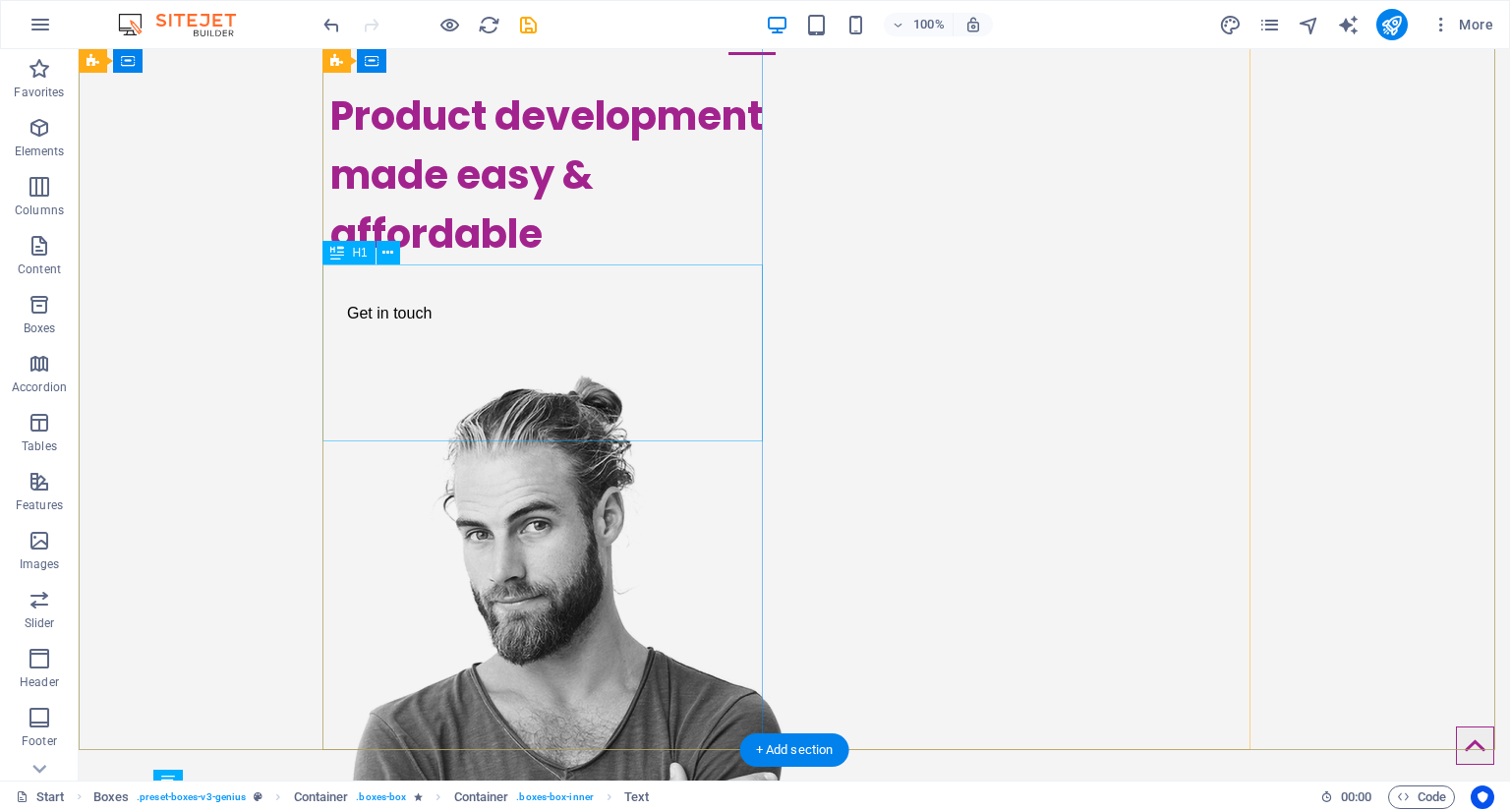 scroll, scrollTop: 0, scrollLeft: 0, axis: both 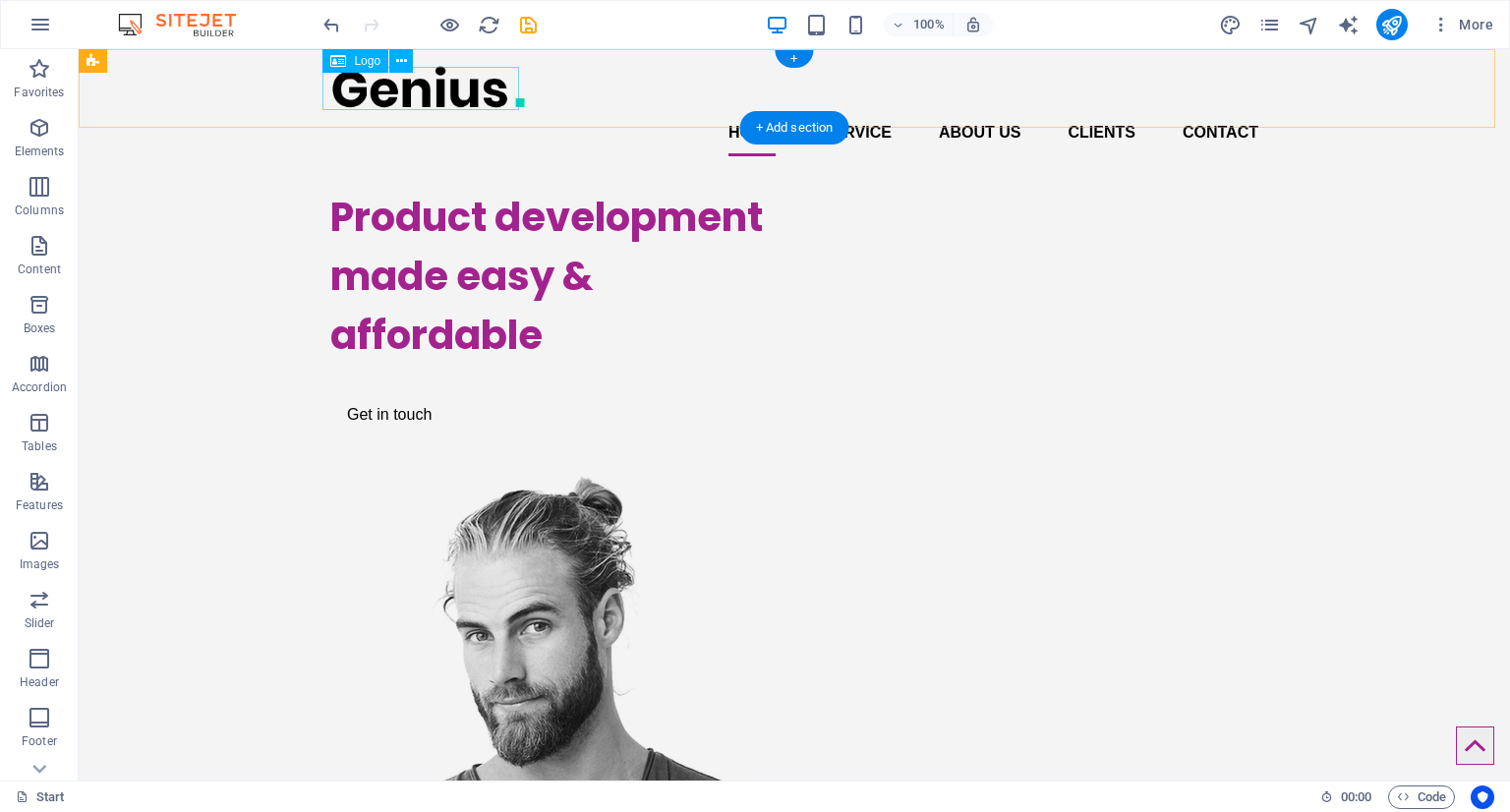 click at bounding box center (794, 87) 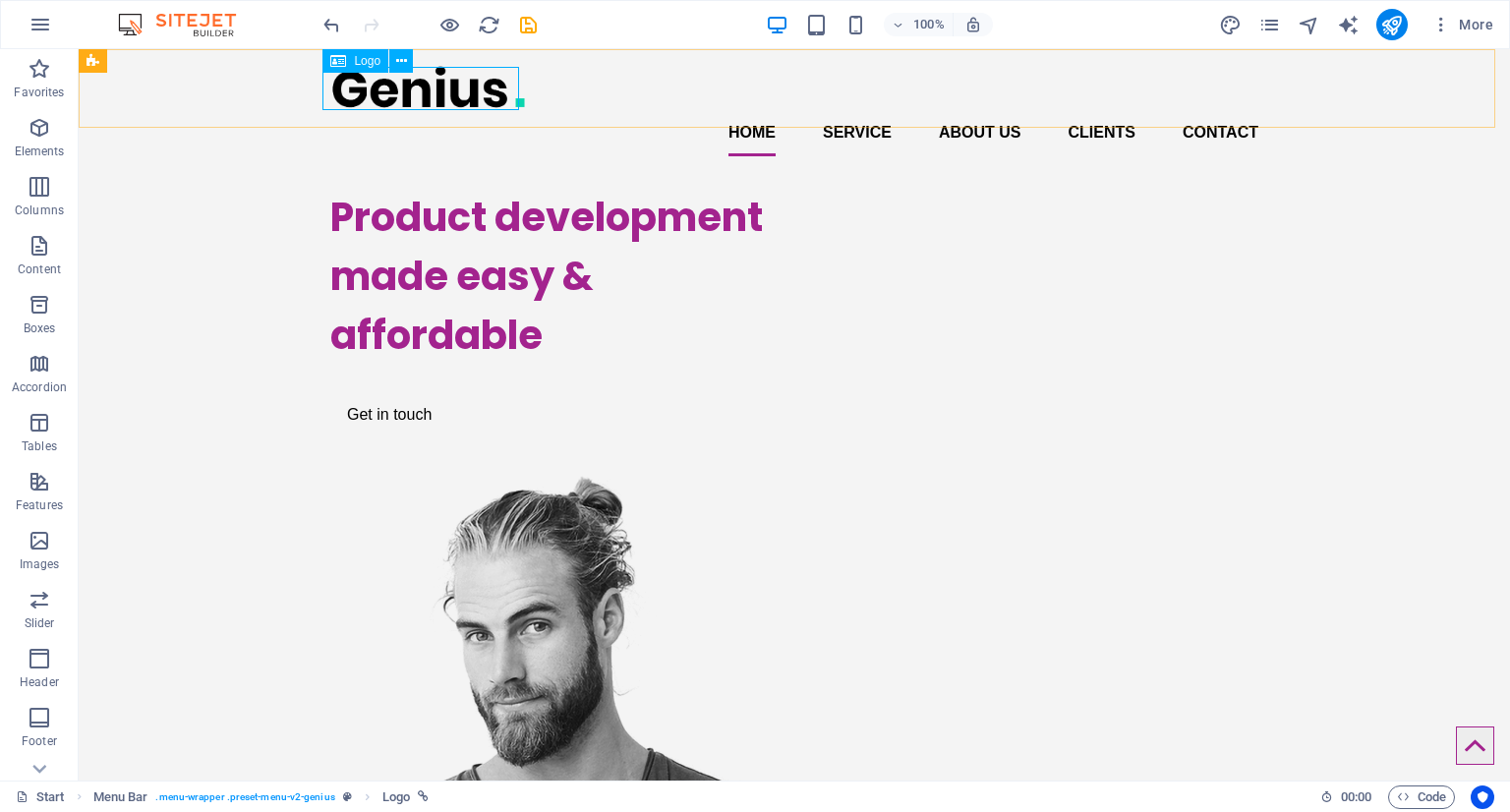 click at bounding box center (338, 61) 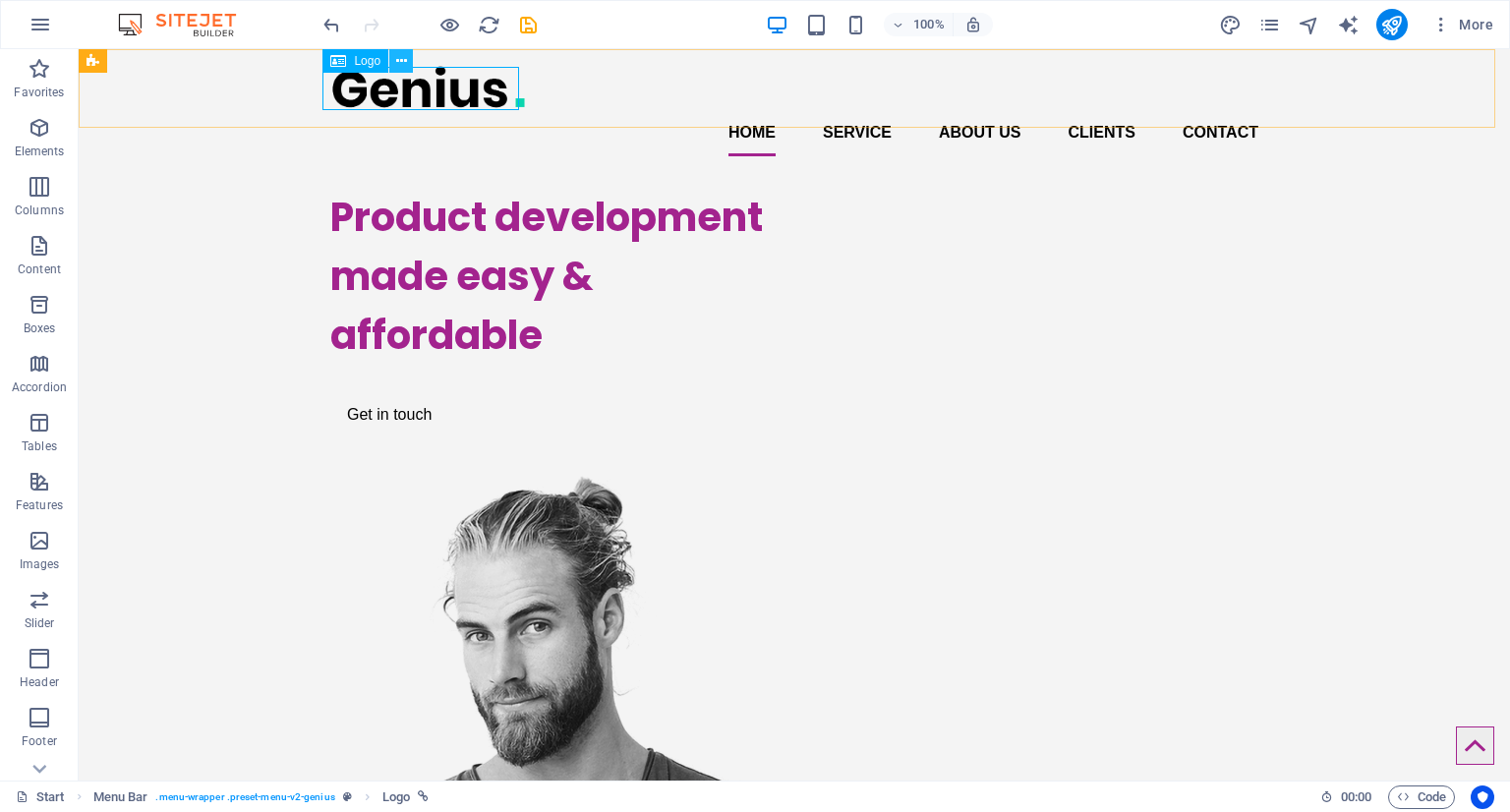 click at bounding box center [401, 61] 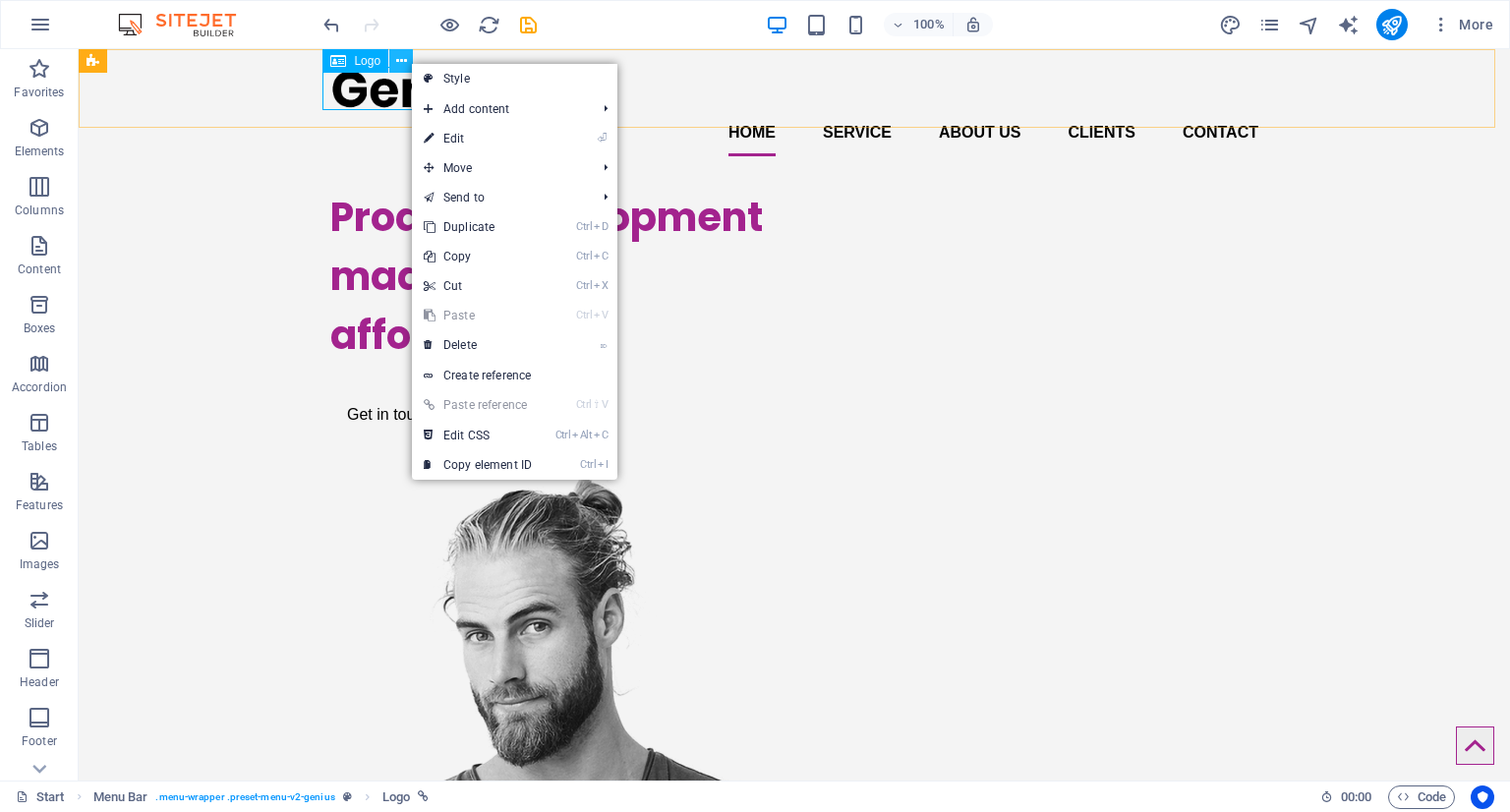 click at bounding box center (401, 61) 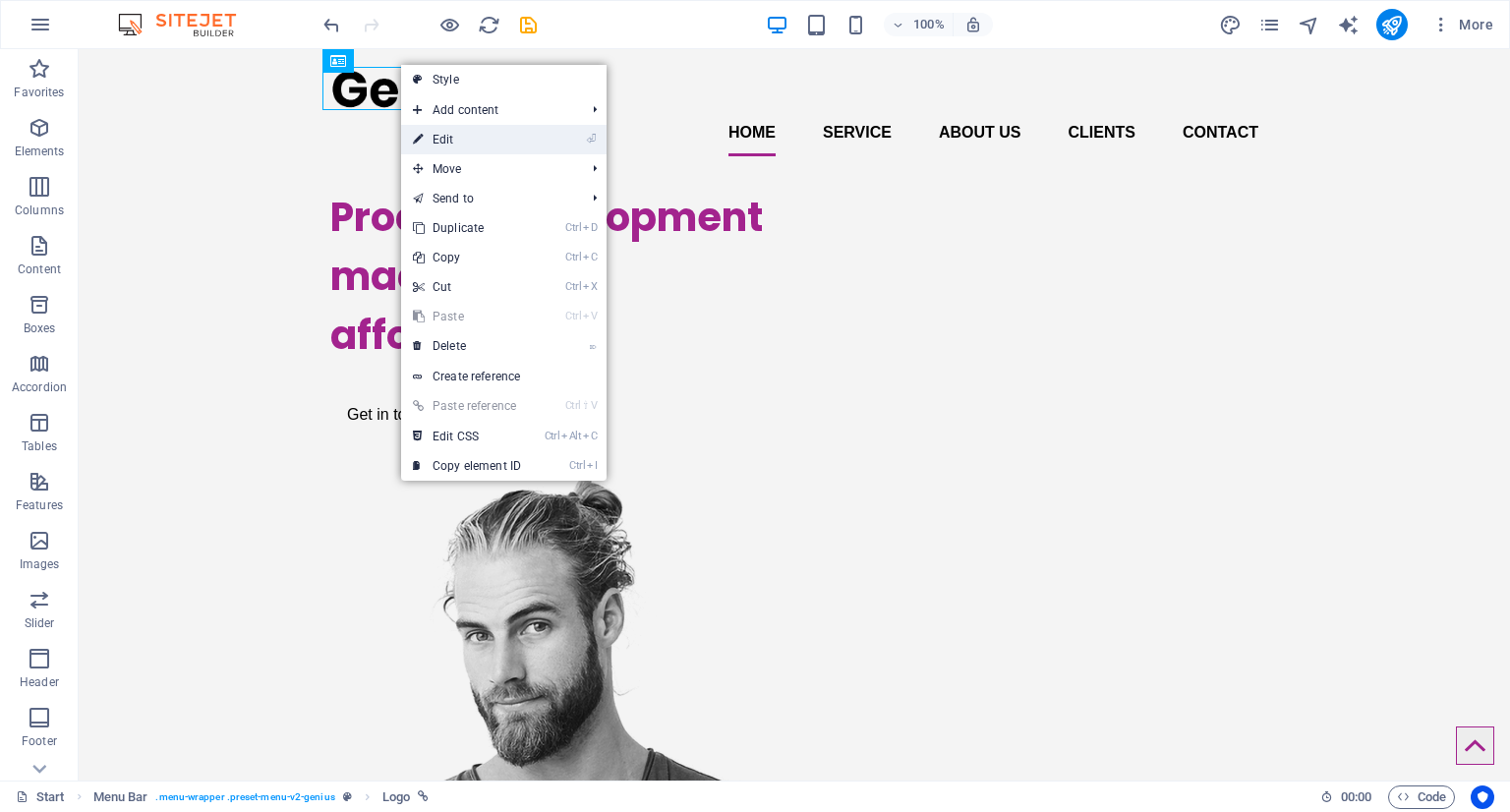 click on "⏎  Edit" at bounding box center [467, 140] 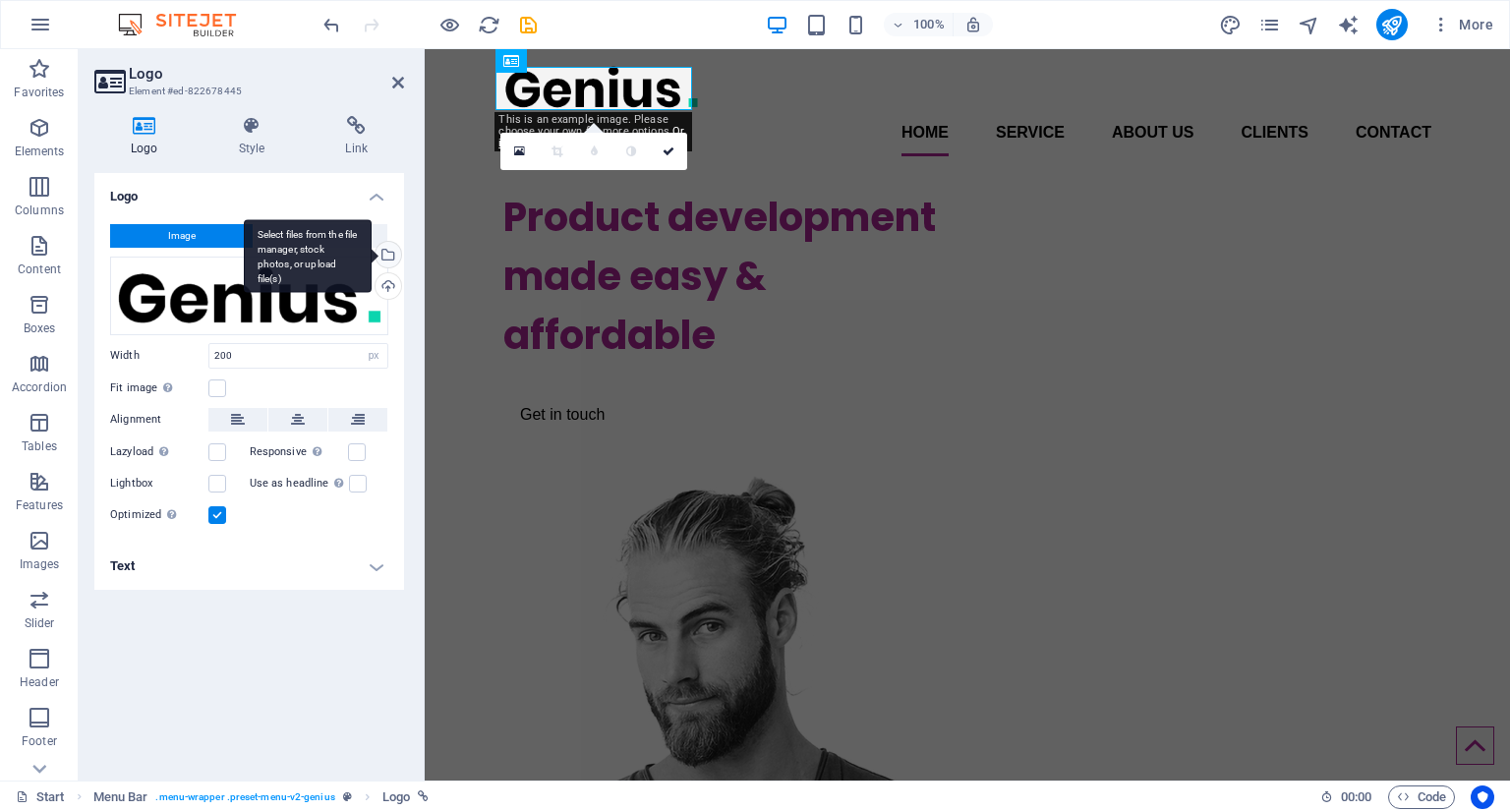 click on "Select files from the file manager, stock photos, or upload file(s)" at bounding box center (386, 257) 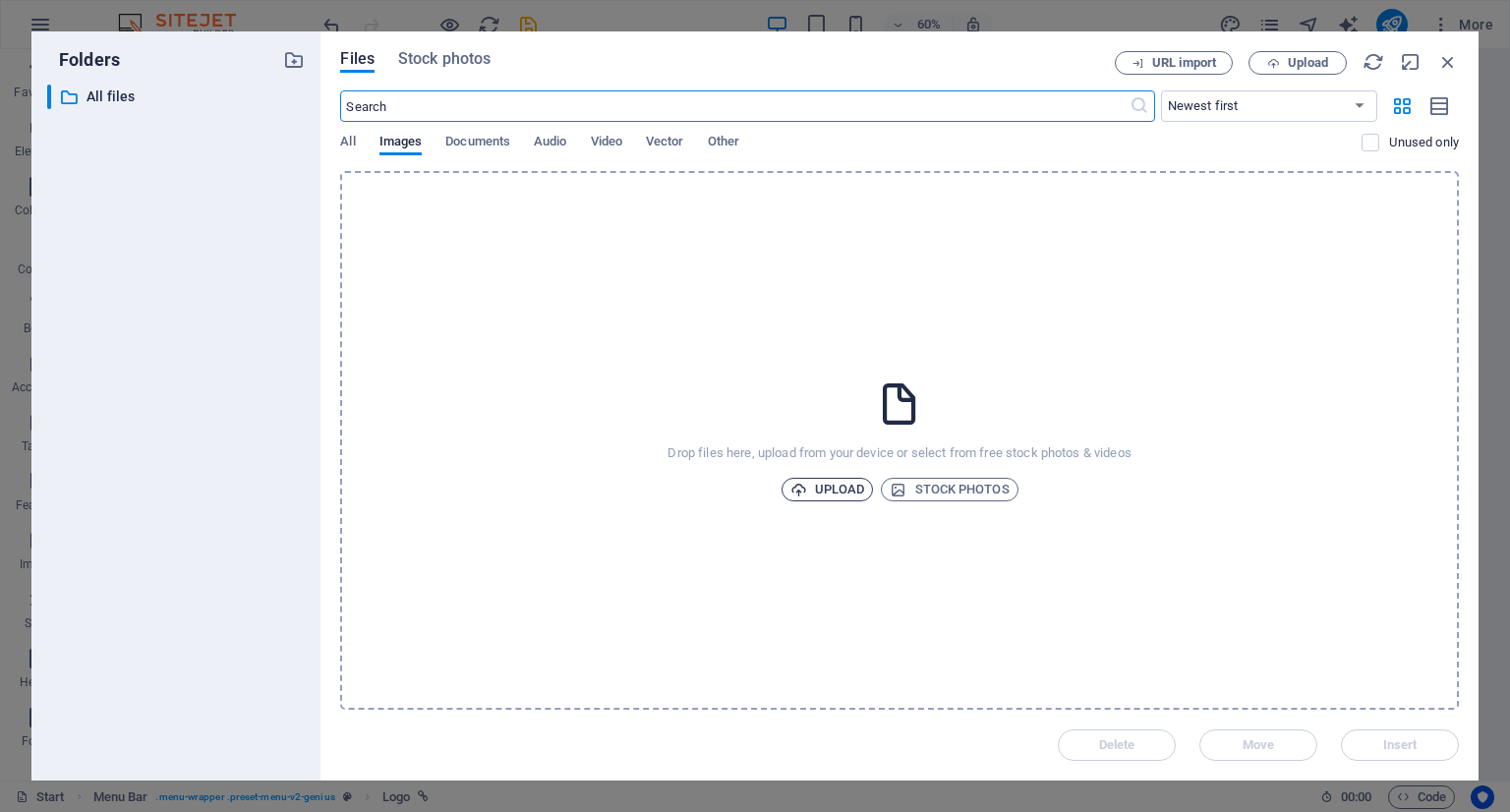 click on "Upload" at bounding box center (828, 490) 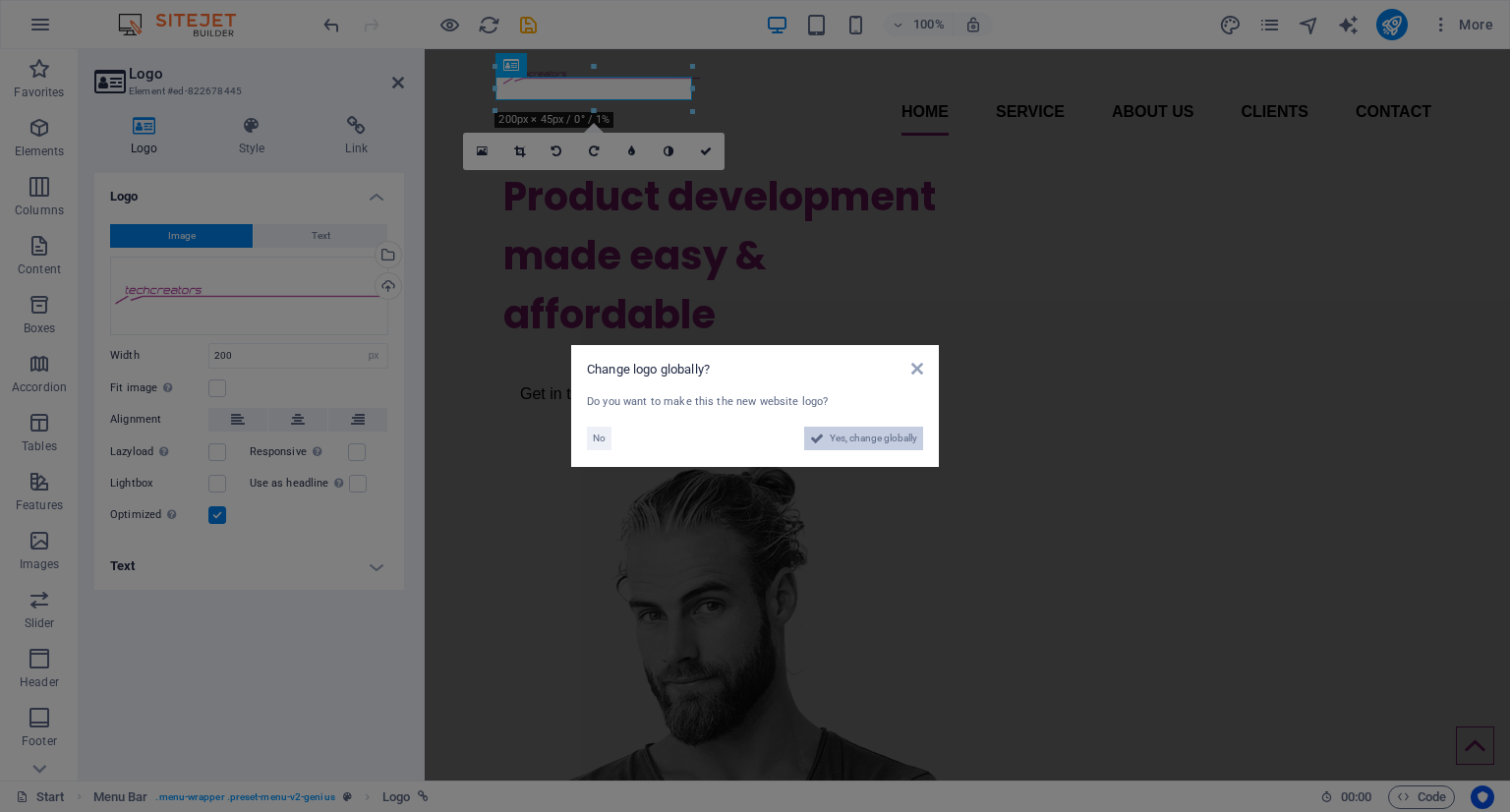 click on "Yes, change globally" at bounding box center (873, 438) 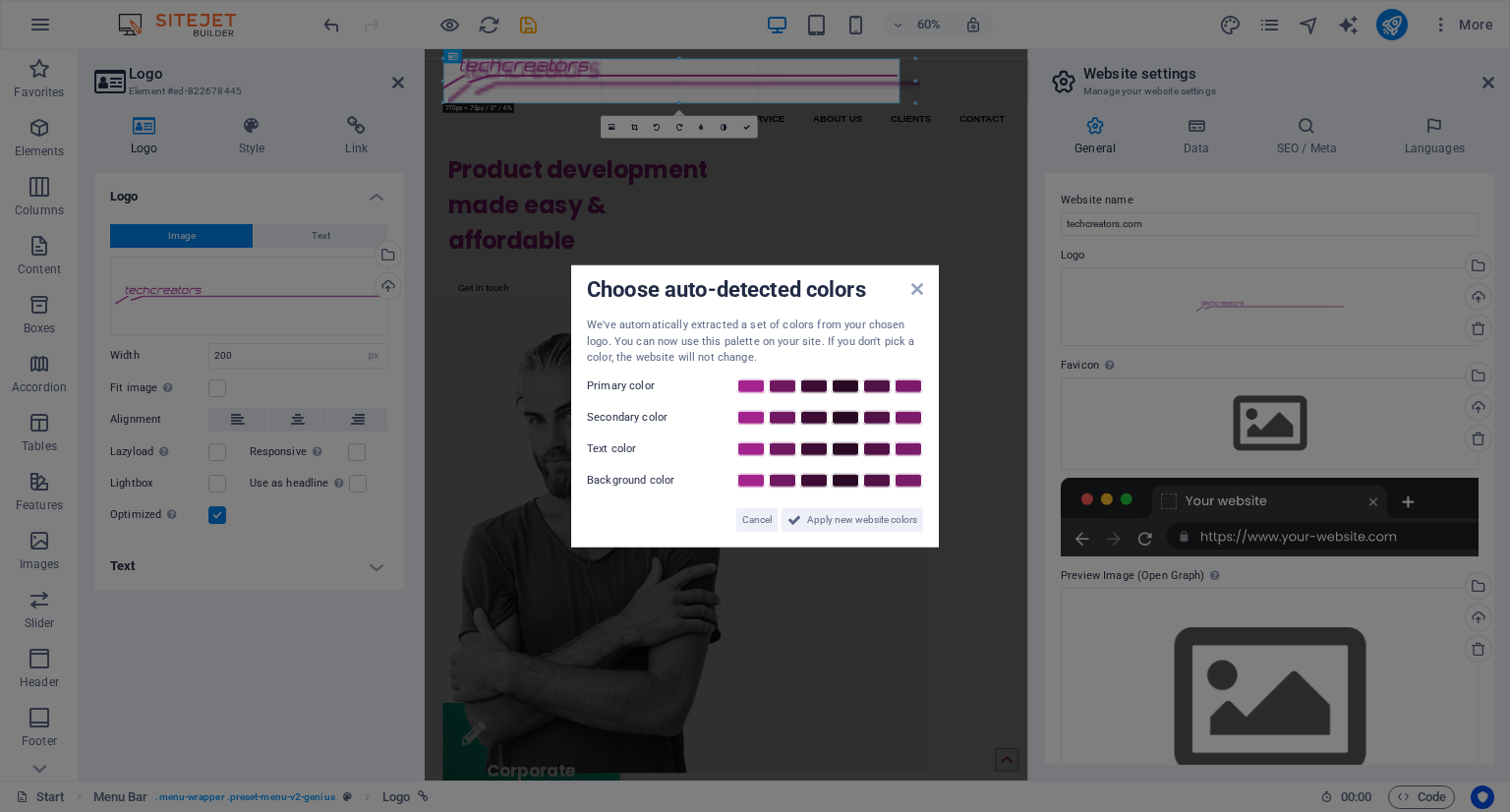 drag, startPoint x: 560, startPoint y: 79, endPoint x: 1074, endPoint y: 142, distance: 517.8465 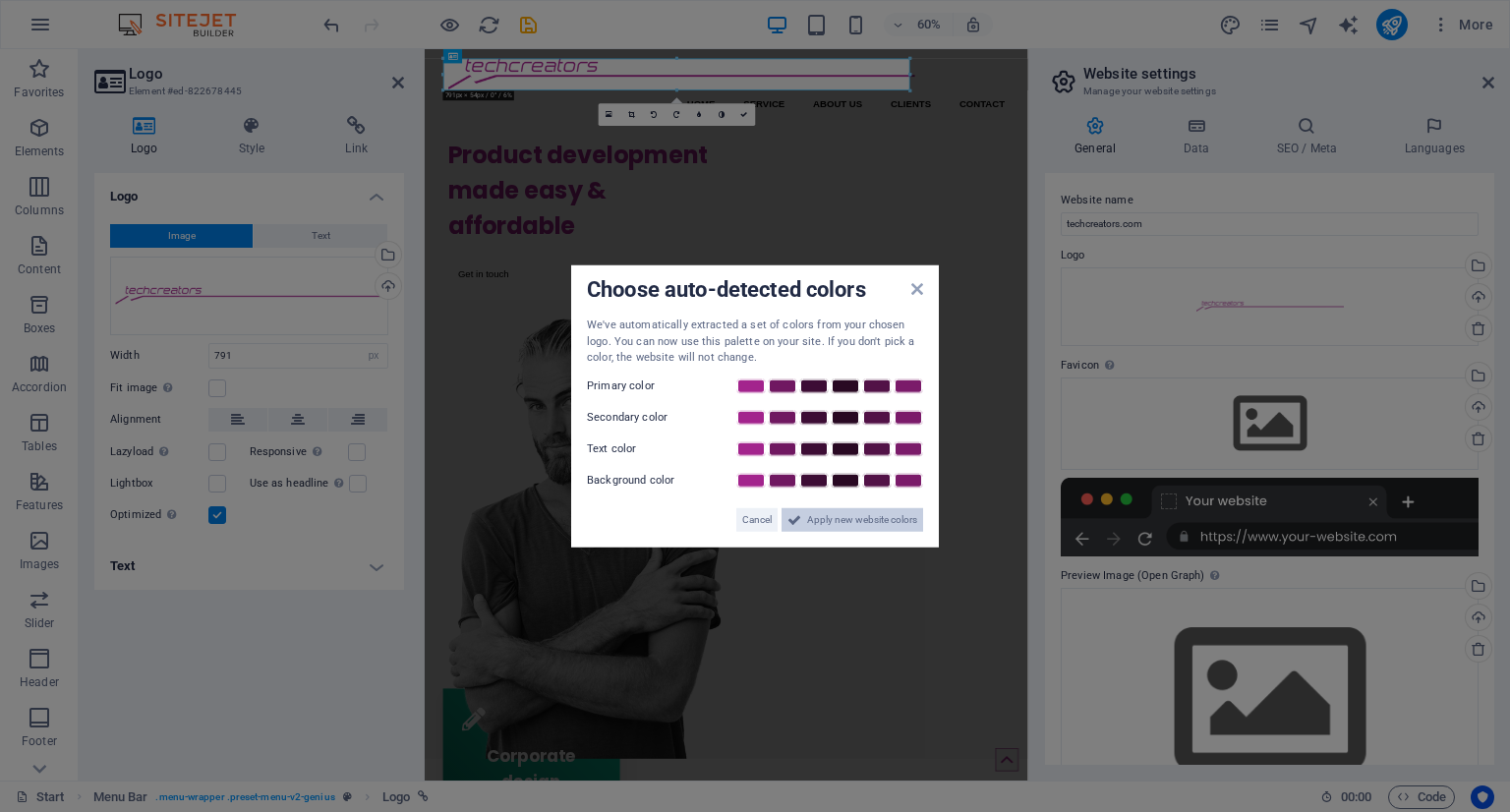 click on "Apply new website colors" at bounding box center [862, 519] 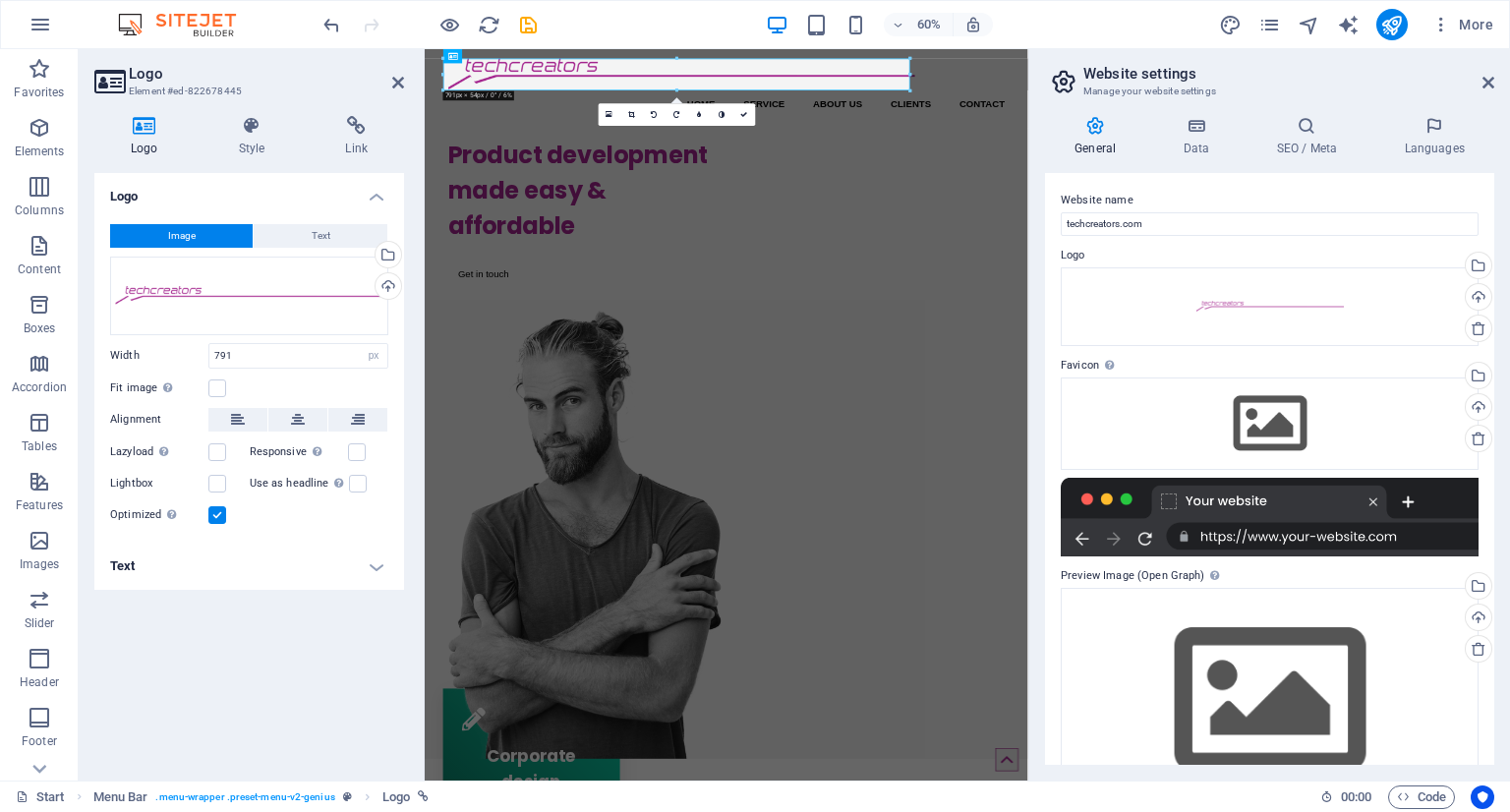 click on "Website settings Manage your website settings" at bounding box center [1271, 75] 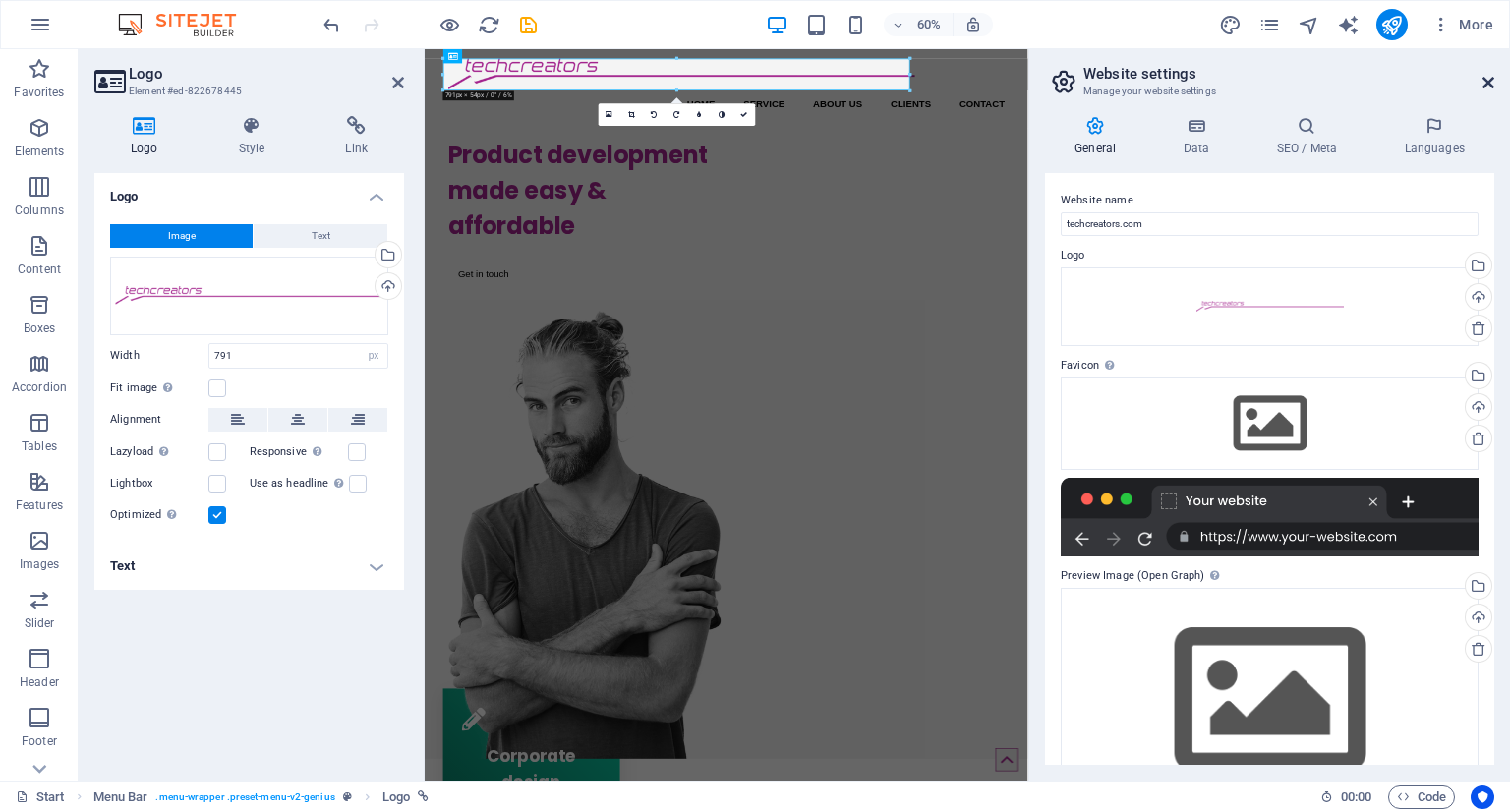 click at bounding box center (1488, 83) 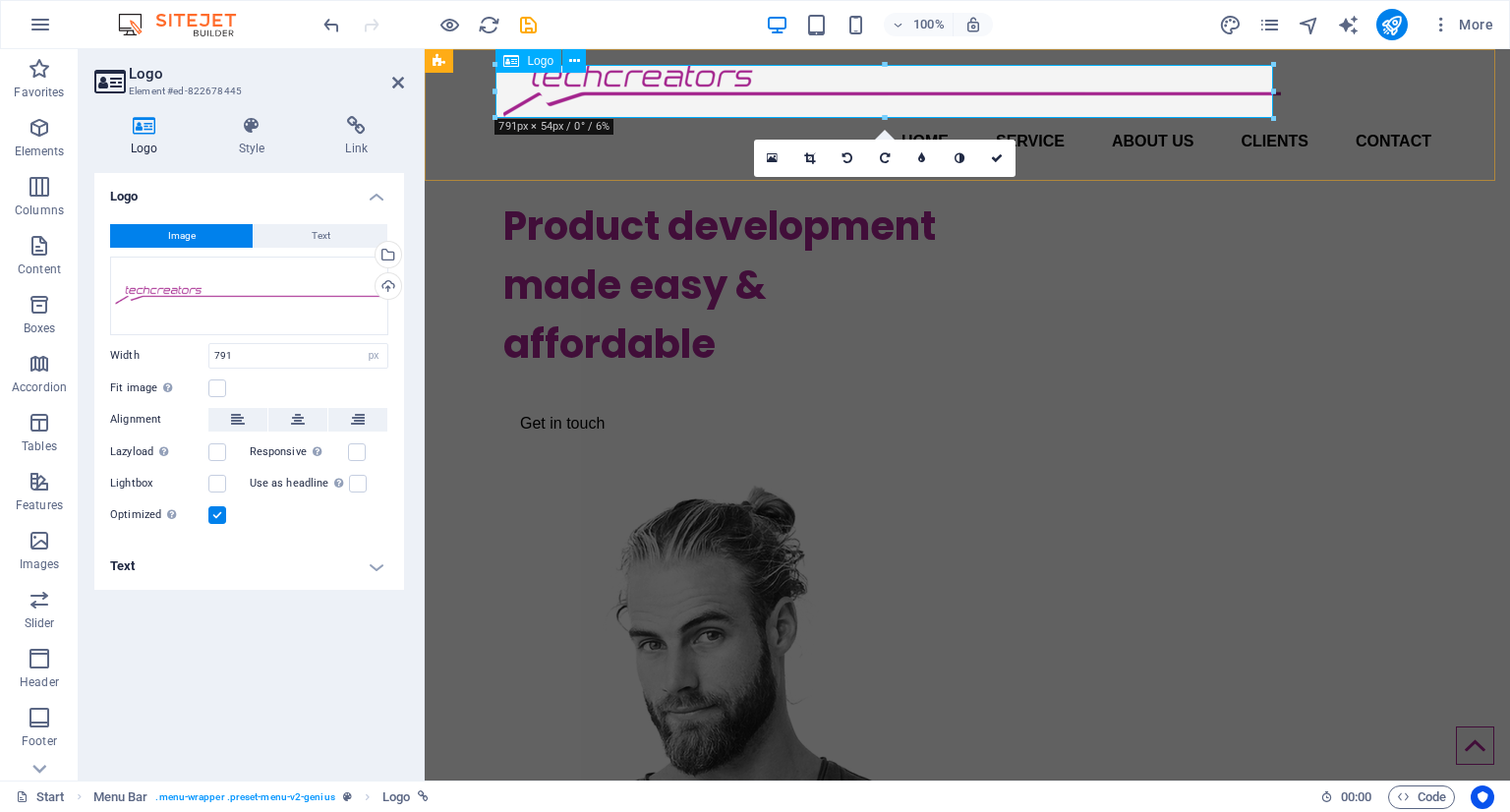 click at bounding box center (967, 91) 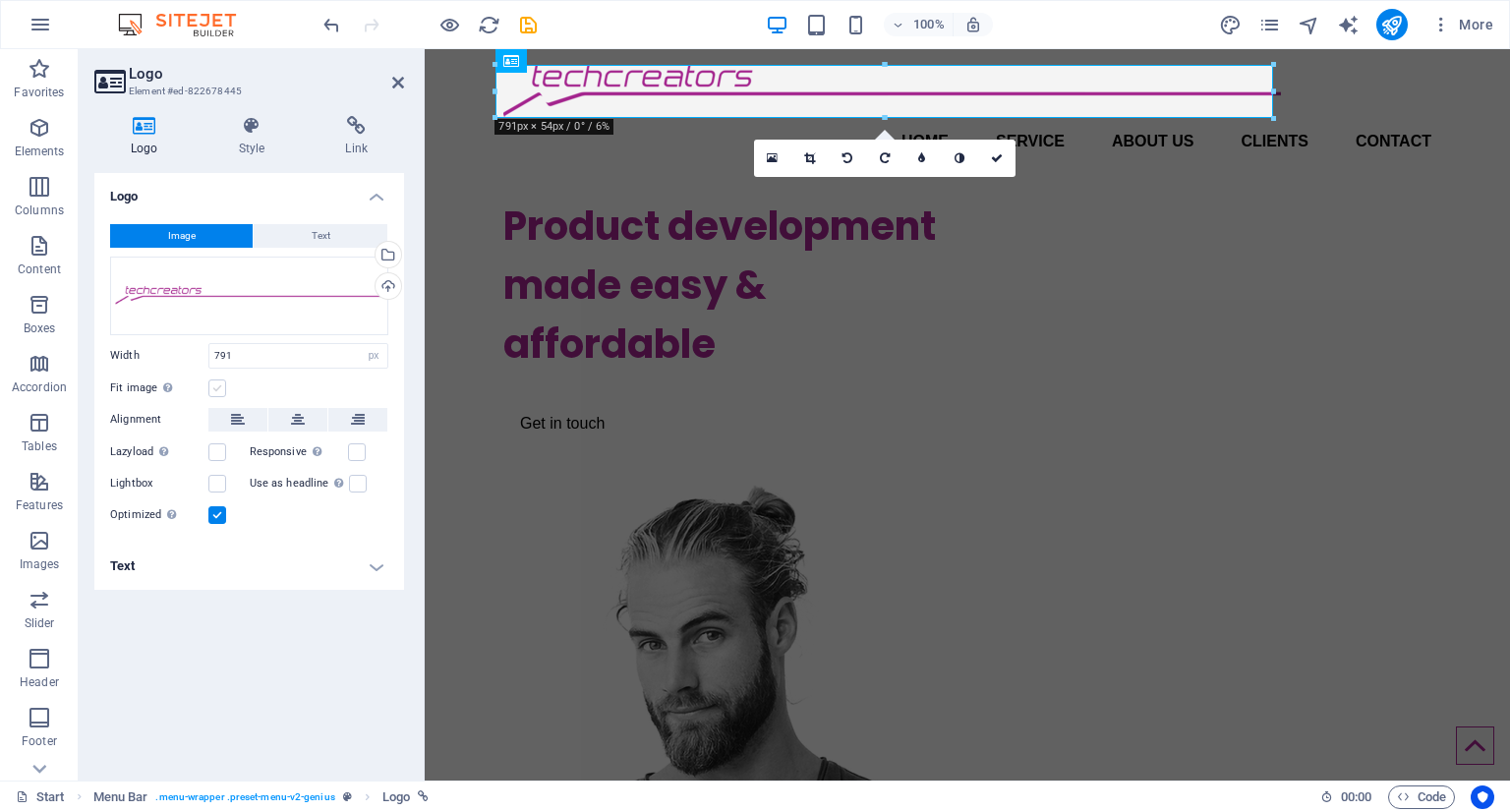 click at bounding box center [217, 388] 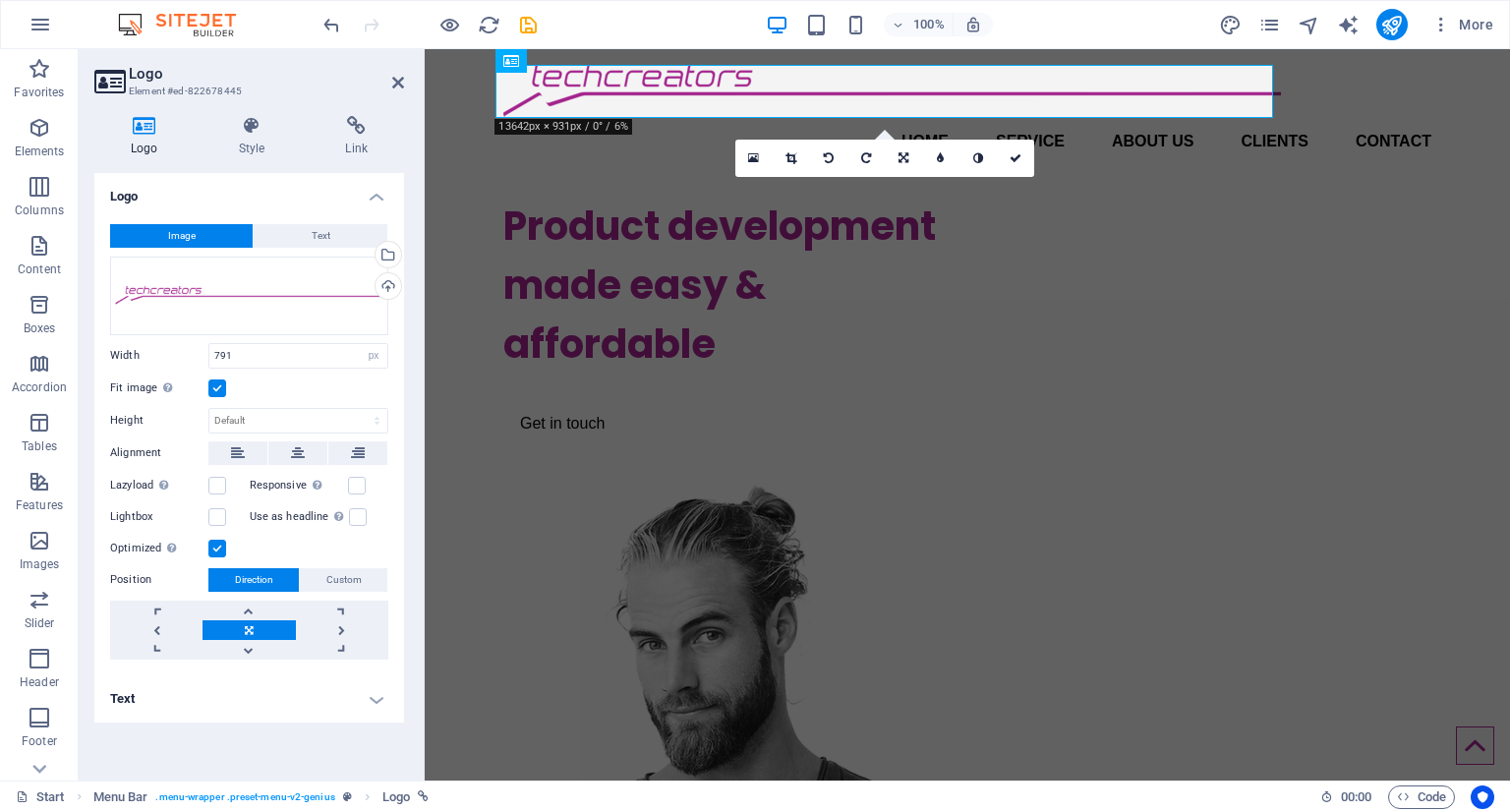 click at bounding box center [217, 388] 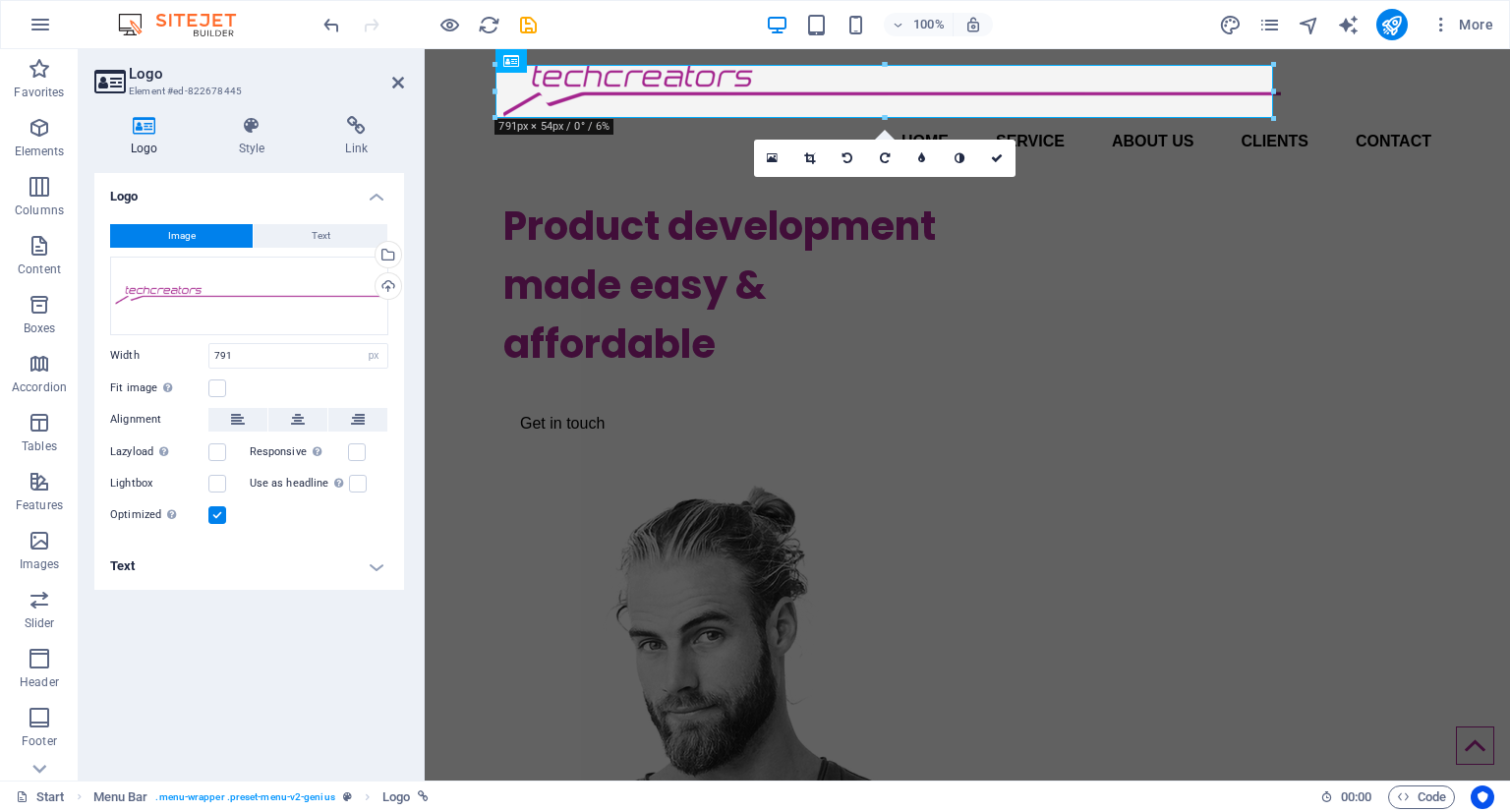 click on "Text" at bounding box center (249, 566) 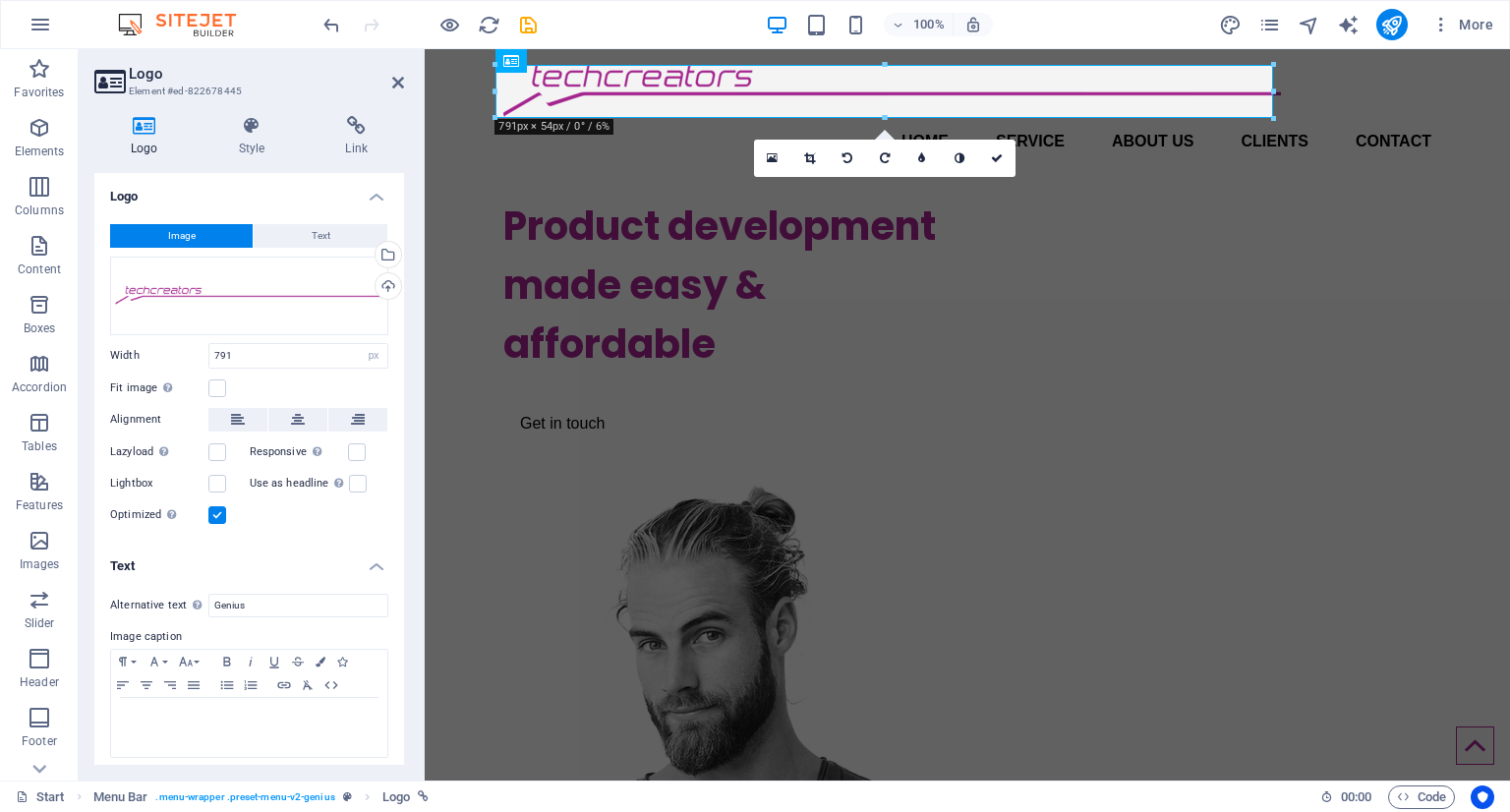 click on "Text" at bounding box center (249, 560) 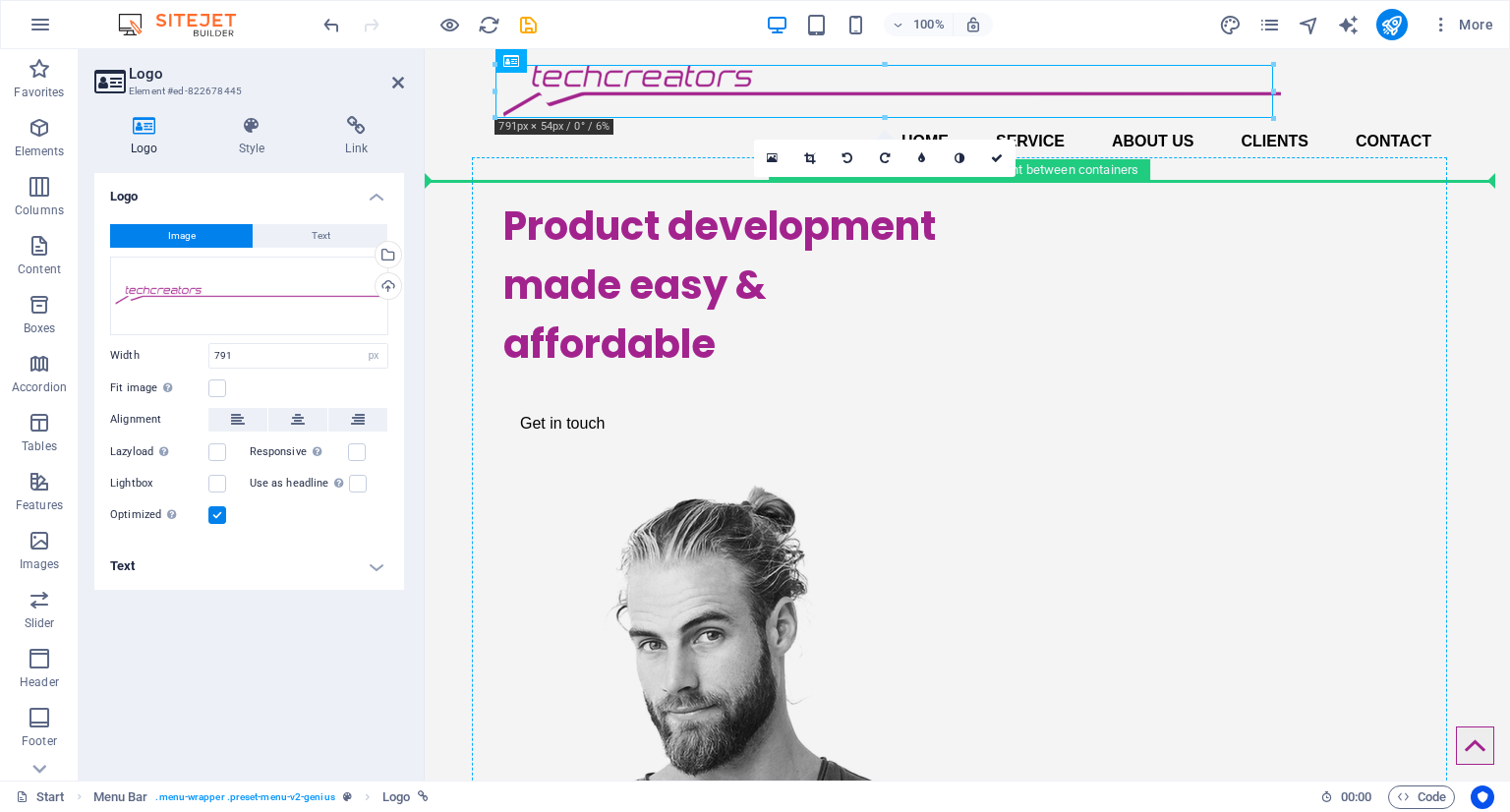 drag, startPoint x: 595, startPoint y: 83, endPoint x: 964, endPoint y: 231, distance: 397.57389 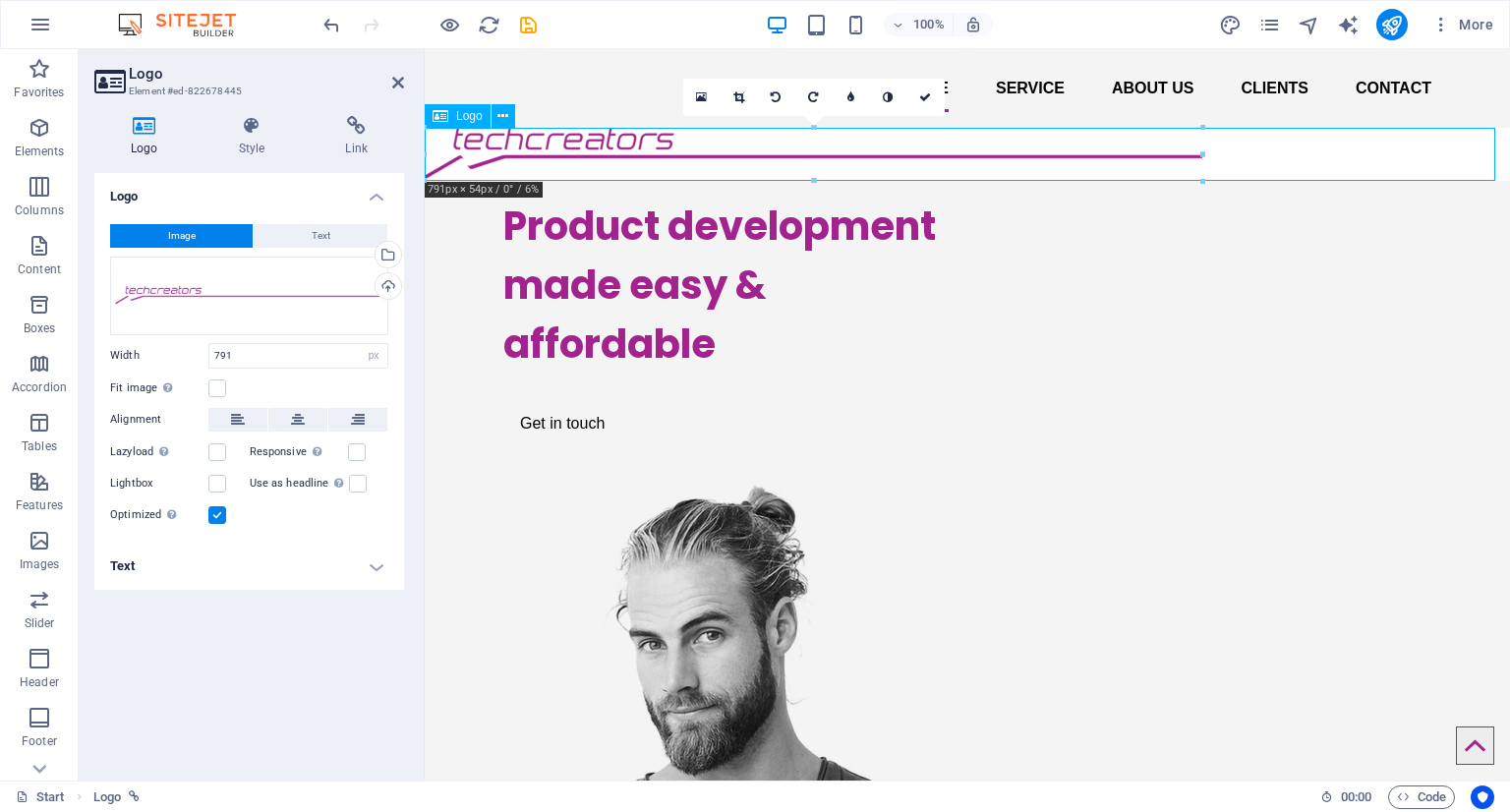 click at bounding box center (967, 154) 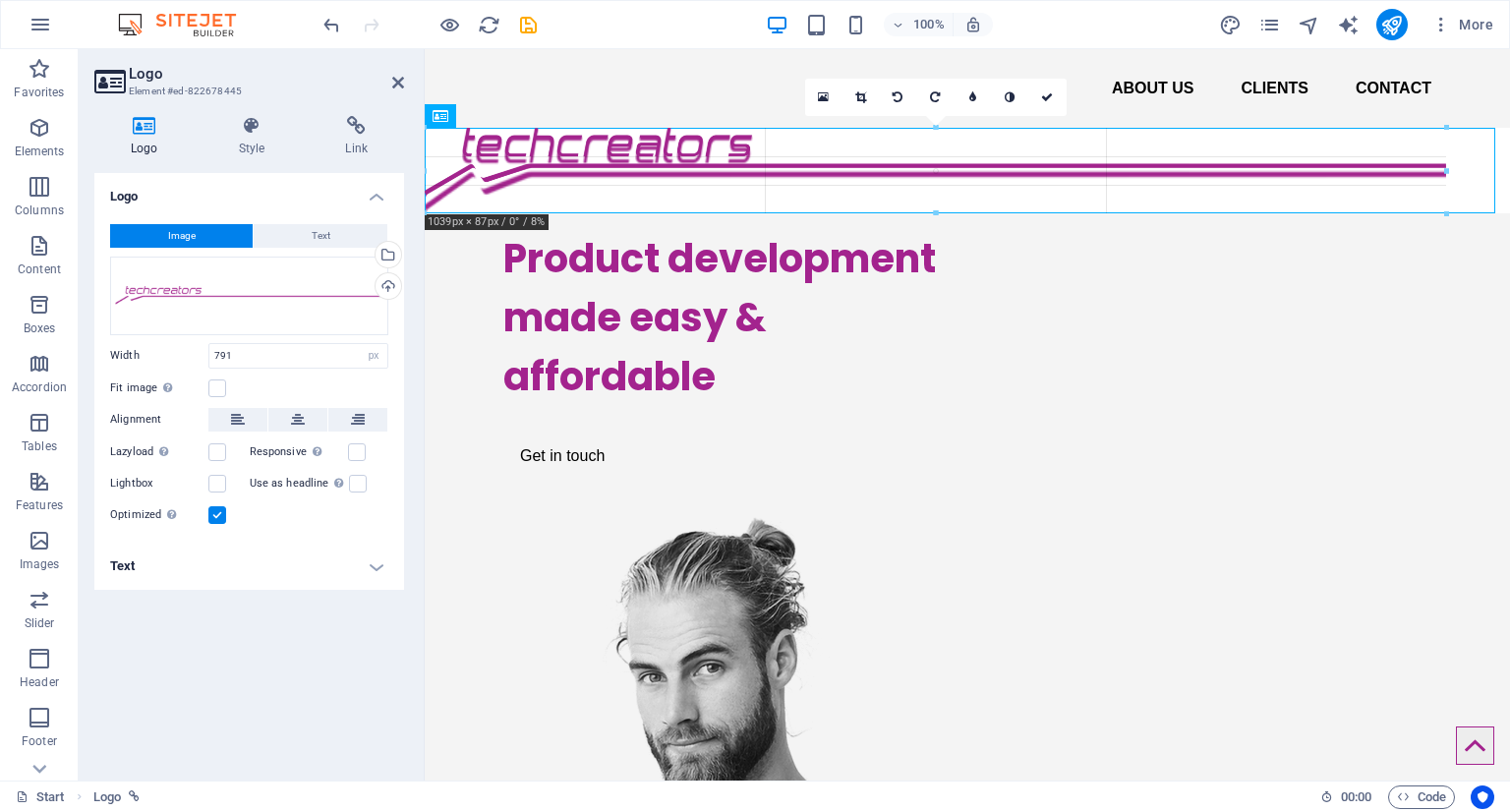 drag, startPoint x: 1199, startPoint y: 129, endPoint x: 1335, endPoint y: 96, distance: 139.94642 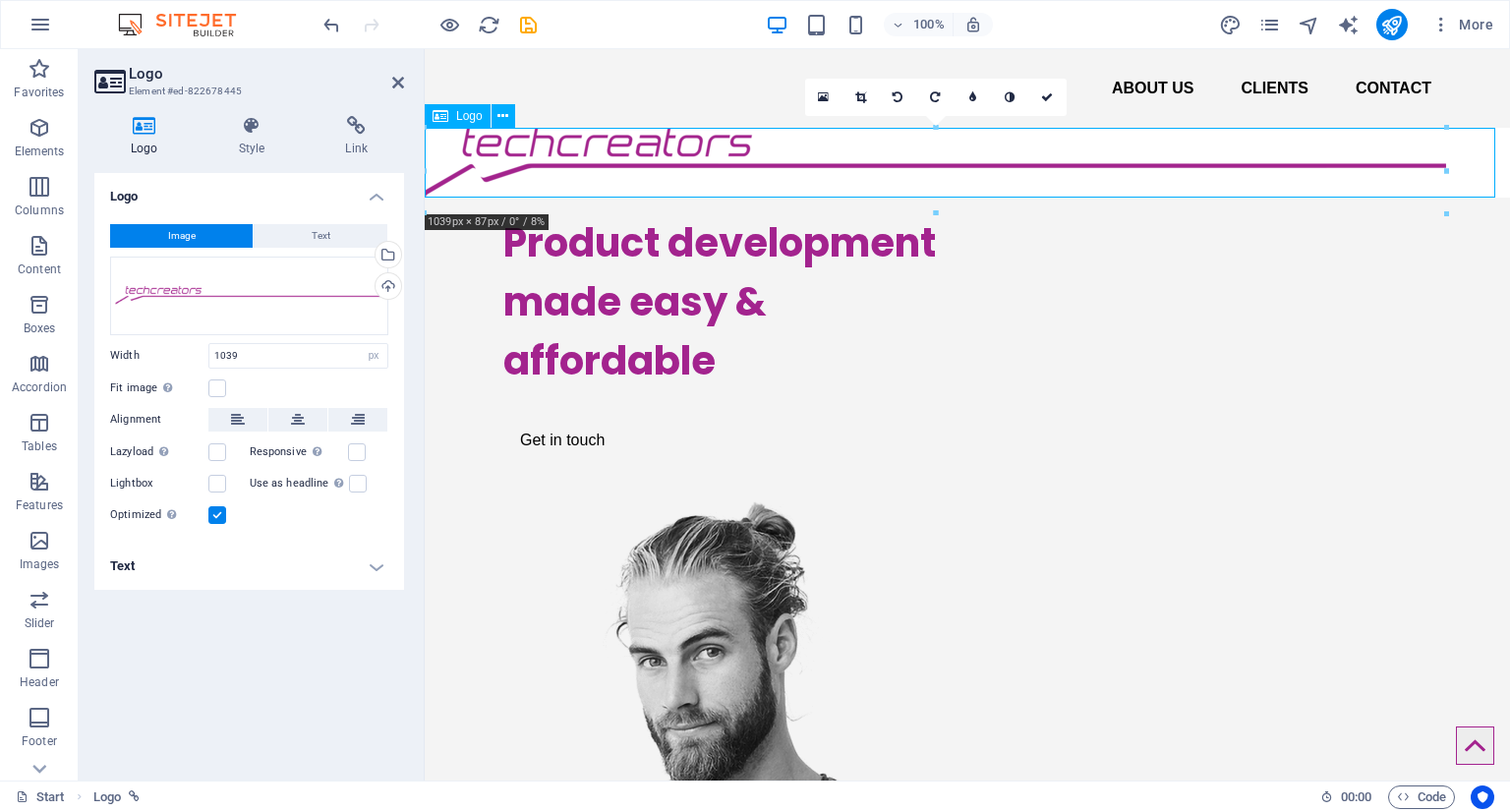 click at bounding box center (967, 162) 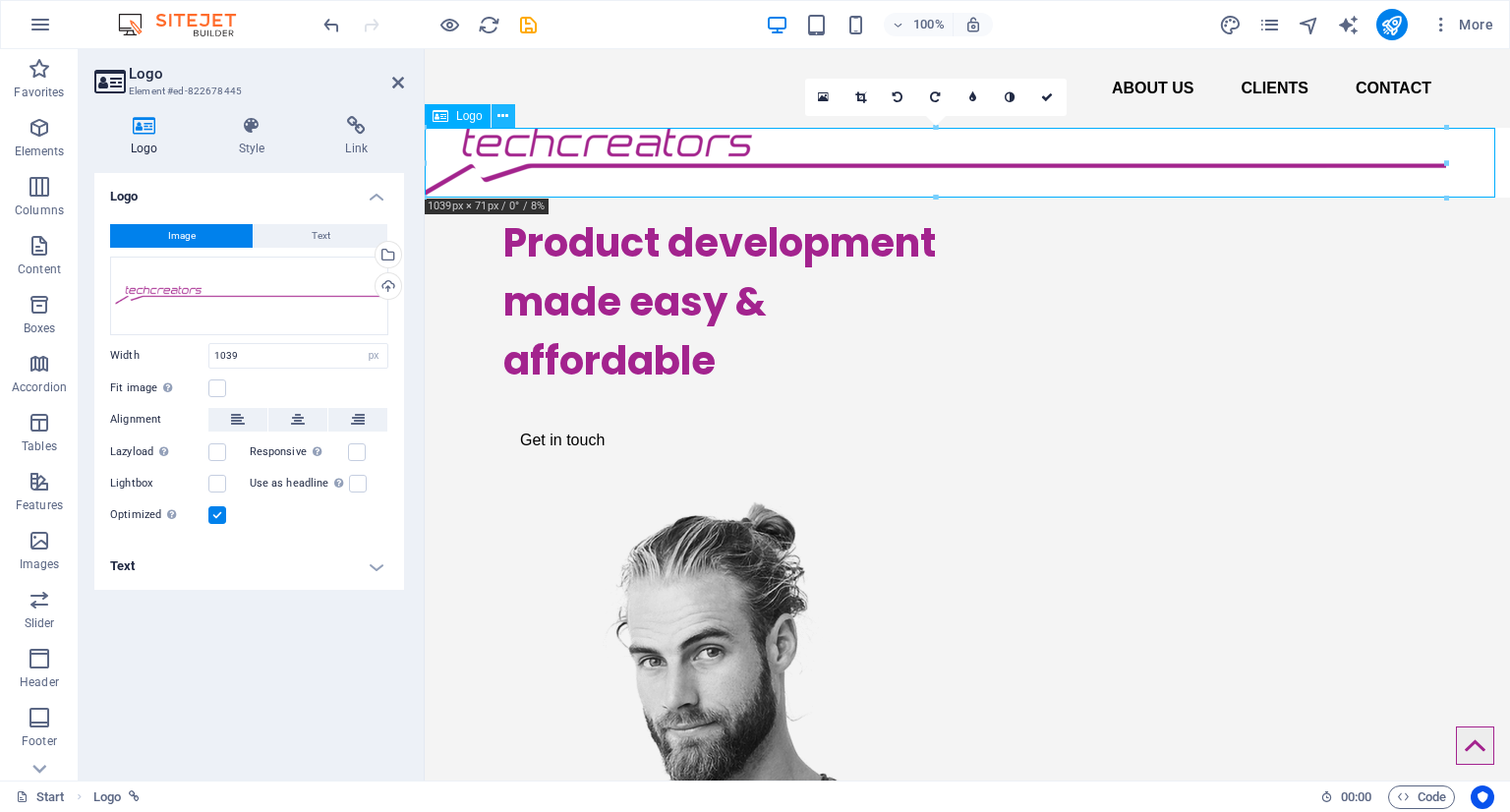 click at bounding box center [502, 116] 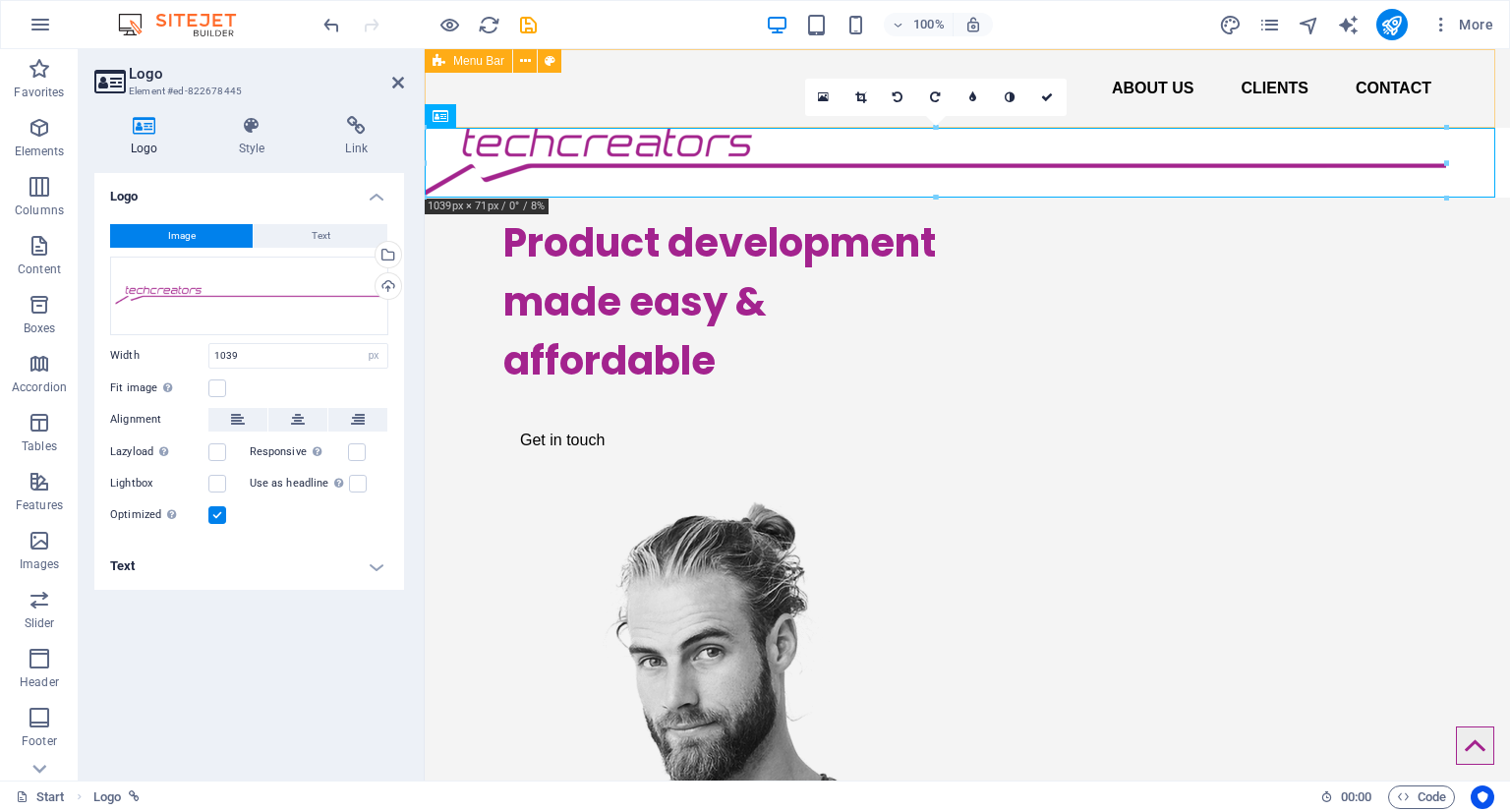 click on "Home Service About us Clients Contact" at bounding box center (967, 88) 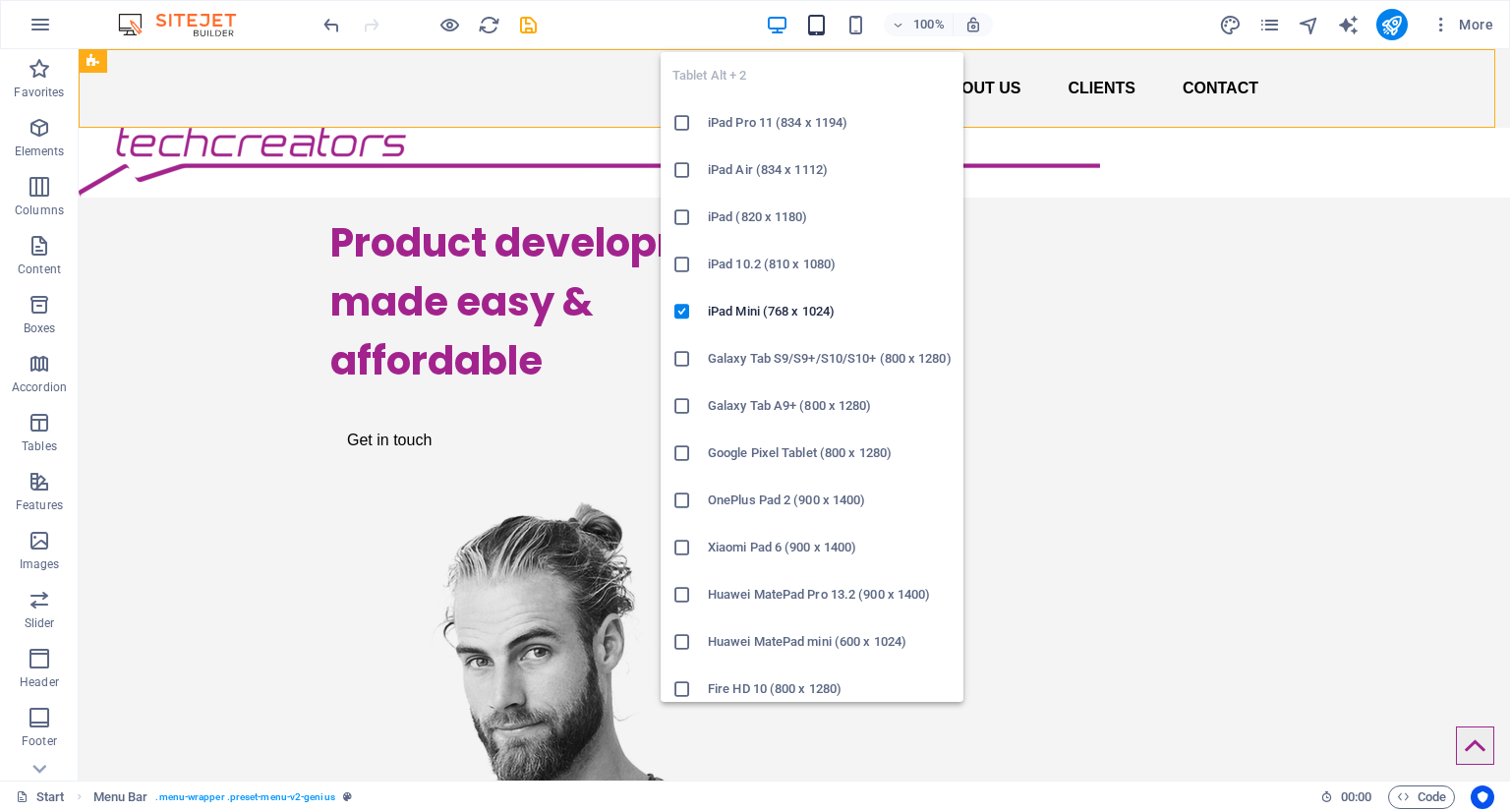 click at bounding box center [816, 25] 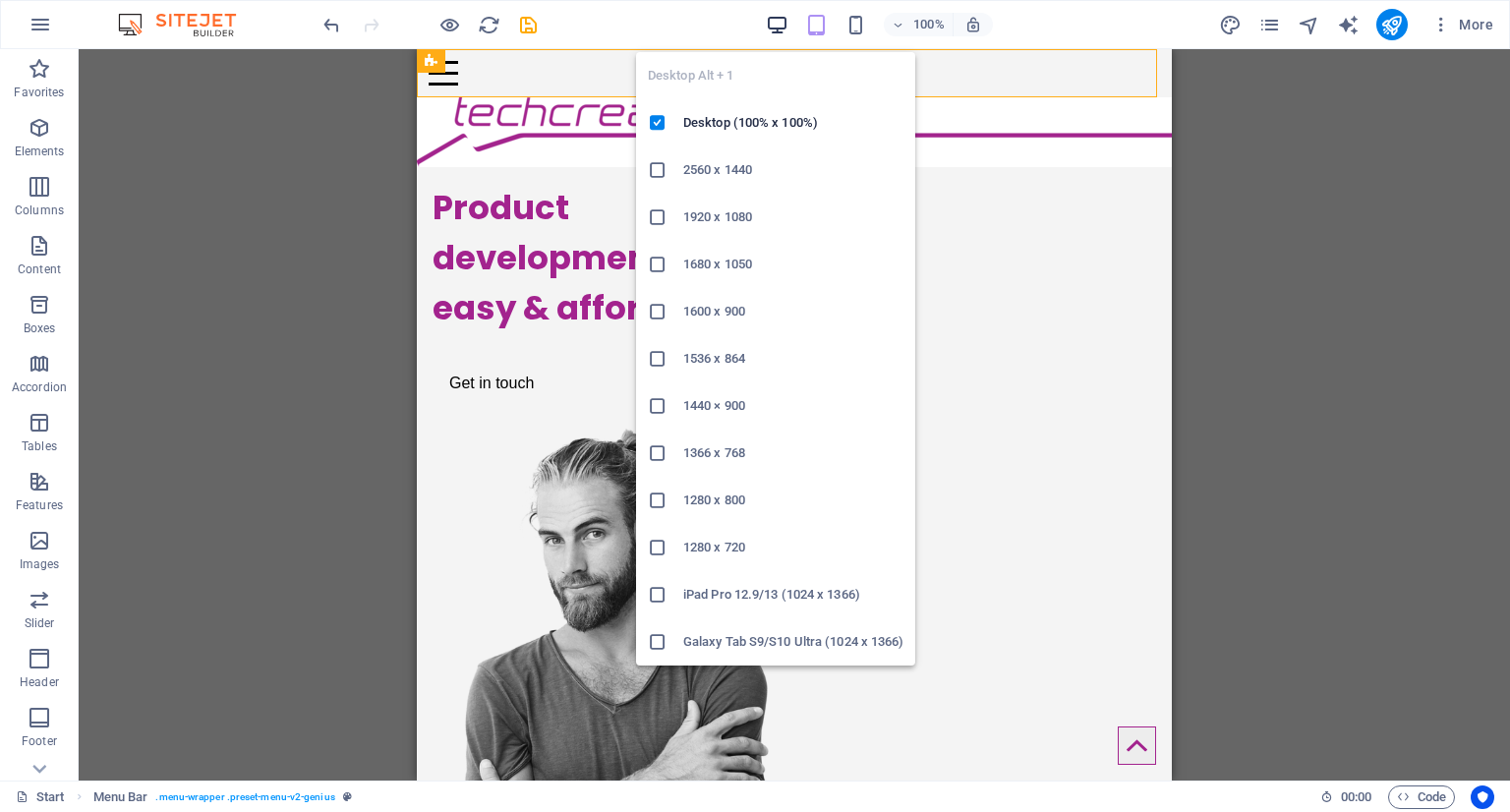click at bounding box center [777, 25] 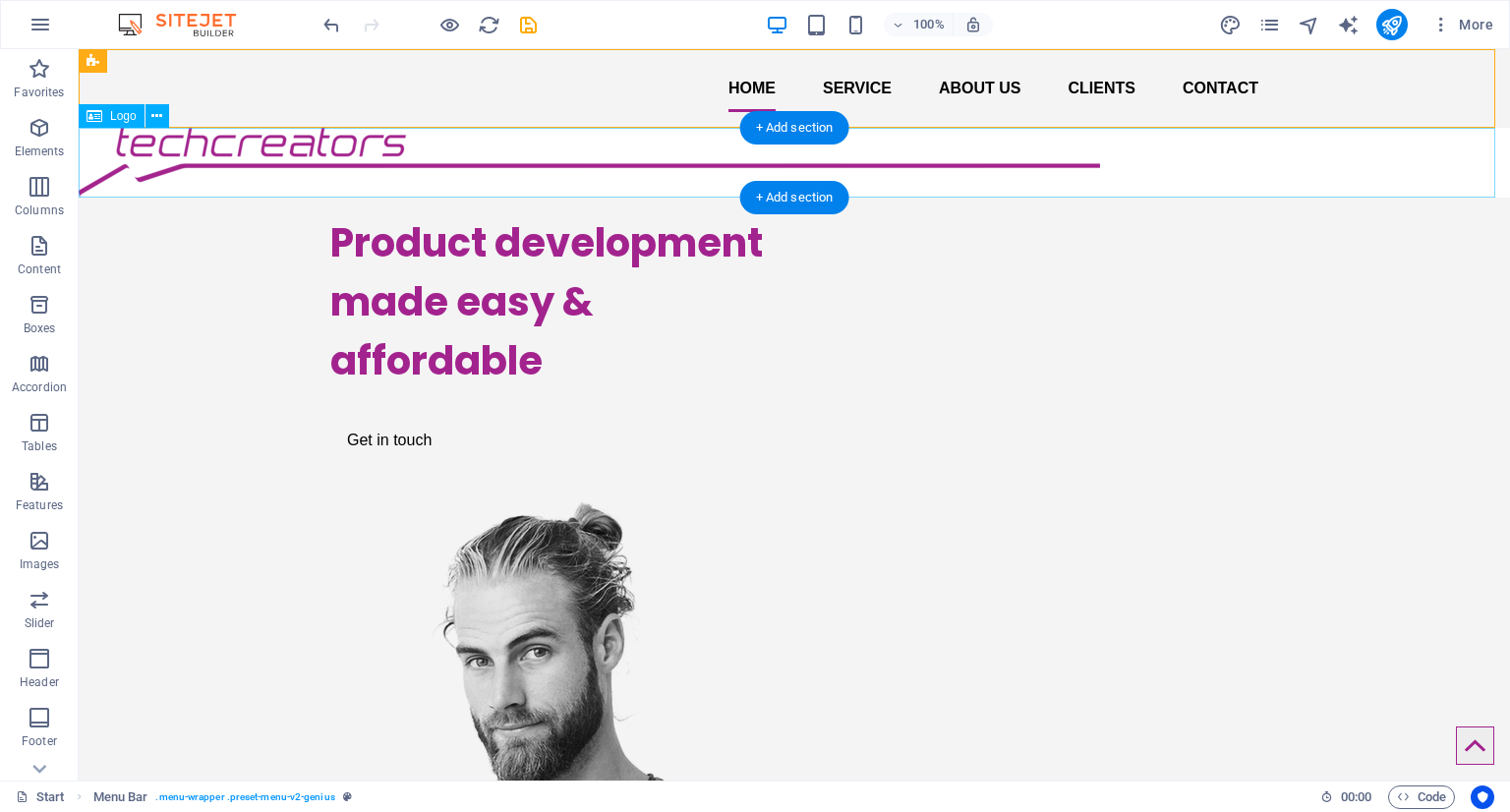 click at bounding box center (794, 162) 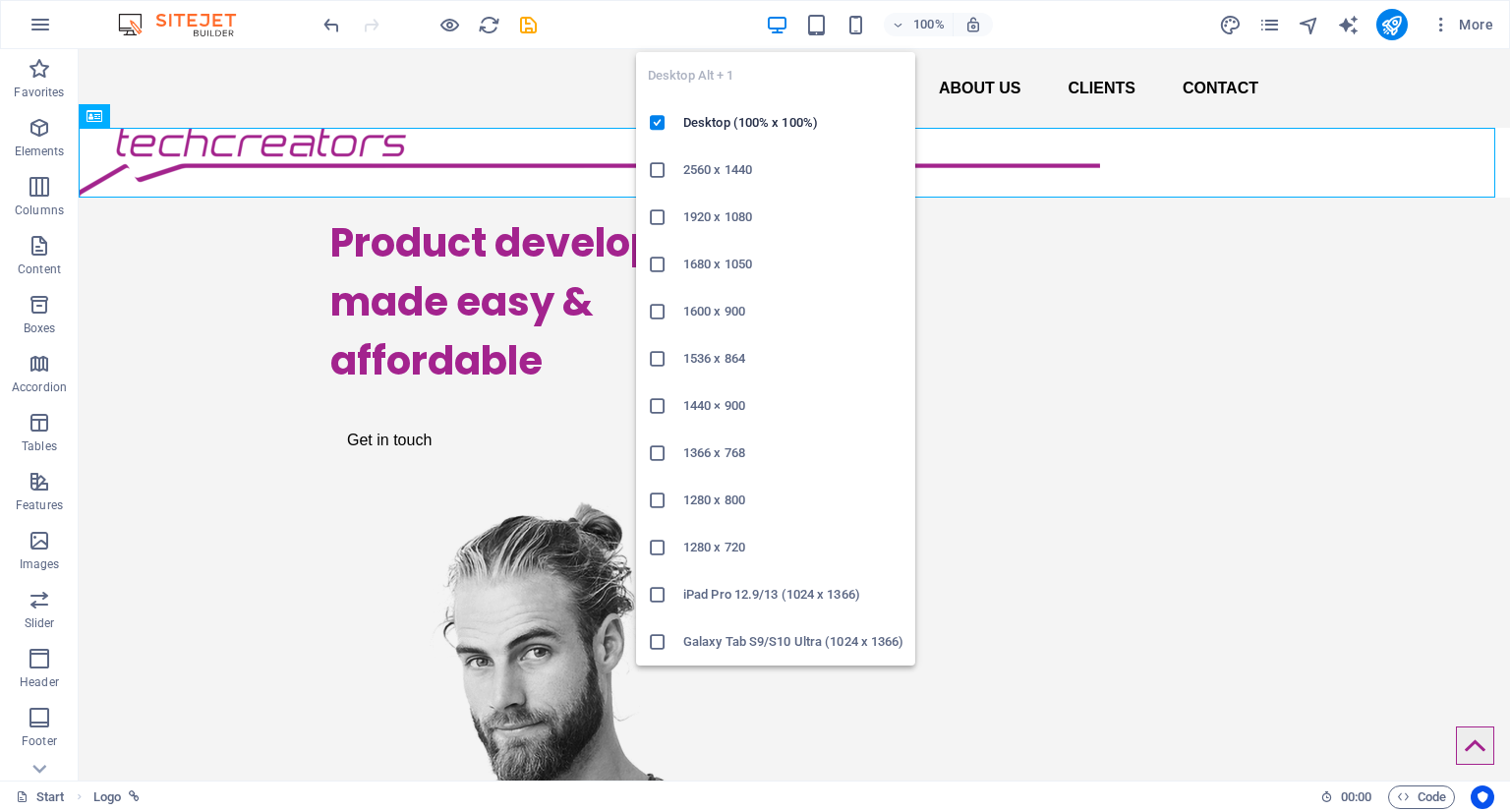 click at bounding box center [777, 25] 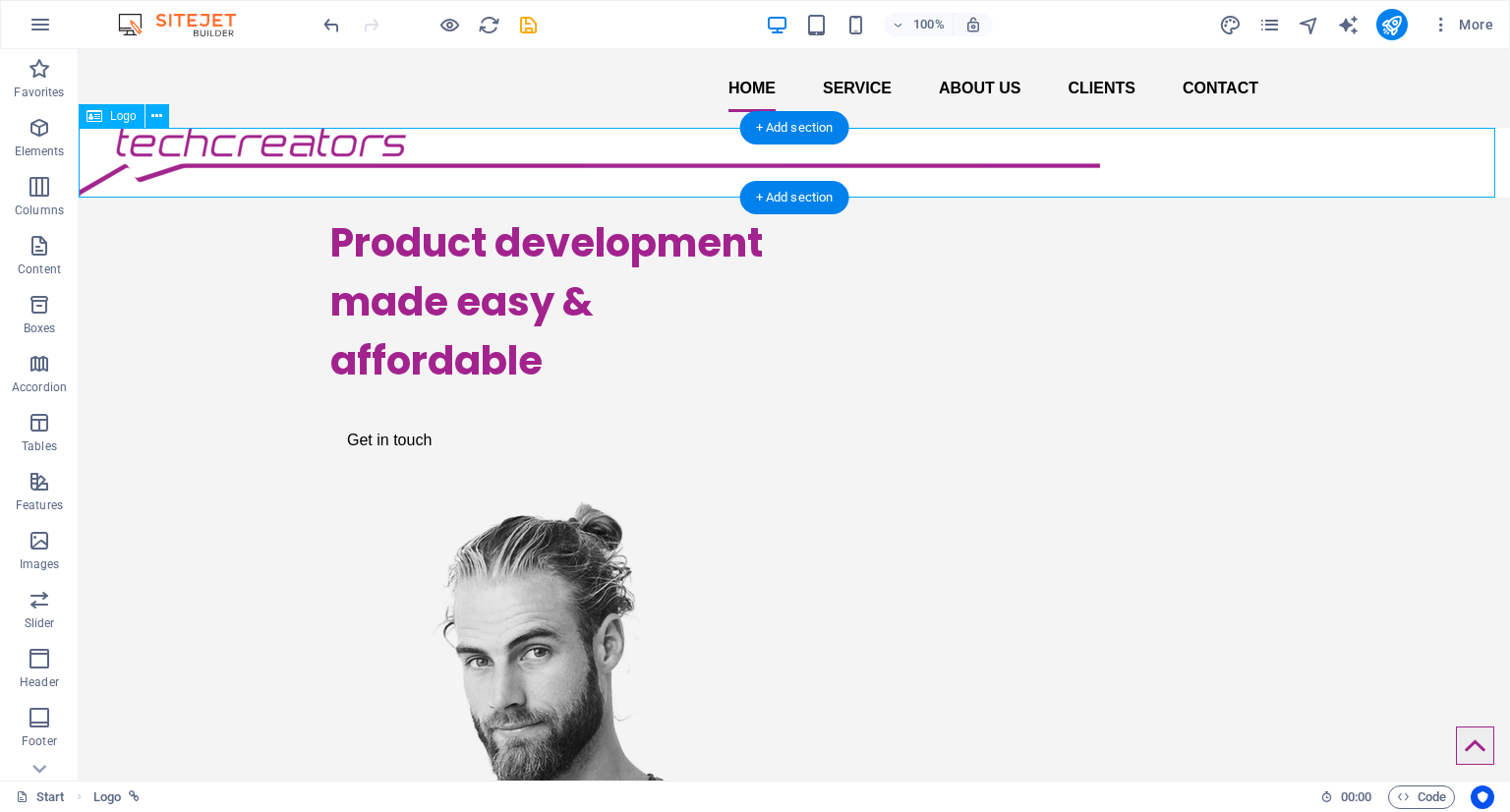 click at bounding box center [794, 162] 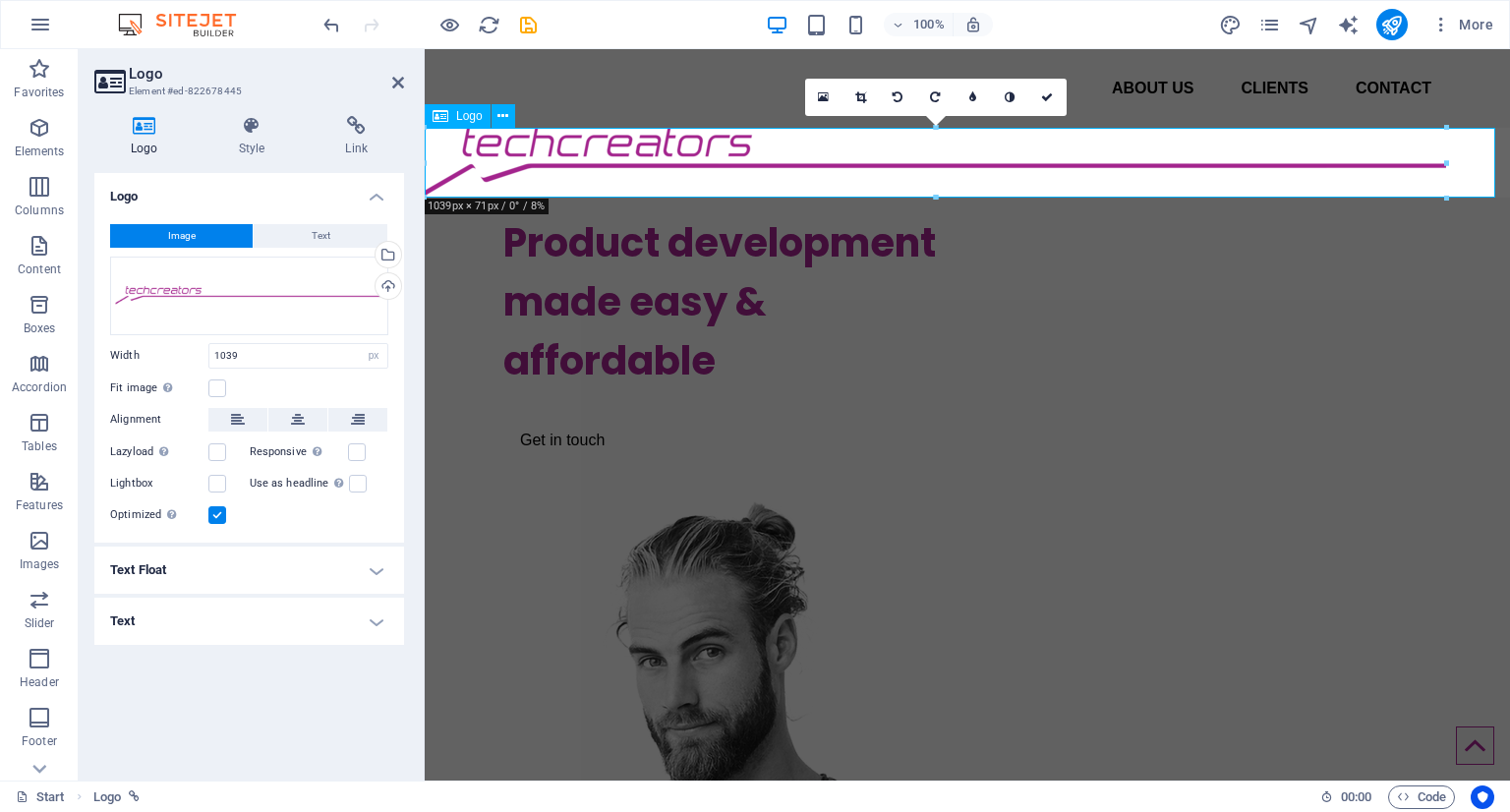 click at bounding box center (967, 162) 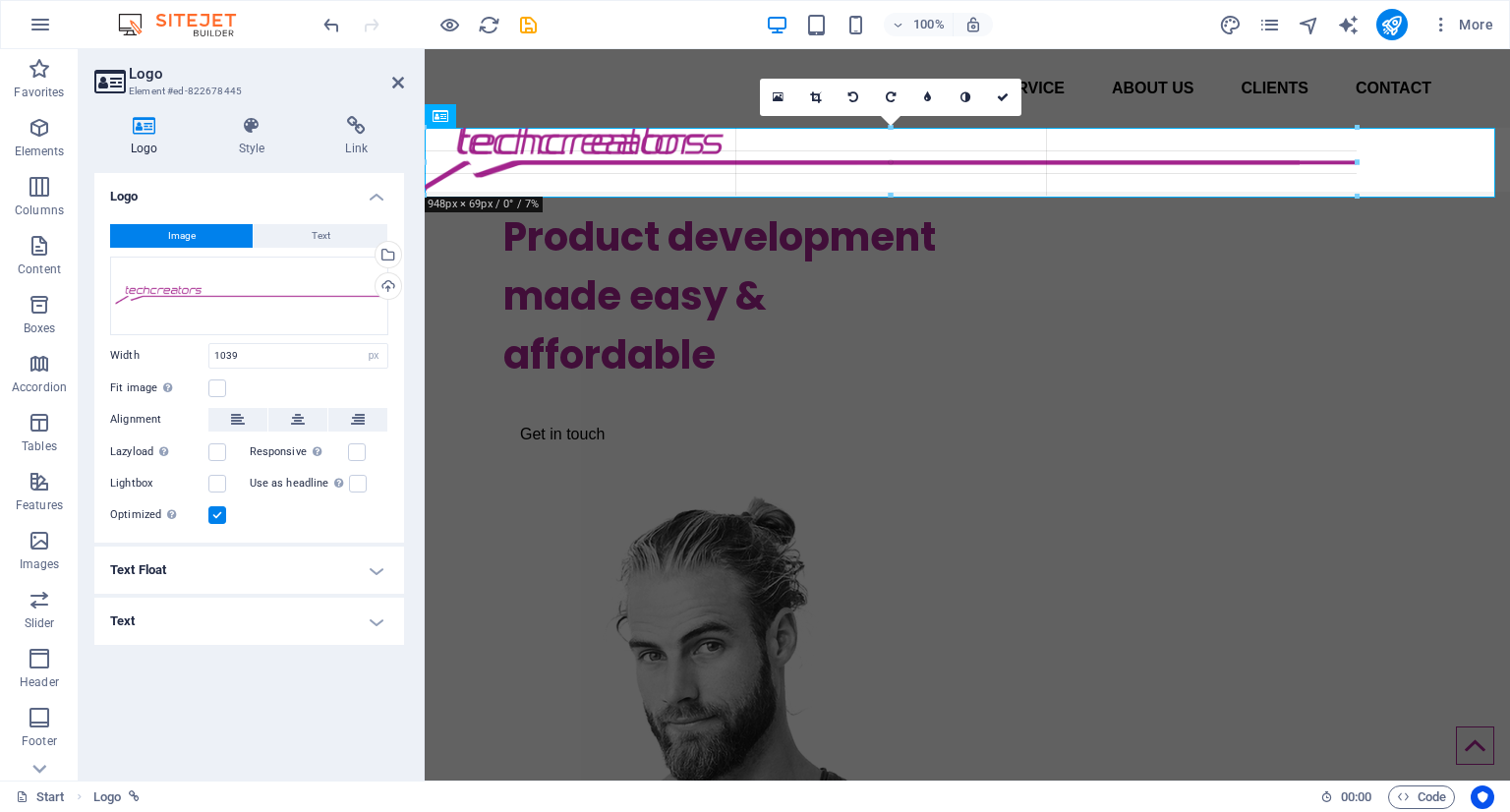 drag, startPoint x: 1448, startPoint y: 127, endPoint x: 1399, endPoint y: 128, distance: 49.01 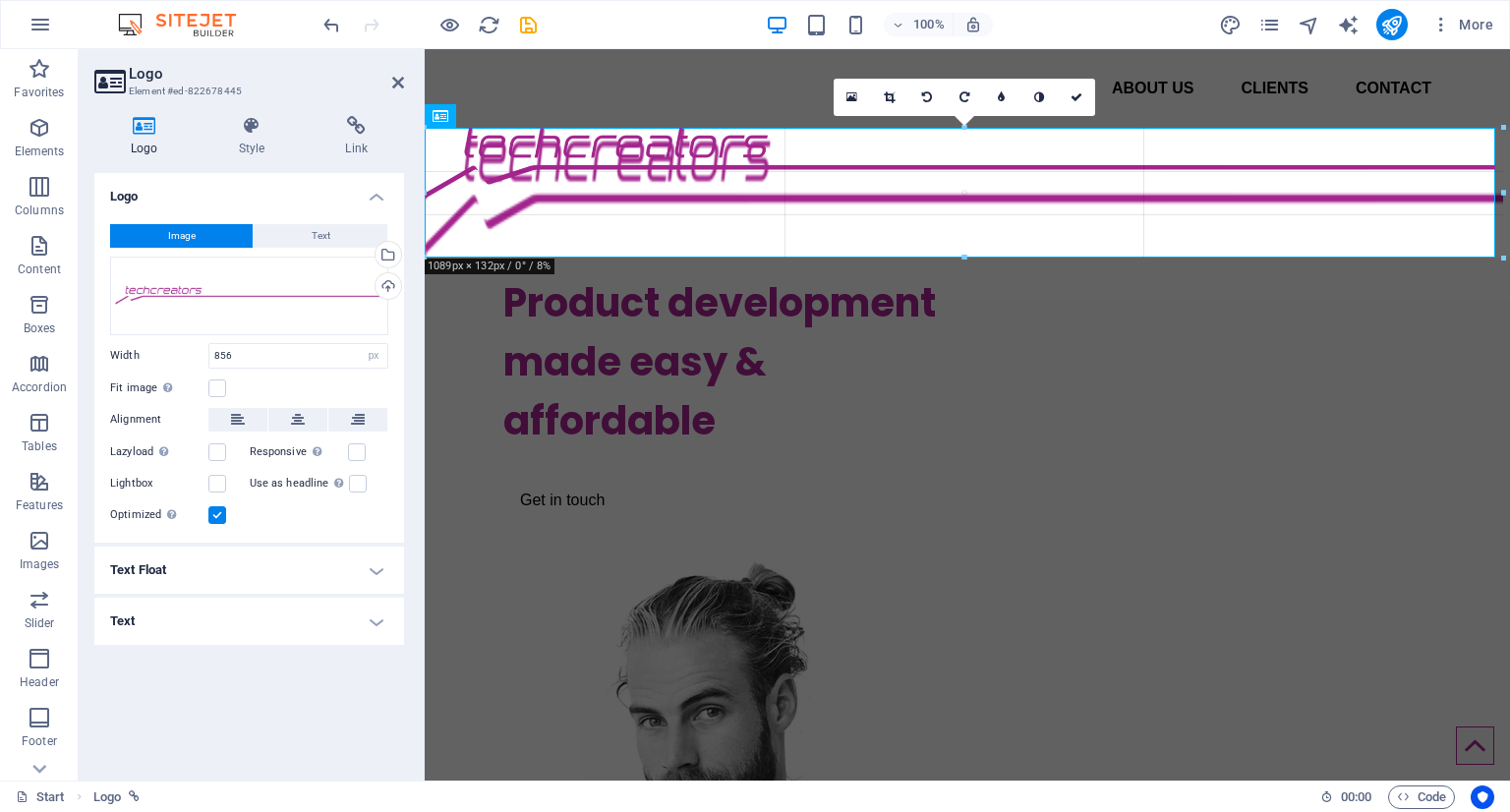 drag, startPoint x: 1260, startPoint y: 186, endPoint x: 1481, endPoint y: 255, distance: 231.52106 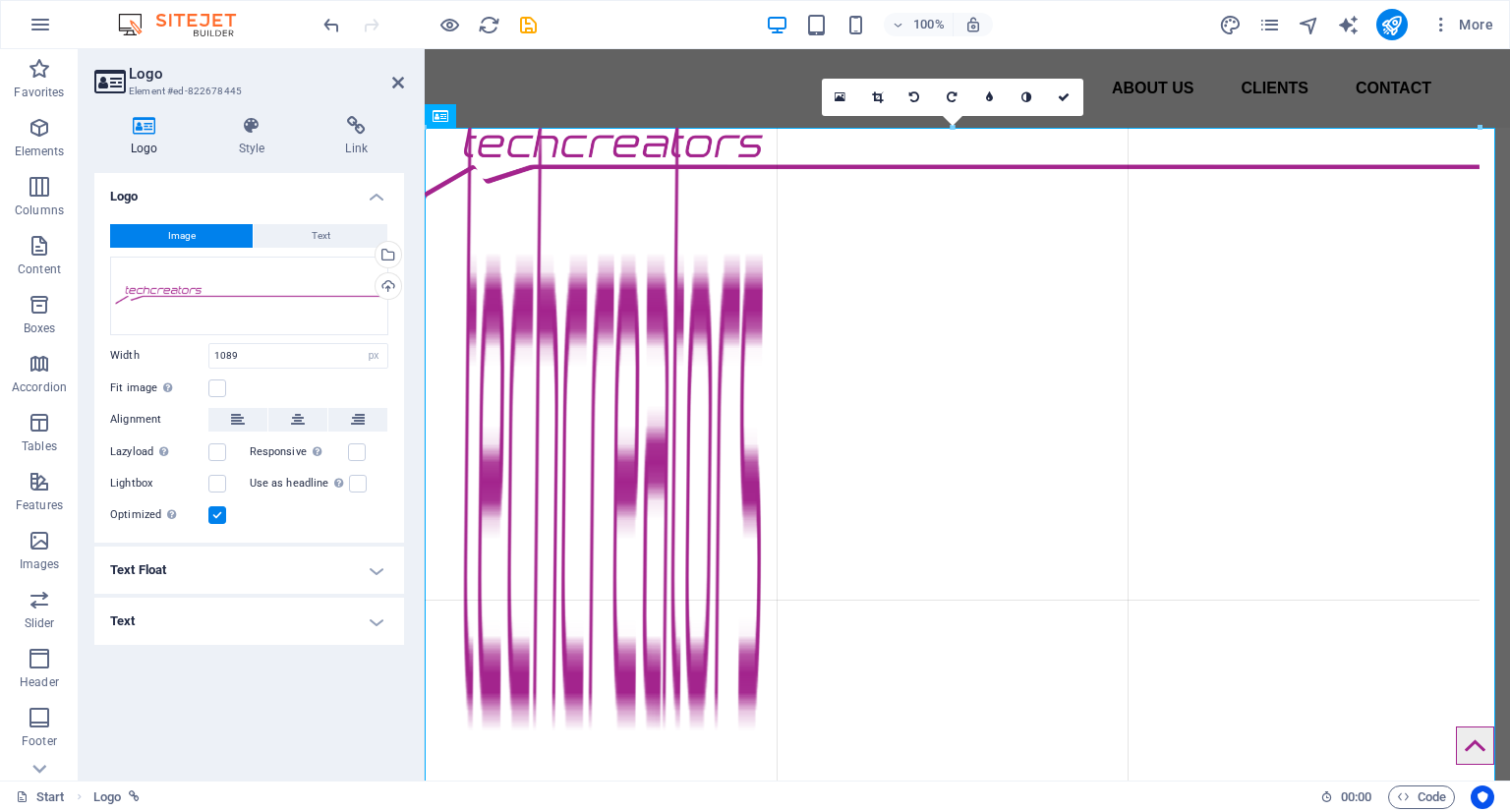 drag, startPoint x: 425, startPoint y: 202, endPoint x: 442, endPoint y: 170, distance: 36.23534 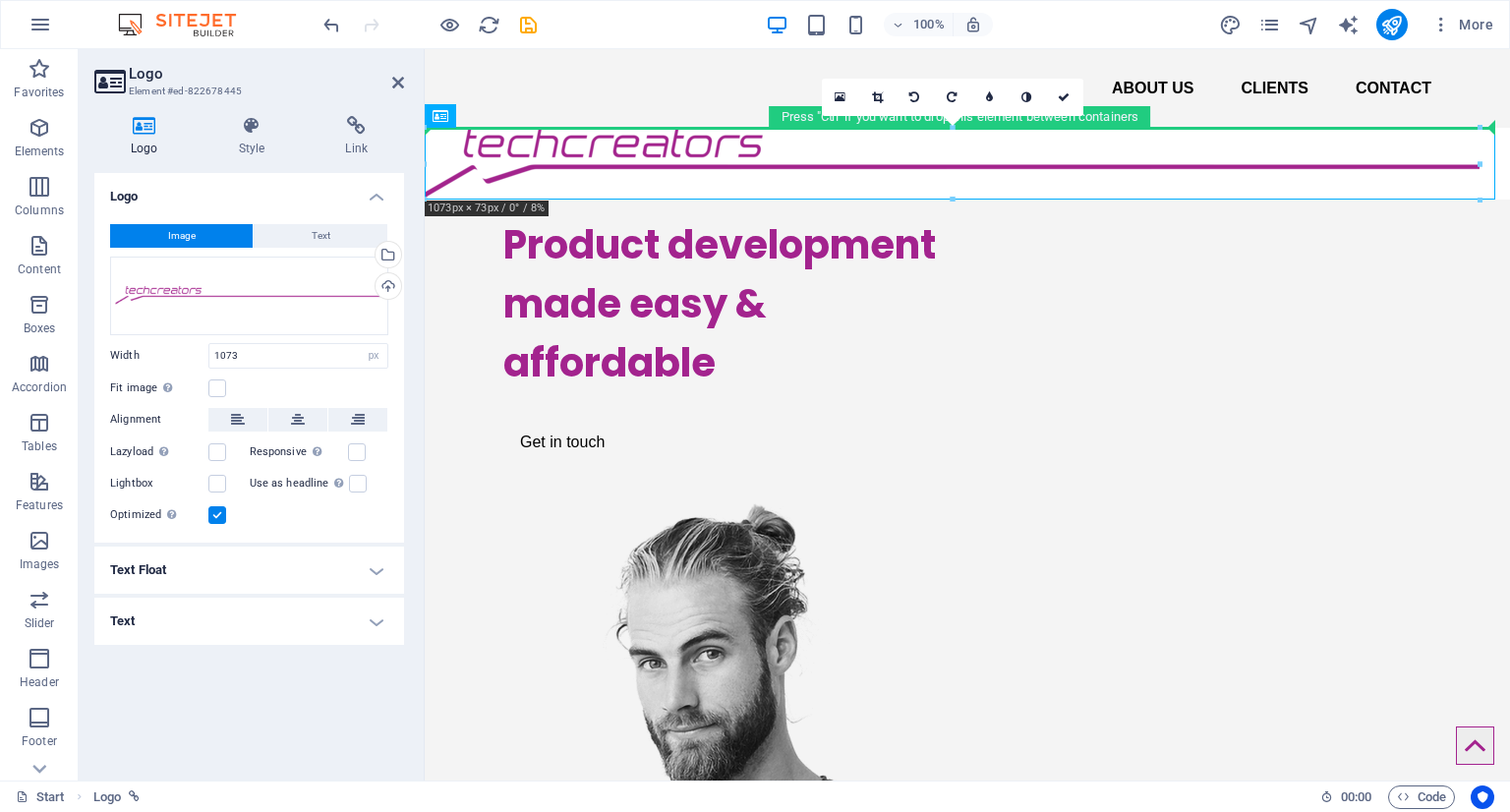 drag, startPoint x: 570, startPoint y: 140, endPoint x: 1159, endPoint y: 173, distance: 589.9237 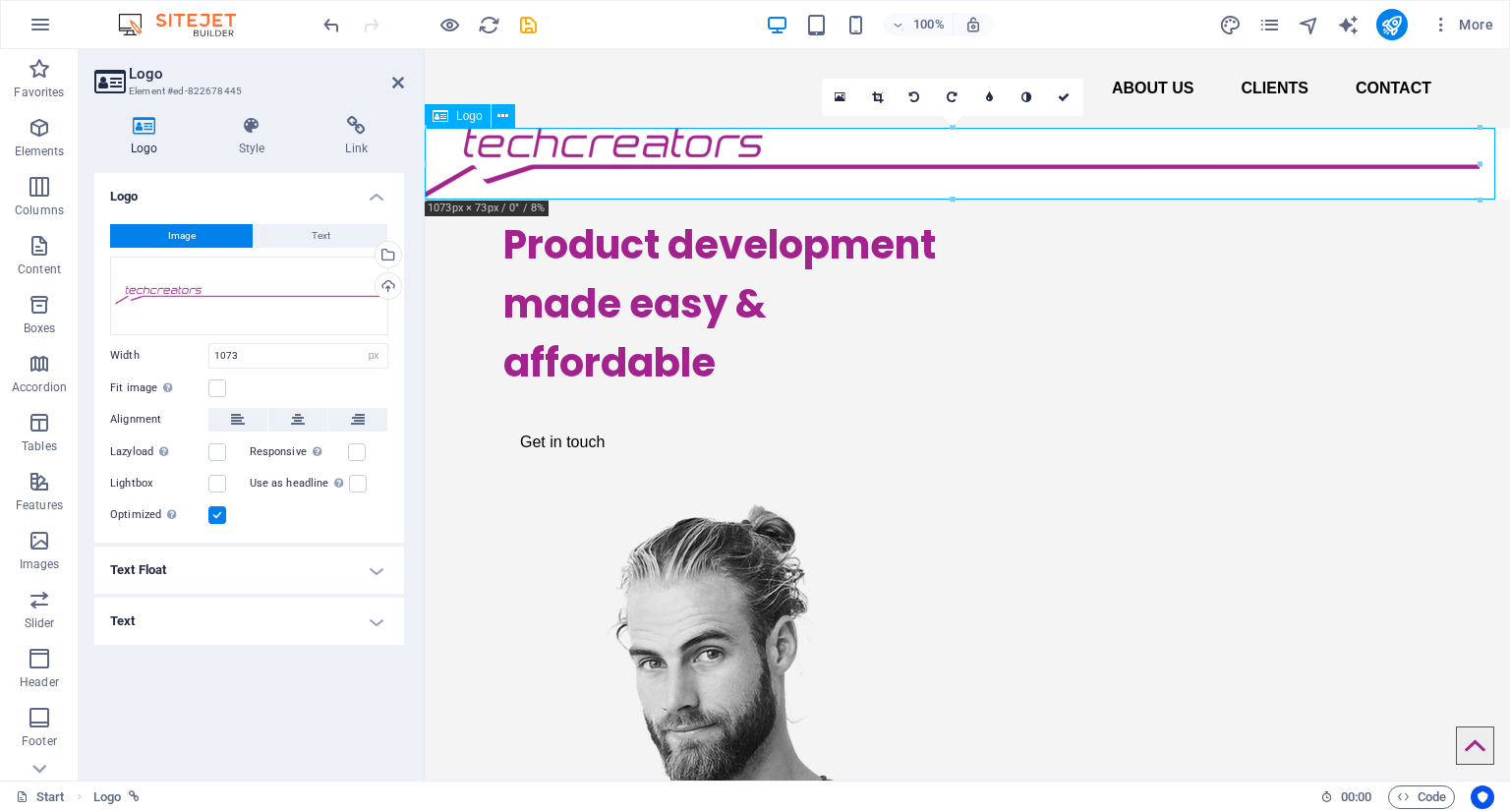drag, startPoint x: 645, startPoint y: 158, endPoint x: 767, endPoint y: 163, distance: 122.10242 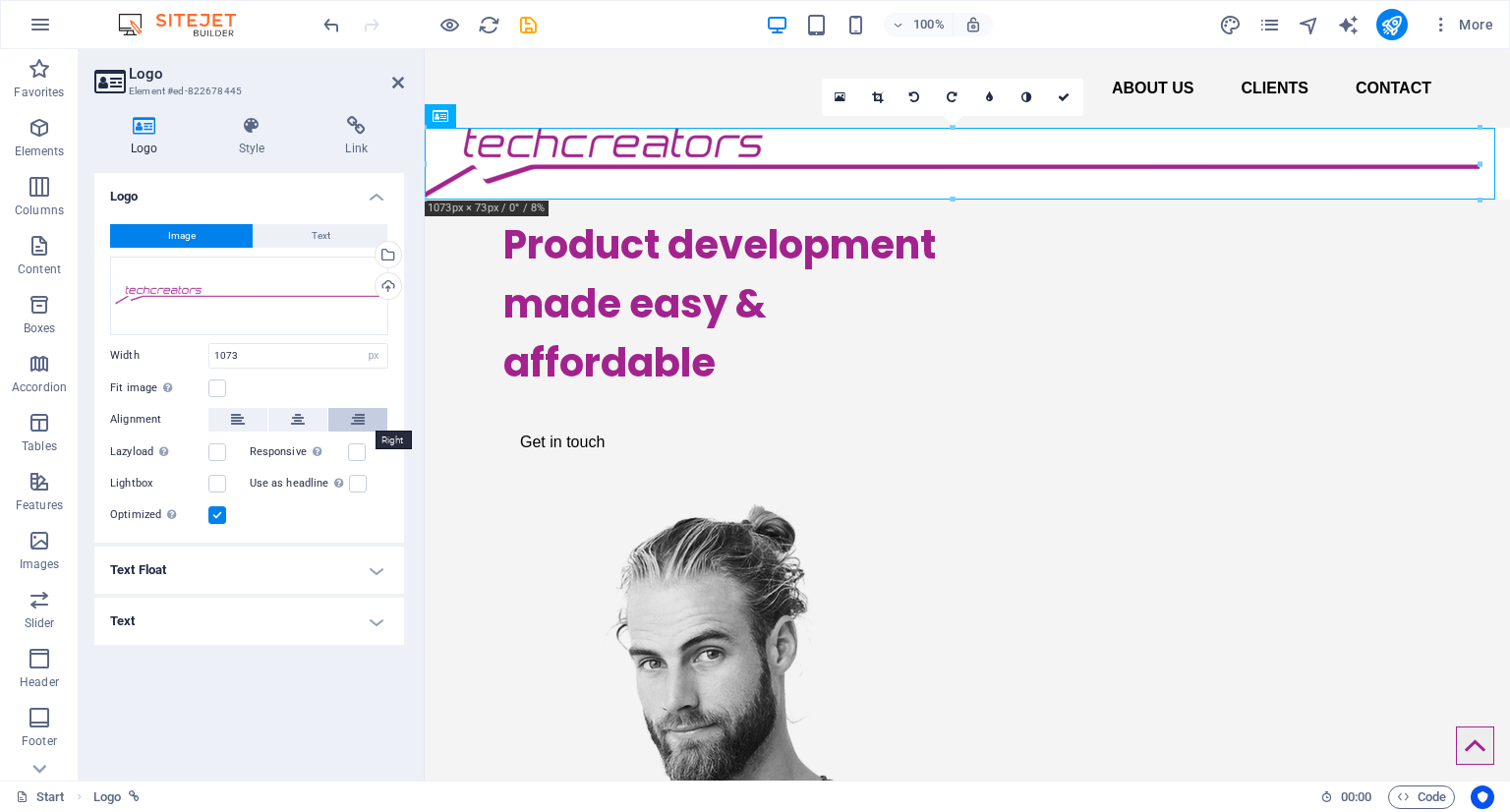 click at bounding box center (358, 420) 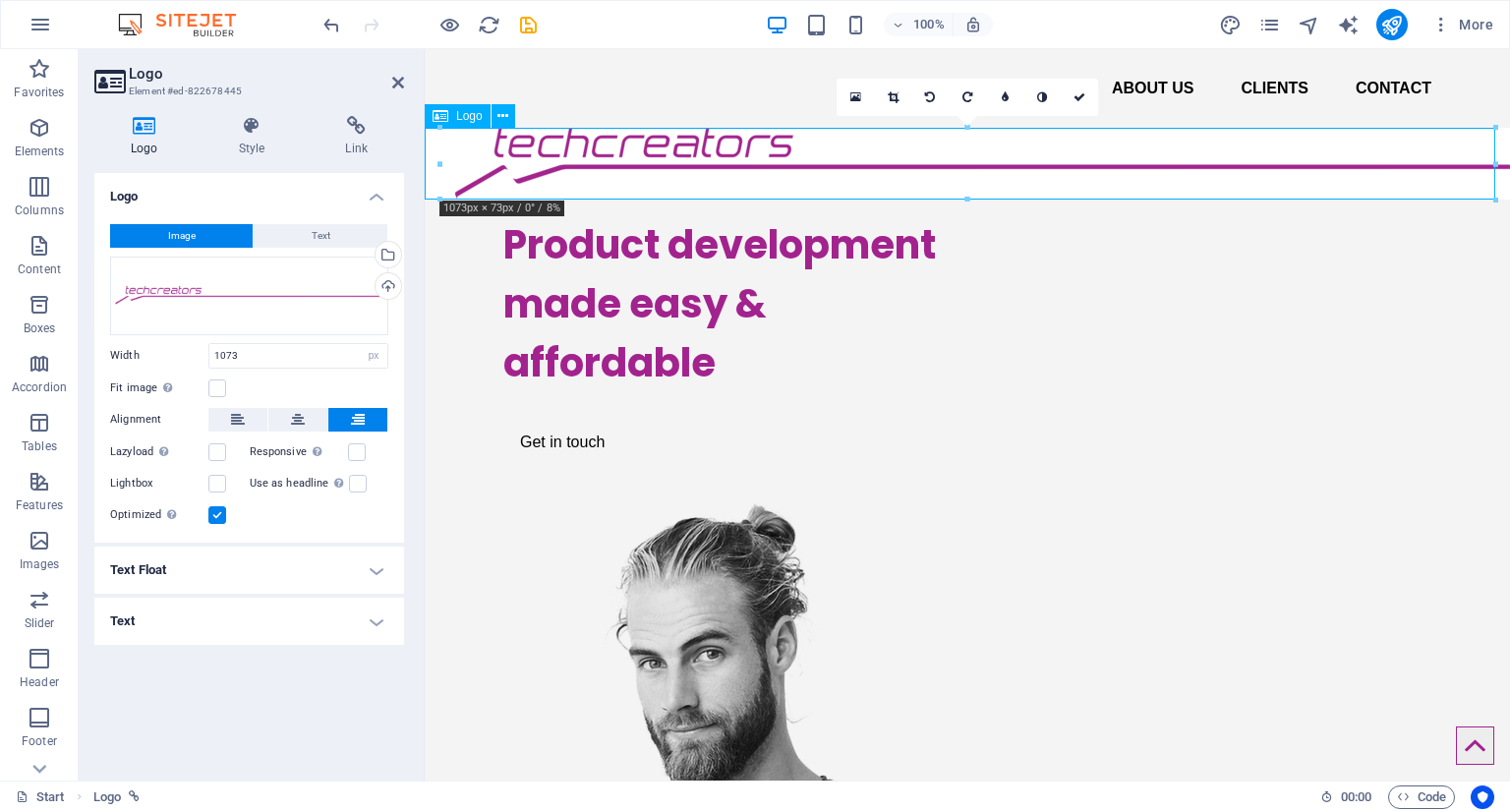 click at bounding box center (967, 163) 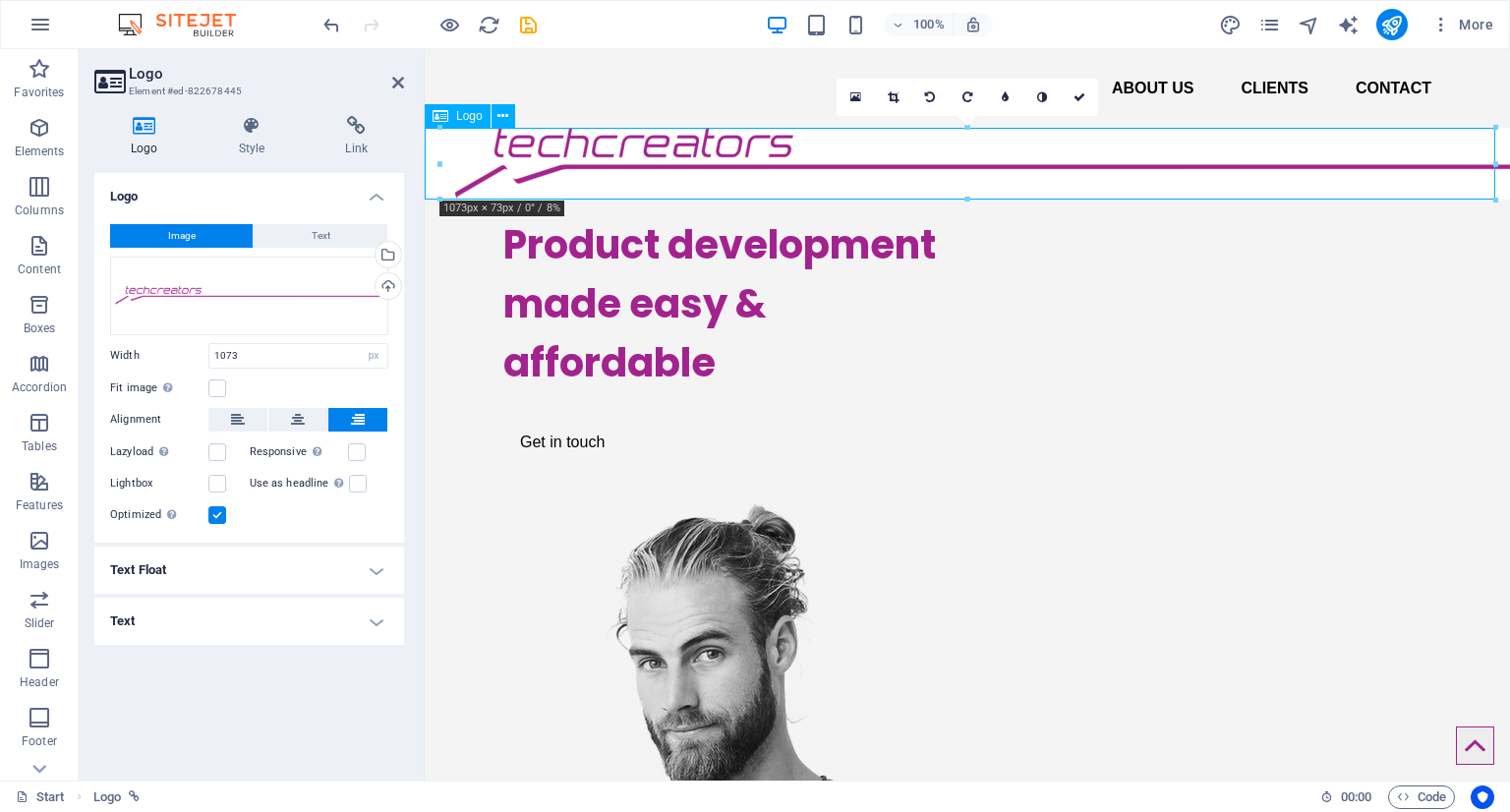 click at bounding box center [967, 163] 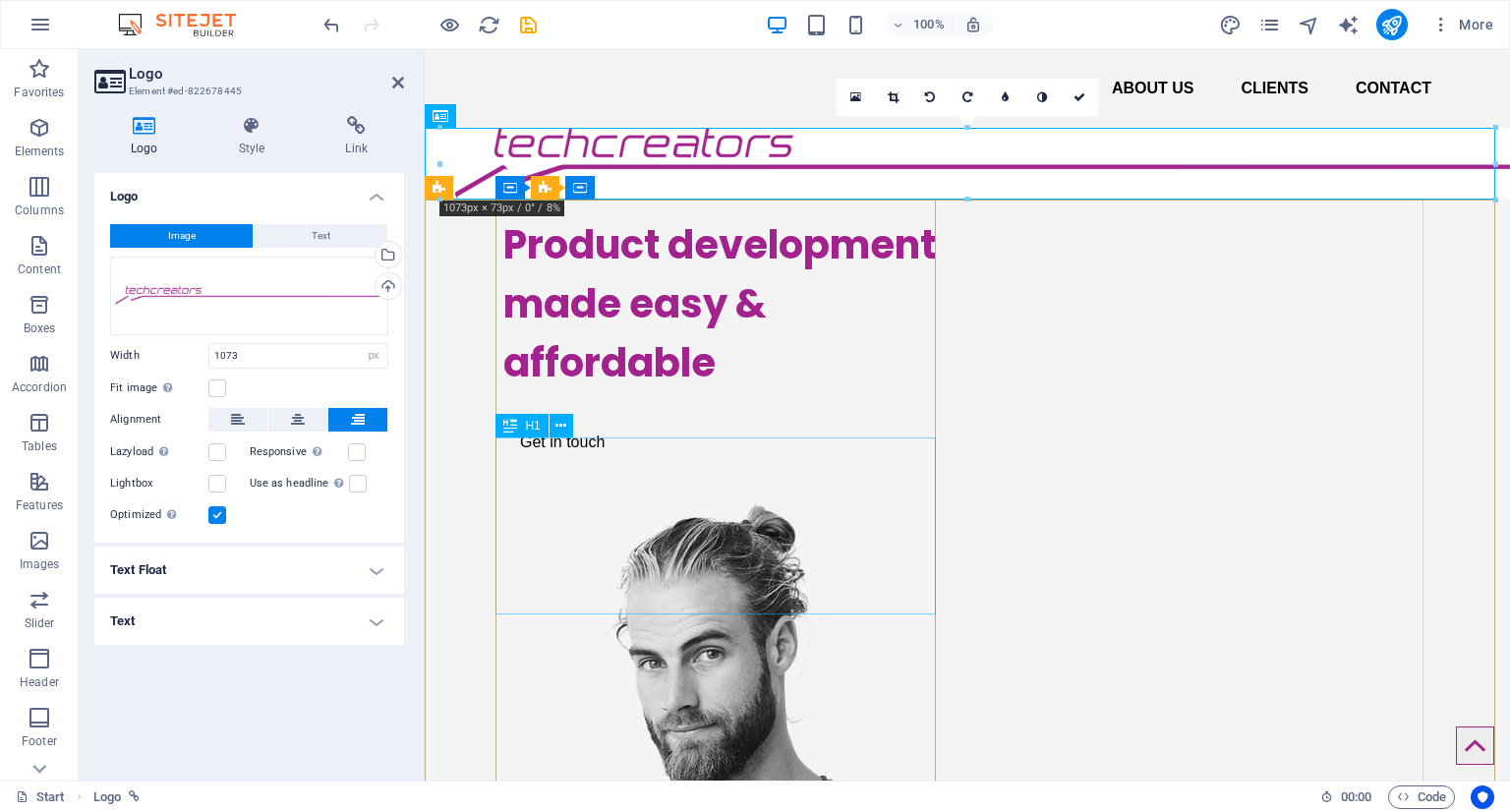 click on "Product development made easy & affordable" at bounding box center [724, 304] 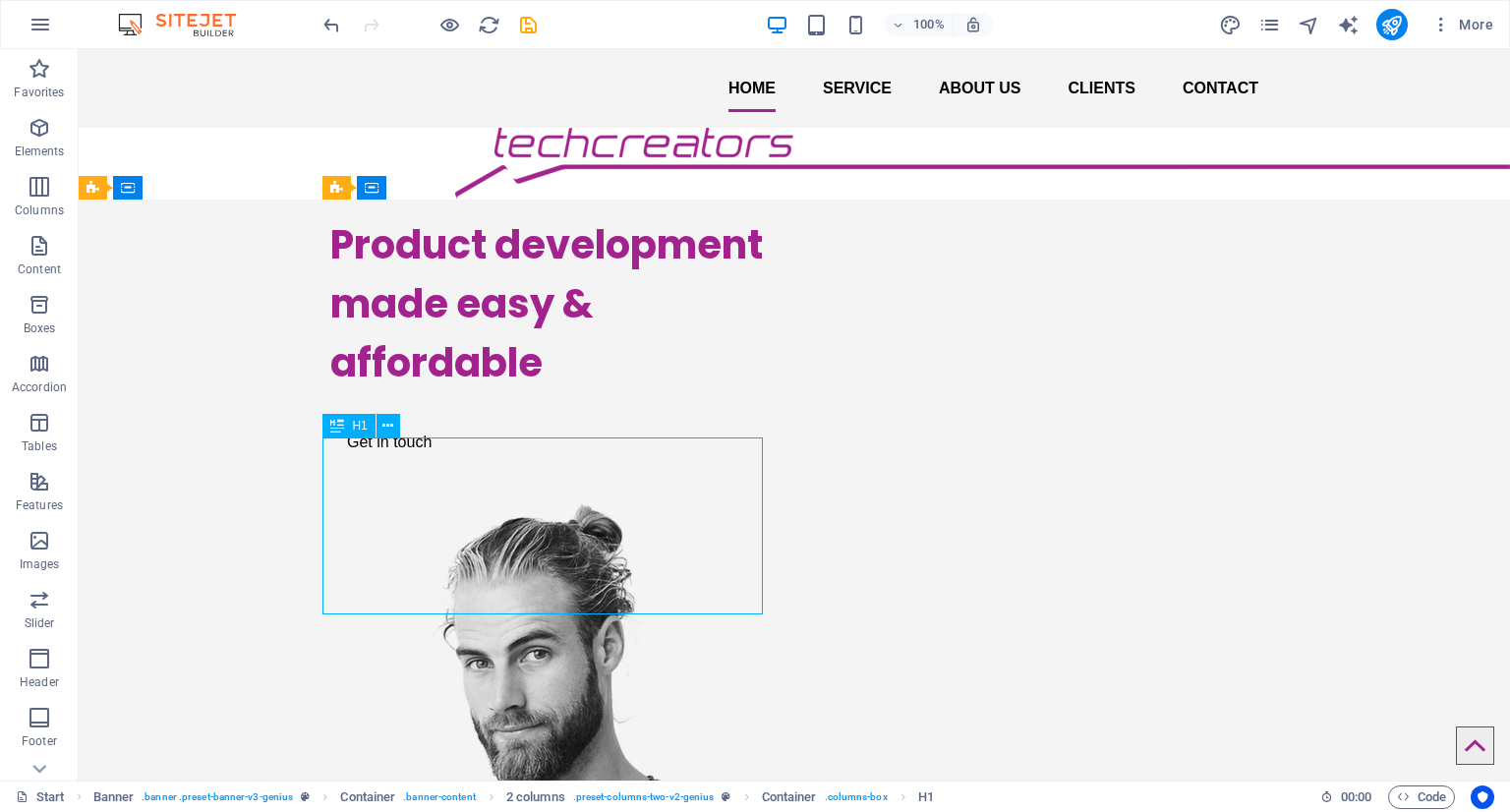 click on "Product development made easy & affordable" at bounding box center (551, 304) 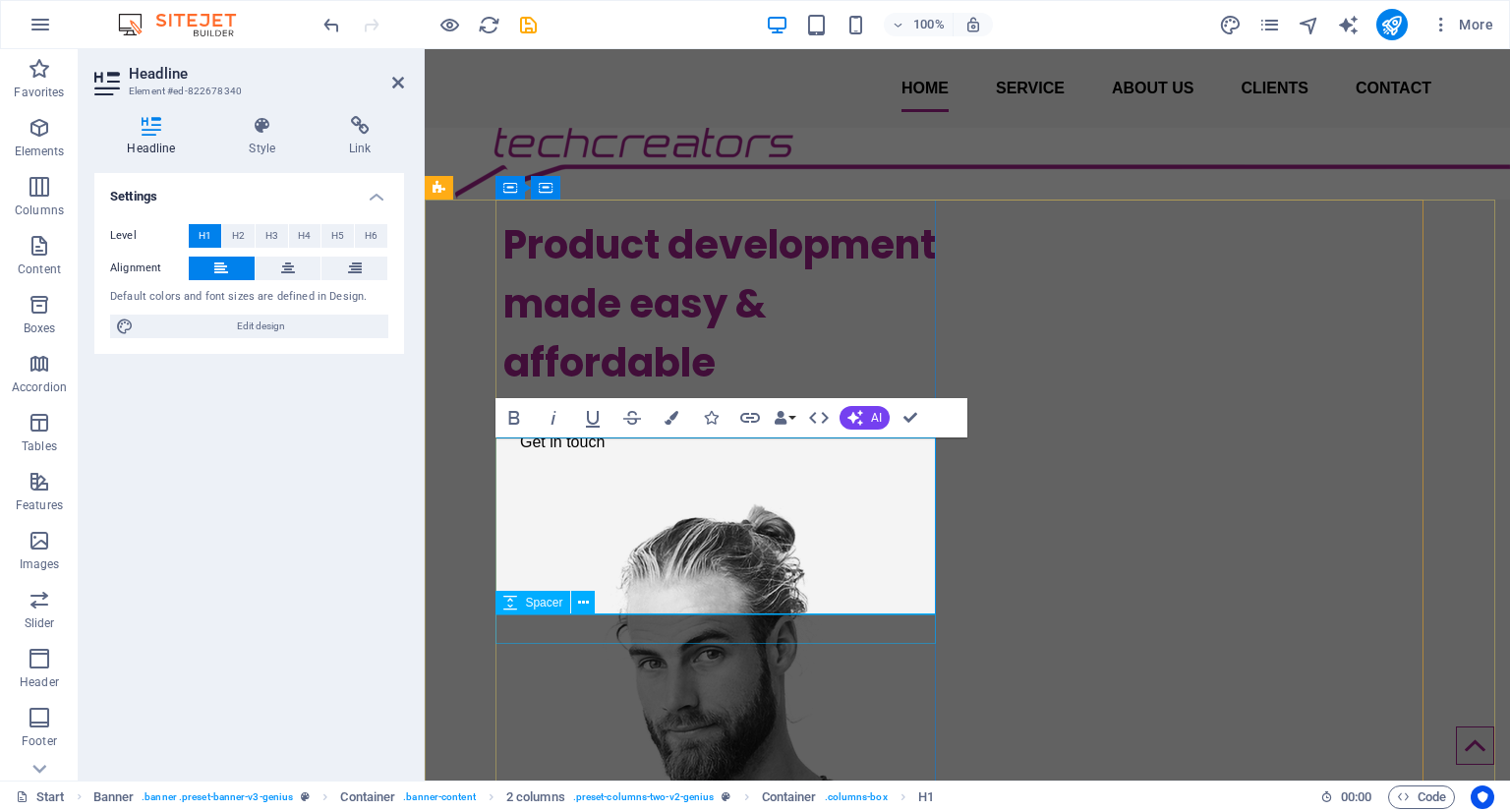 click at bounding box center [724, 407] 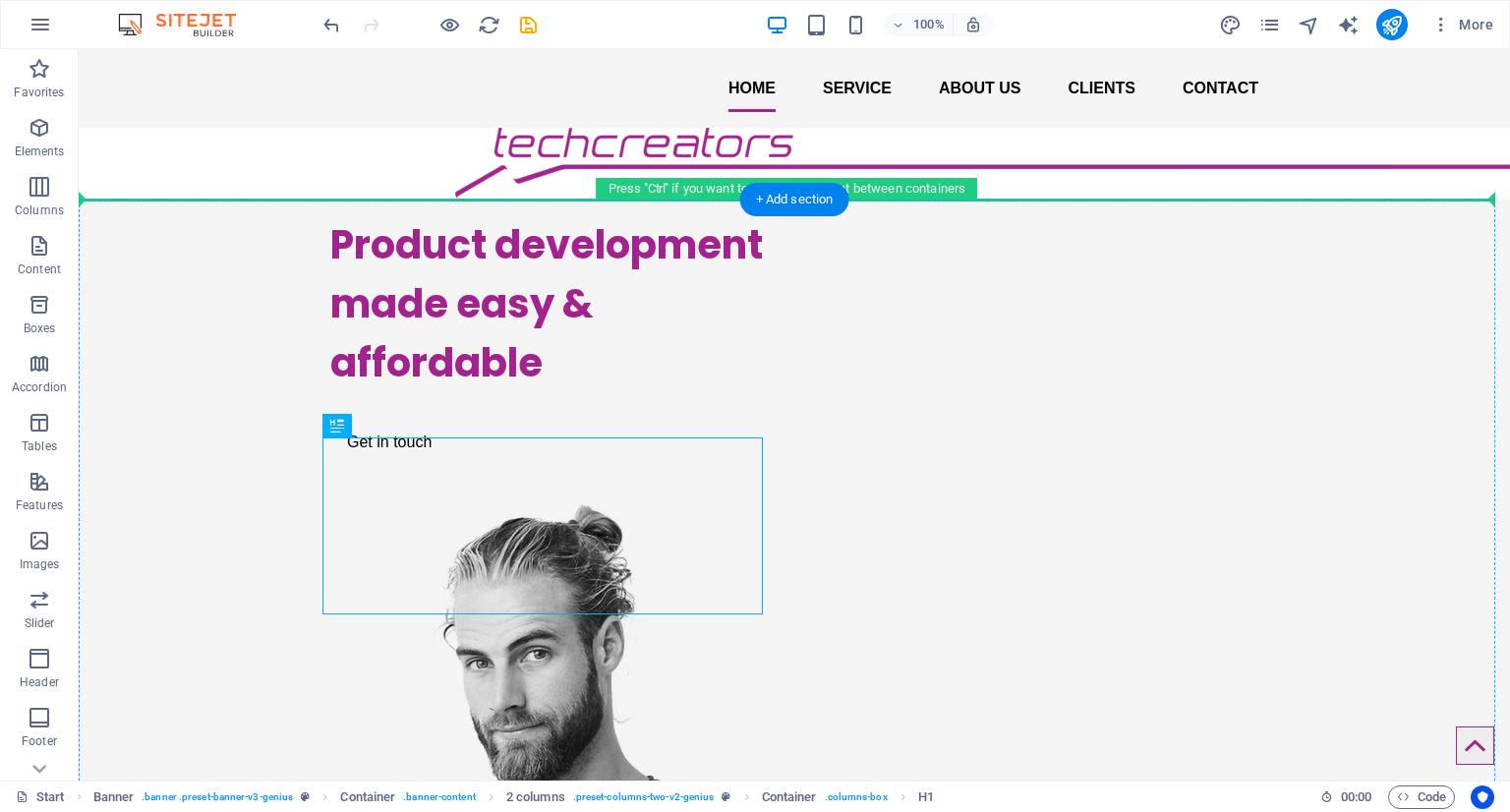 drag, startPoint x: 407, startPoint y: 553, endPoint x: 283, endPoint y: 515, distance: 129.69194 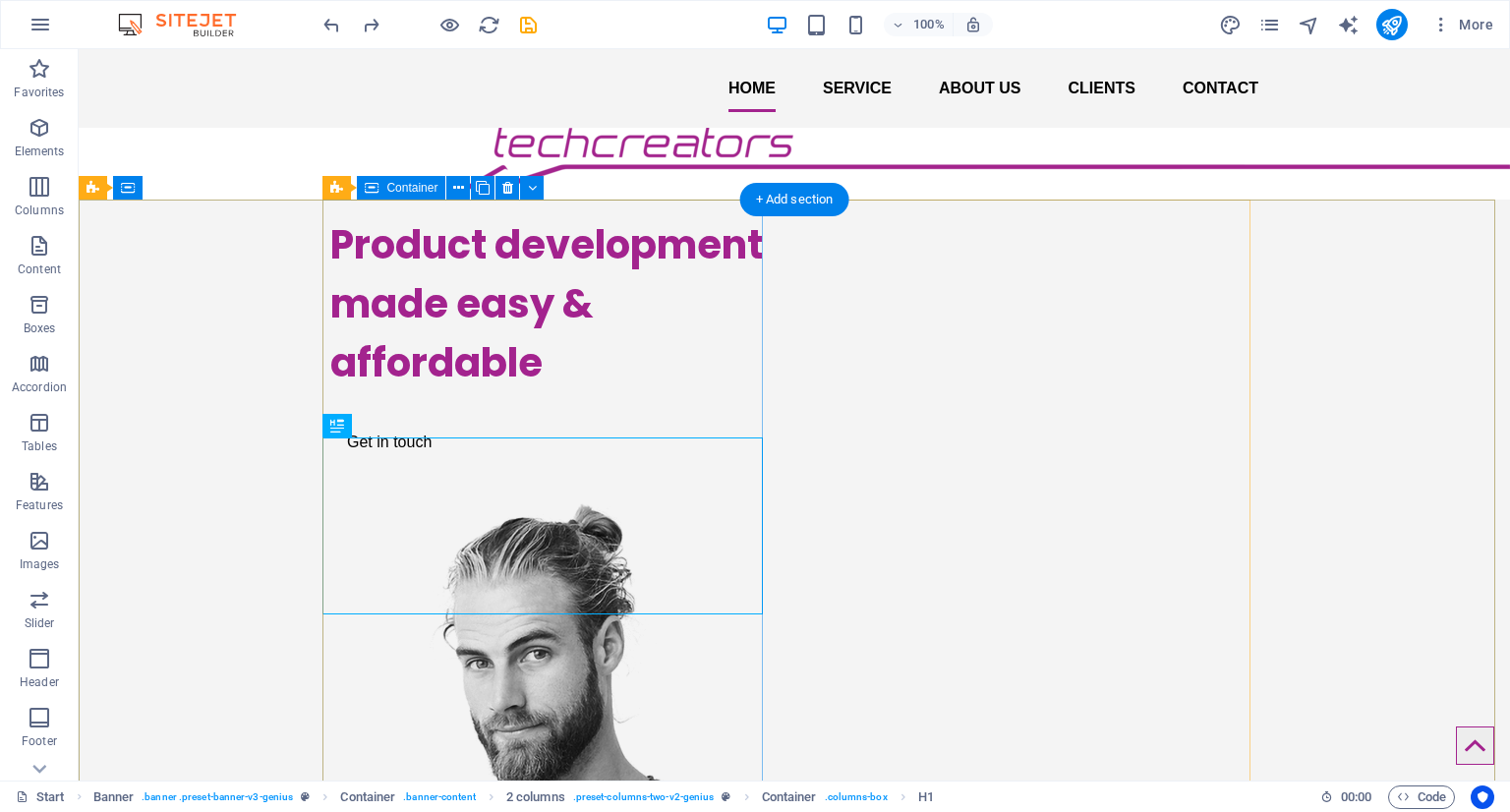 click on "Product development made easy & affordable Get in touch" at bounding box center (551, 339) 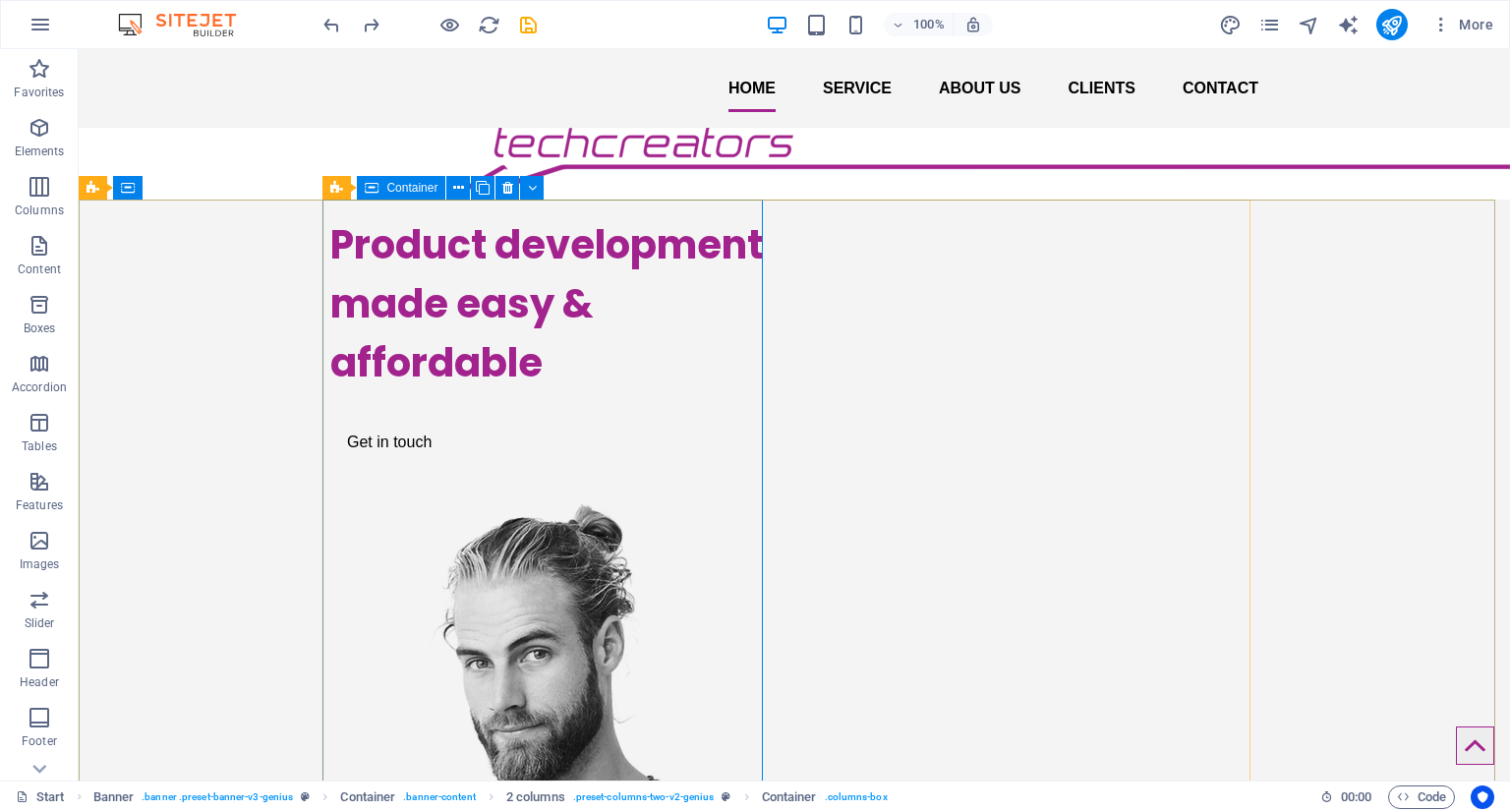 click on "Container" at bounding box center [412, 188] 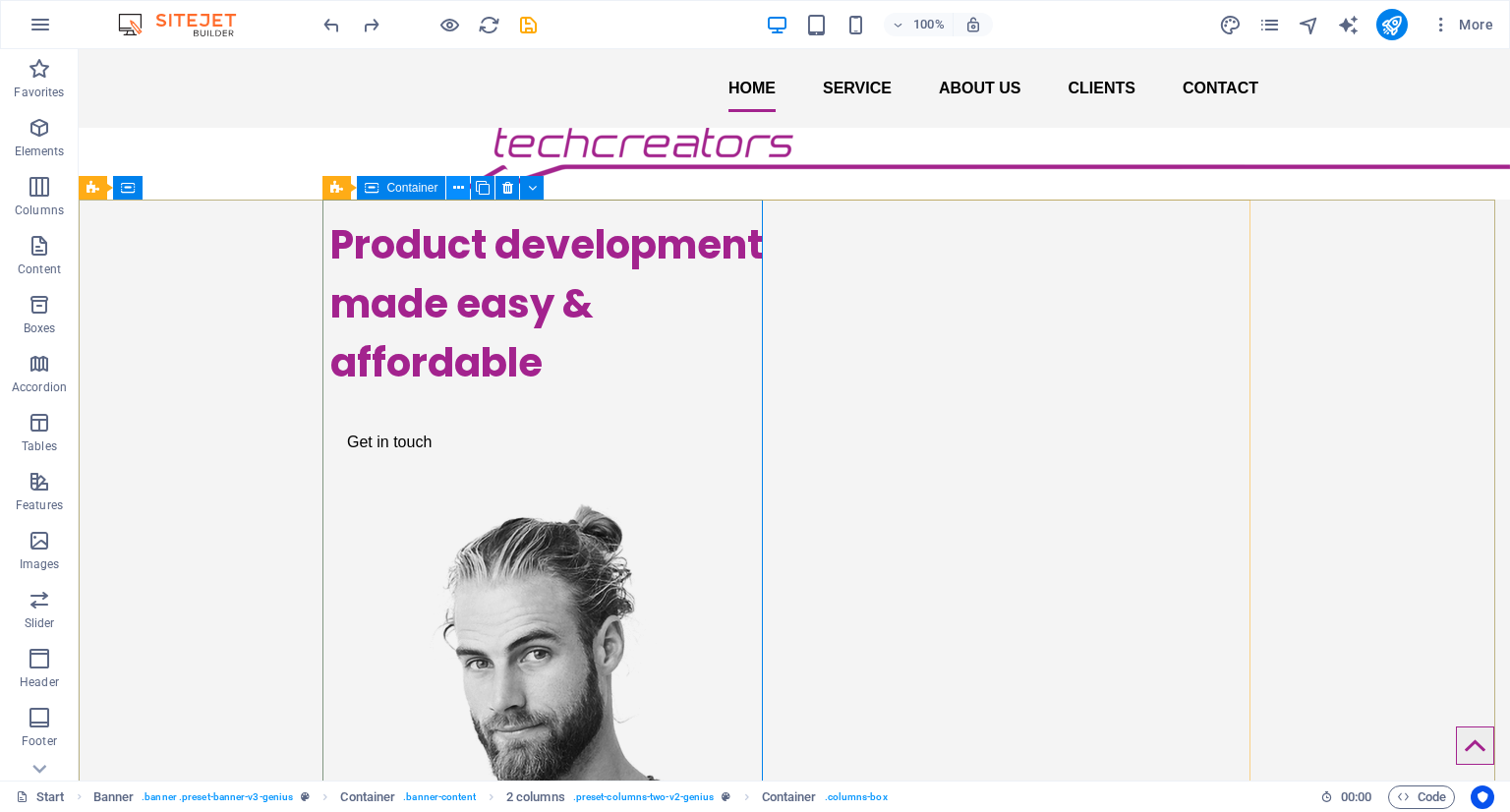 click at bounding box center (458, 188) 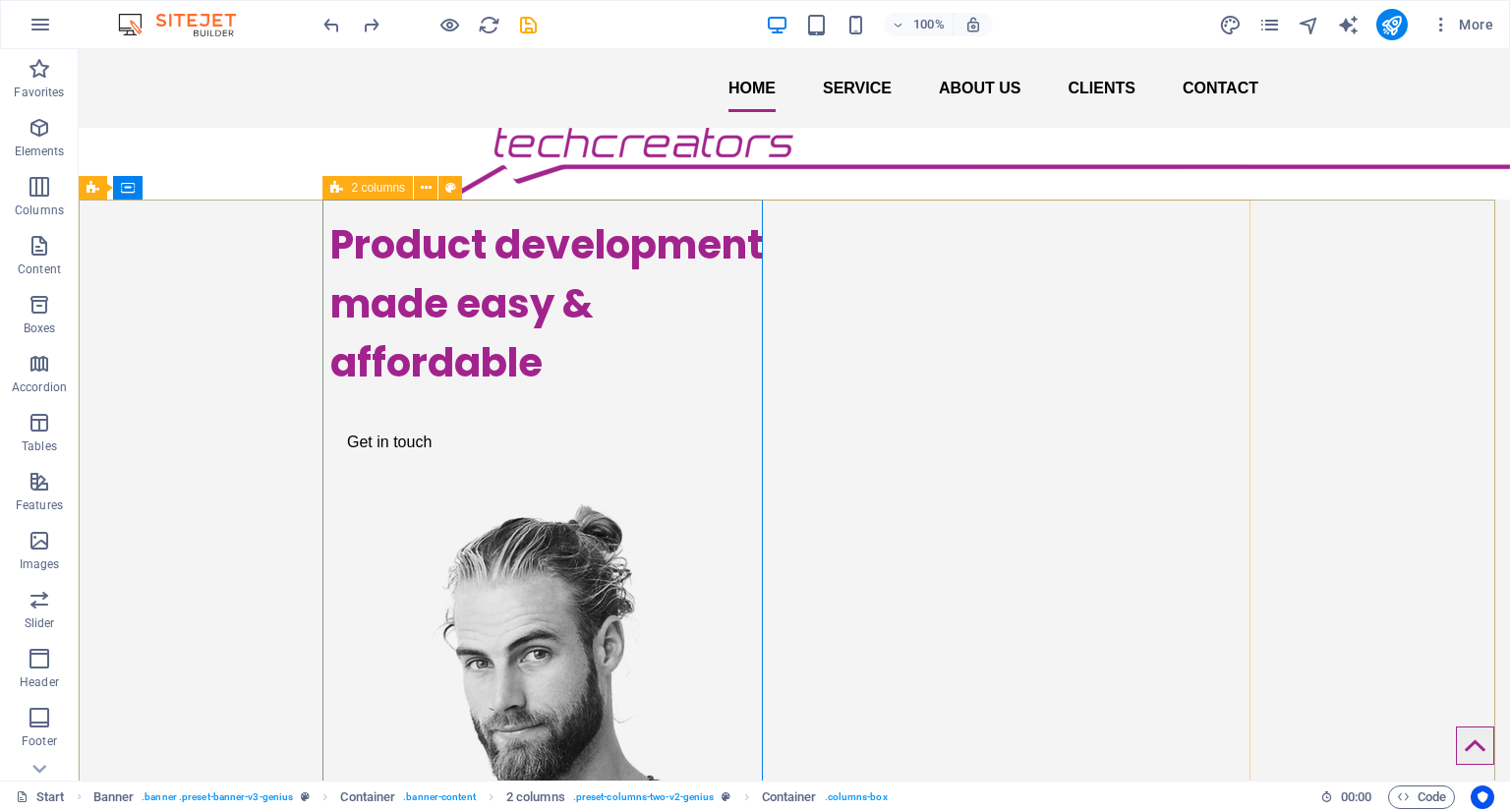 click at bounding box center (336, 188) 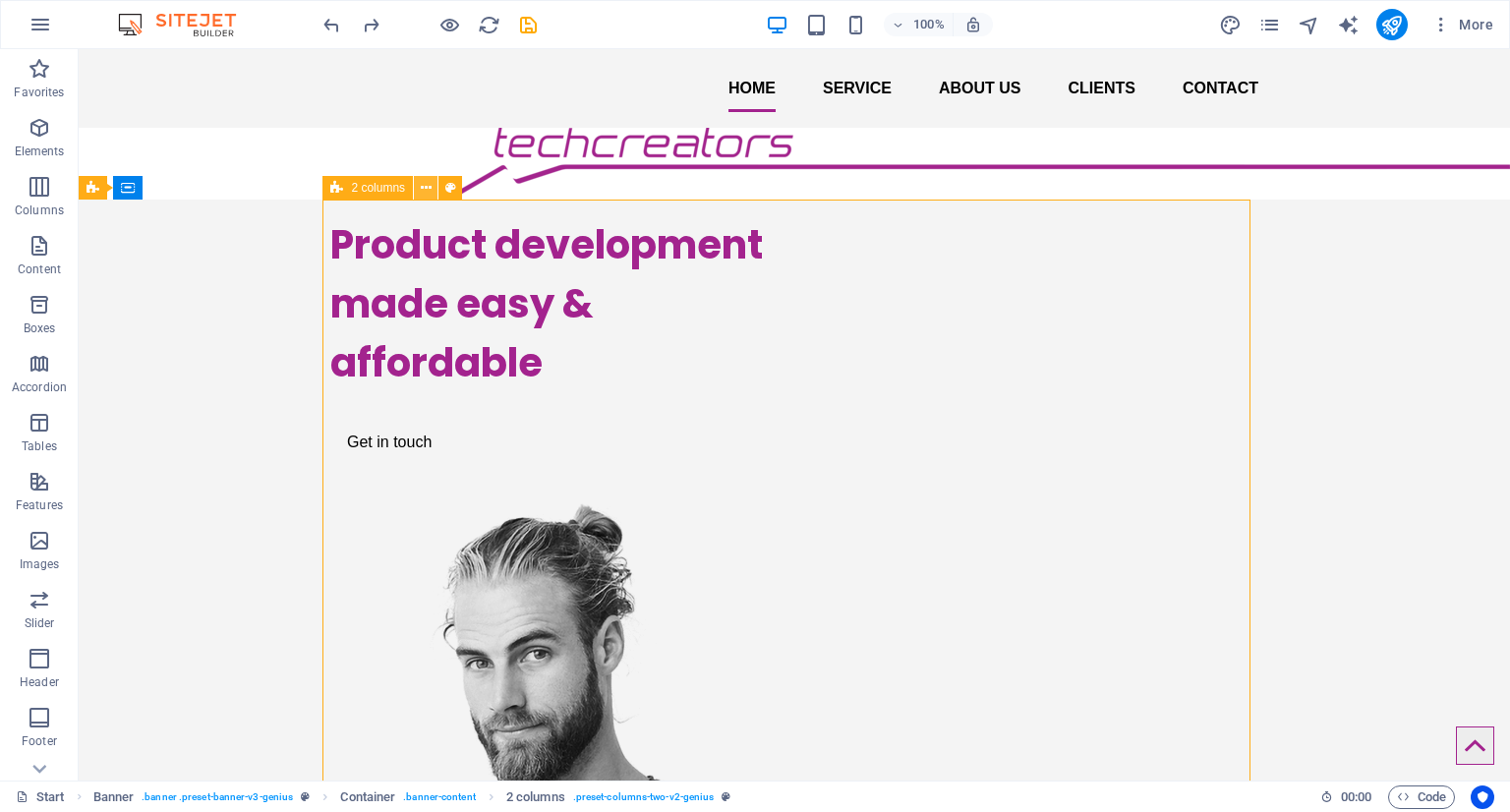 click at bounding box center (426, 188) 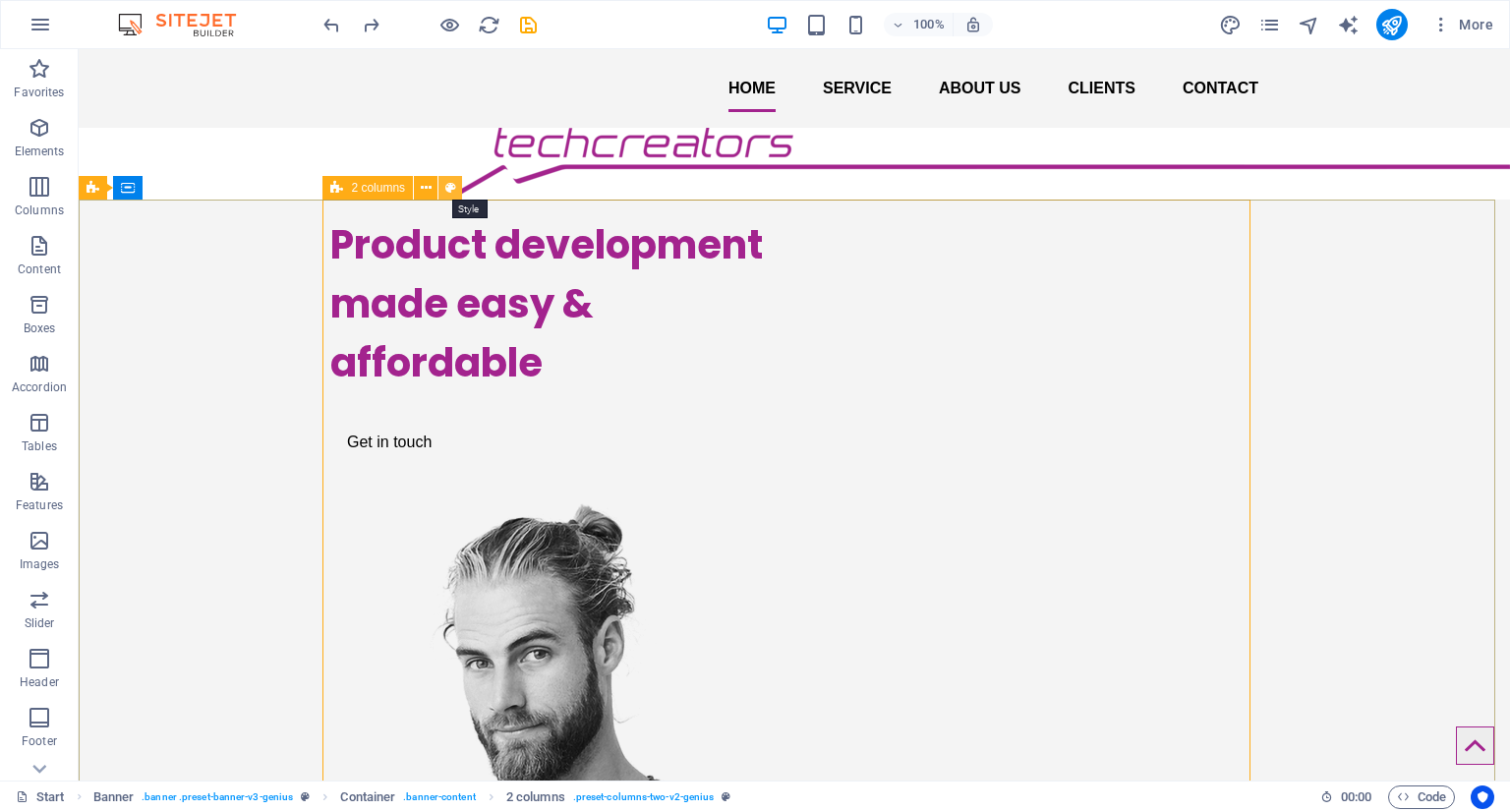 click at bounding box center [450, 188] 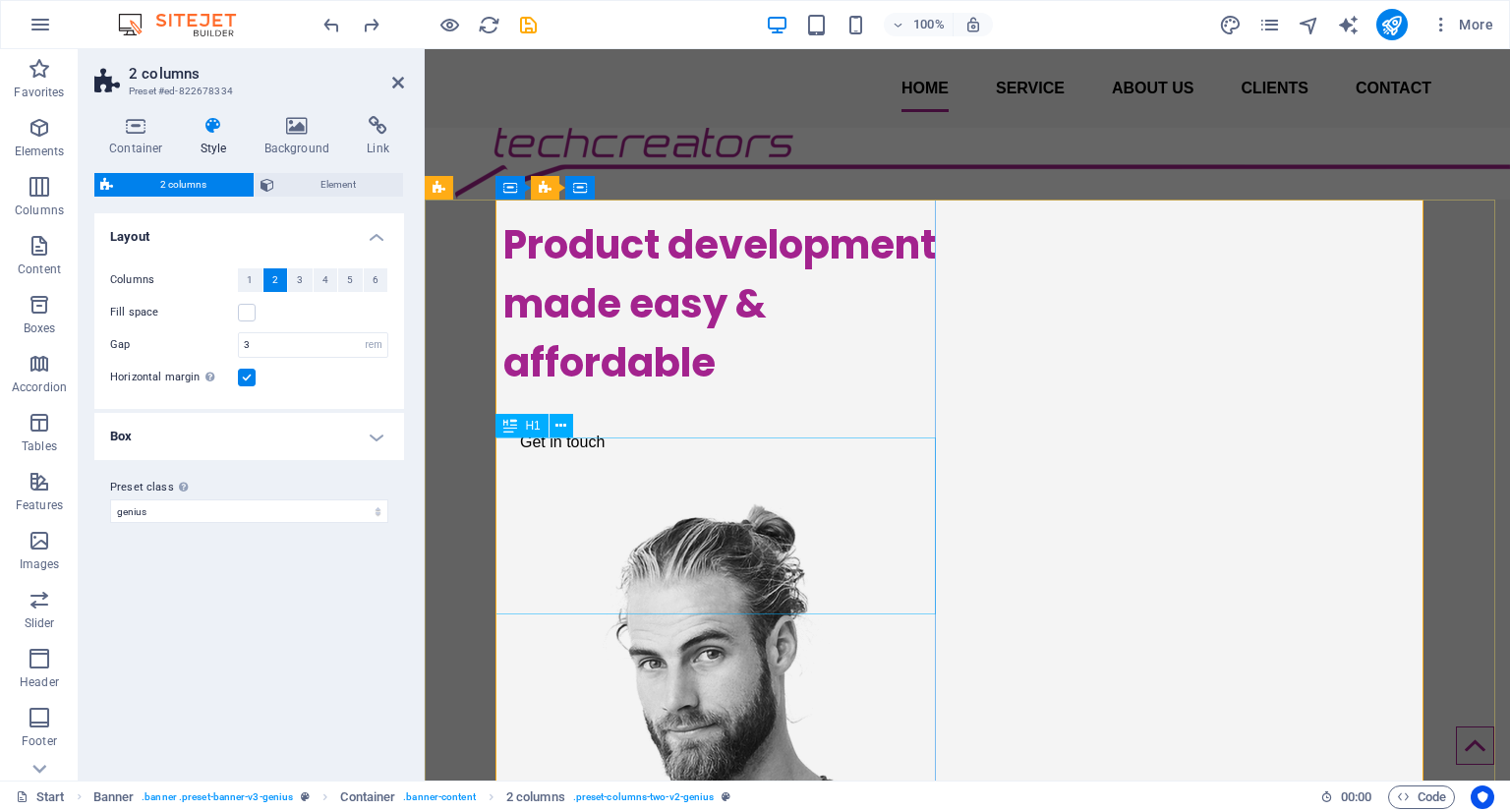 click on "Product development made easy & affordable" at bounding box center (724, 304) 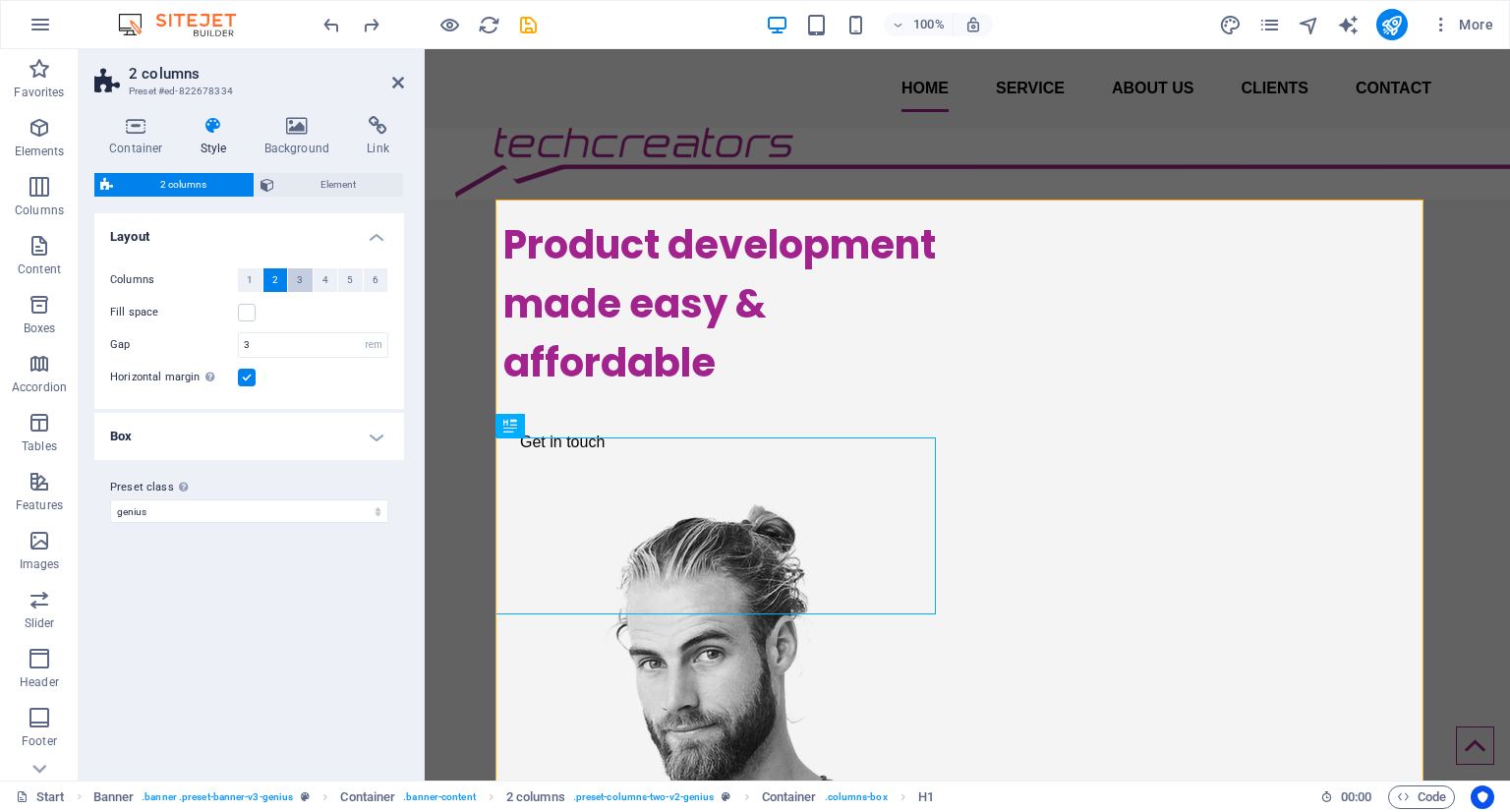 click on "3" at bounding box center (300, 280) 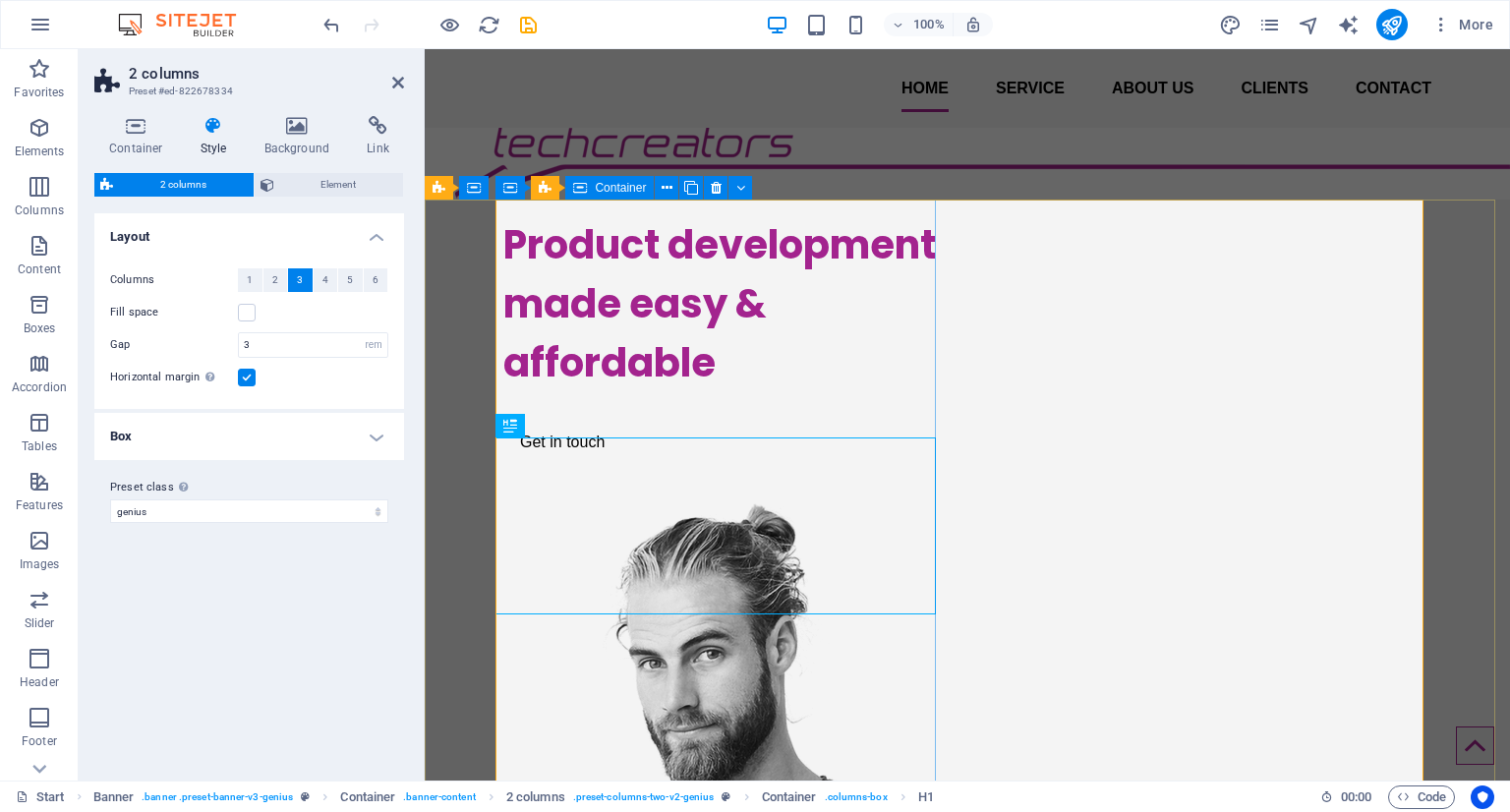click on "Product development made easy & affordable Get in touch" at bounding box center (724, 339) 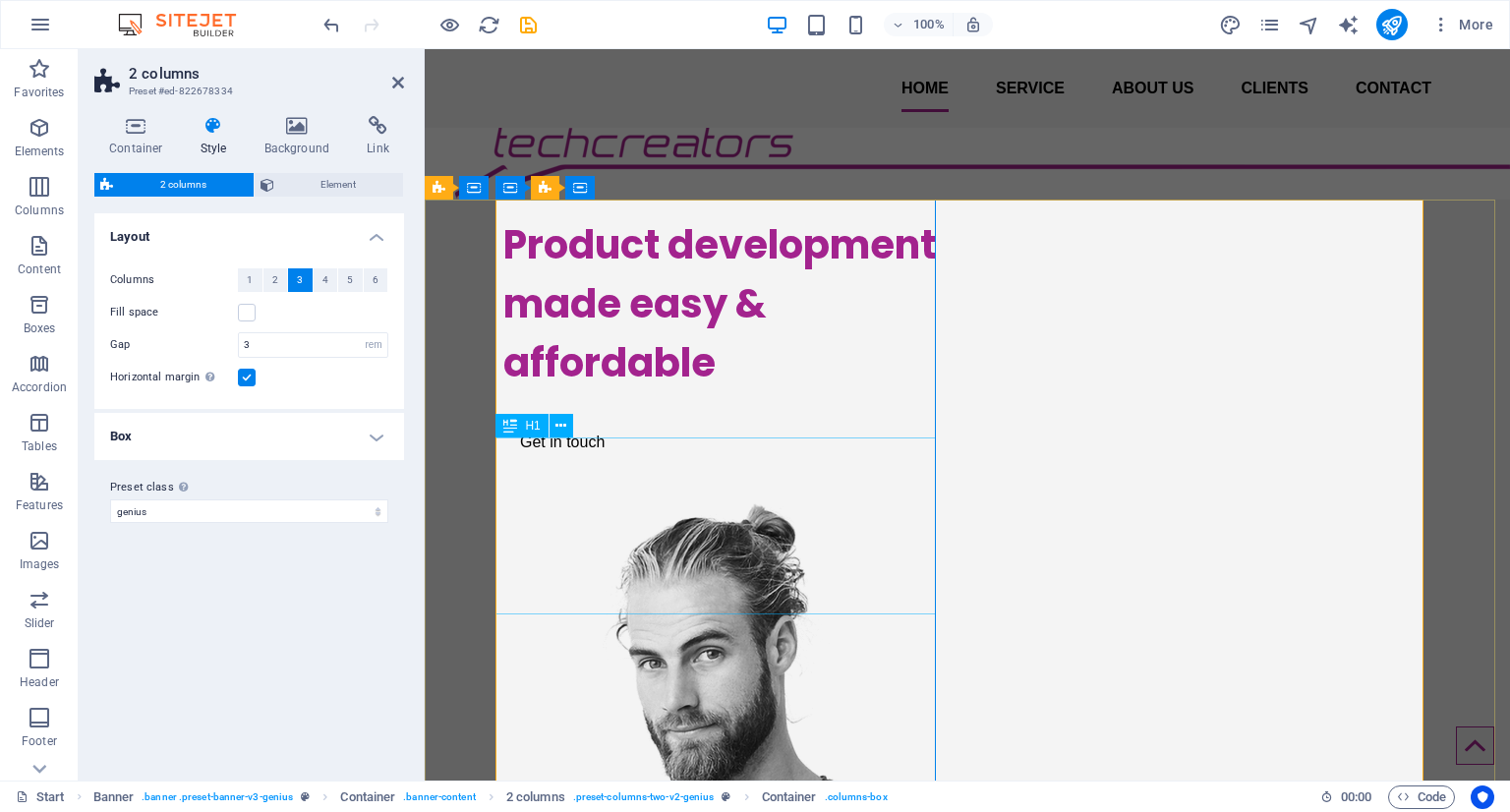 click on "Product development made easy & affordable" at bounding box center [724, 304] 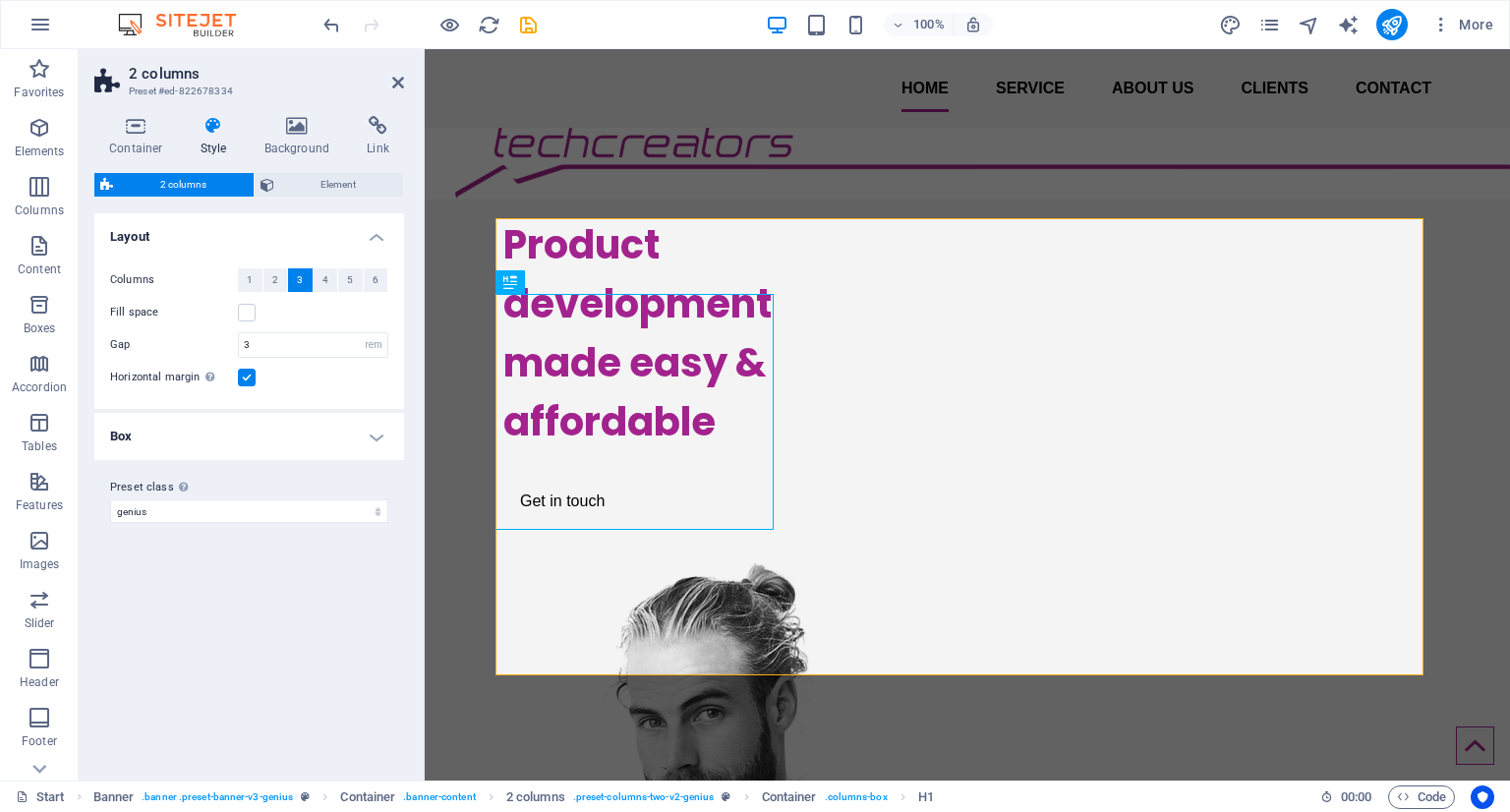 click on "3" at bounding box center [300, 280] 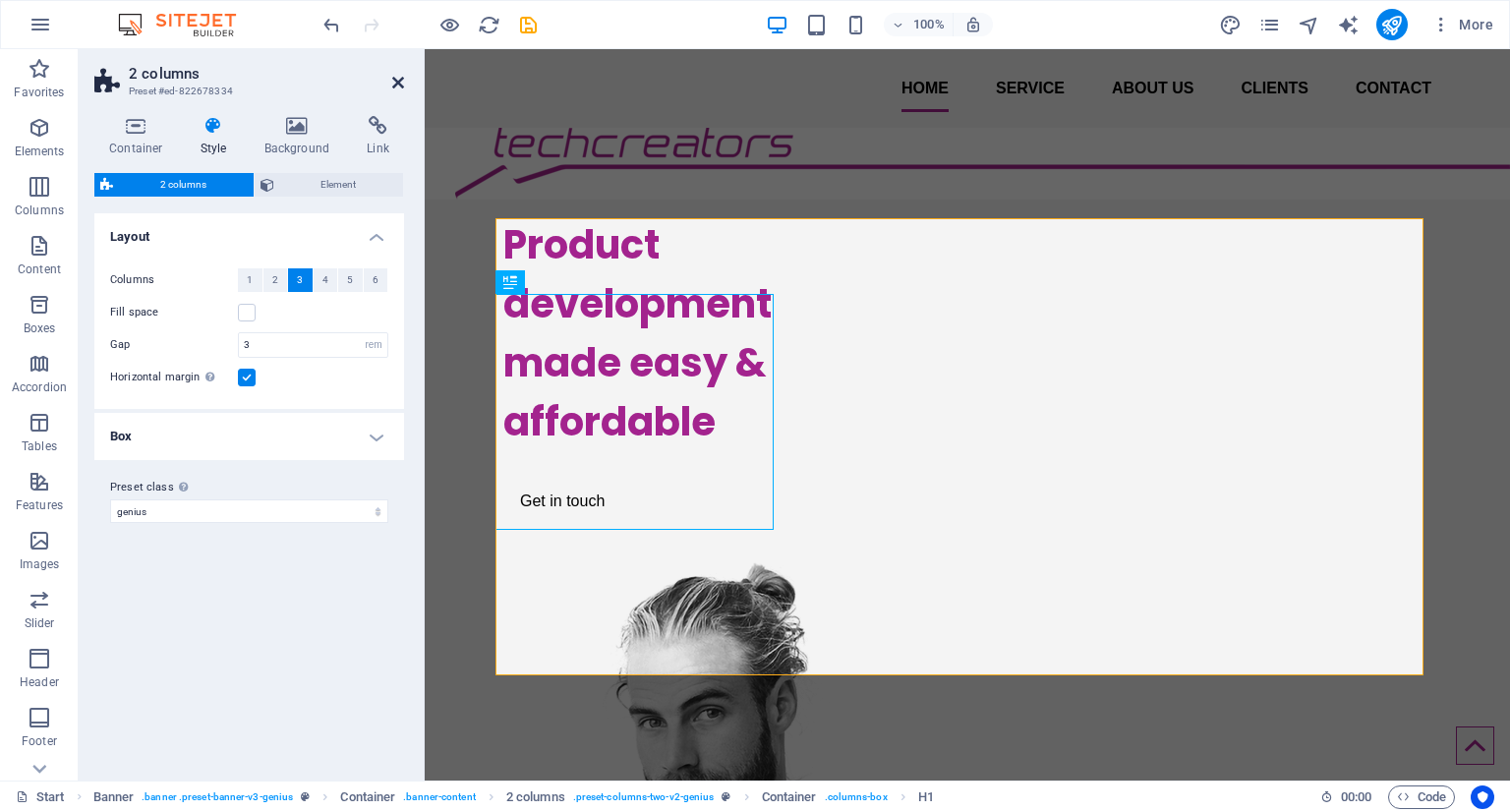 click at bounding box center (398, 83) 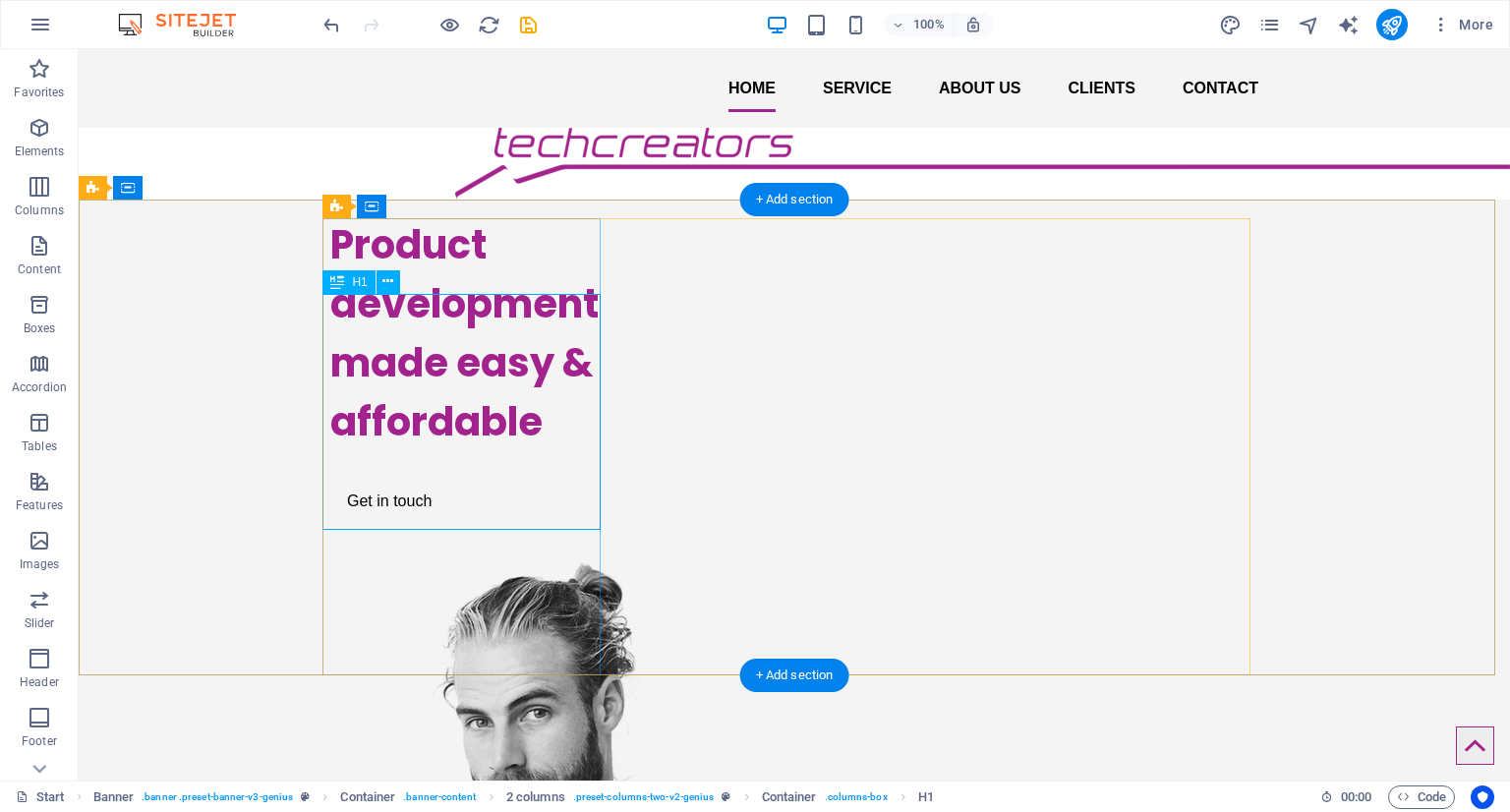 click on "Product development made easy & affordable" at bounding box center [469, 333] 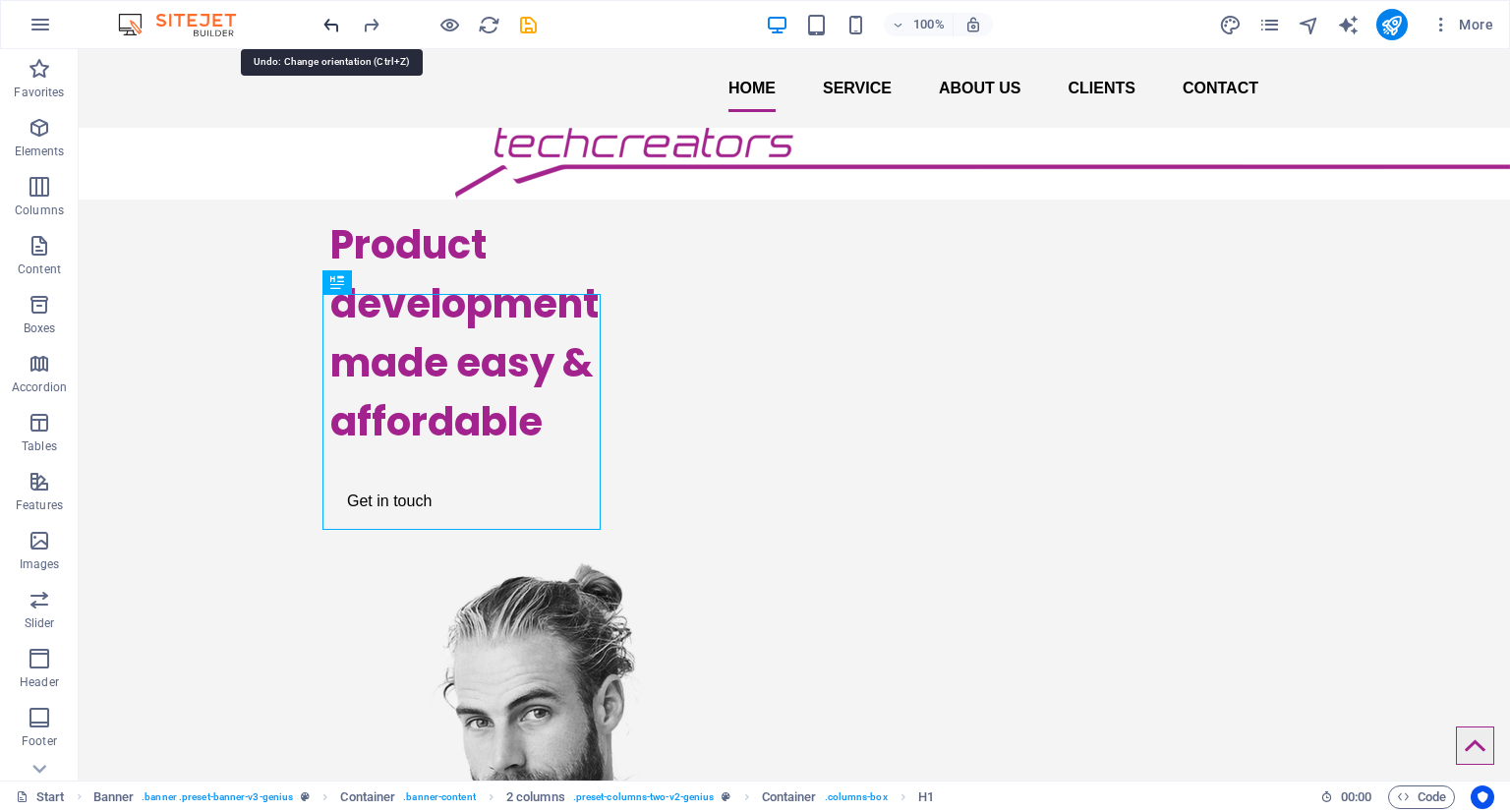 click at bounding box center [331, 25] 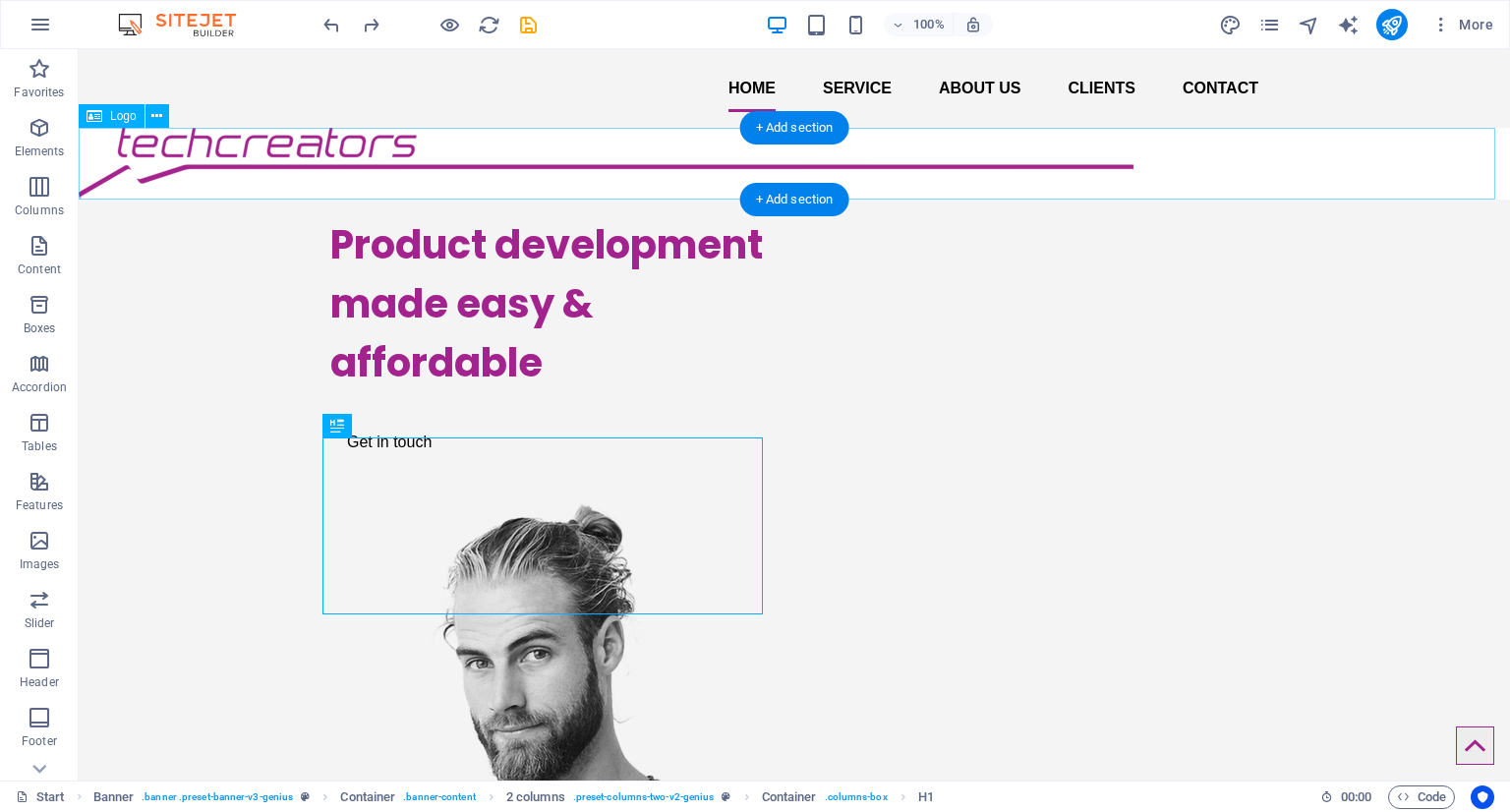 click at bounding box center (794, 163) 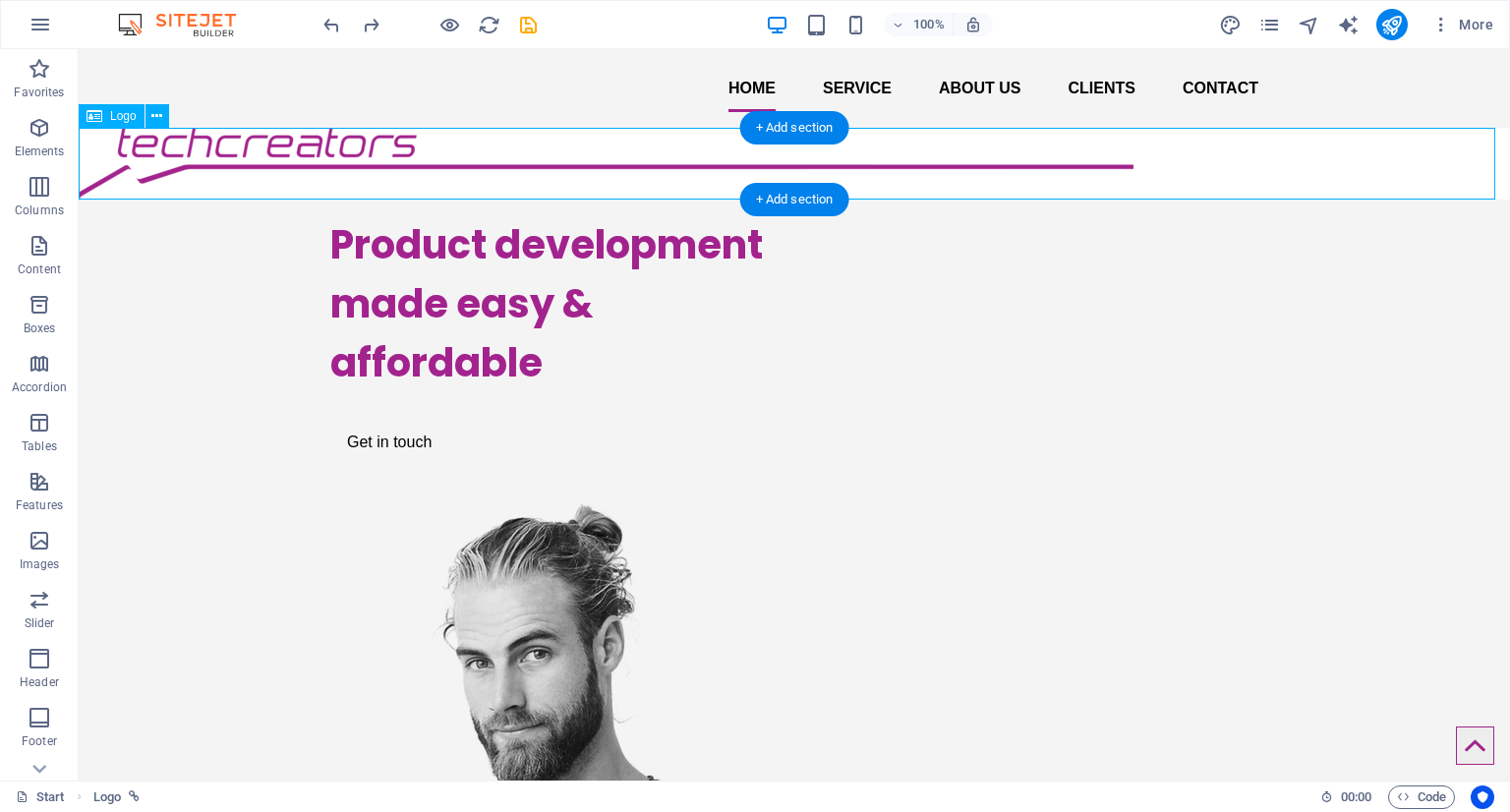 click at bounding box center (794, 163) 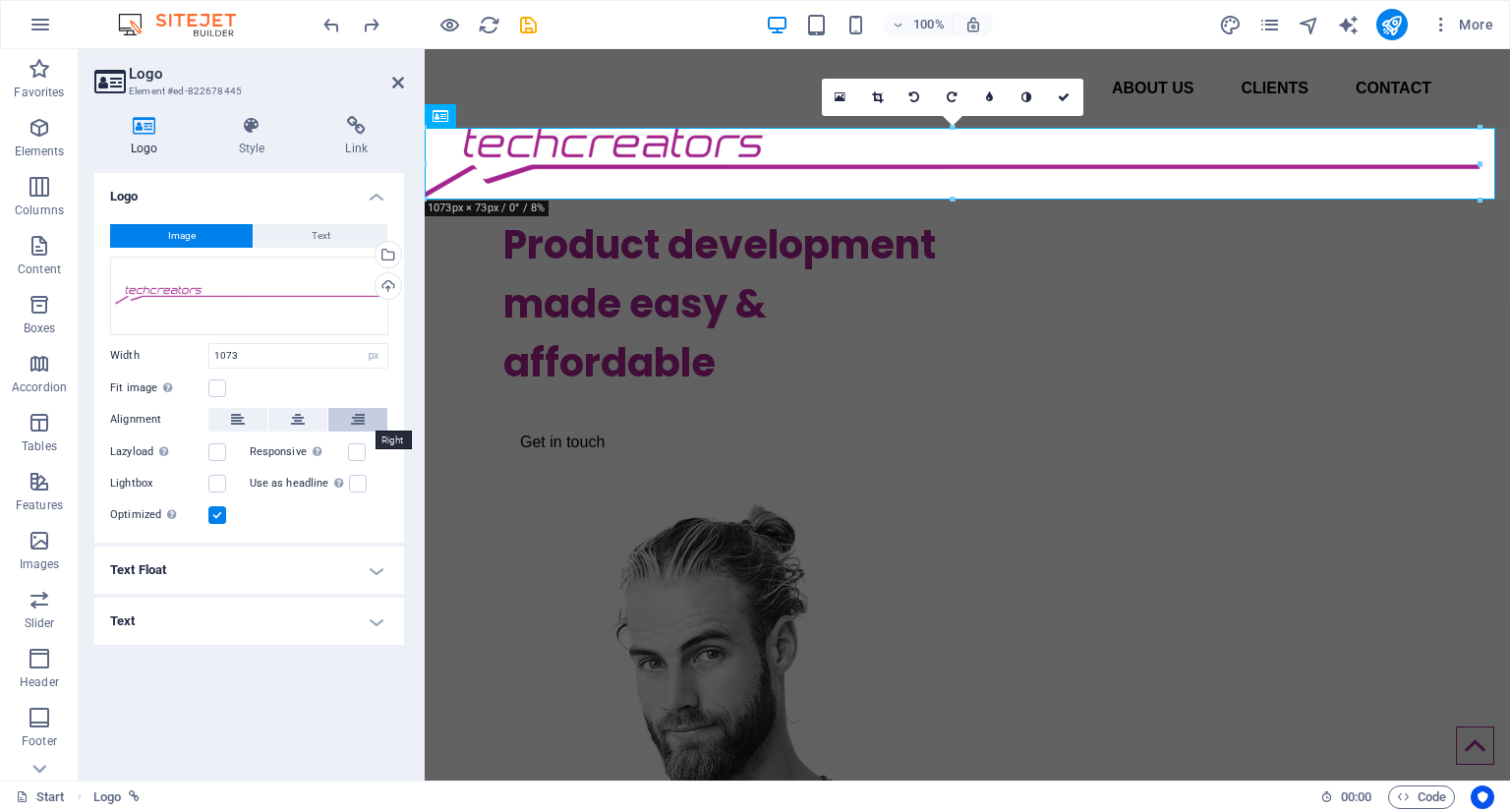 click at bounding box center [358, 420] 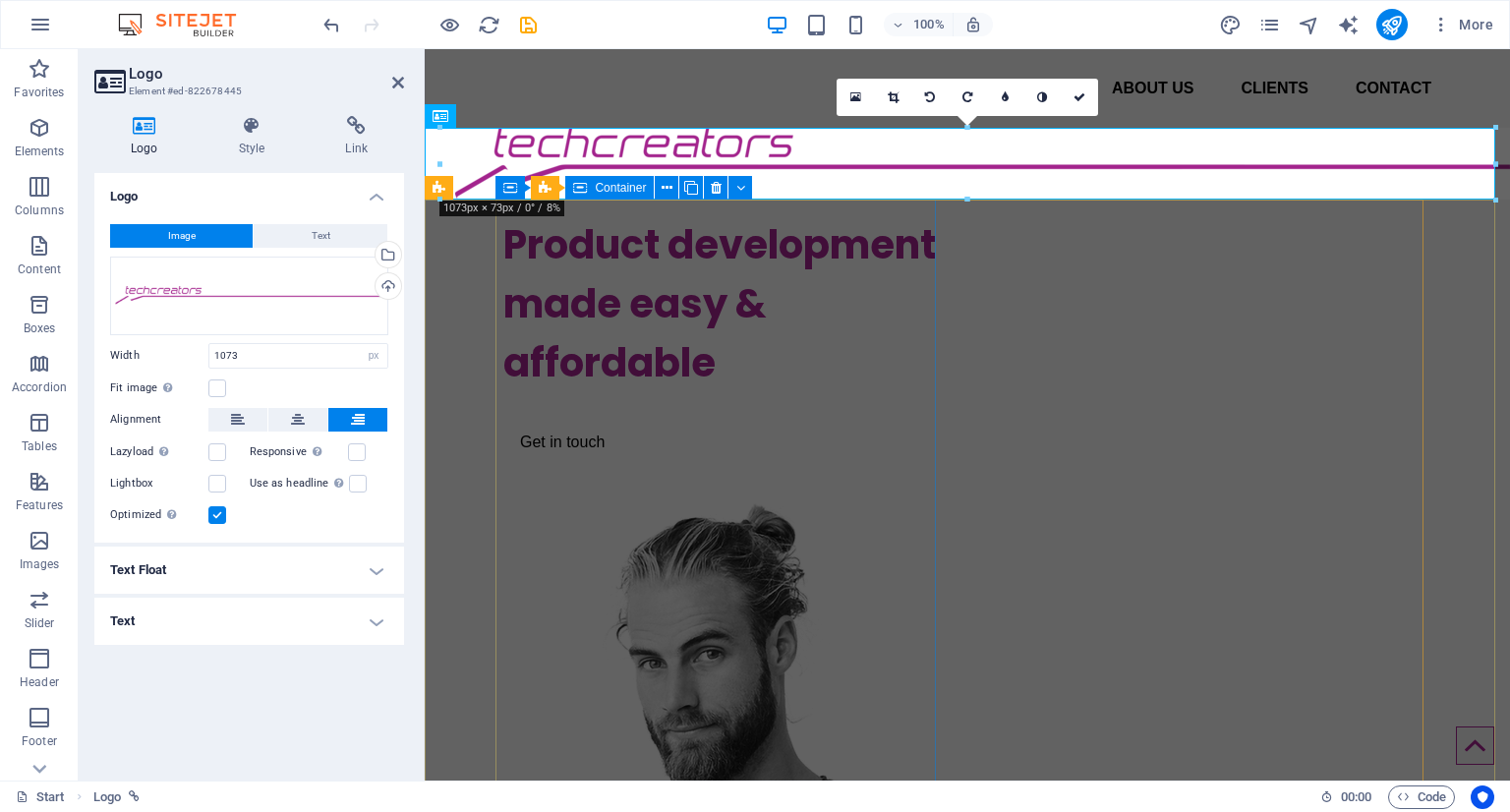 click on "Product development made easy & affordable Get in touch" at bounding box center [724, 339] 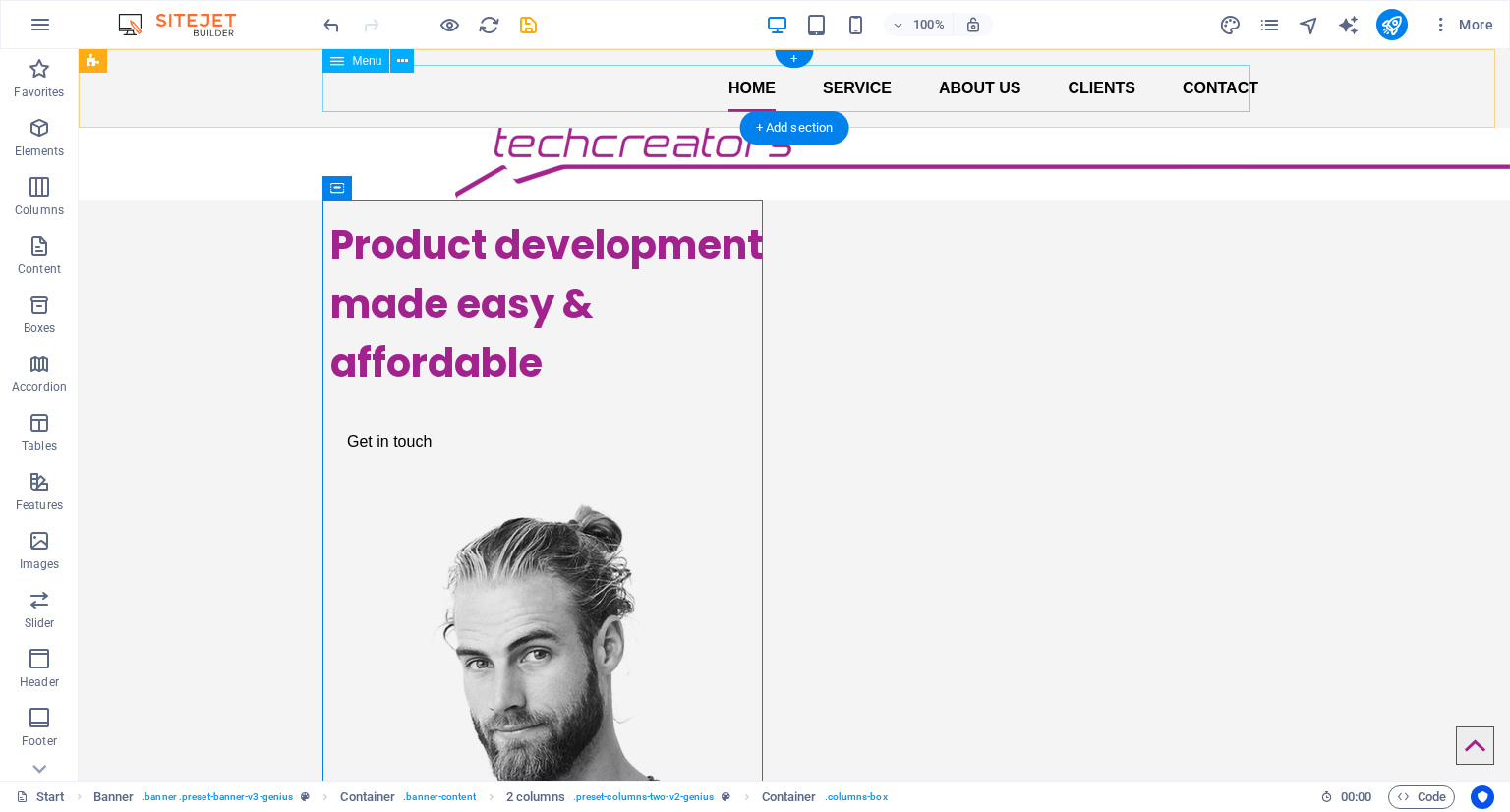 click on "Home Service About us Clients Contact" at bounding box center (794, 88) 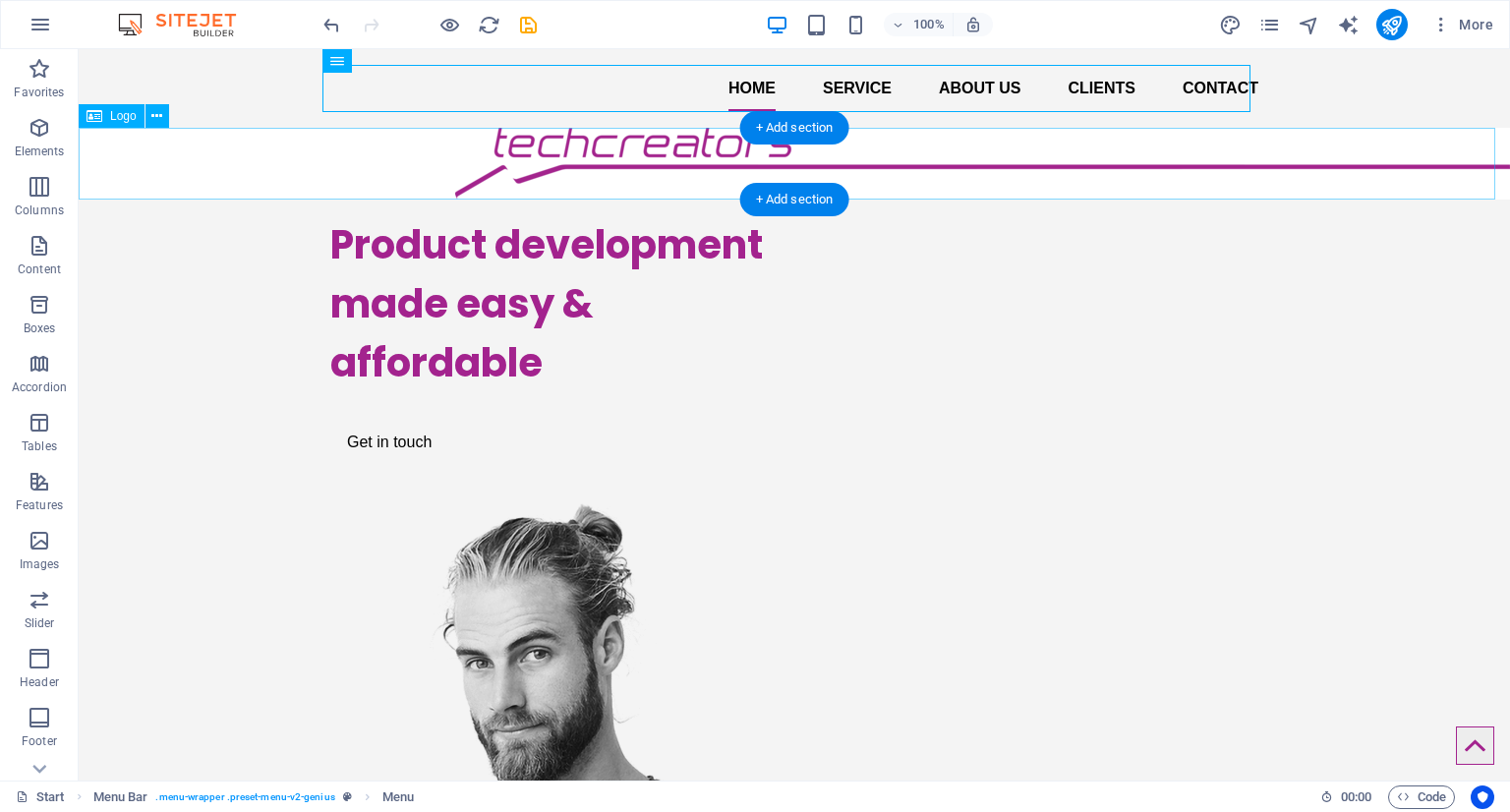 click at bounding box center [794, 163] 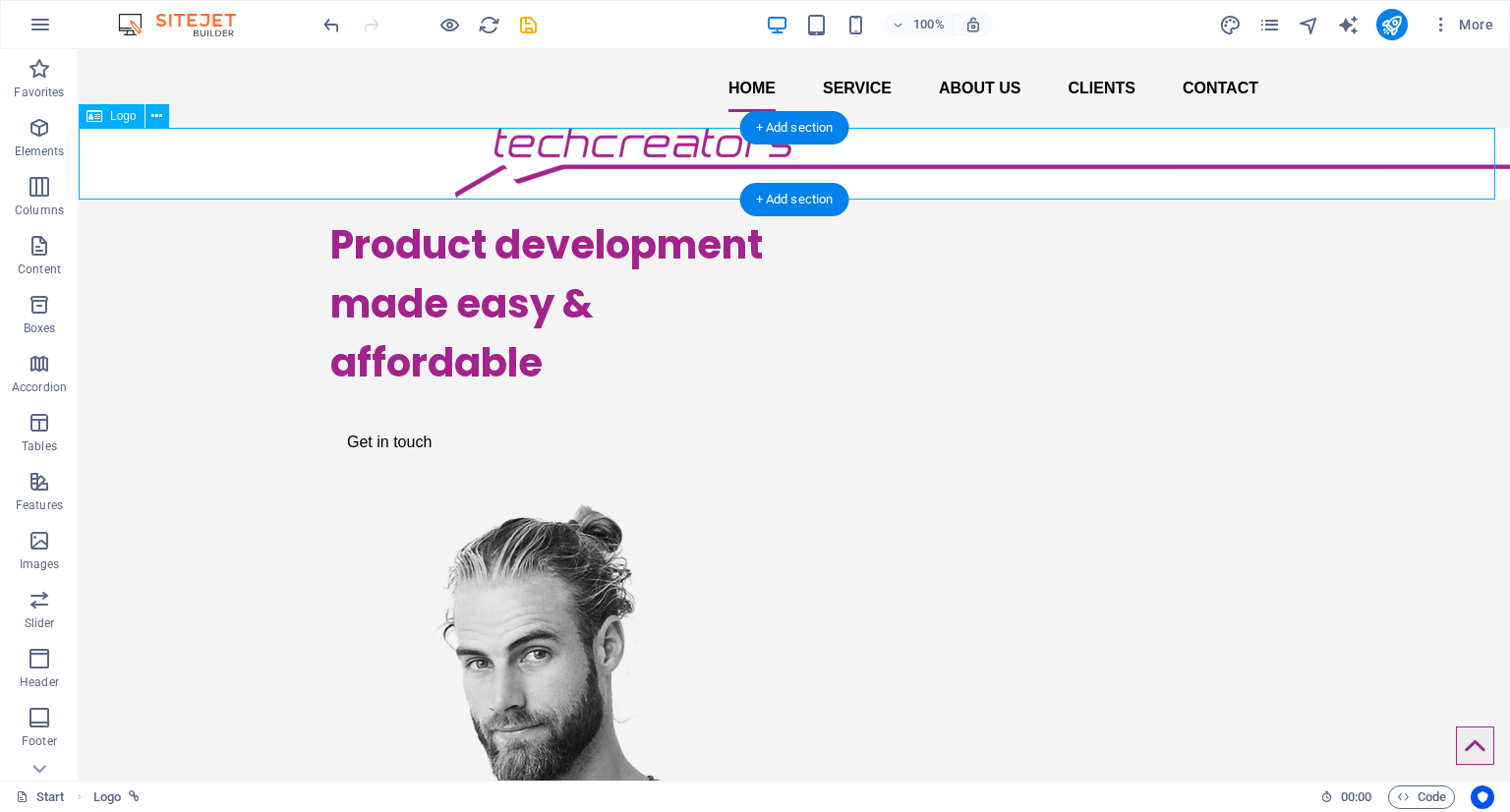 drag, startPoint x: 673, startPoint y: 145, endPoint x: 547, endPoint y: 144, distance: 126.00397 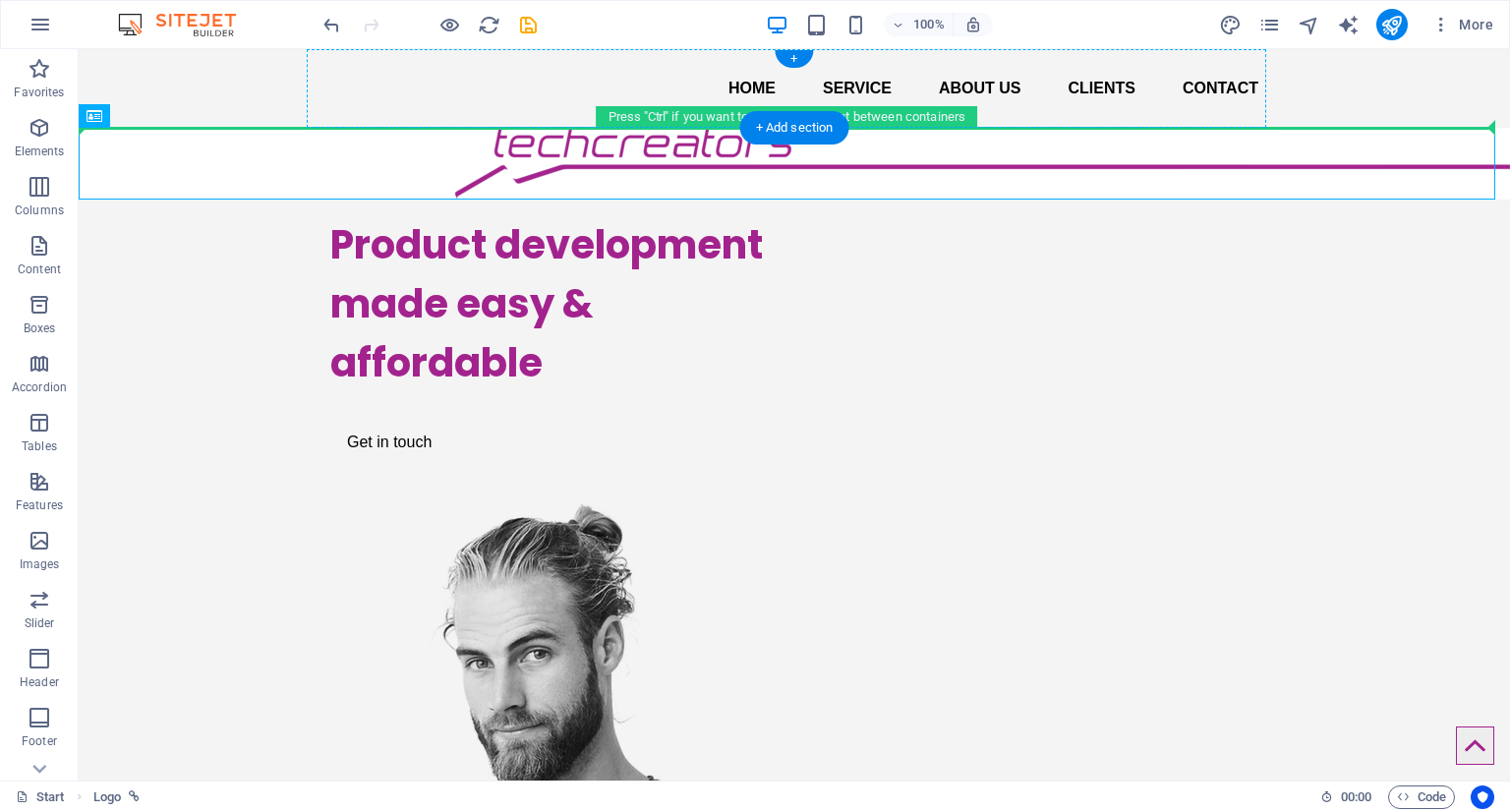 drag, startPoint x: 595, startPoint y: 142, endPoint x: 515, endPoint y: 102, distance: 89.44272 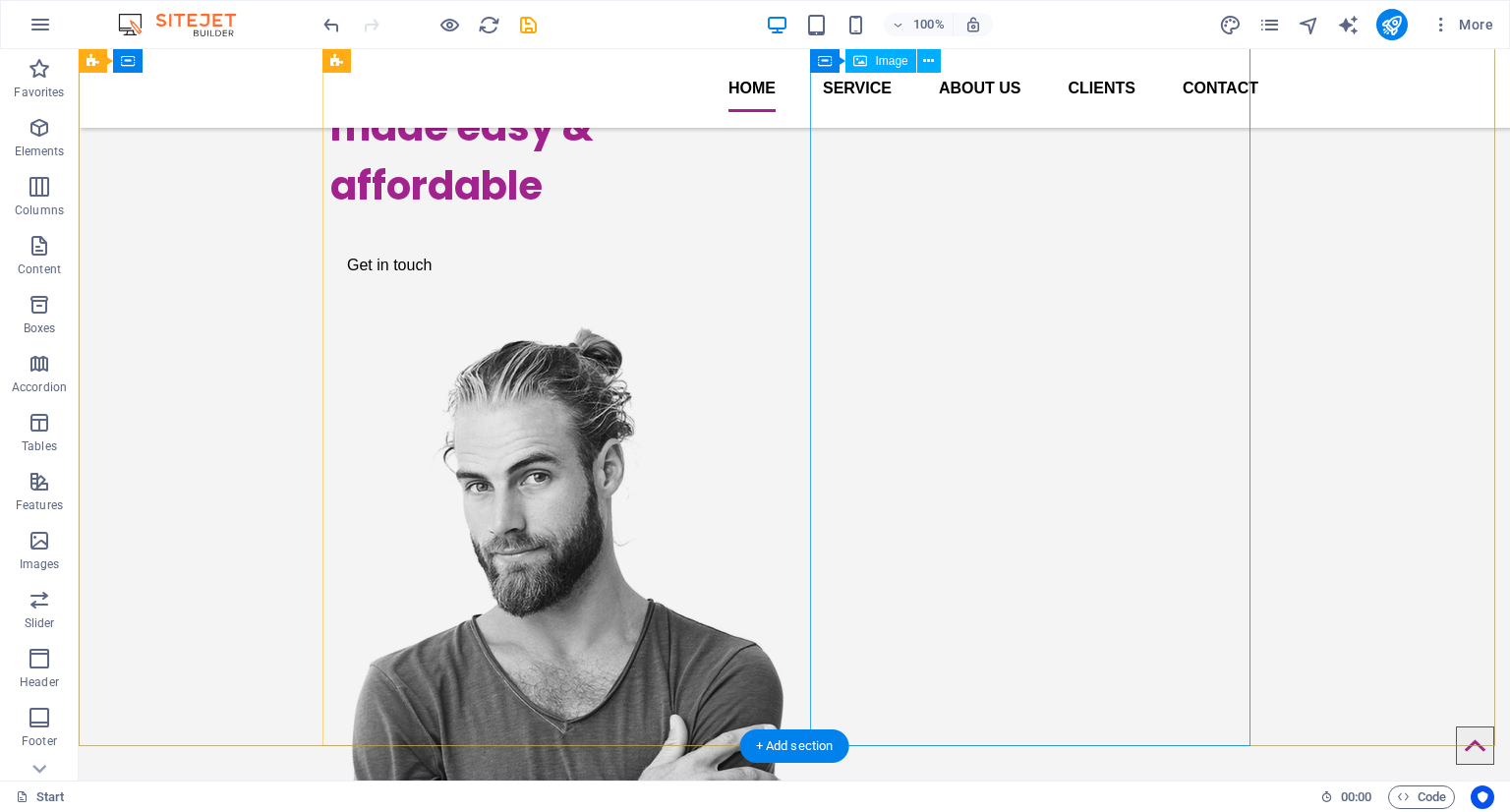 scroll, scrollTop: 177, scrollLeft: 0, axis: vertical 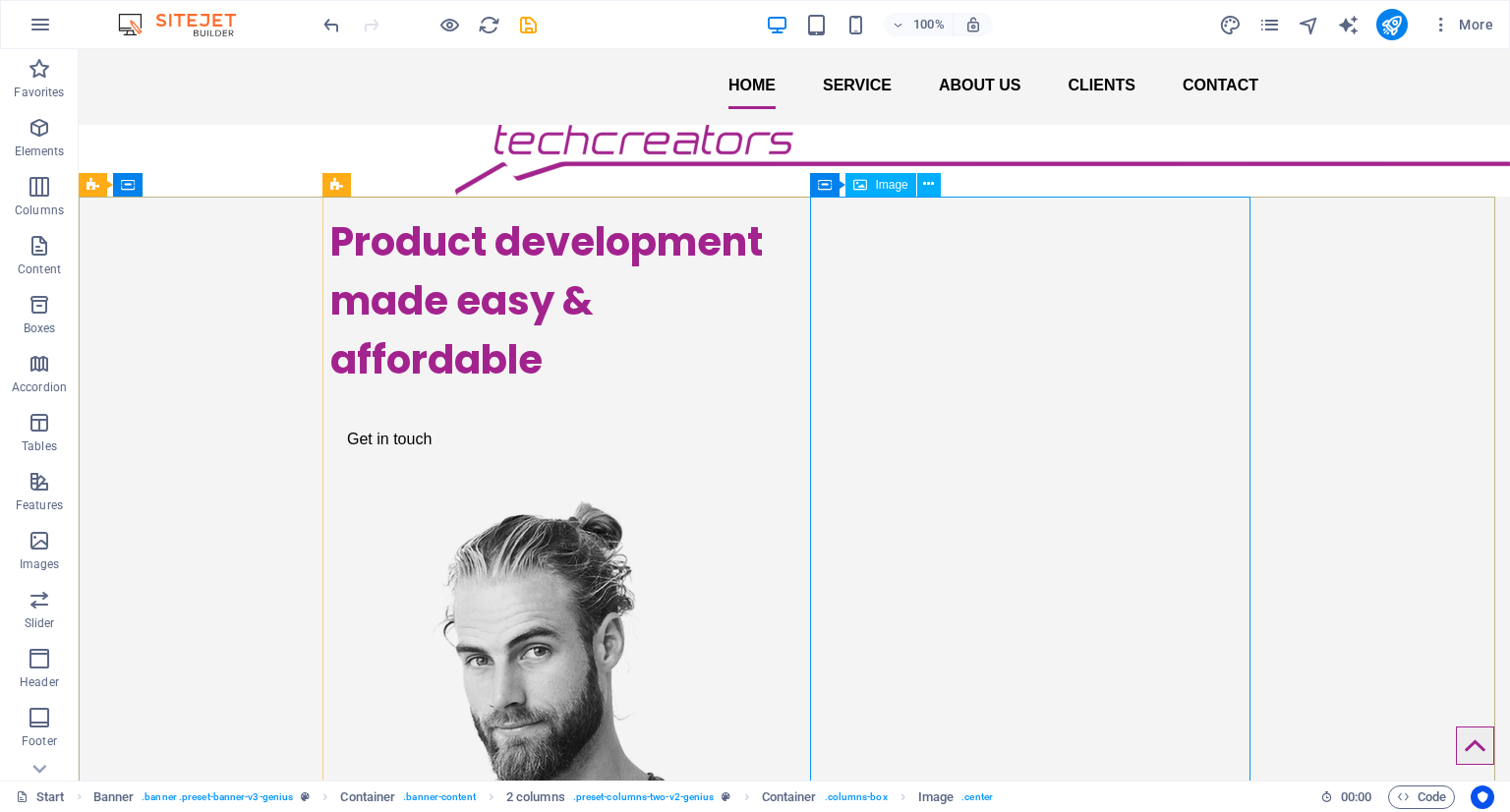 click on "Image" at bounding box center (891, 185) 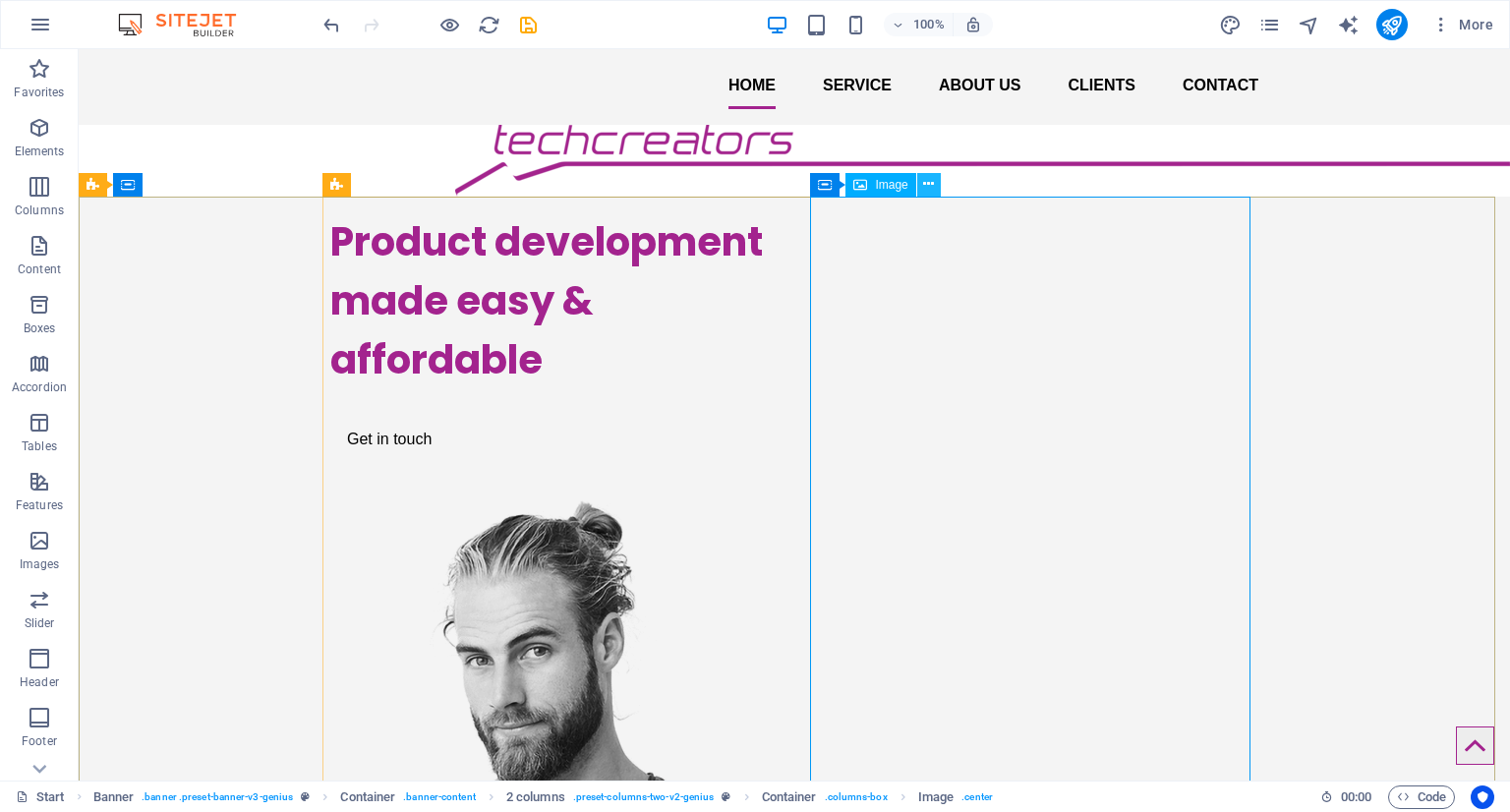 click at bounding box center [928, 184] 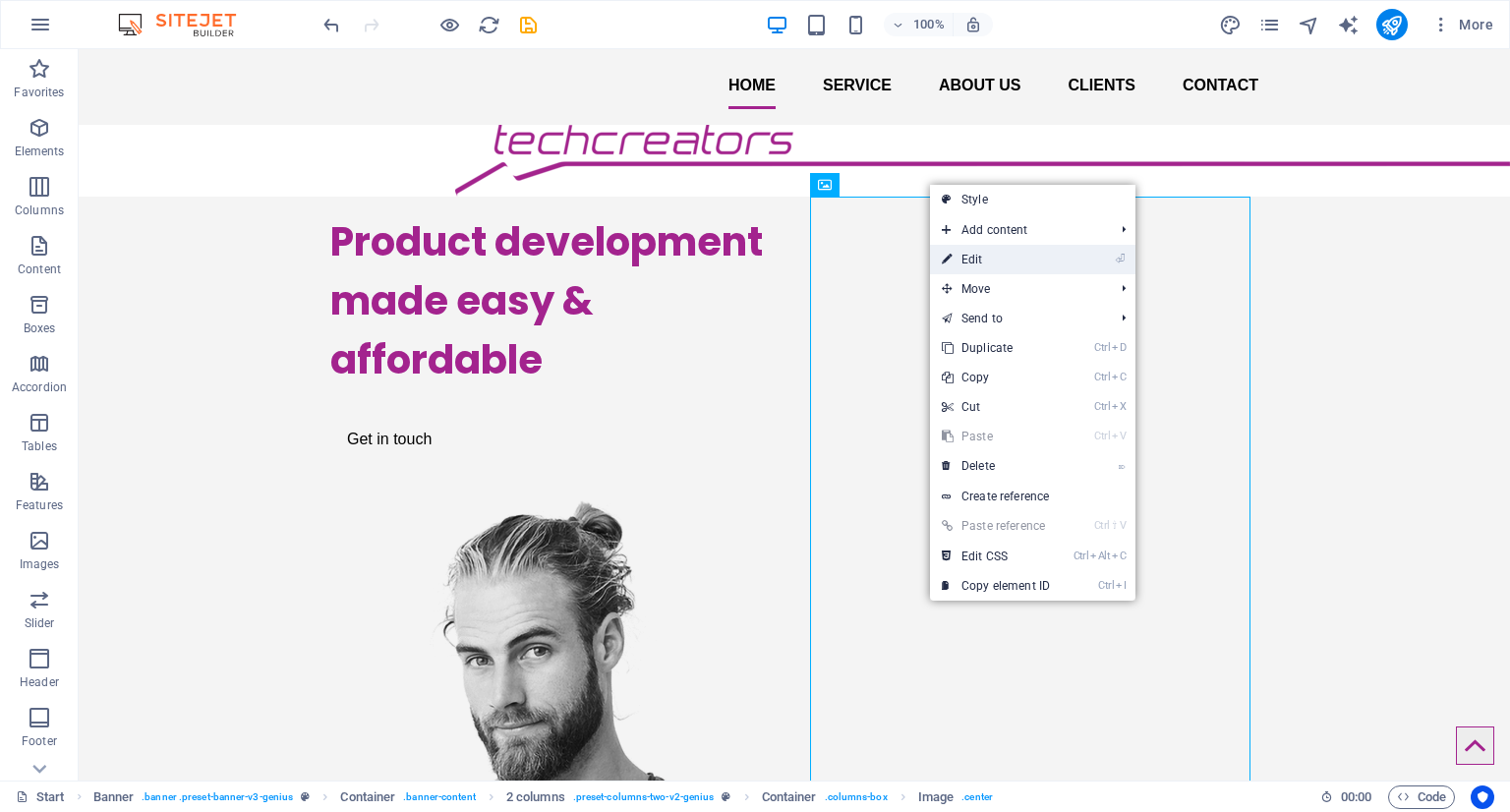 click on "⏎  Edit" at bounding box center (996, 260) 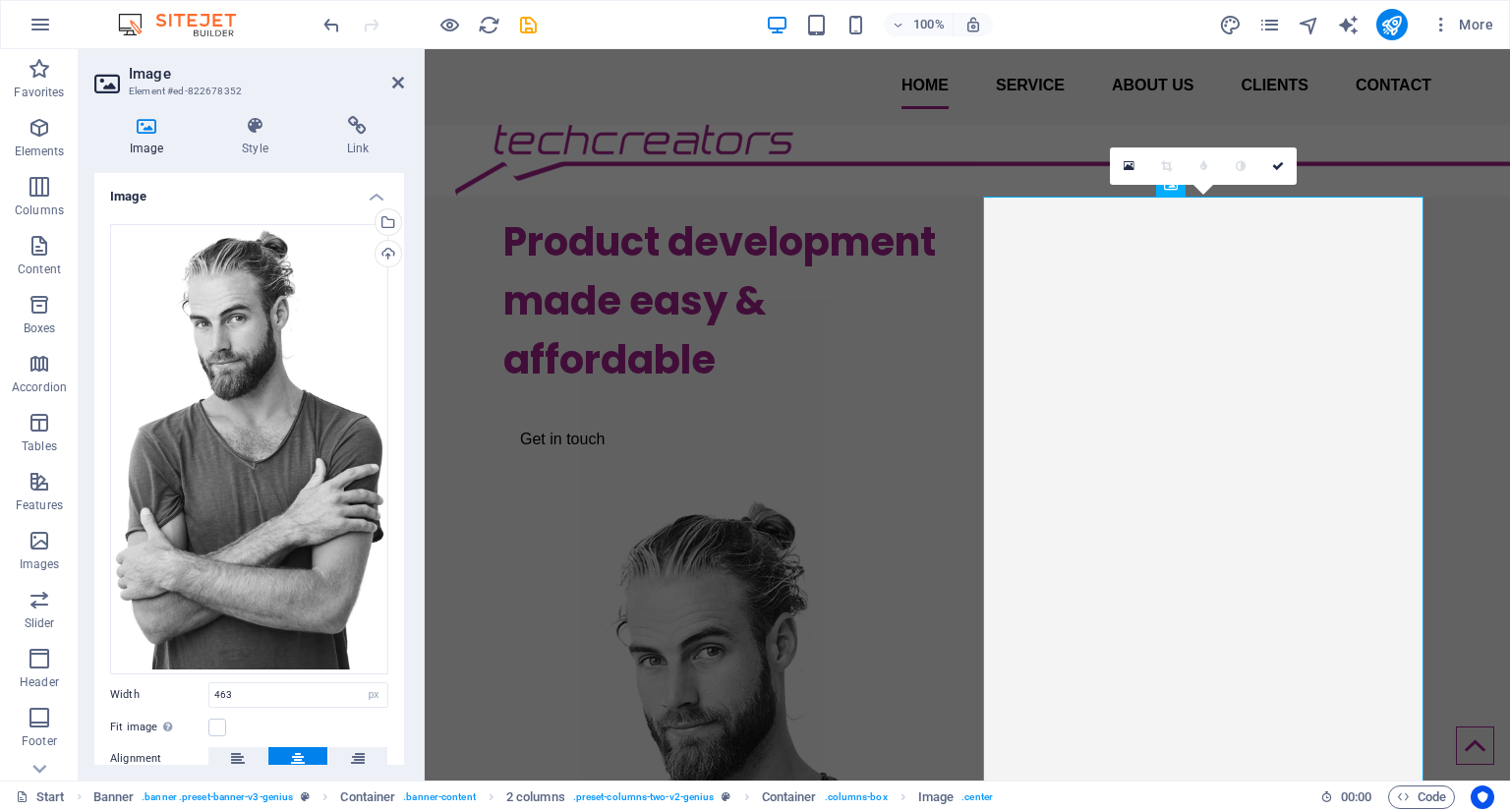 click at bounding box center [146, 126] 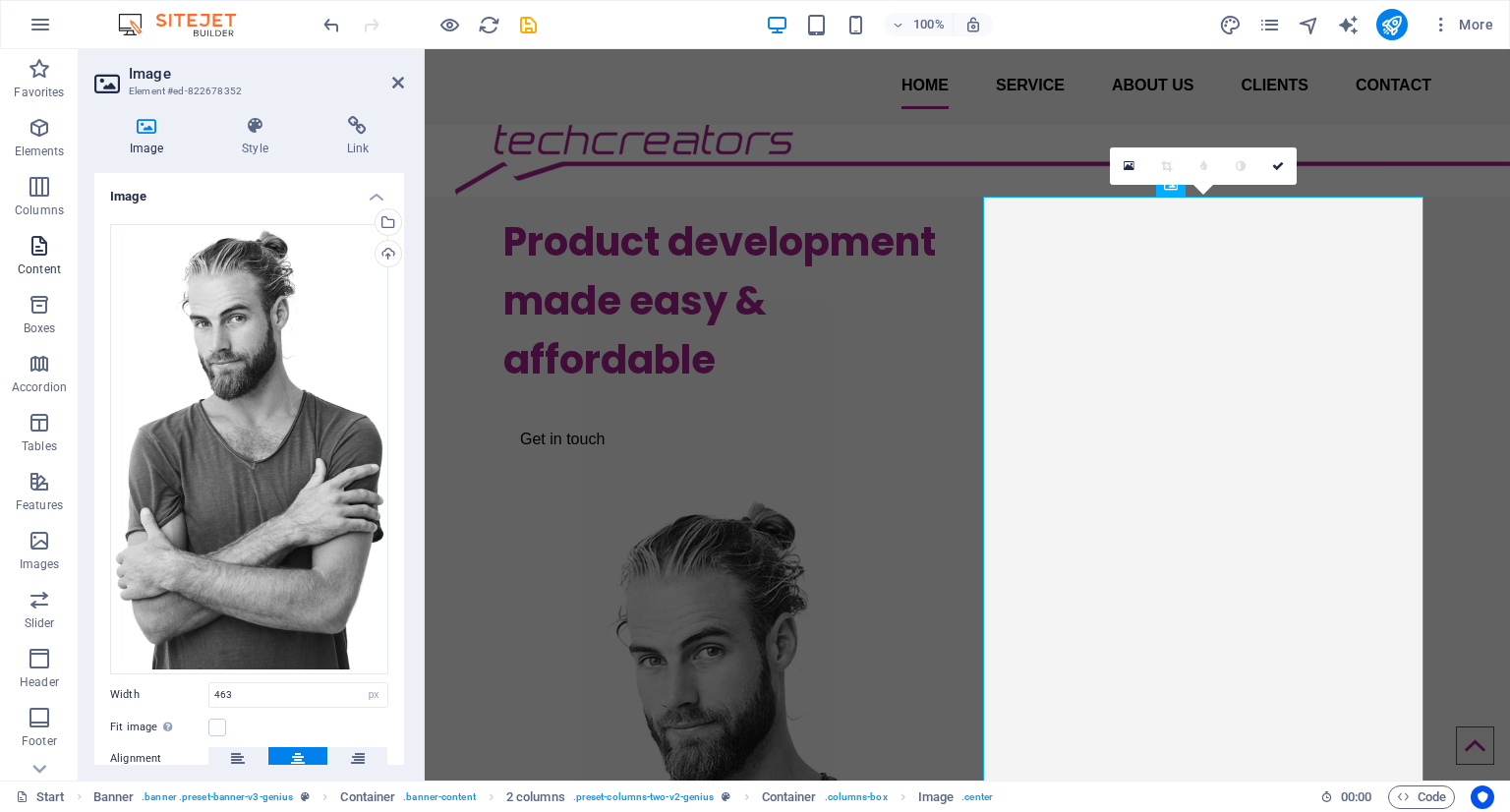 click at bounding box center (39, 246) 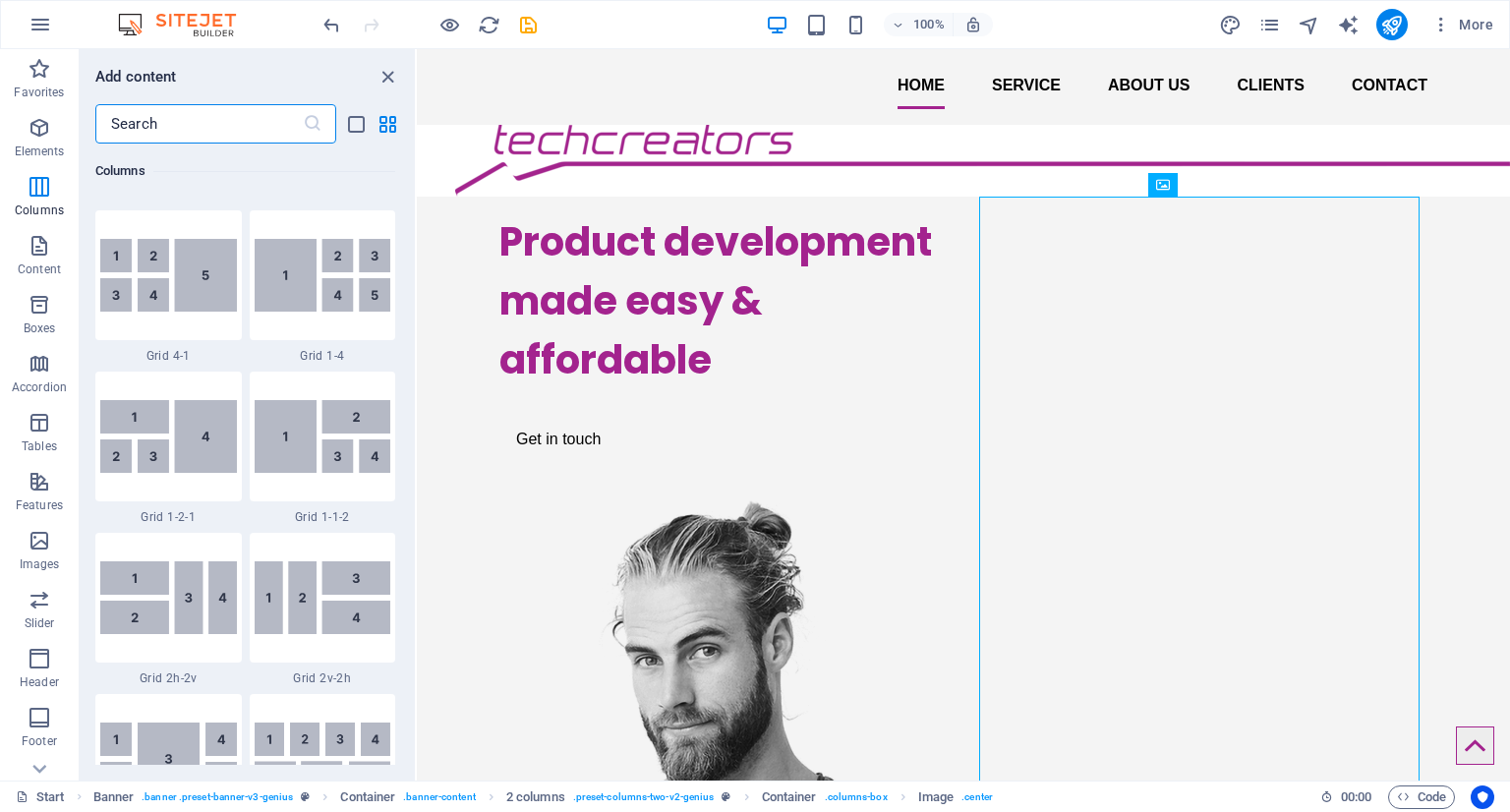 scroll, scrollTop: 2640, scrollLeft: 0, axis: vertical 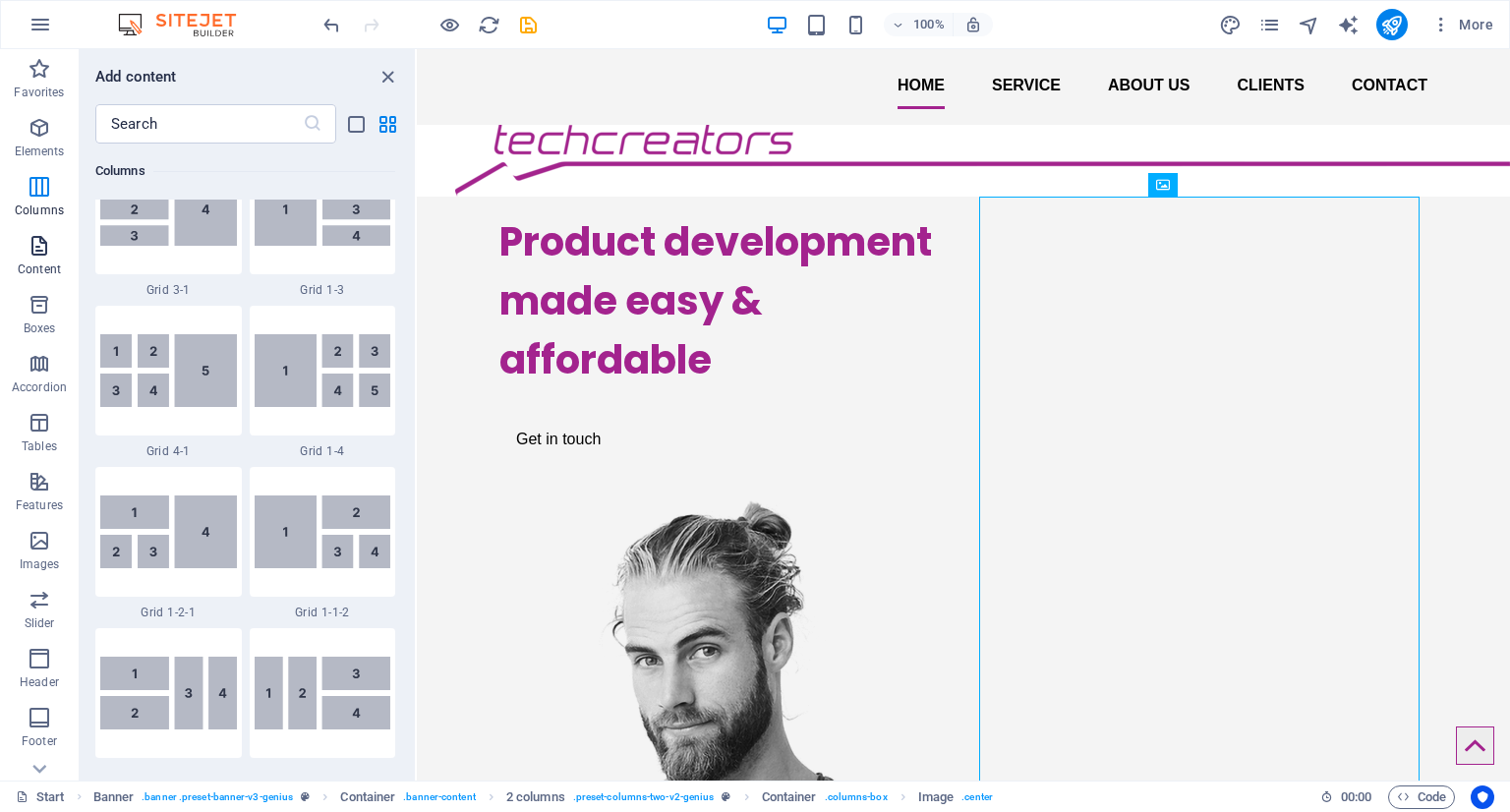 click at bounding box center (39, 246) 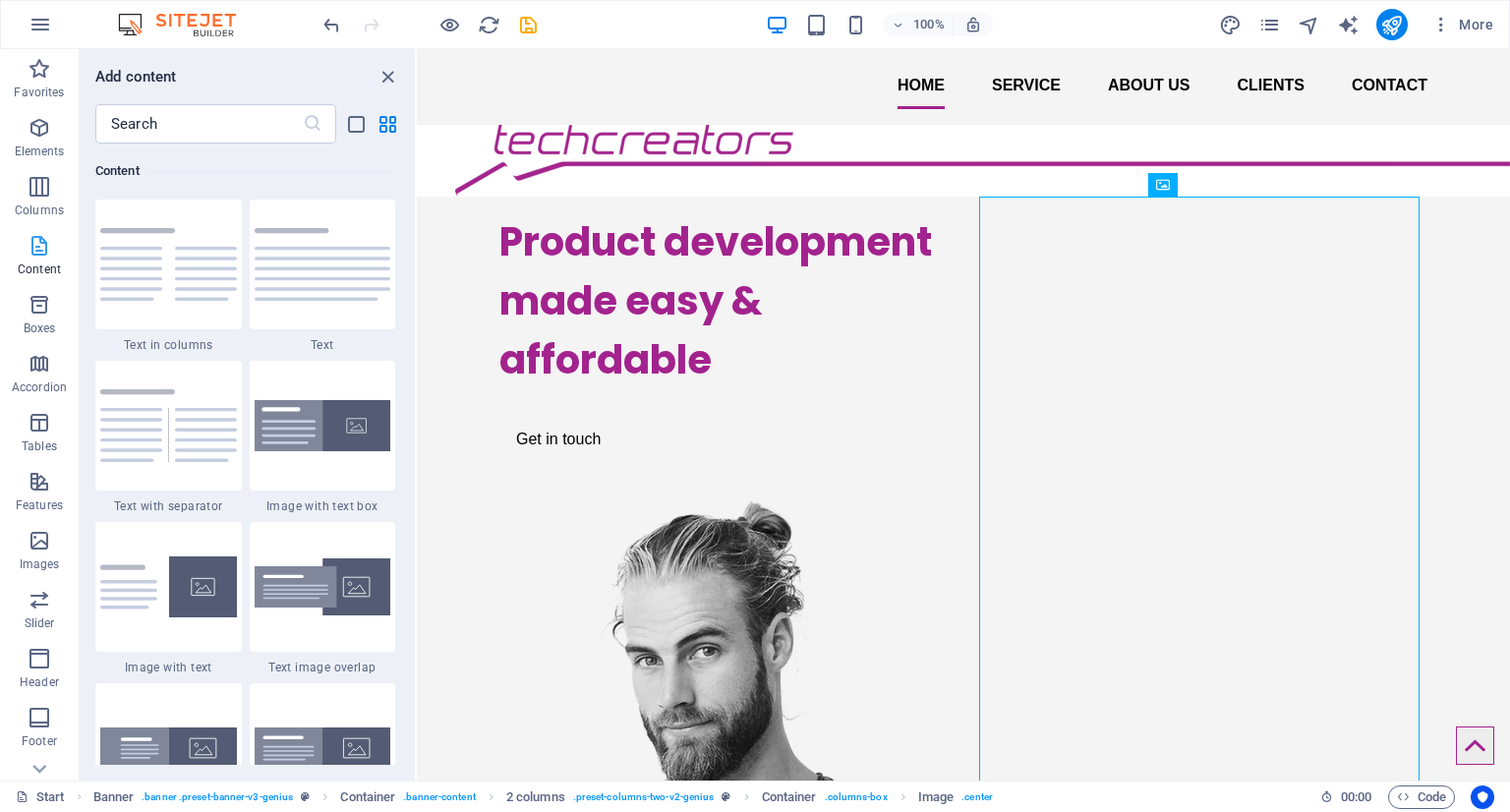 scroll, scrollTop: 3440, scrollLeft: 0, axis: vertical 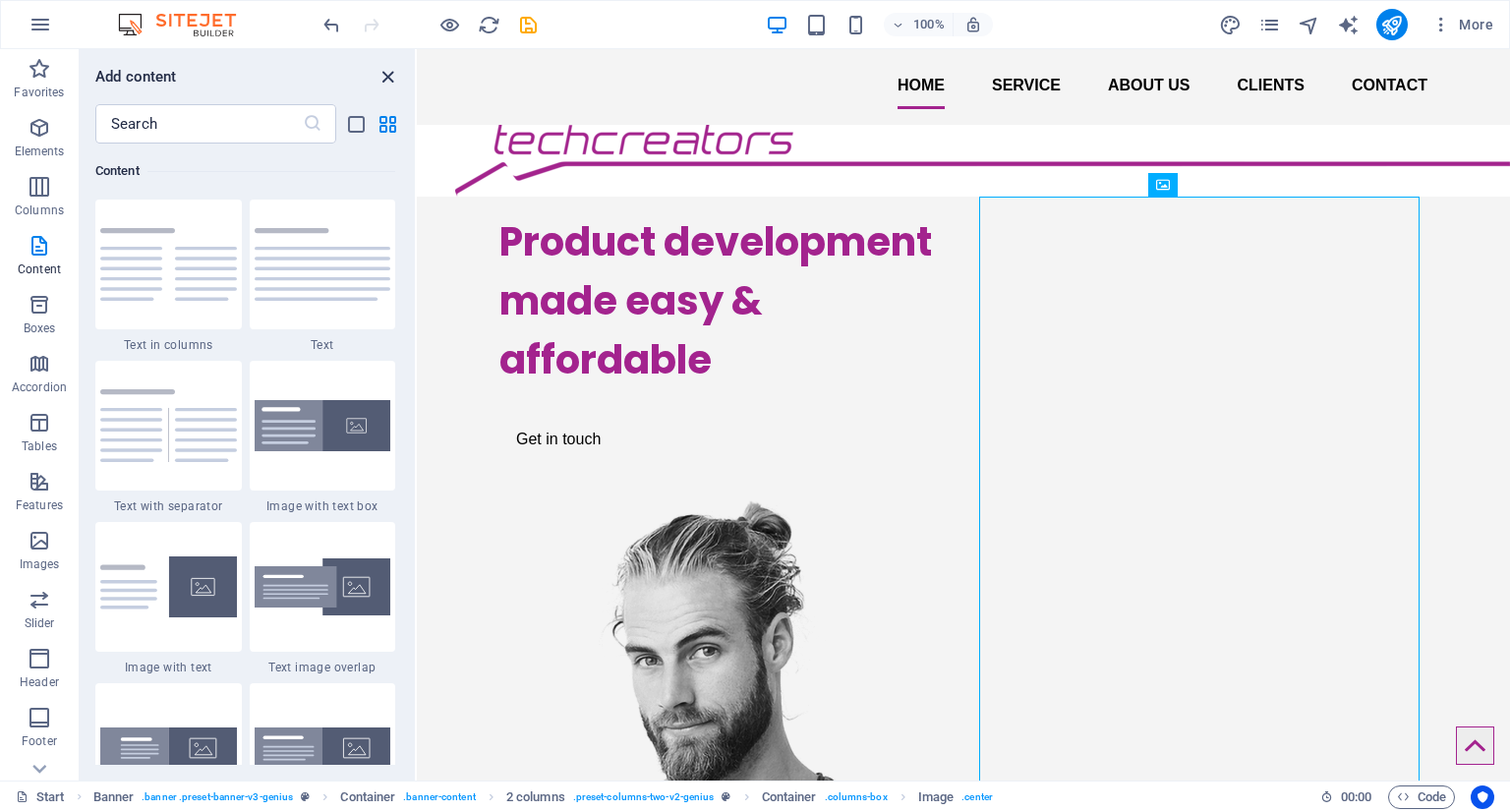 click at bounding box center (387, 77) 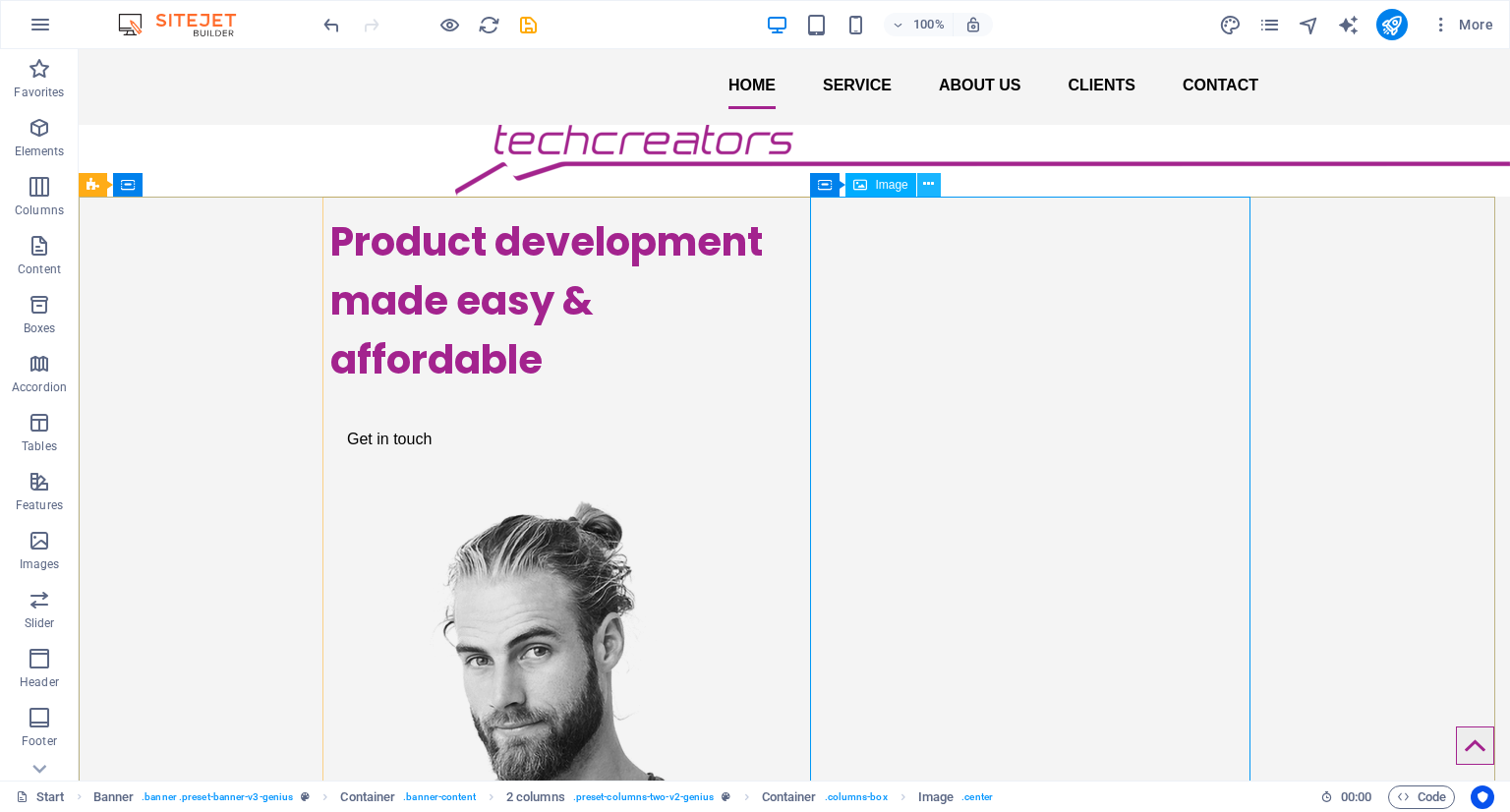 click at bounding box center (928, 184) 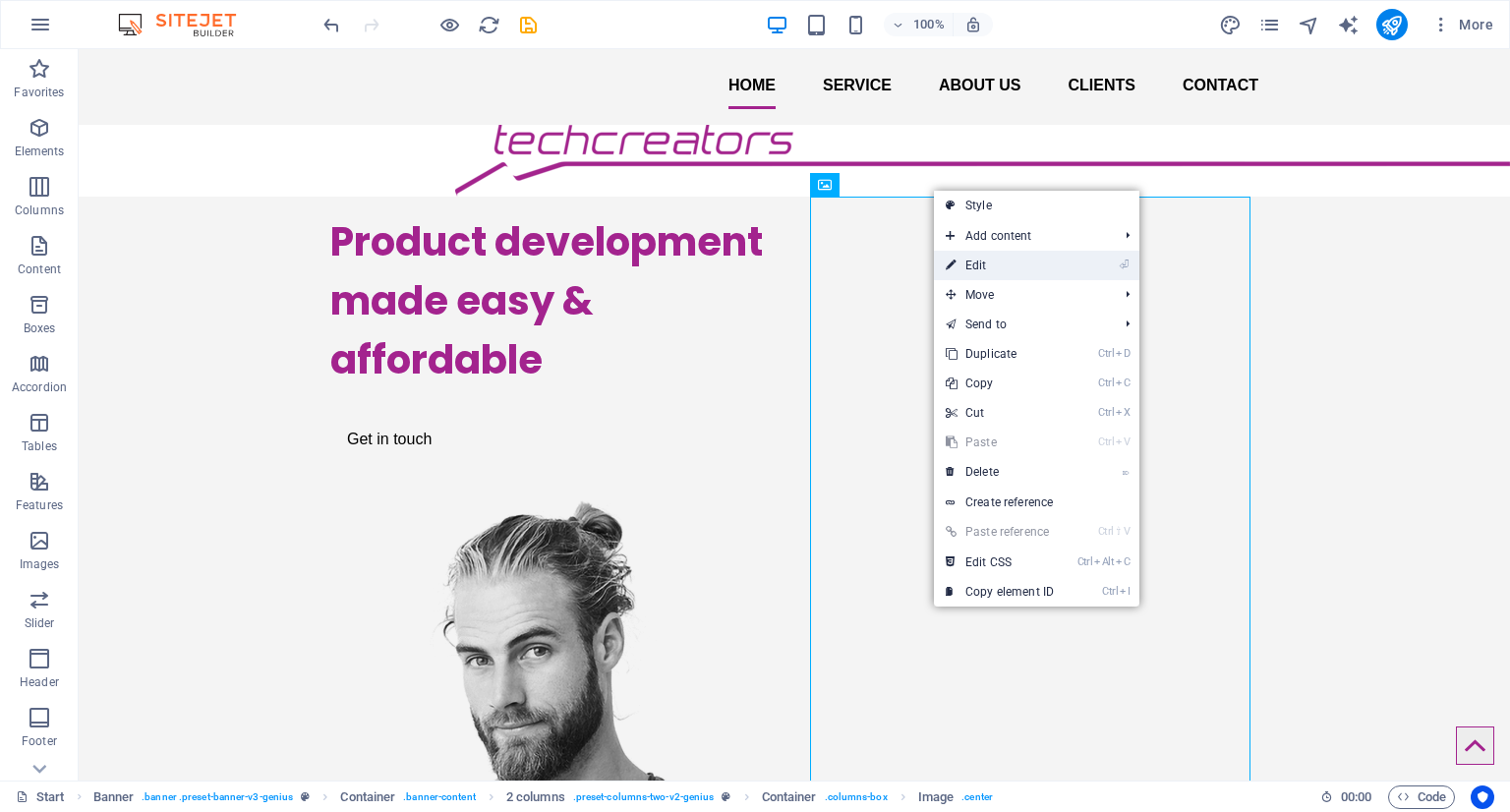 click on "⏎  Edit" at bounding box center [1000, 265] 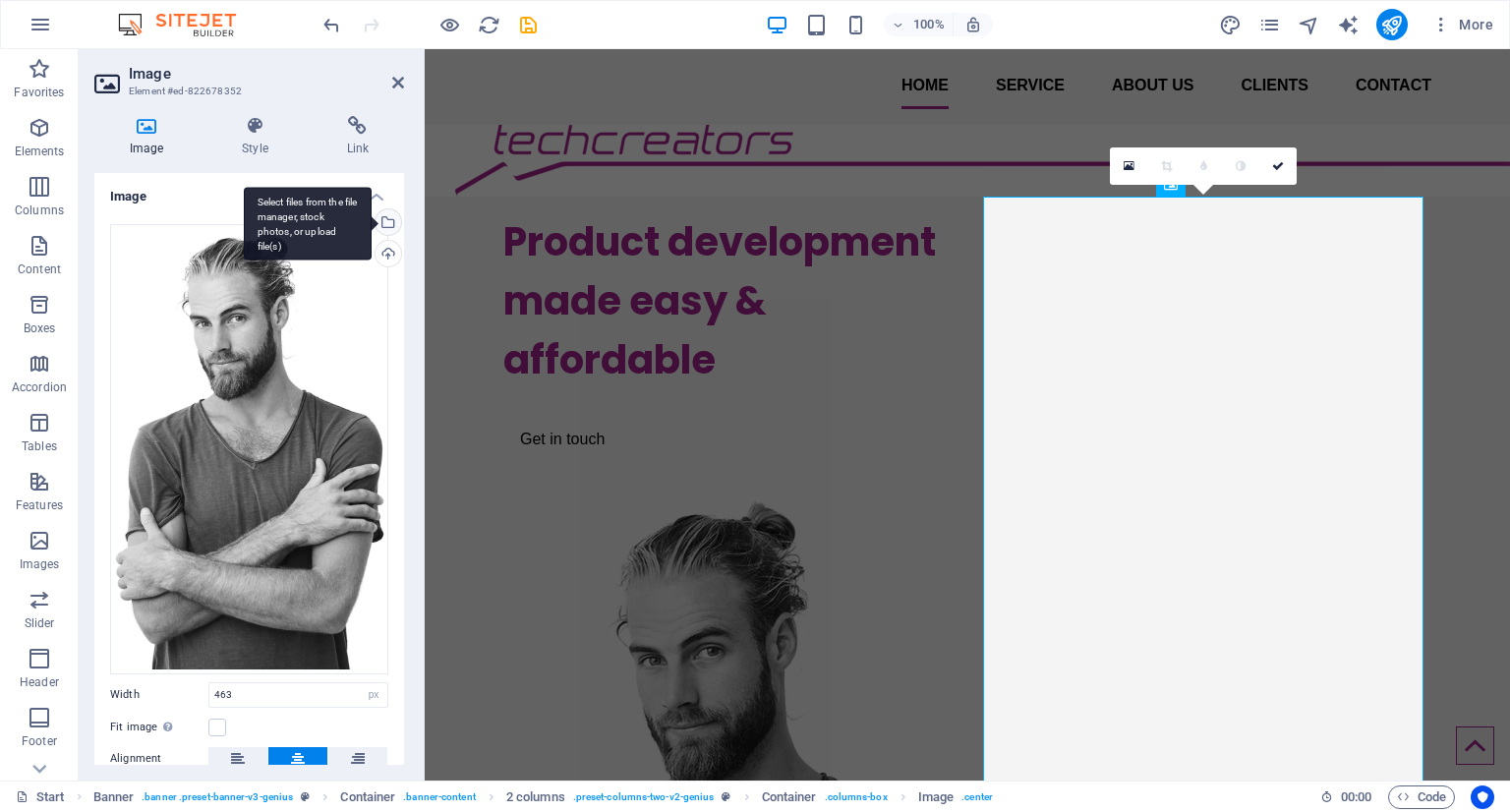 click on "Select files from the file manager, stock photos, or upload file(s)" at bounding box center (386, 224) 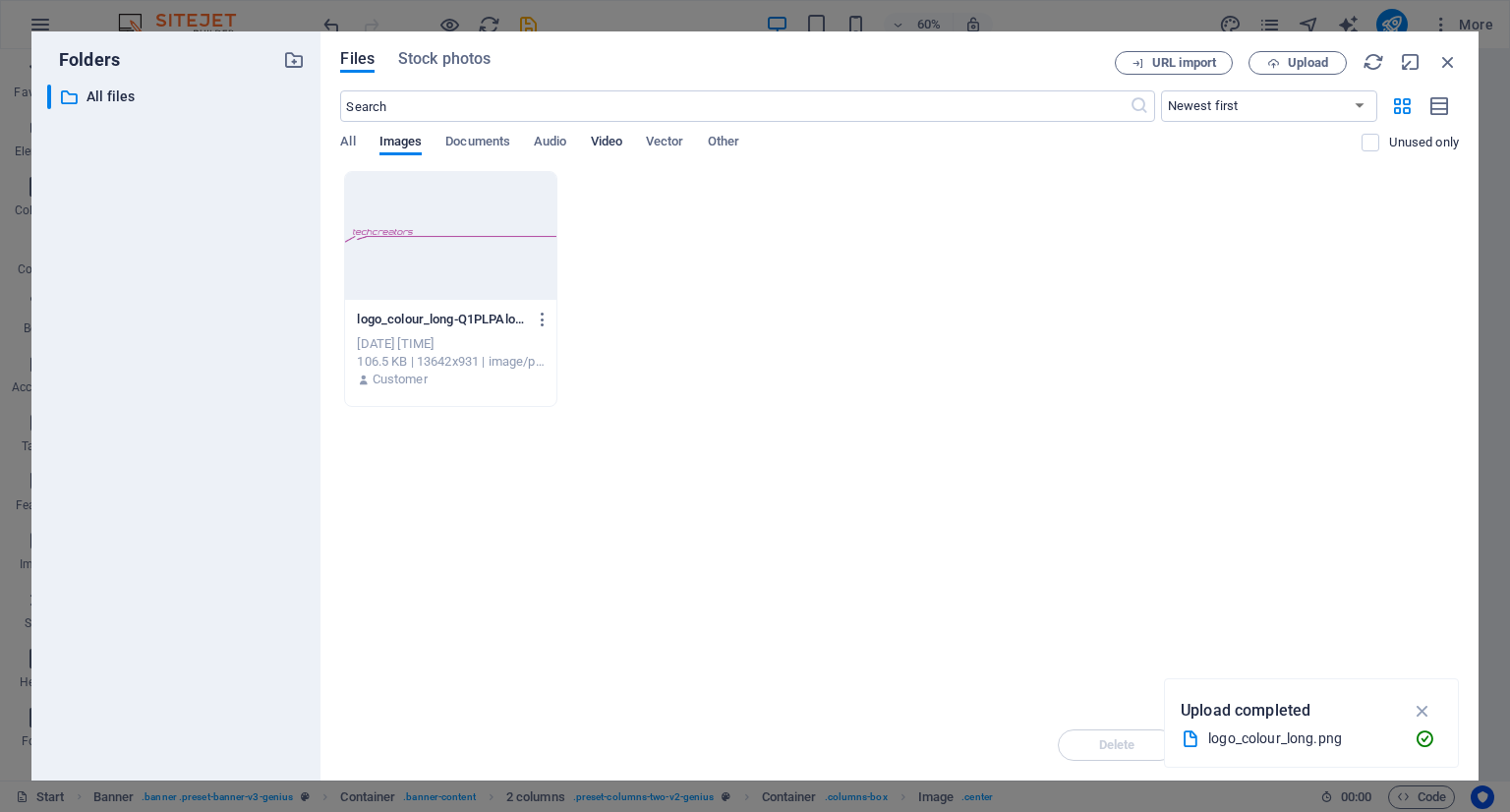 click on "Video" at bounding box center [607, 144] 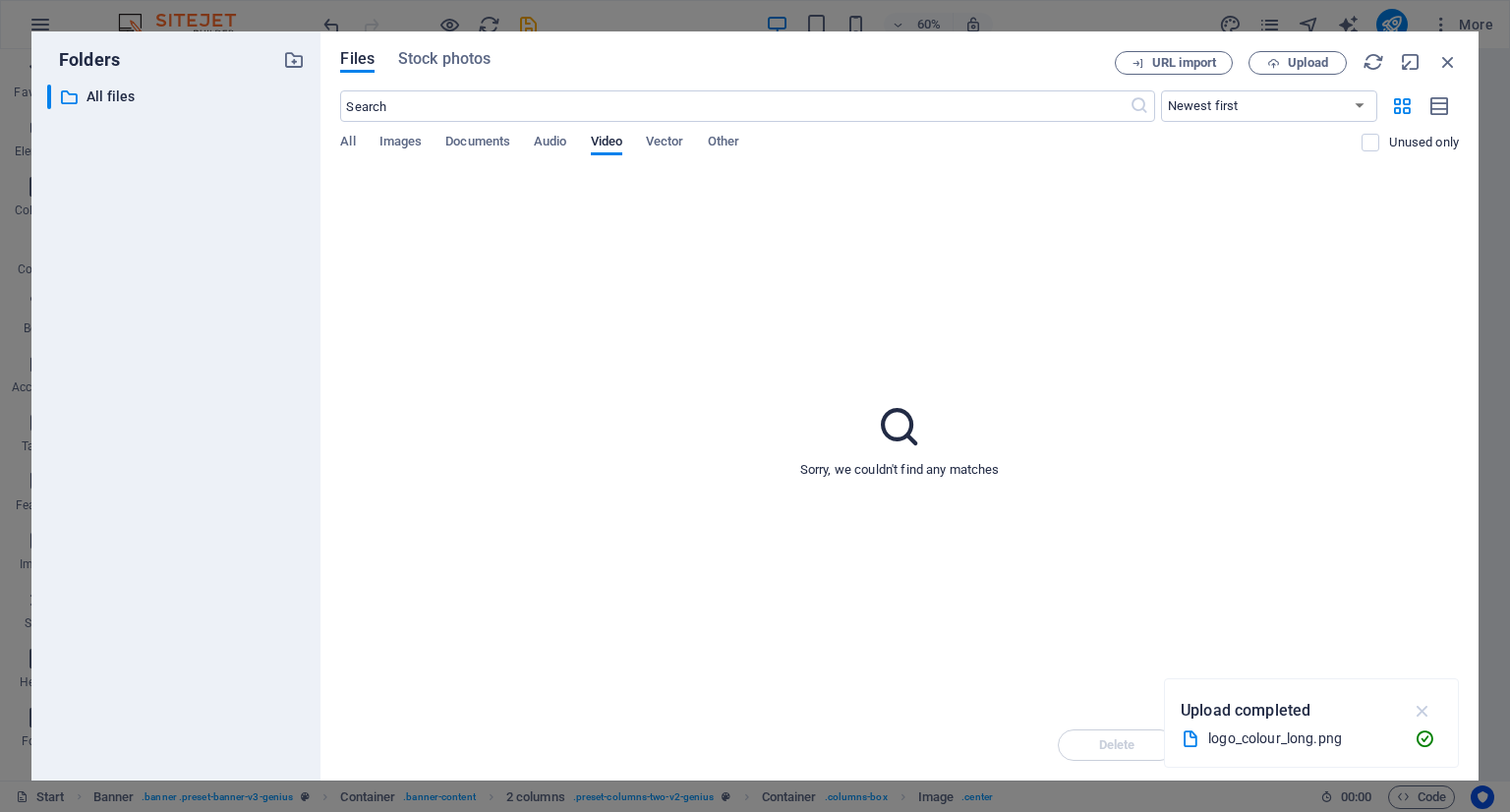 click at bounding box center (1423, 711) 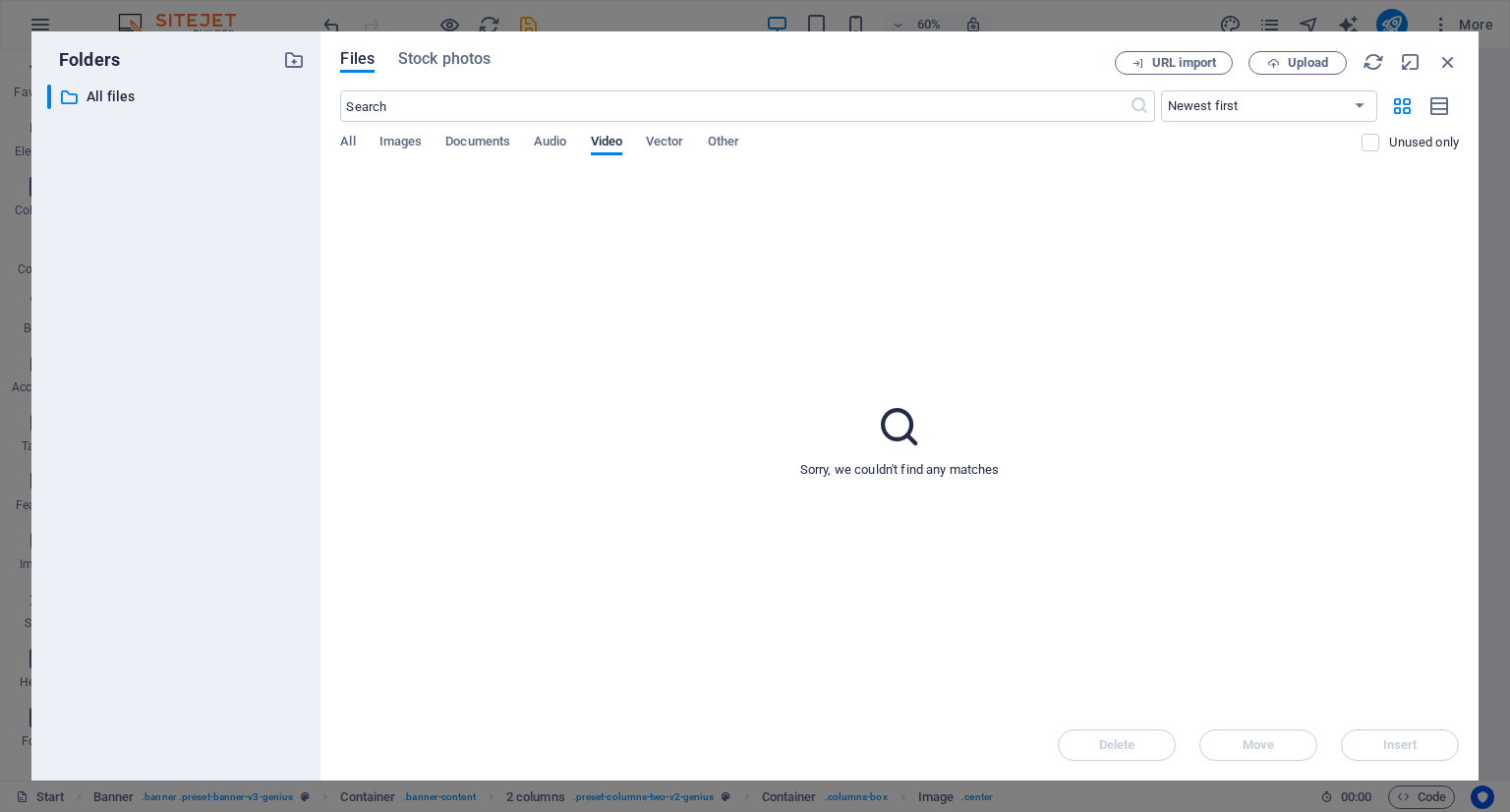 click on "Sorry, we couldn't find any matches" at bounding box center [900, 440] 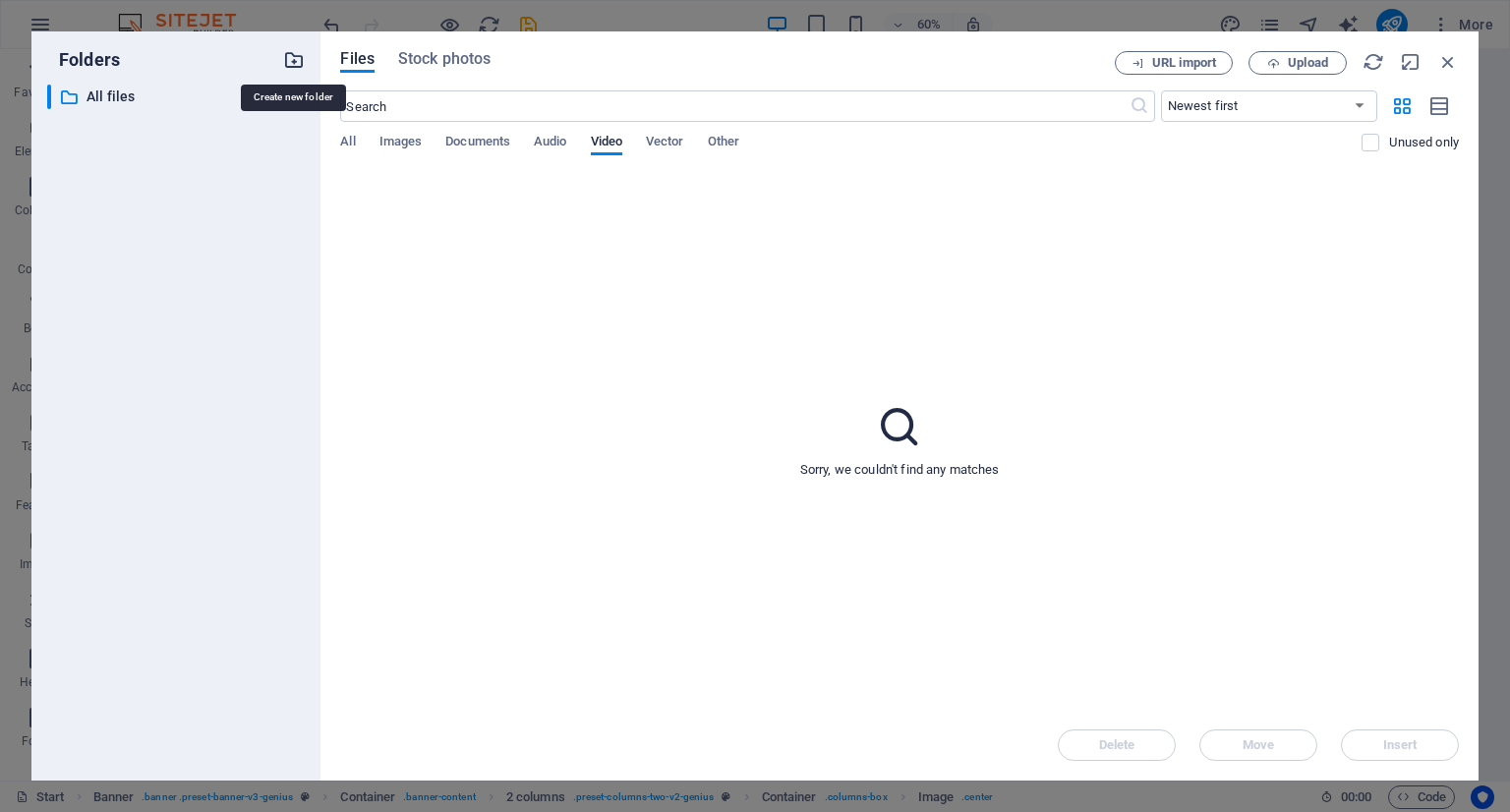 click at bounding box center (294, 60) 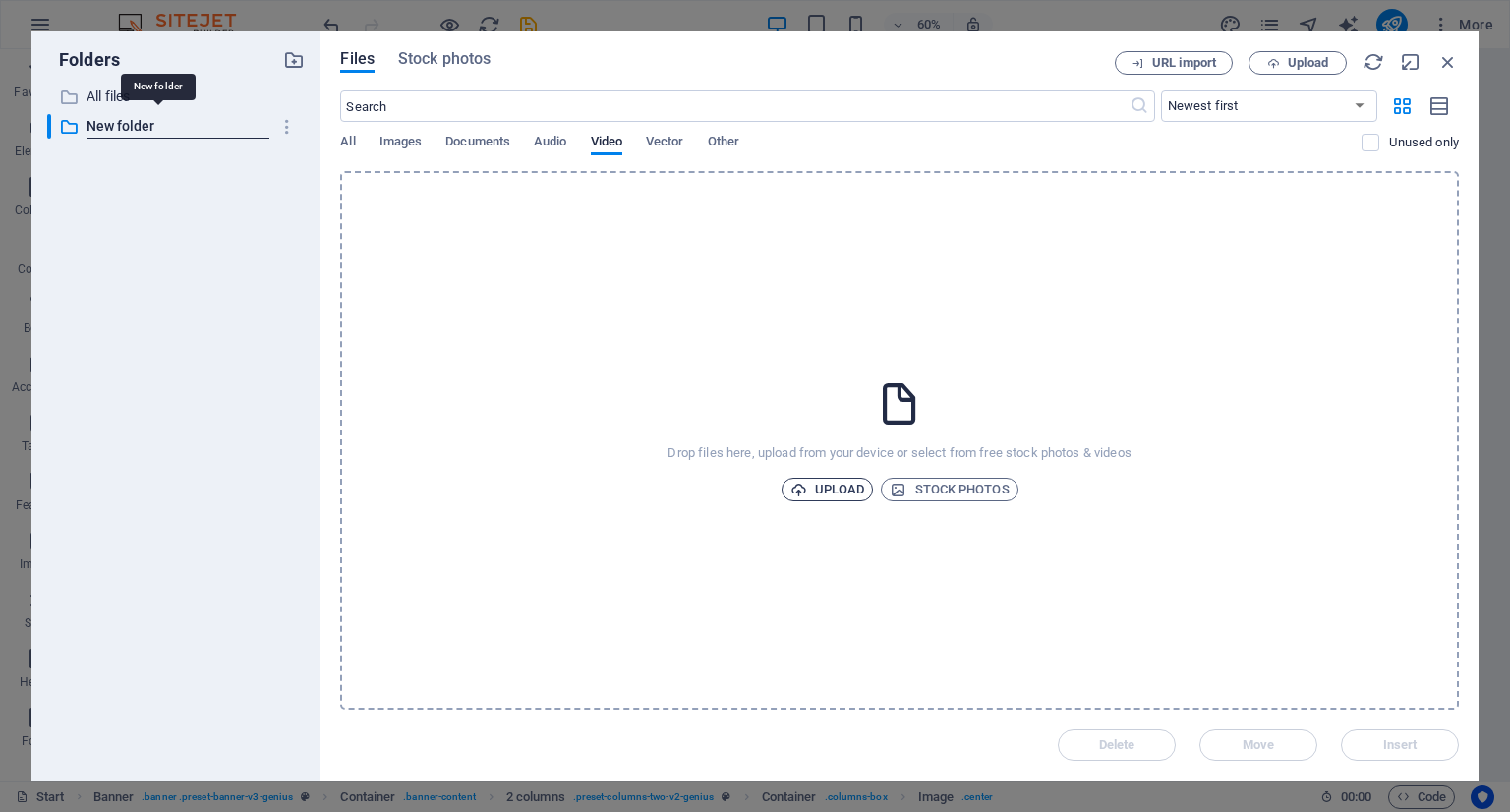 click on "Upload" at bounding box center [828, 490] 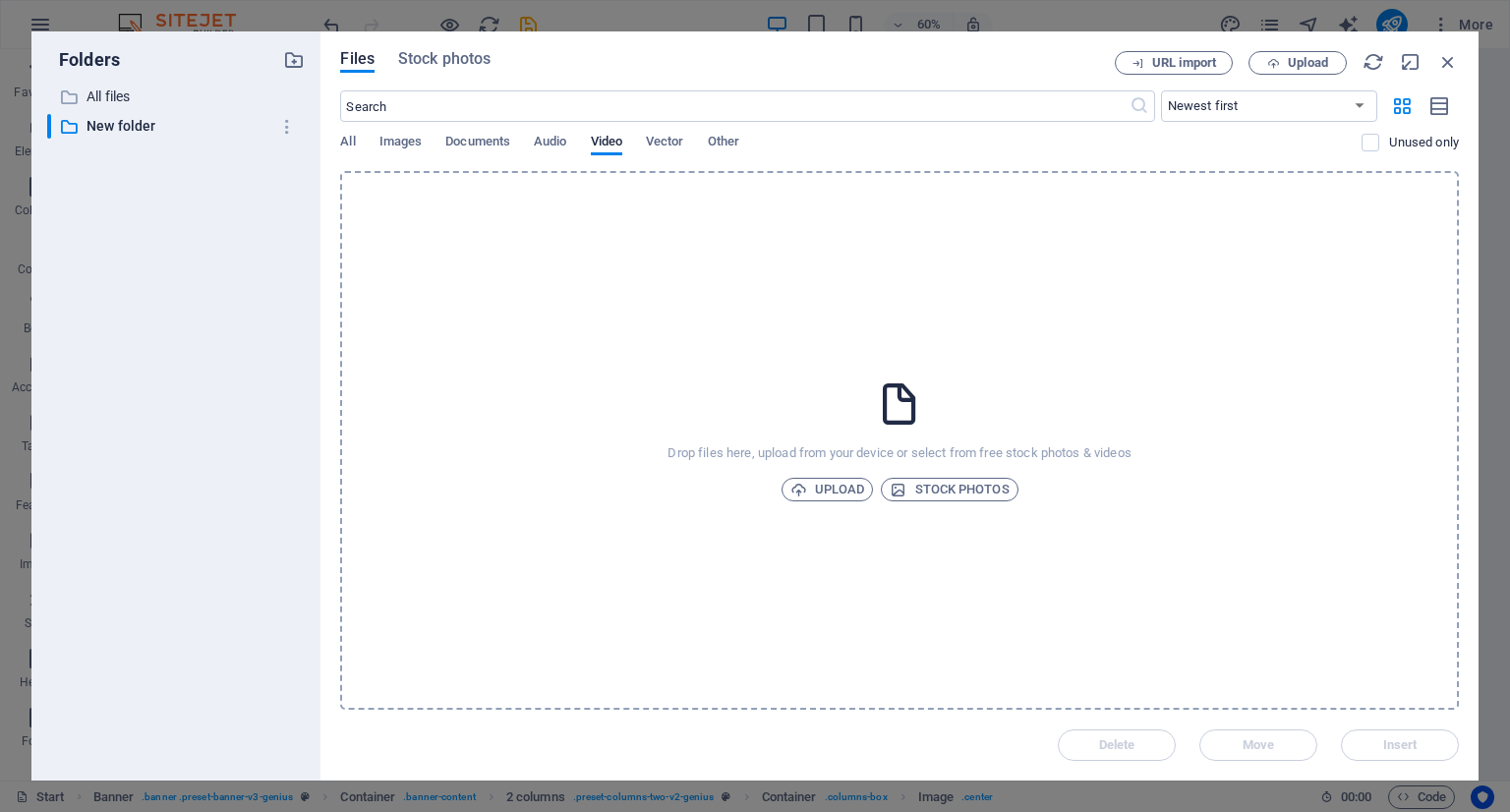 click on "Drop files here, upload from your device or select from free stock photos & videos Upload Stock photos" at bounding box center [900, 440] 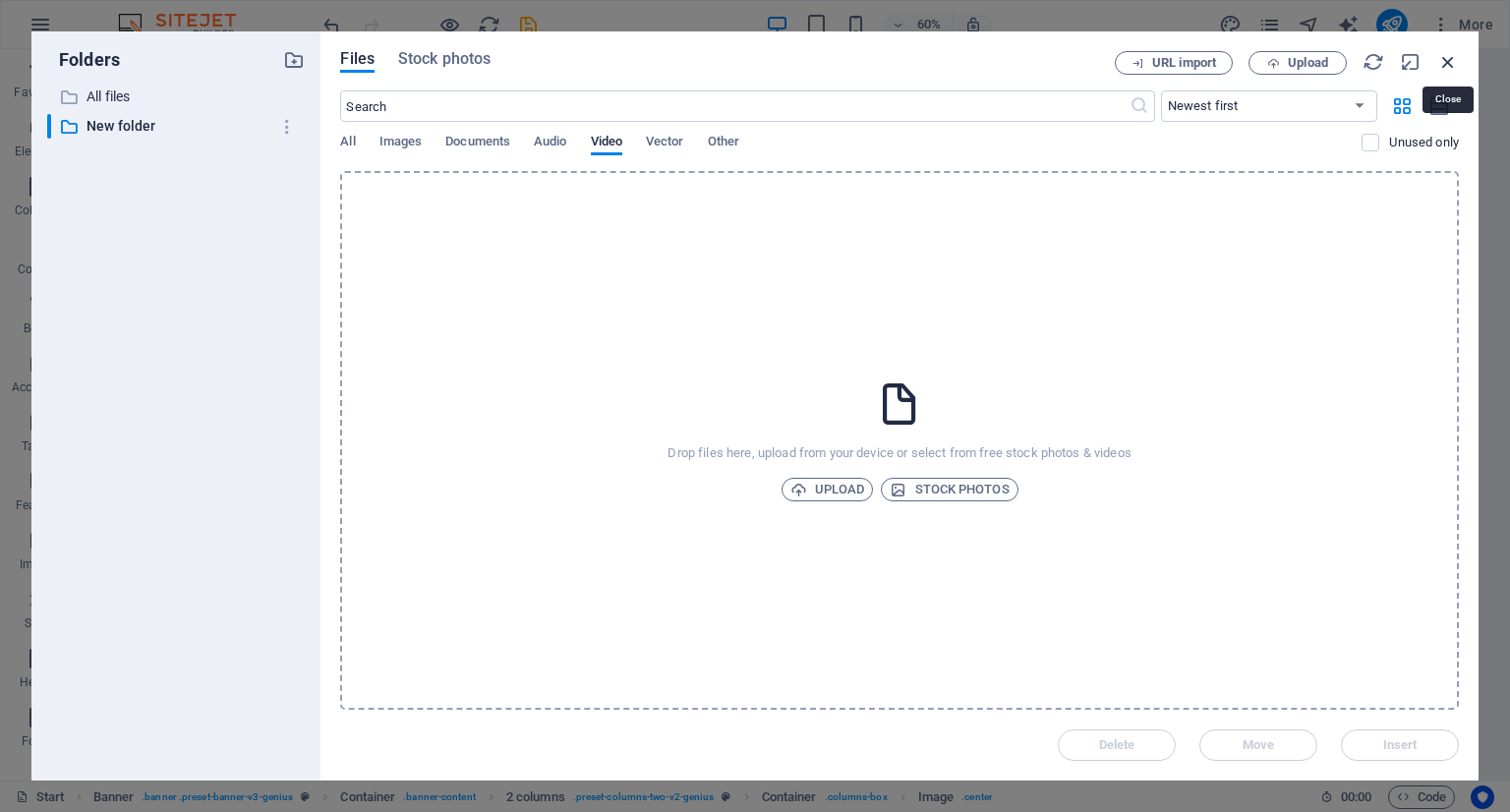 click at bounding box center (1448, 62) 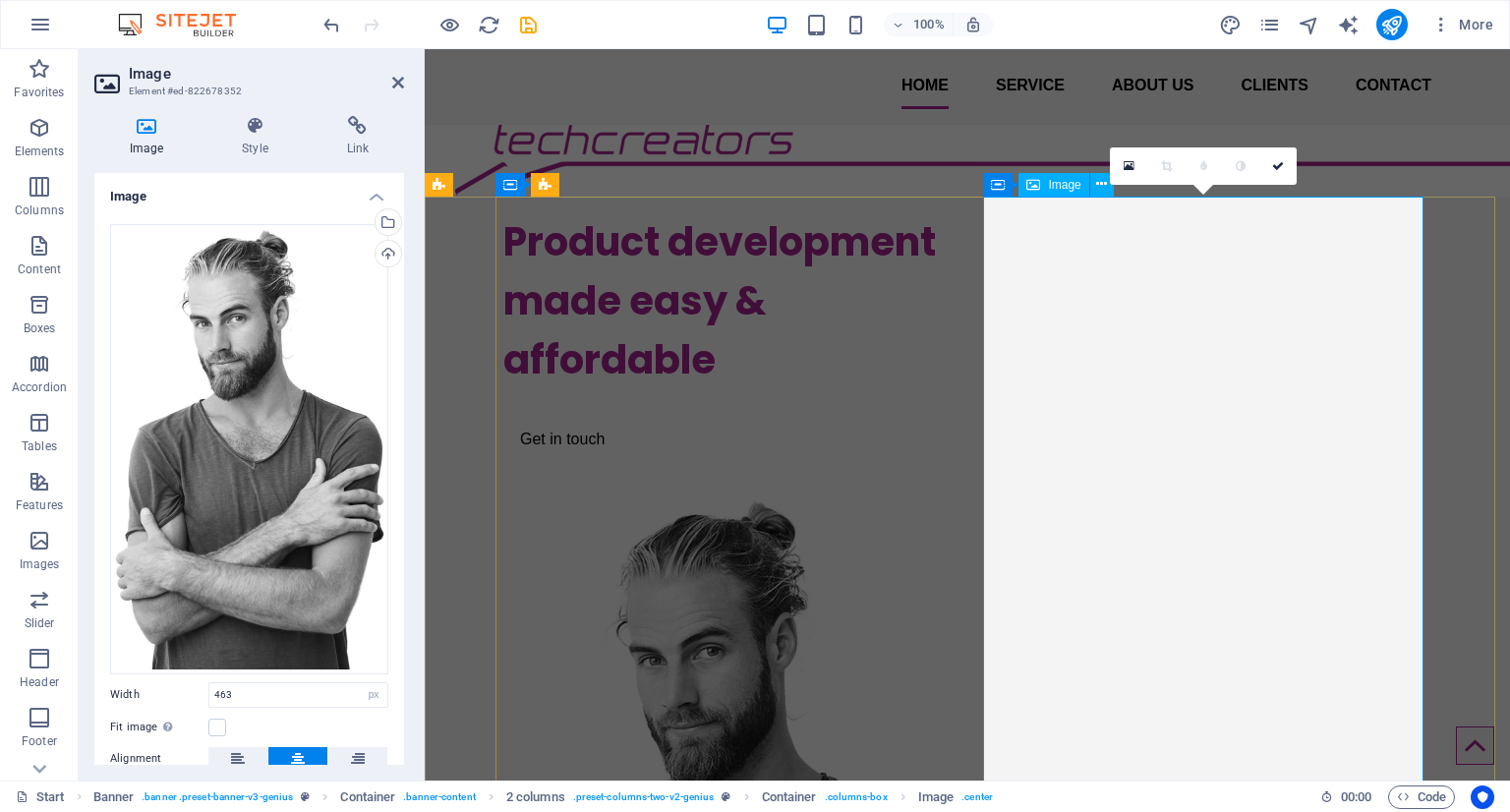 click at bounding box center [724, 873] 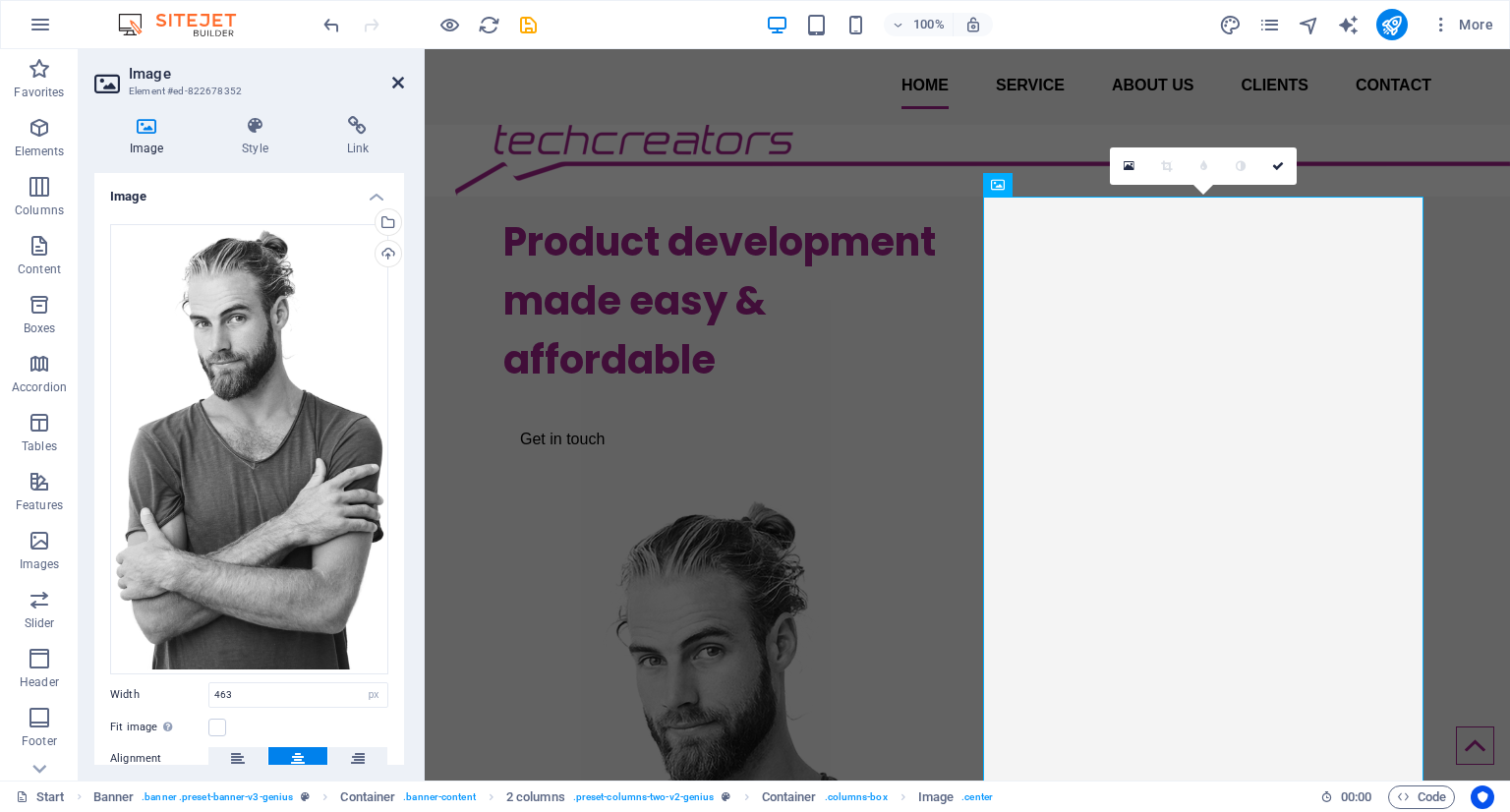 click at bounding box center [398, 83] 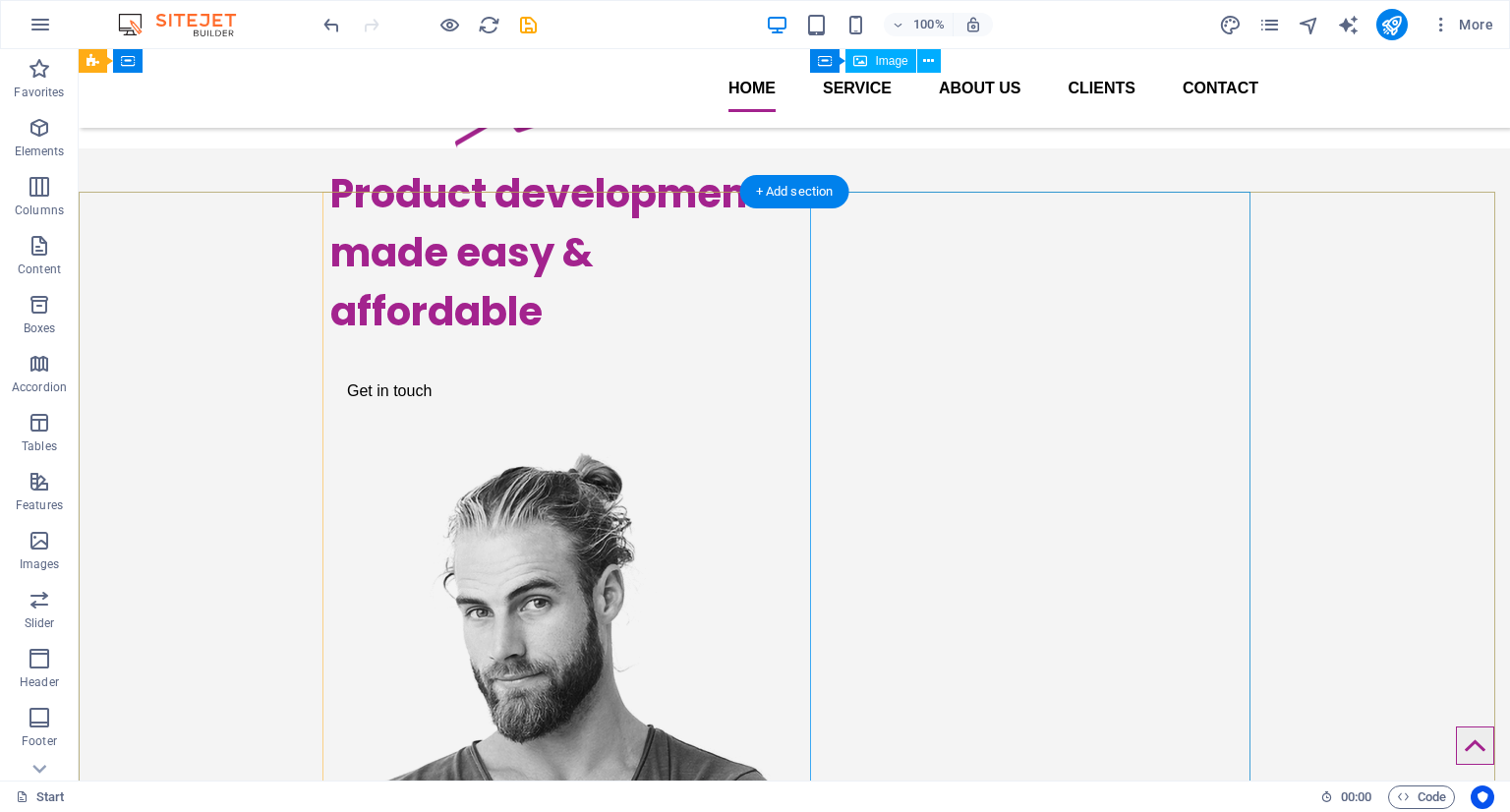 scroll, scrollTop: 0, scrollLeft: 0, axis: both 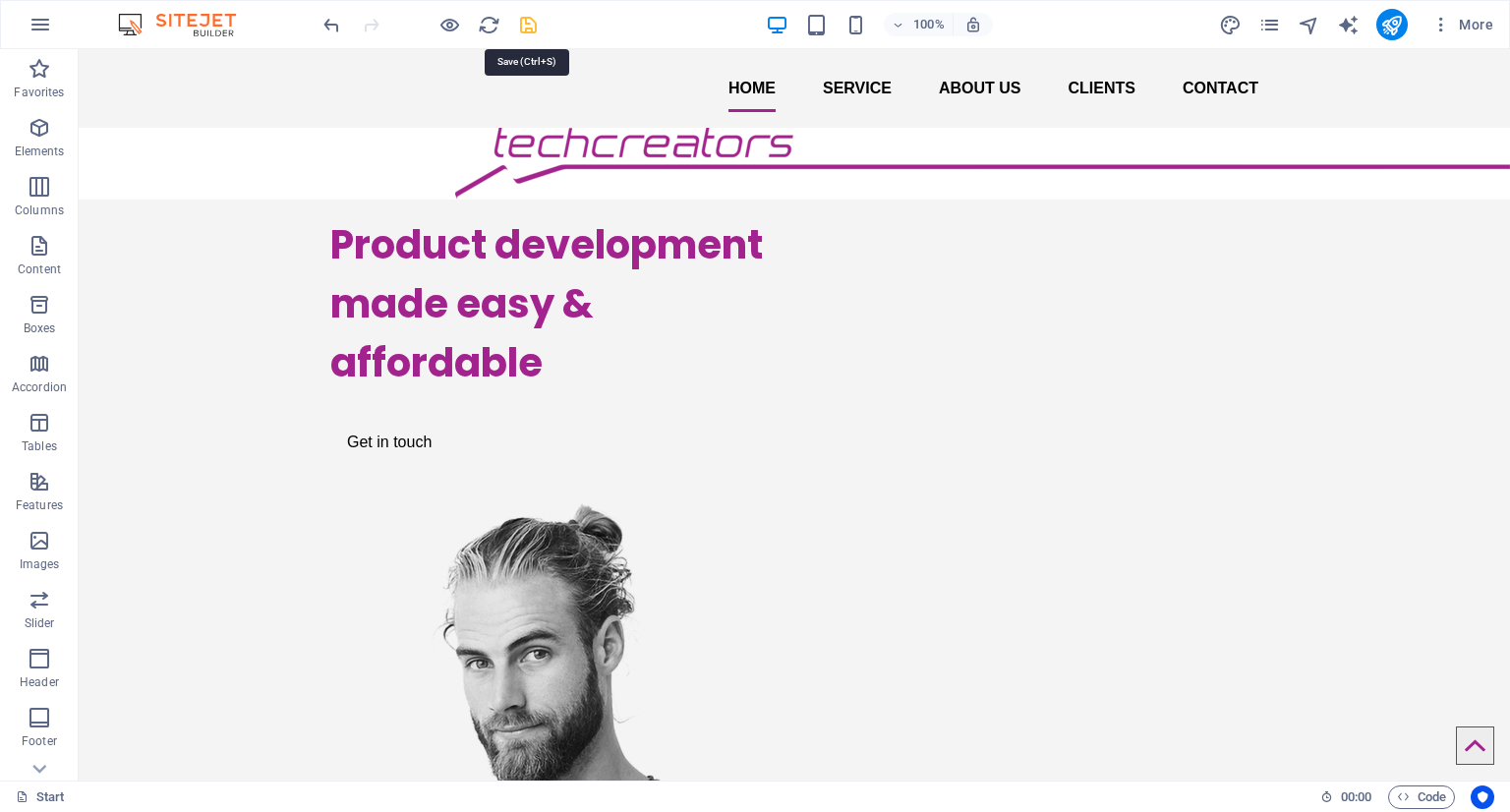 click at bounding box center [528, 25] 